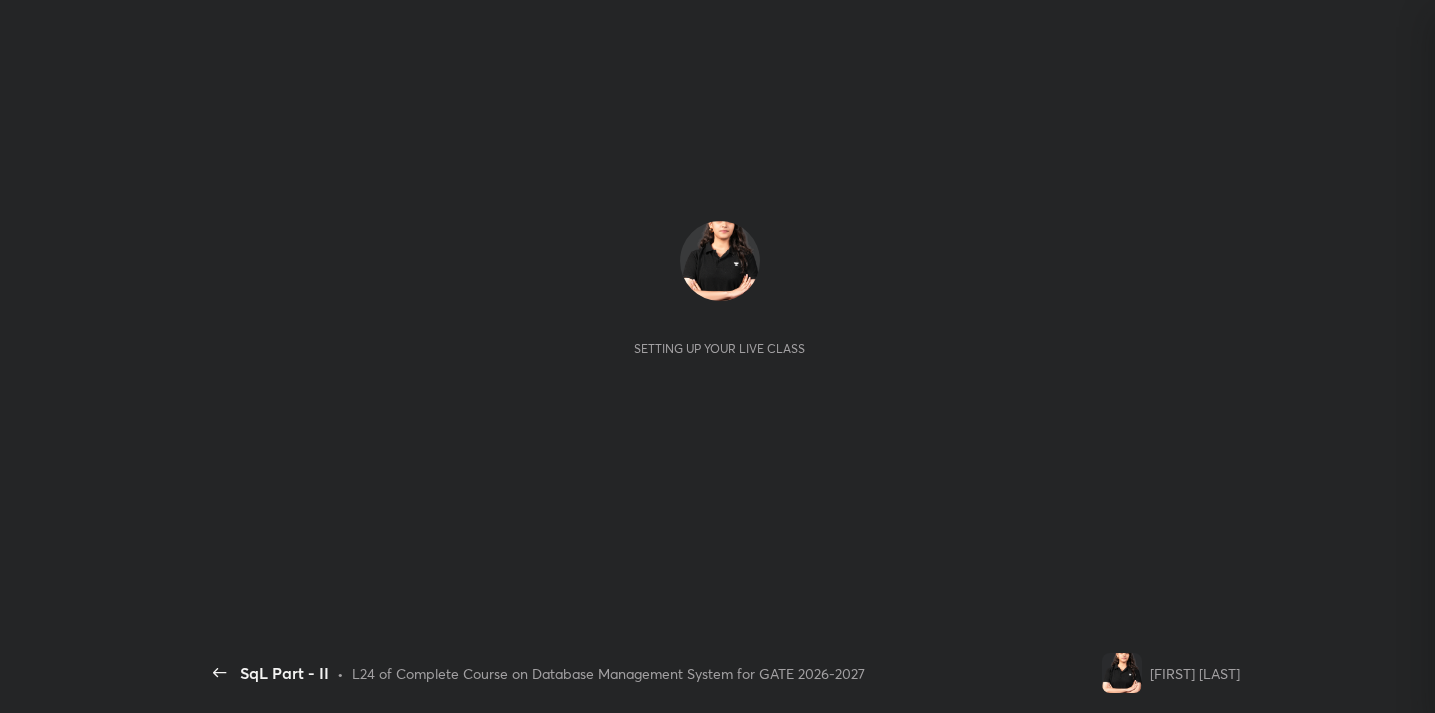 scroll, scrollTop: 0, scrollLeft: 0, axis: both 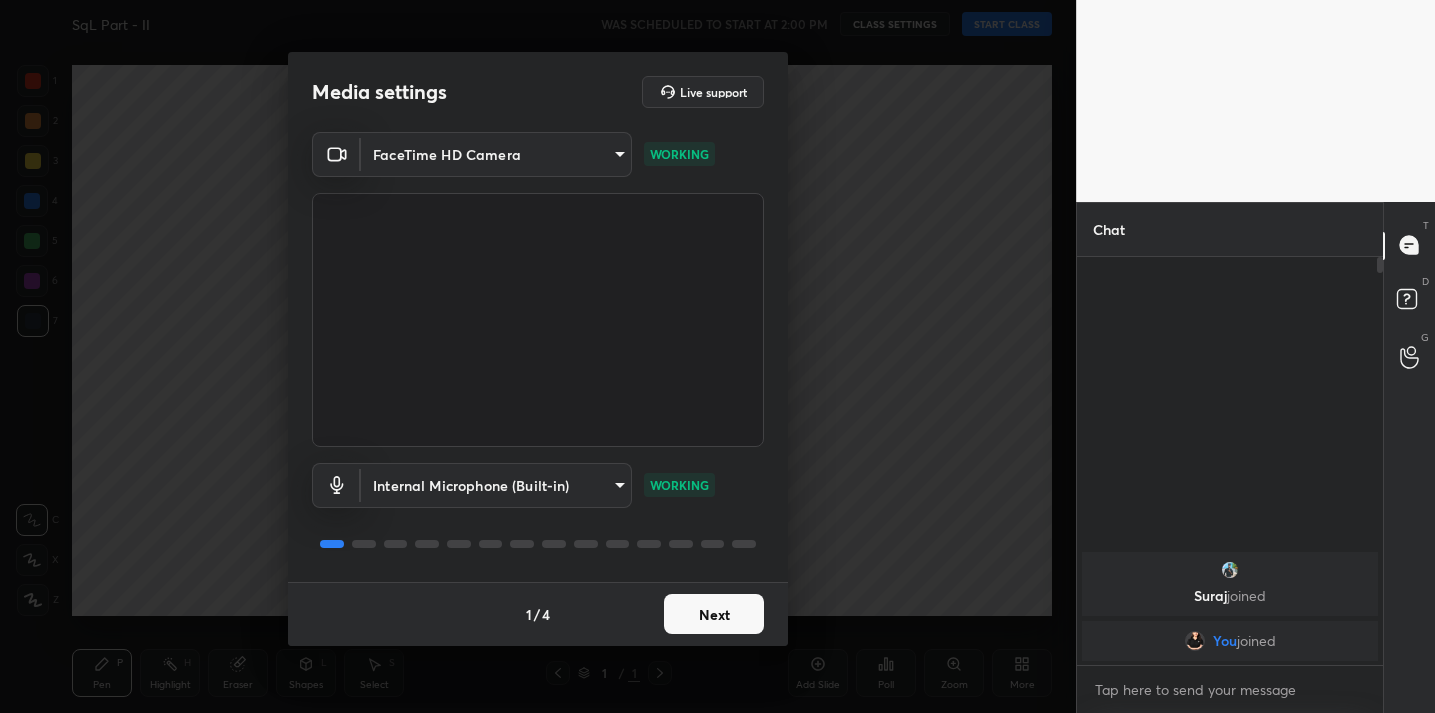 click on "Next" at bounding box center [714, 614] 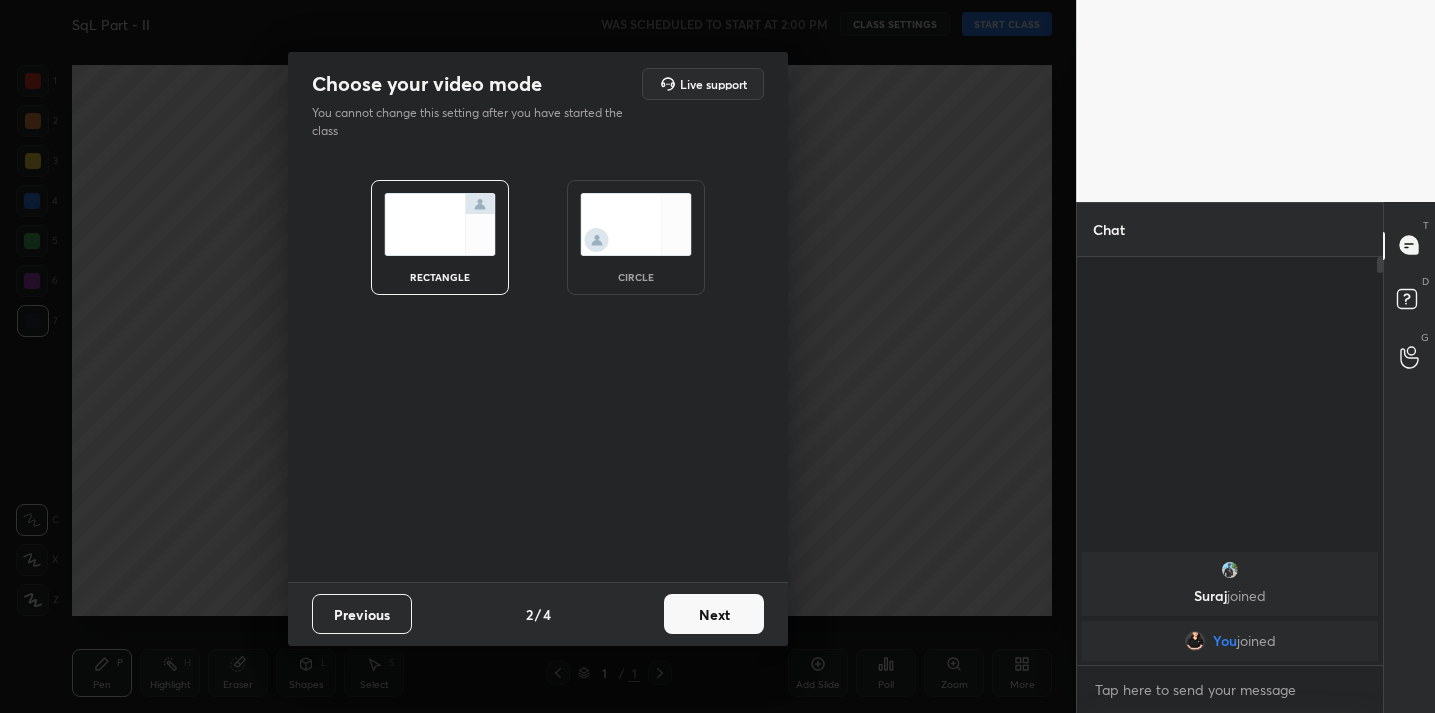 click on "Next" at bounding box center (714, 614) 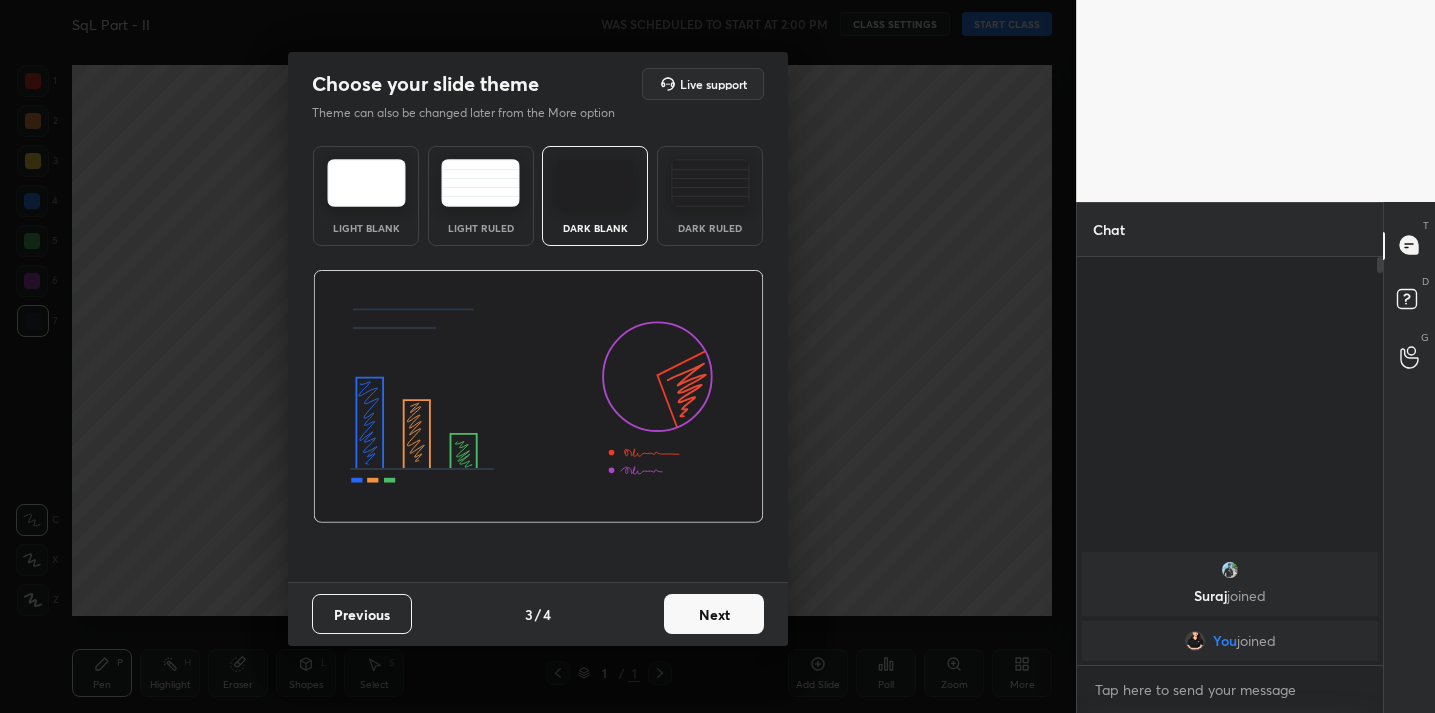 click on "Next" at bounding box center [714, 614] 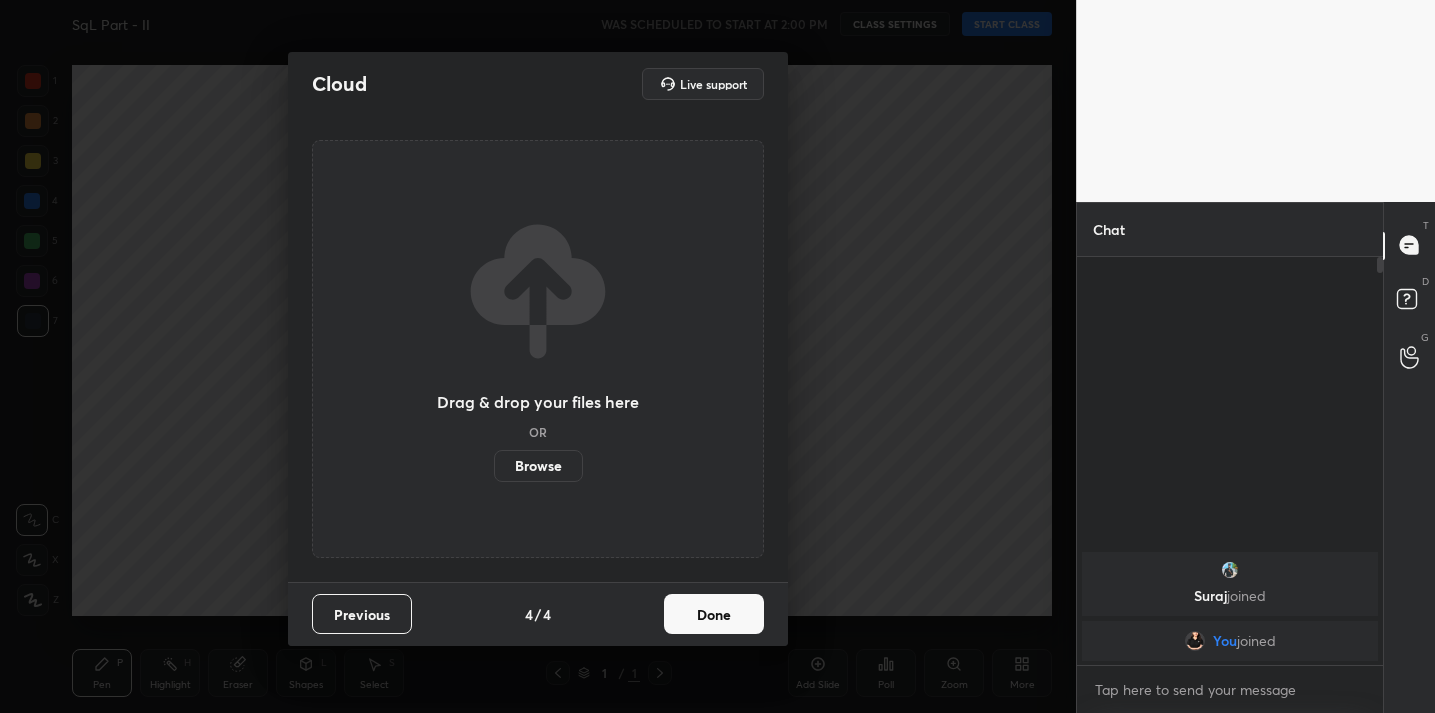 click on "Done" at bounding box center [714, 614] 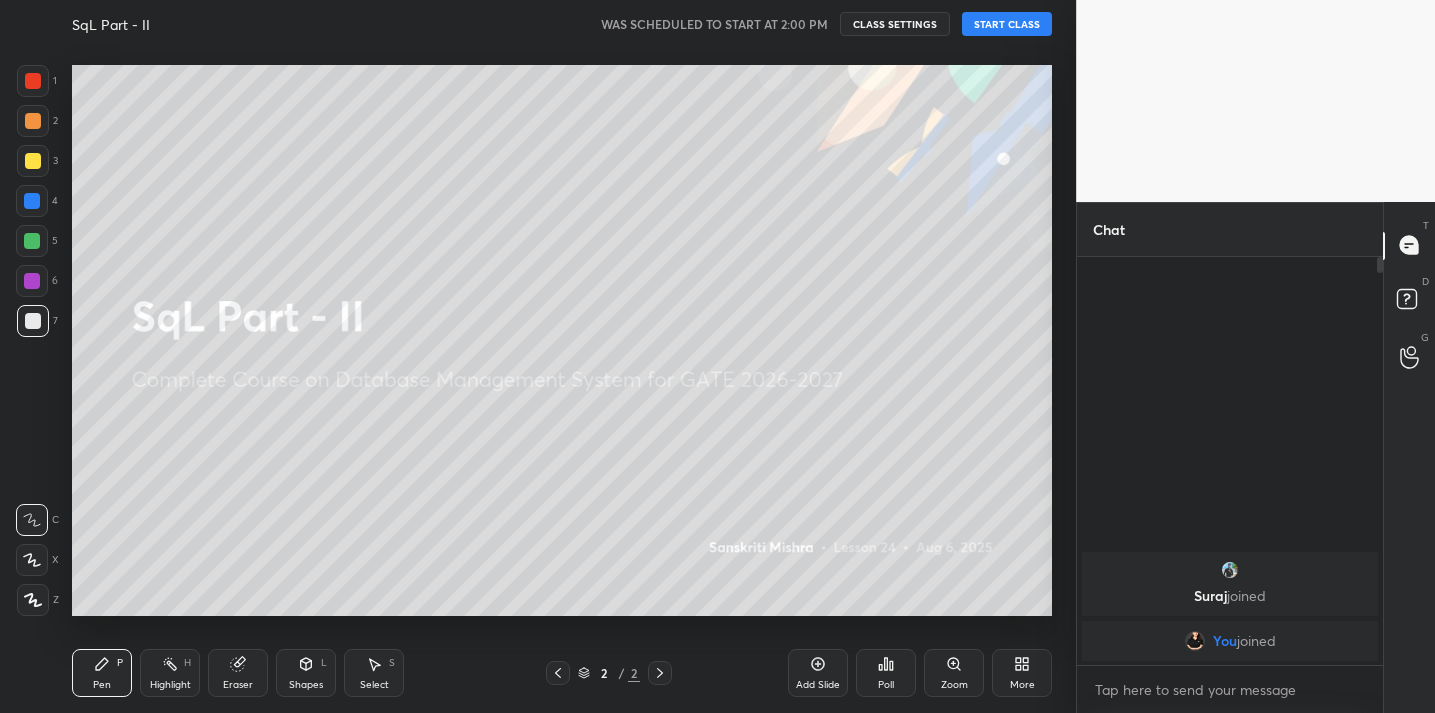 click on "More" at bounding box center [1022, 673] 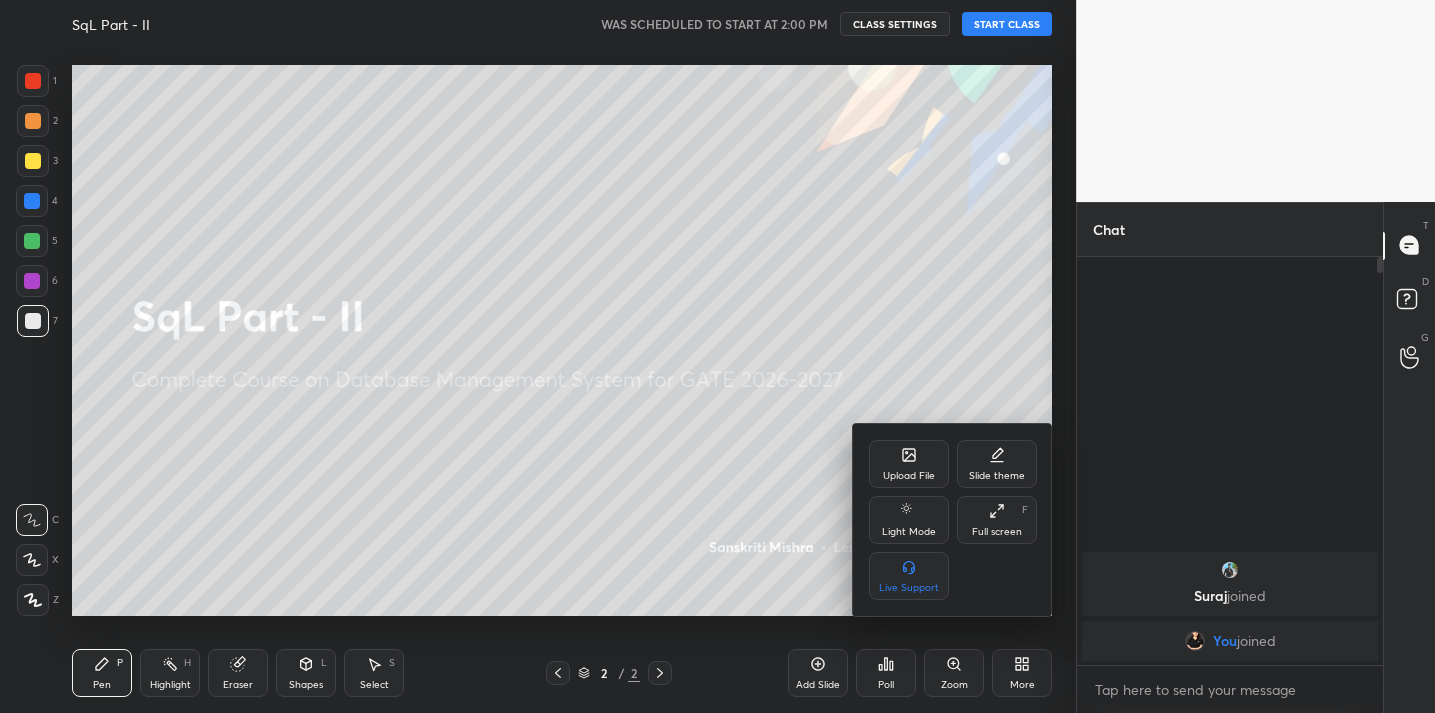 click 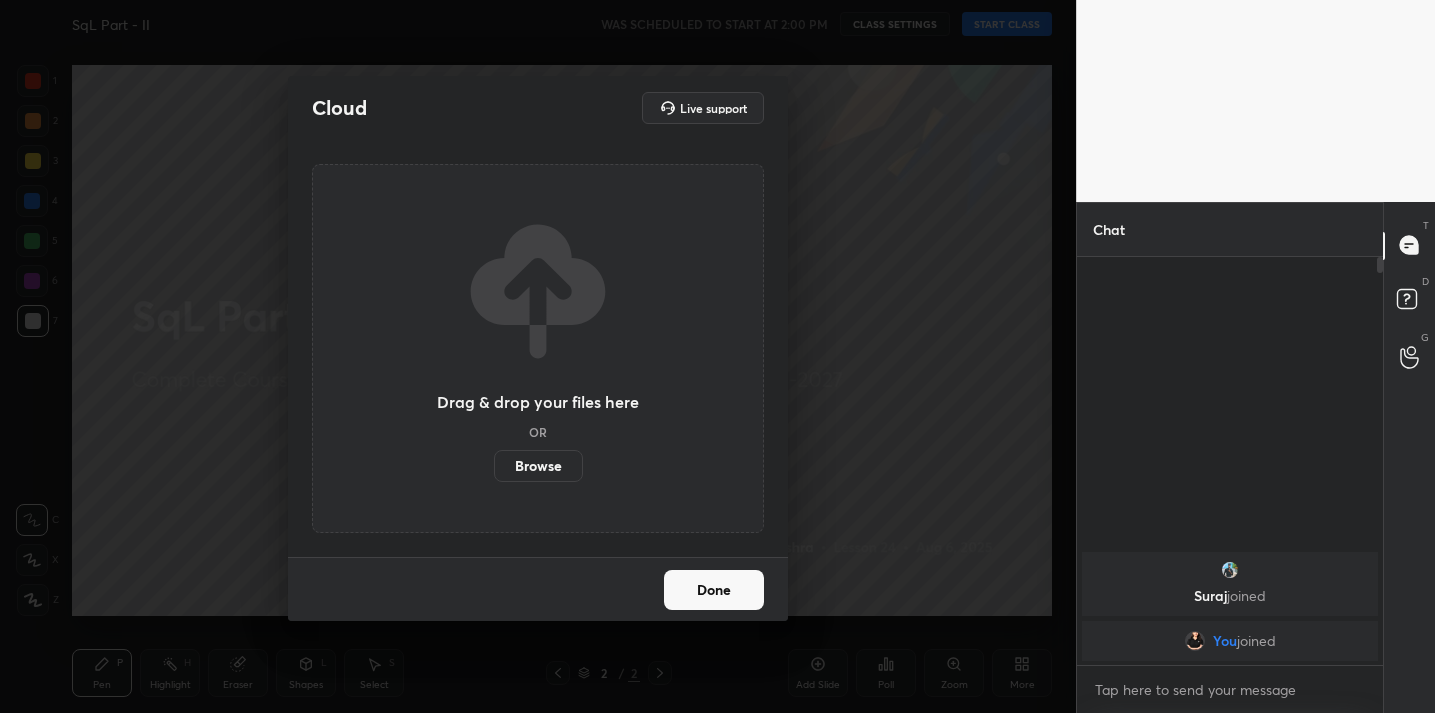 click on "Cloud Live support Drag & drop your files here OR Browse Done" at bounding box center [538, 356] 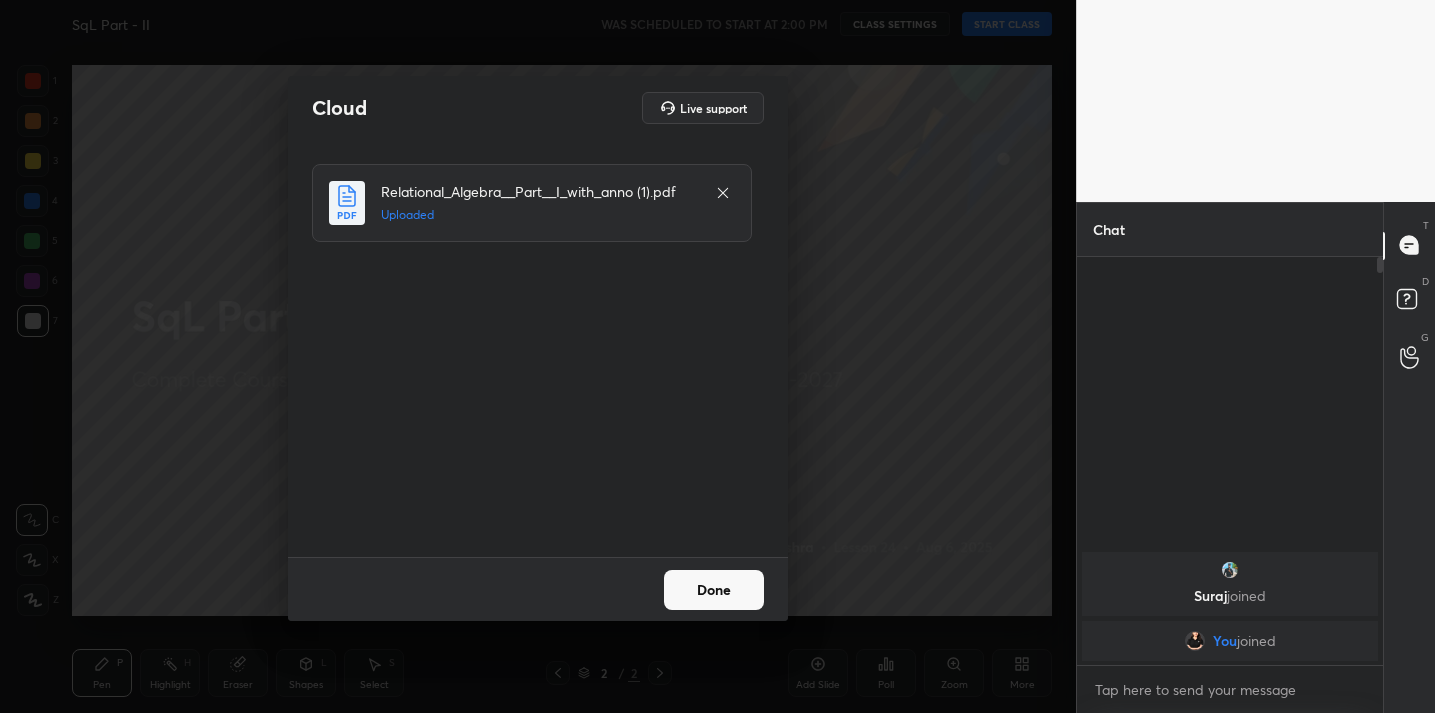 click on "Done" at bounding box center [714, 590] 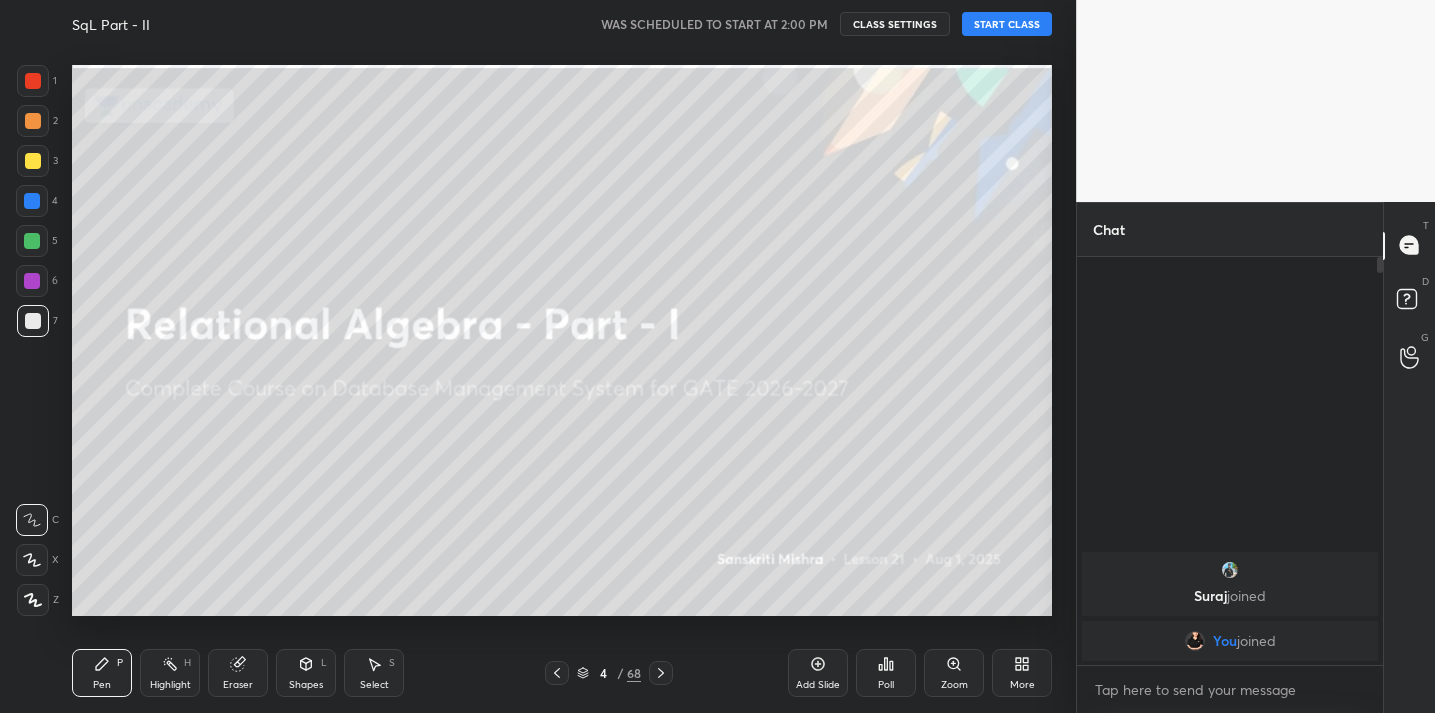click on "68" at bounding box center [634, 673] 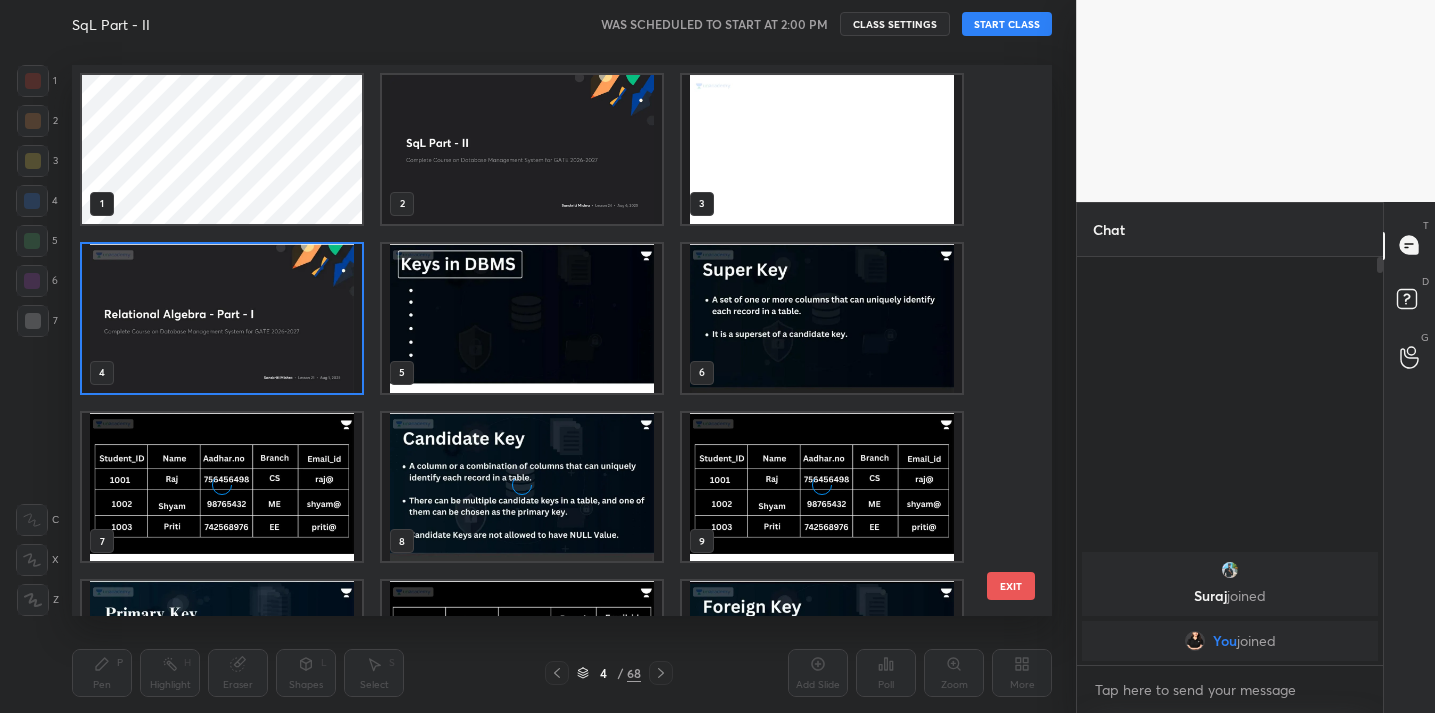 scroll, scrollTop: 6, scrollLeft: 10, axis: both 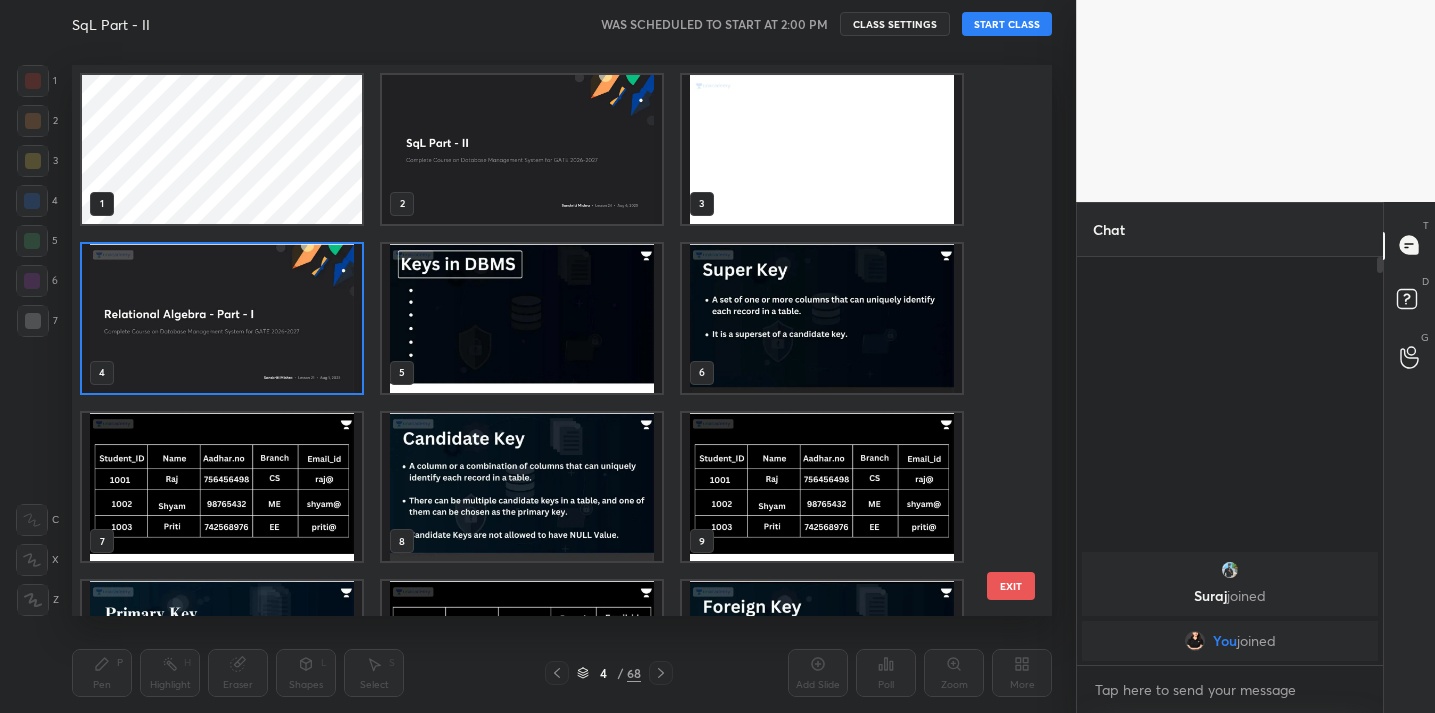 click on "68" at bounding box center [634, 673] 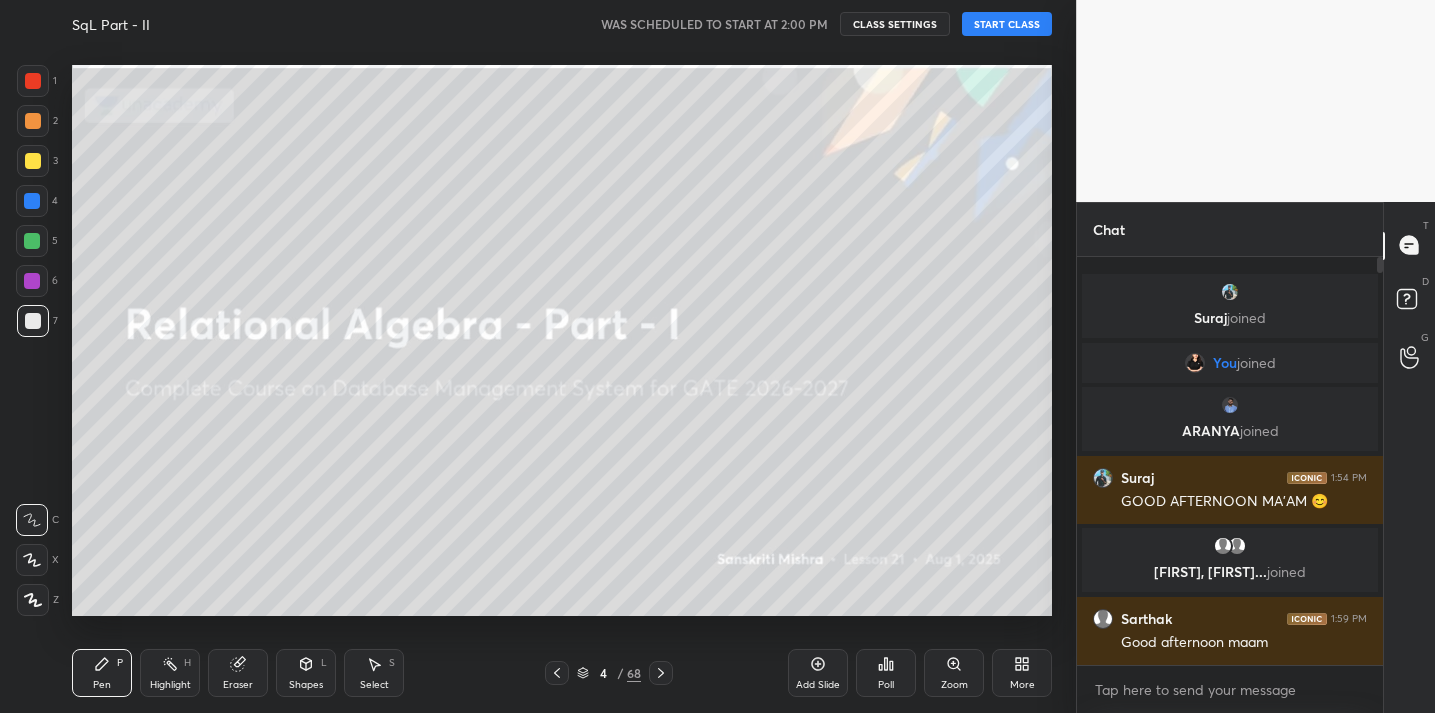 click on "START CLASS" at bounding box center (1007, 24) 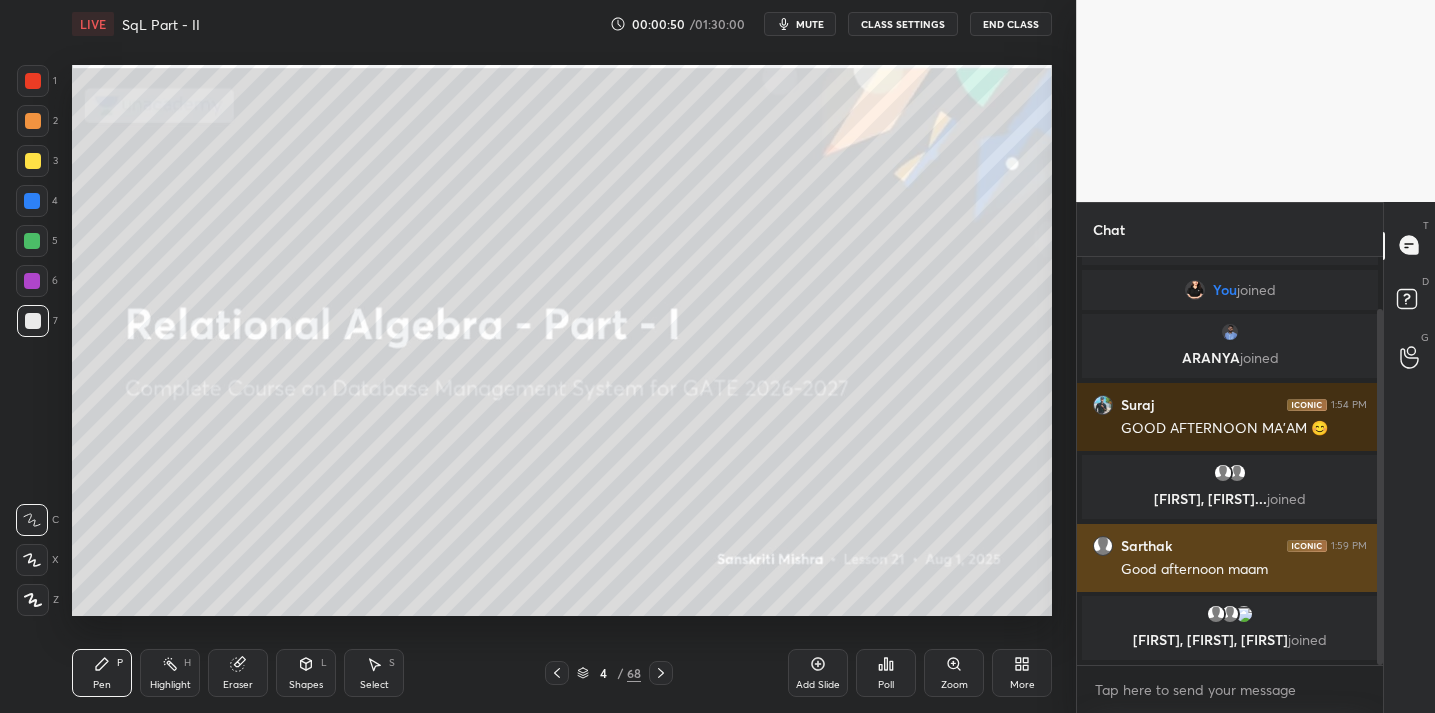 scroll, scrollTop: 128, scrollLeft: 0, axis: vertical 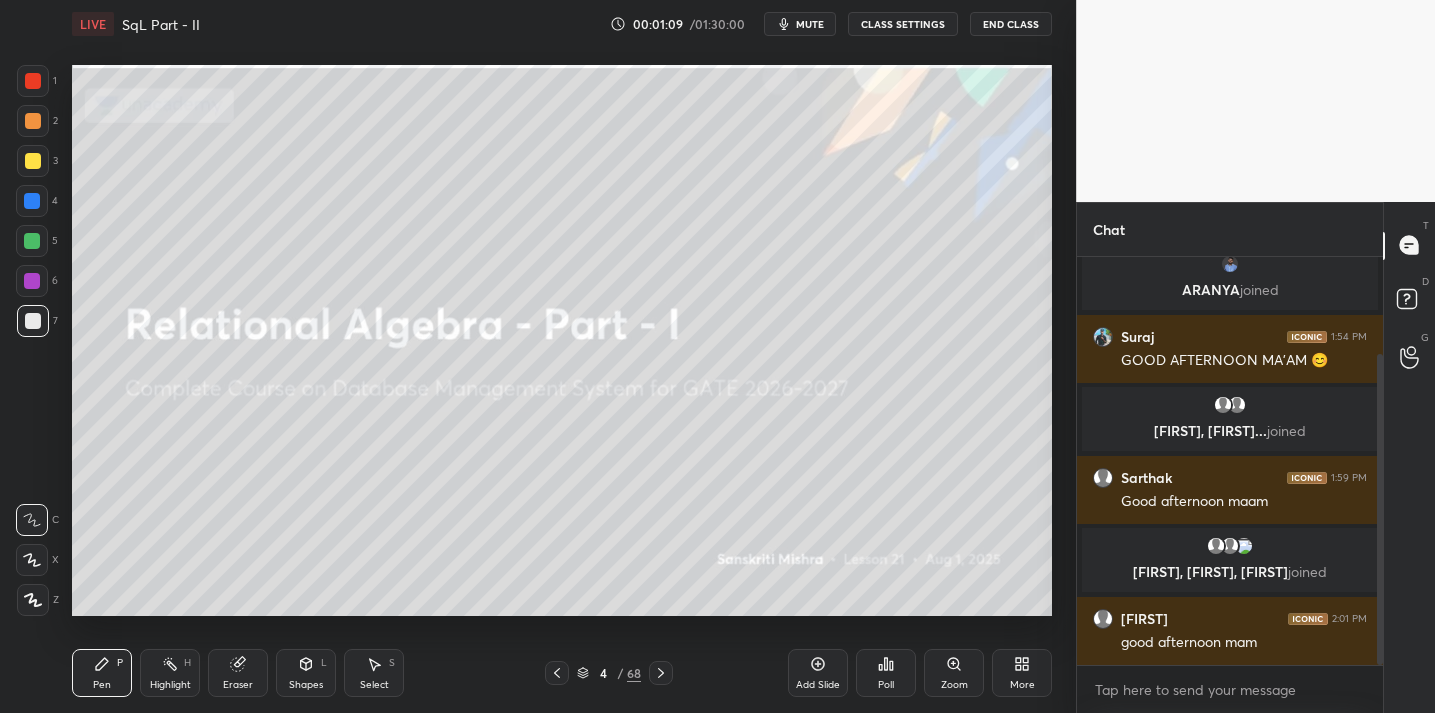 click on "Poll" at bounding box center (886, 685) 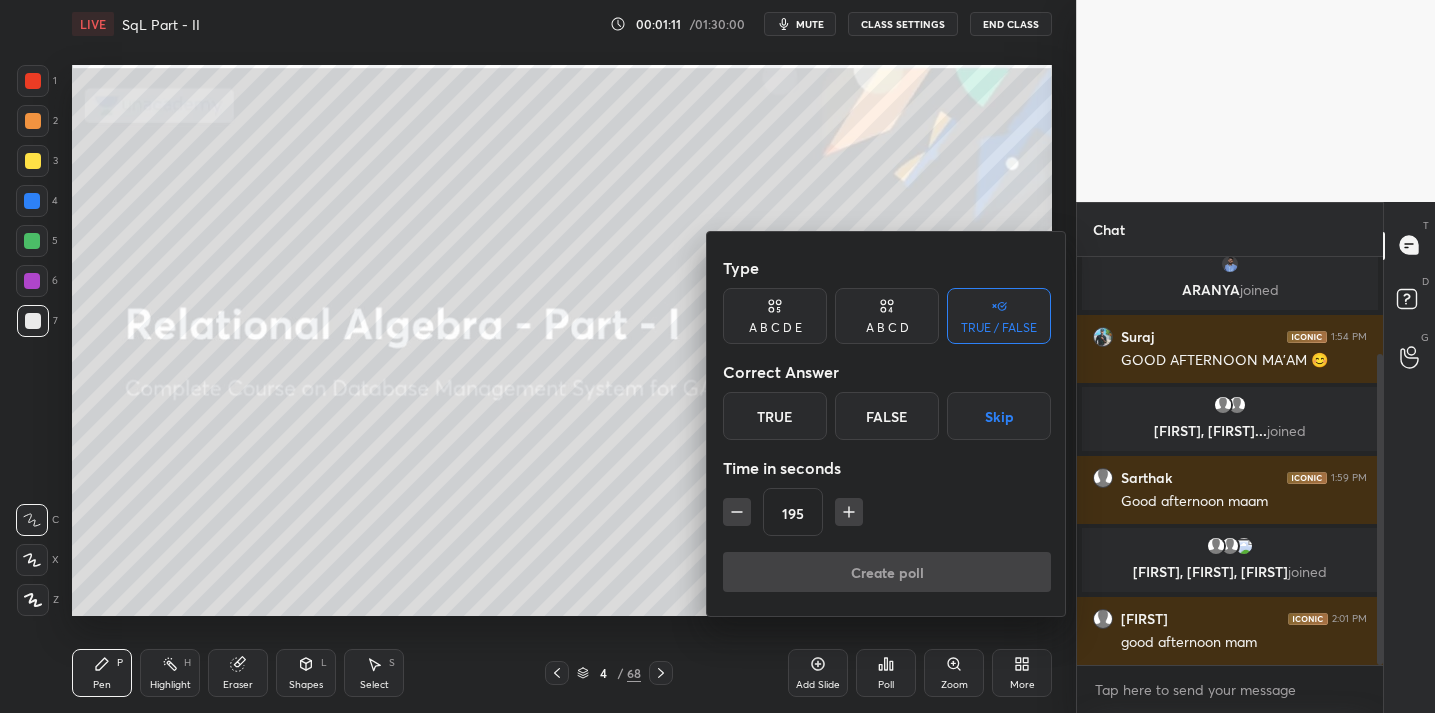 click on "Type A B C D E A B C D TRUE / FALSE Correct Answer True False Skip Time in seconds 195" at bounding box center (887, 400) 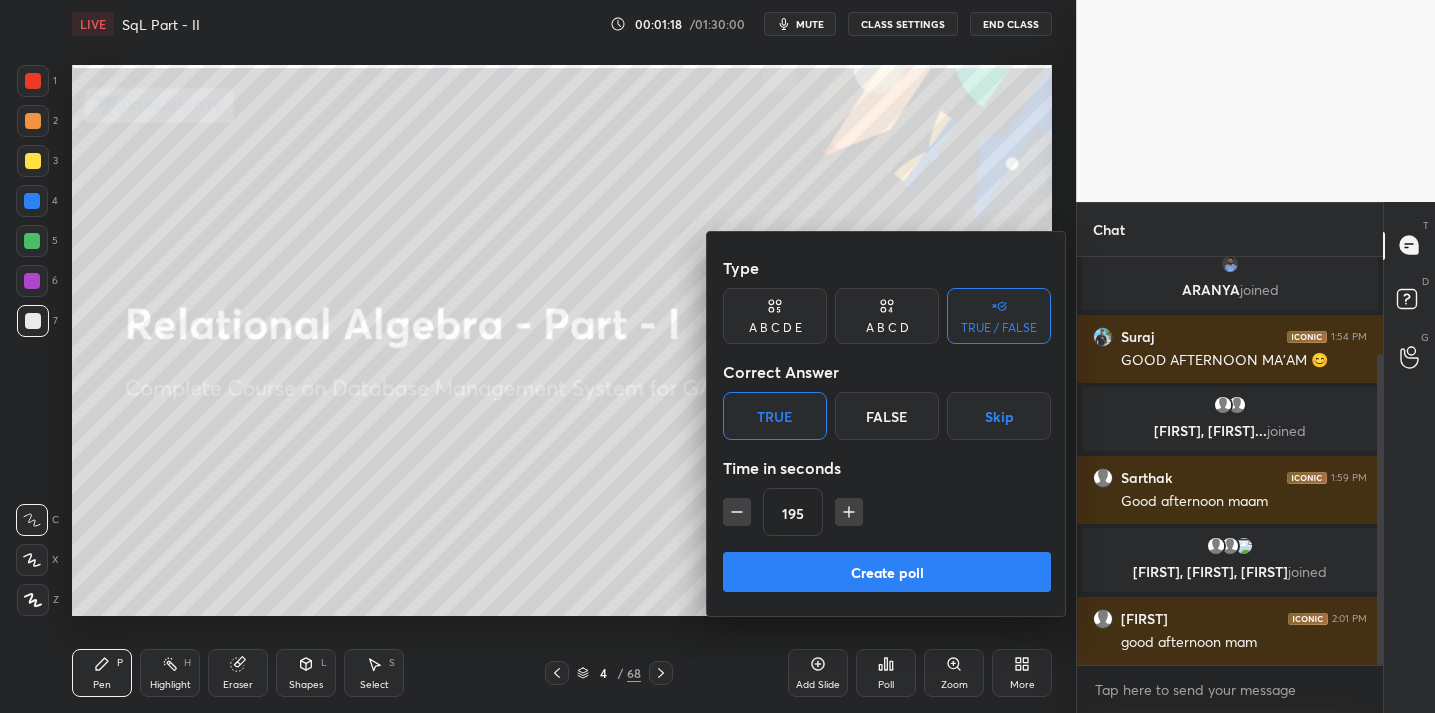 click on "Create poll" at bounding box center (887, 572) 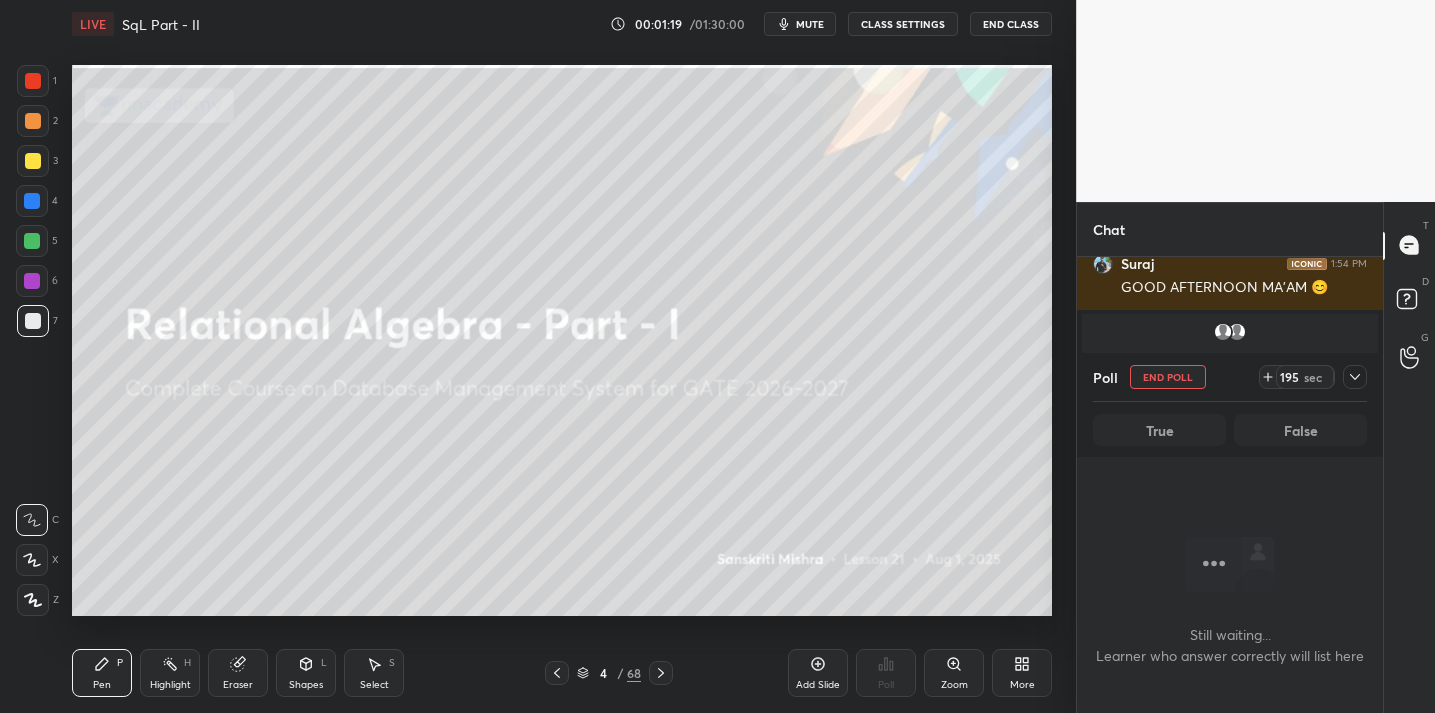 scroll, scrollTop: 298, scrollLeft: 299, axis: both 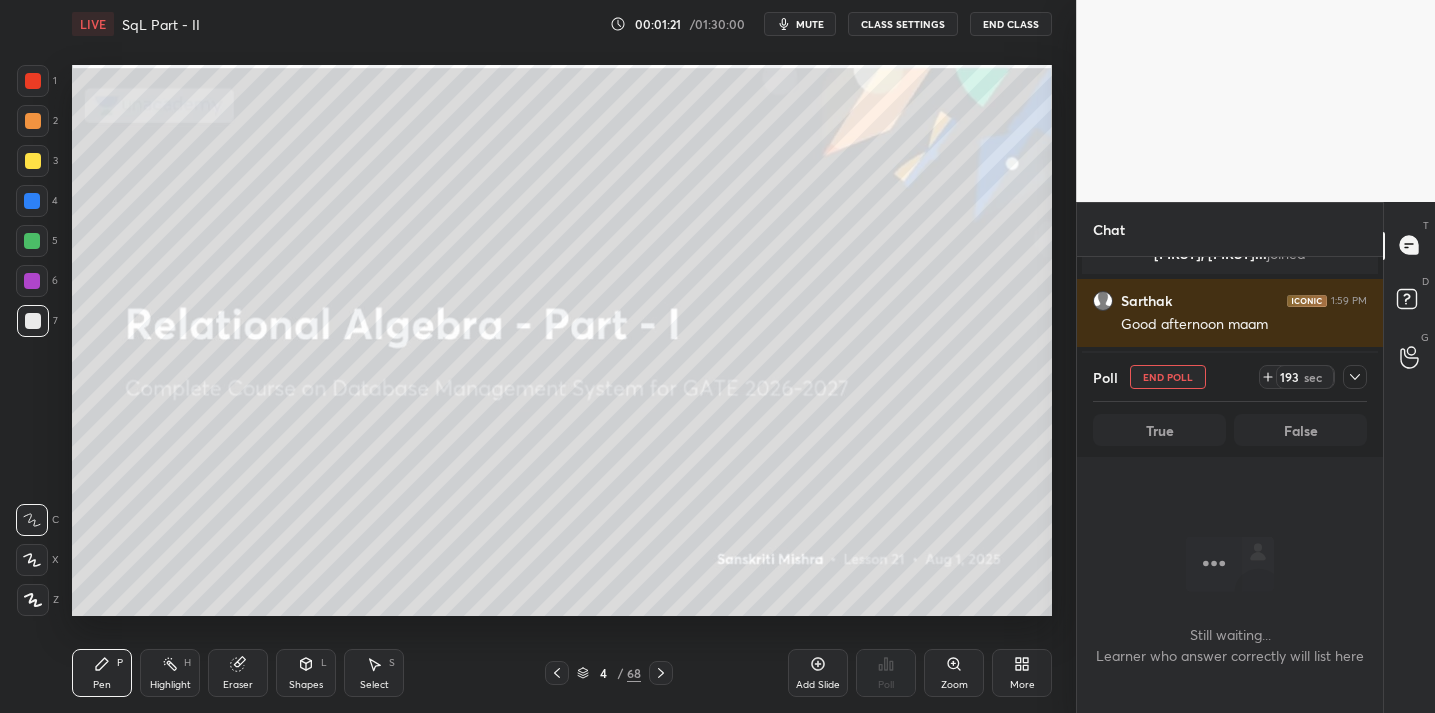 click at bounding box center [1355, 377] 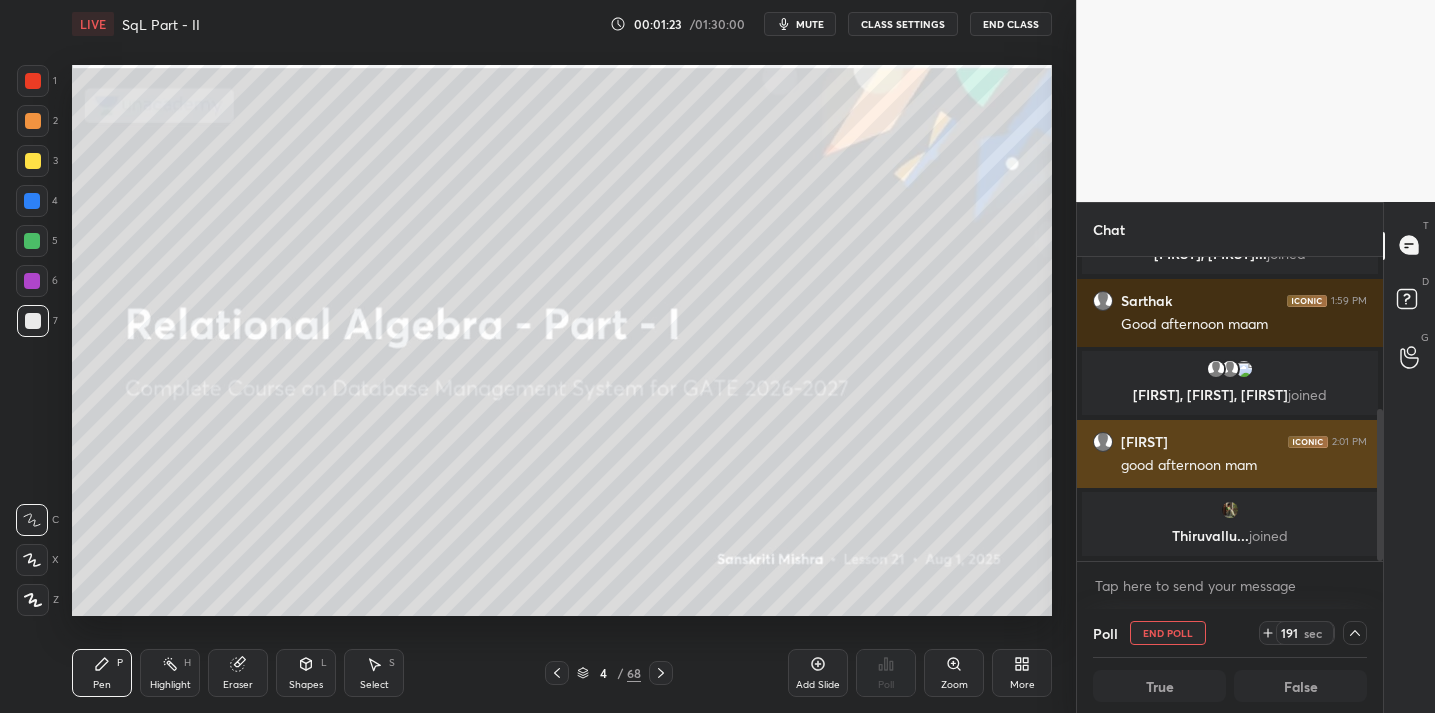 scroll, scrollTop: 1, scrollLeft: 7, axis: both 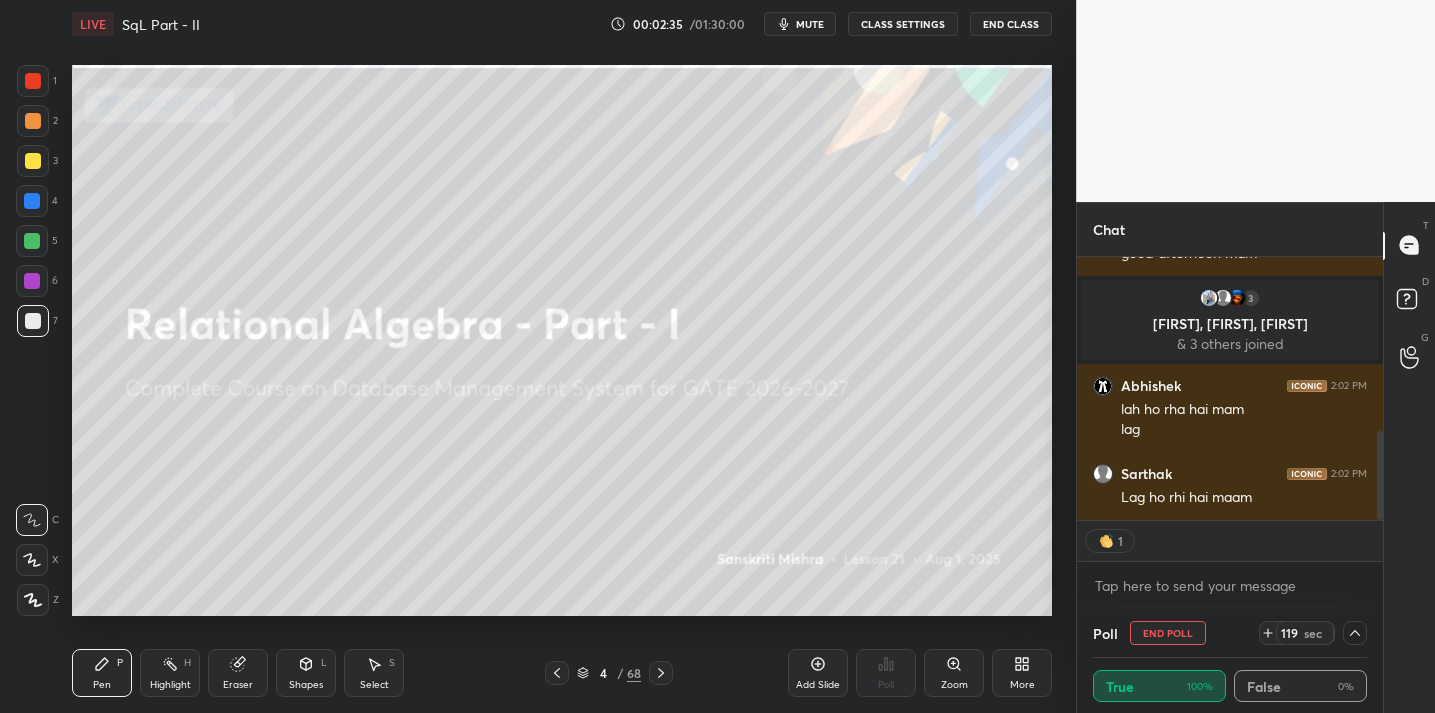 type on "x" 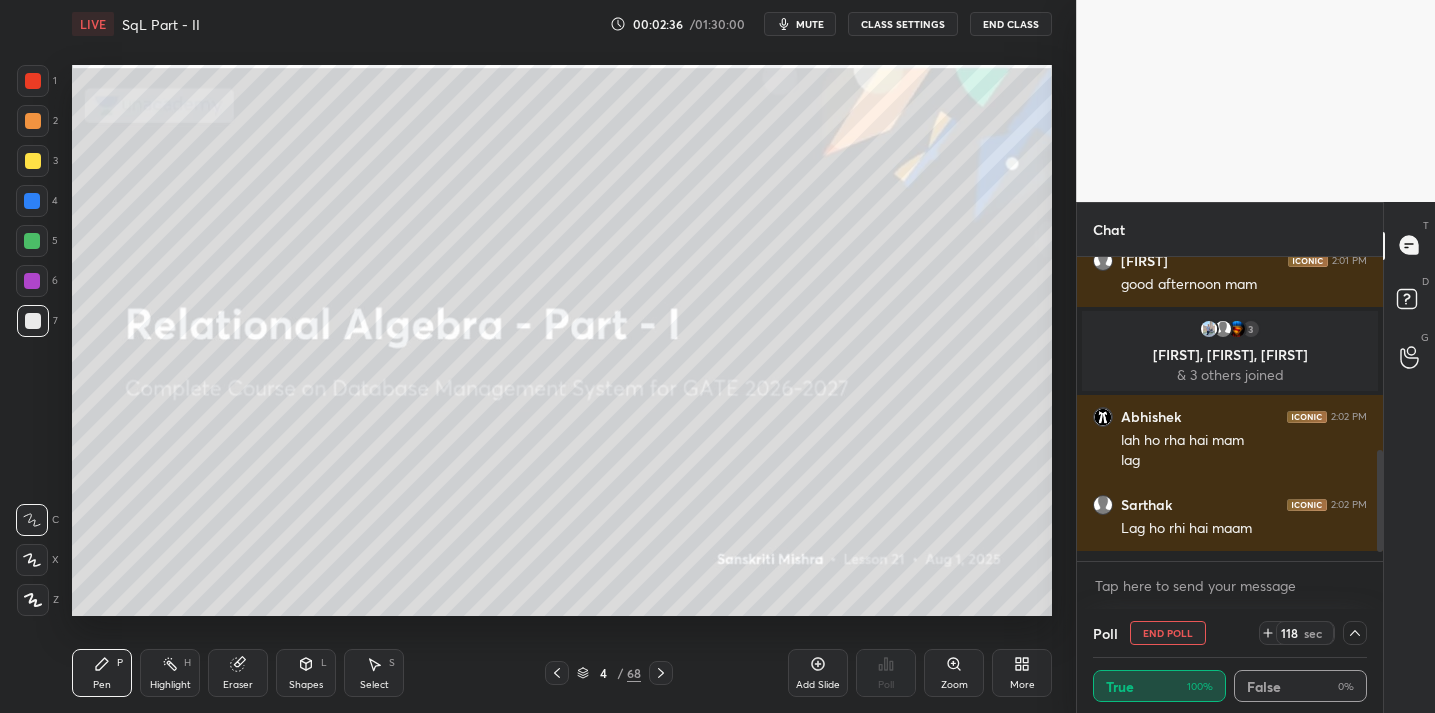 scroll, scrollTop: 7, scrollLeft: 7, axis: both 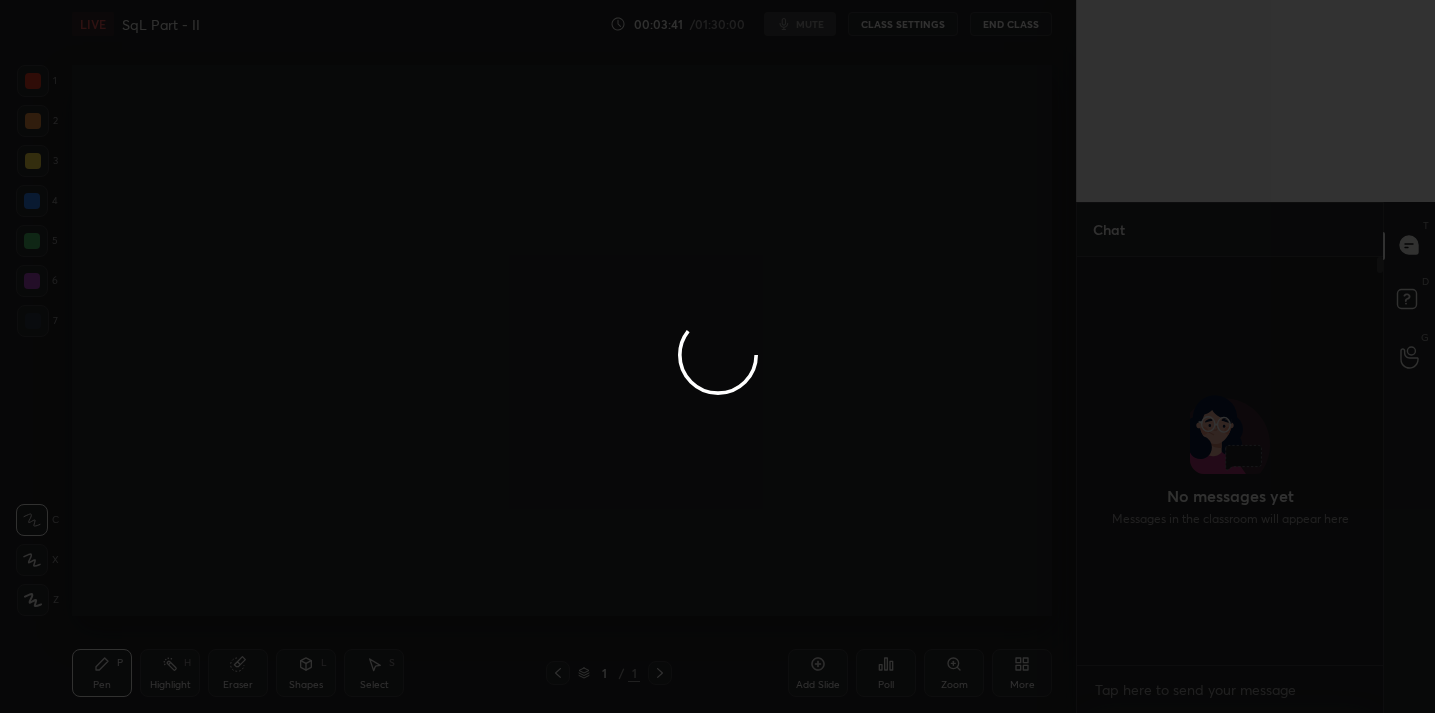 type on "x" 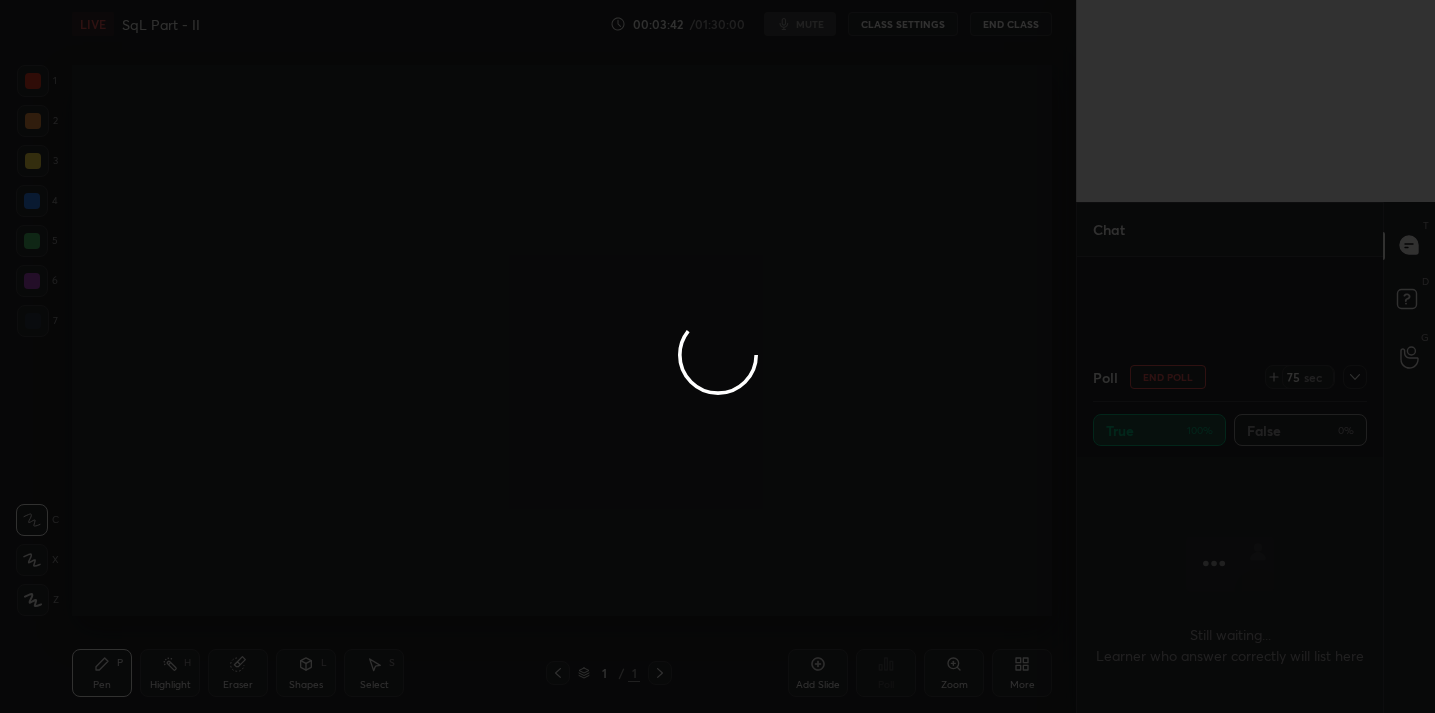 scroll, scrollTop: 298, scrollLeft: 299, axis: both 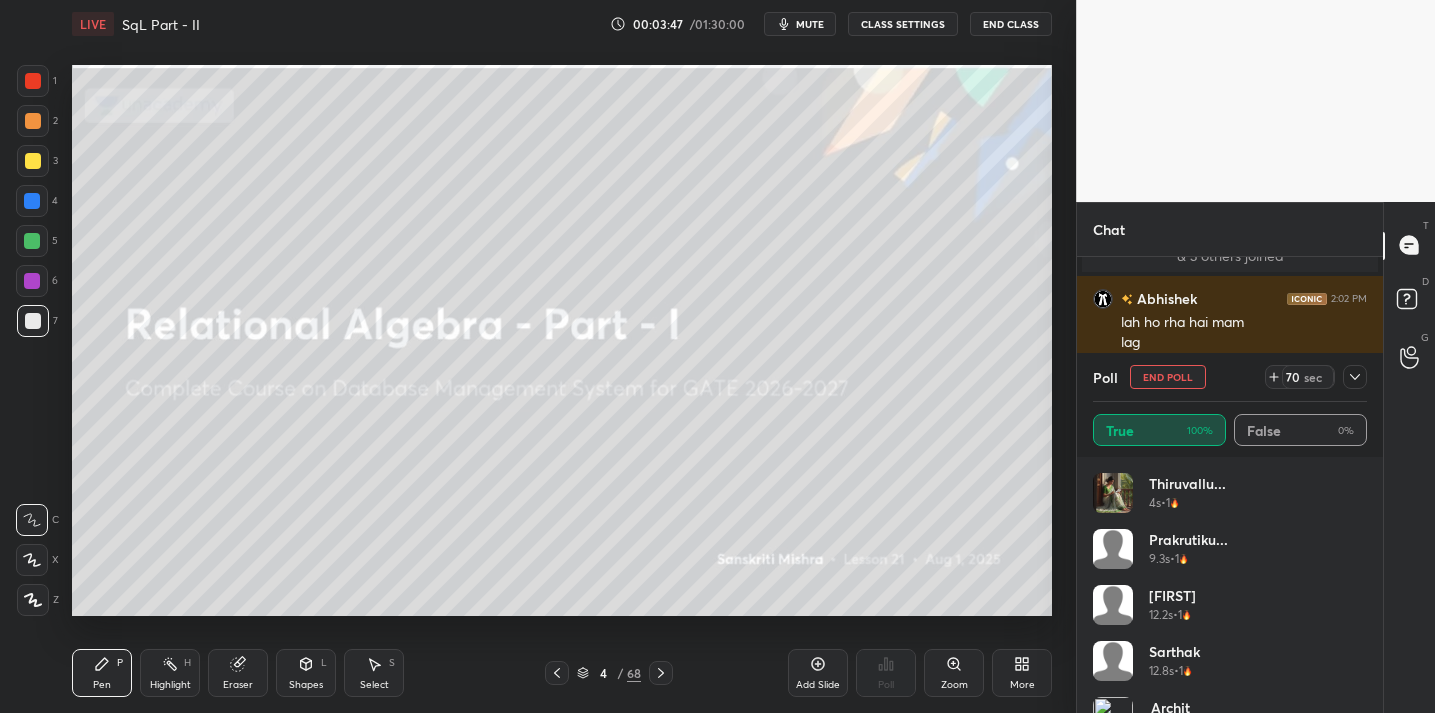 click 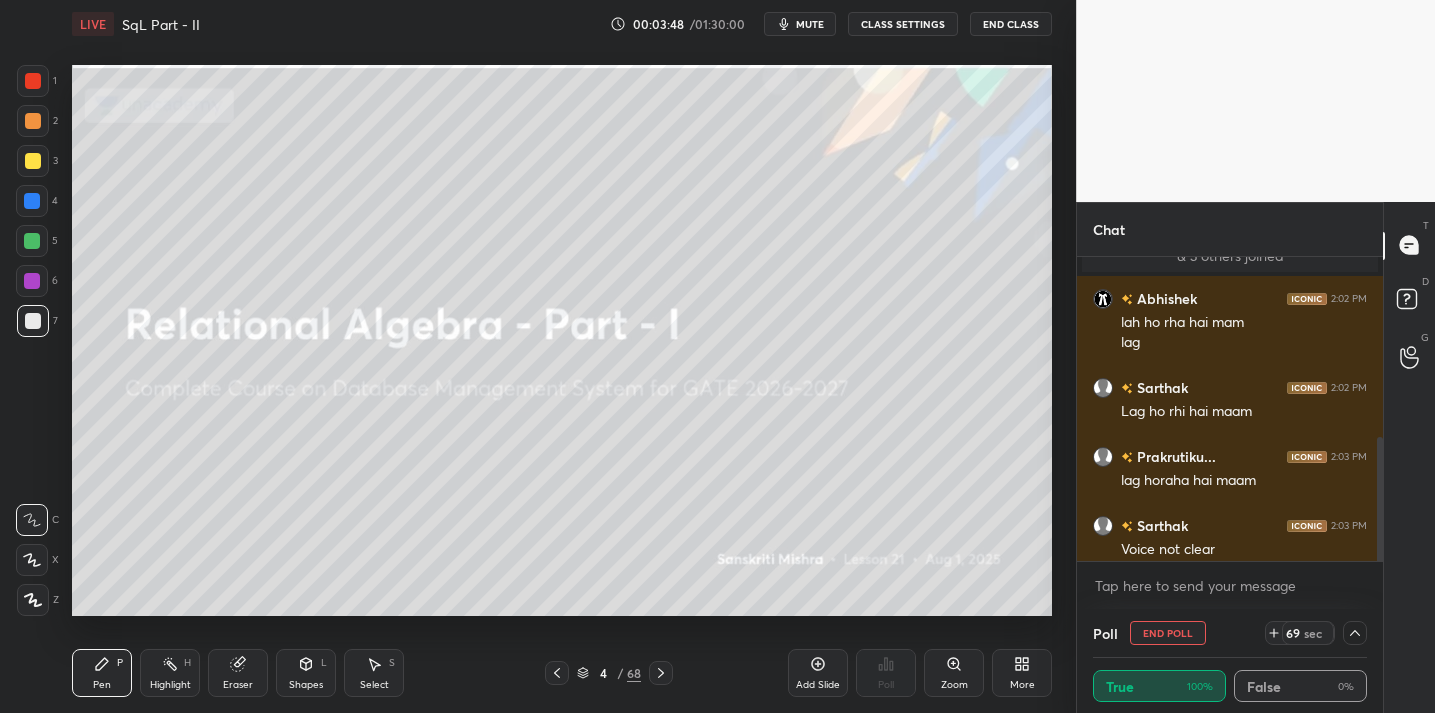 scroll, scrollTop: 0, scrollLeft: 0, axis: both 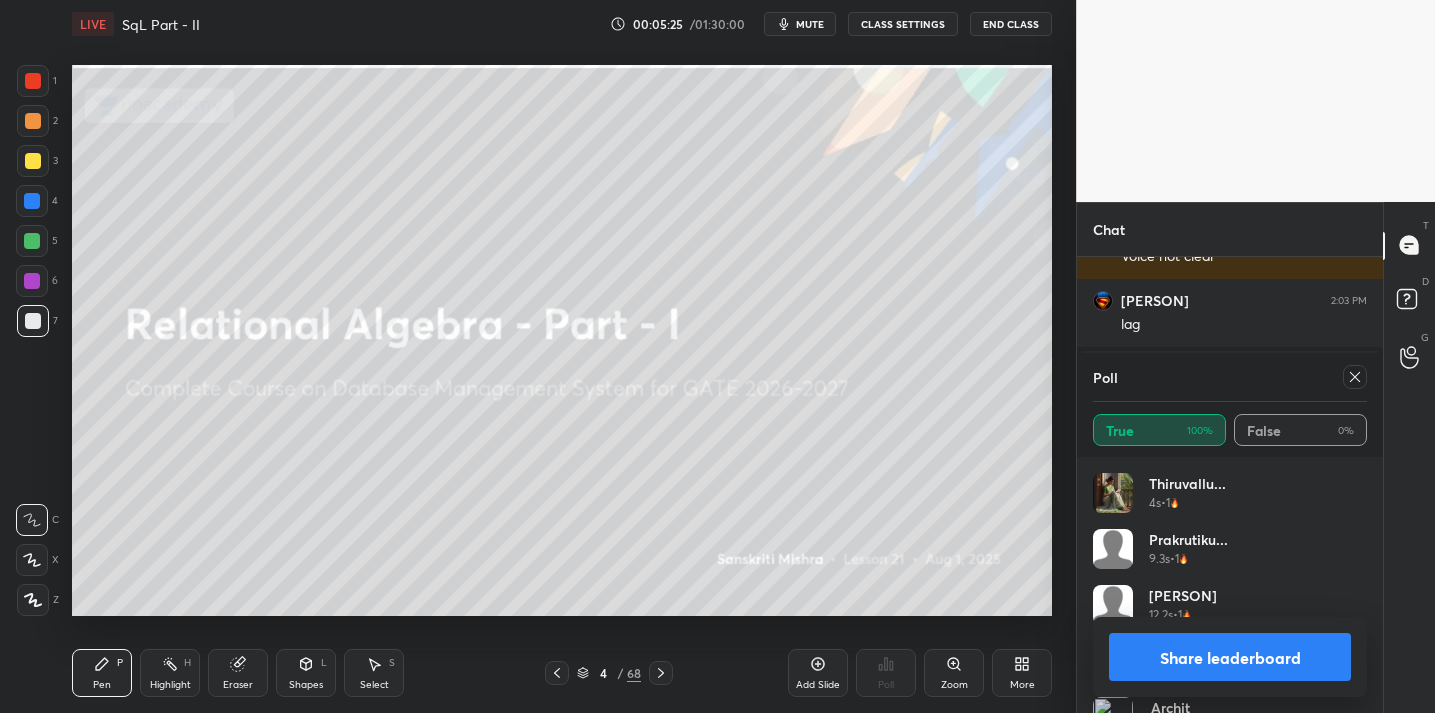 click 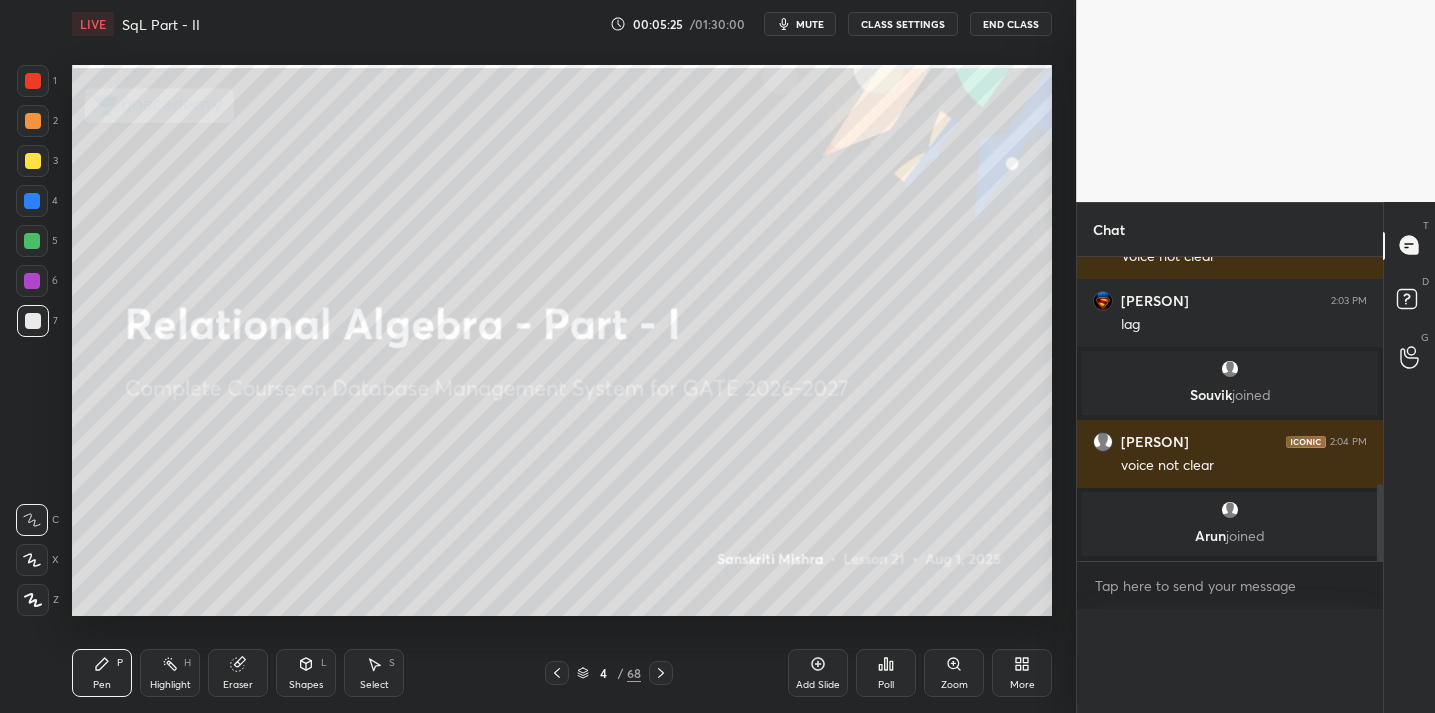 scroll, scrollTop: 0, scrollLeft: 0, axis: both 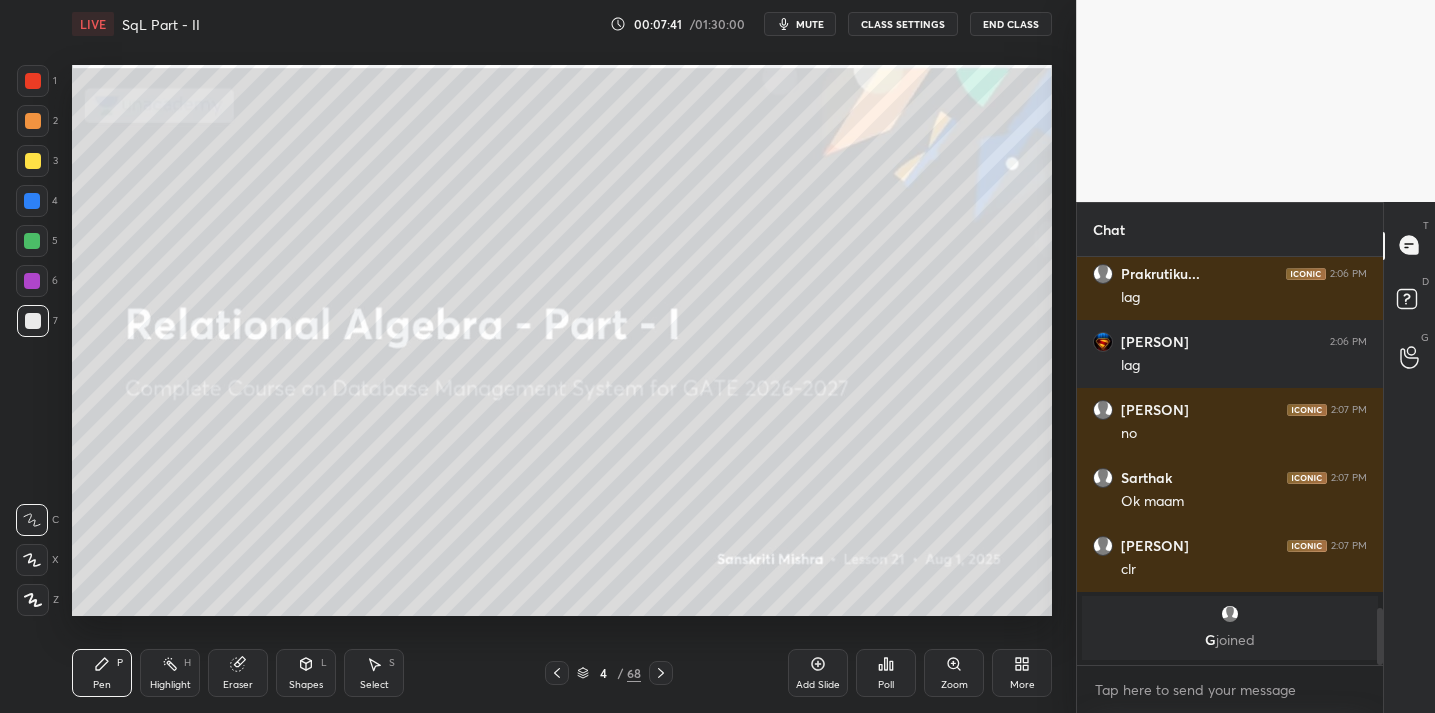 click on "4 / 68" at bounding box center [609, 673] 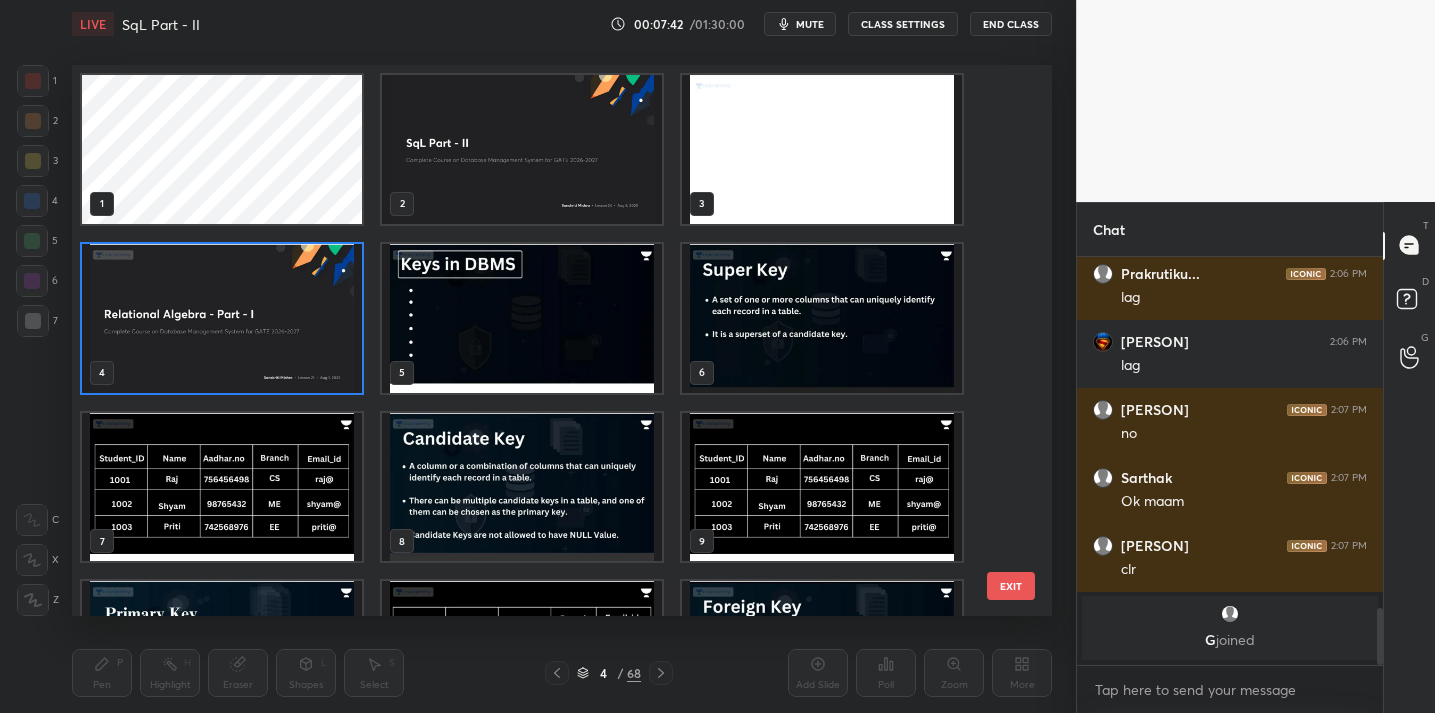 scroll, scrollTop: 6, scrollLeft: 10, axis: both 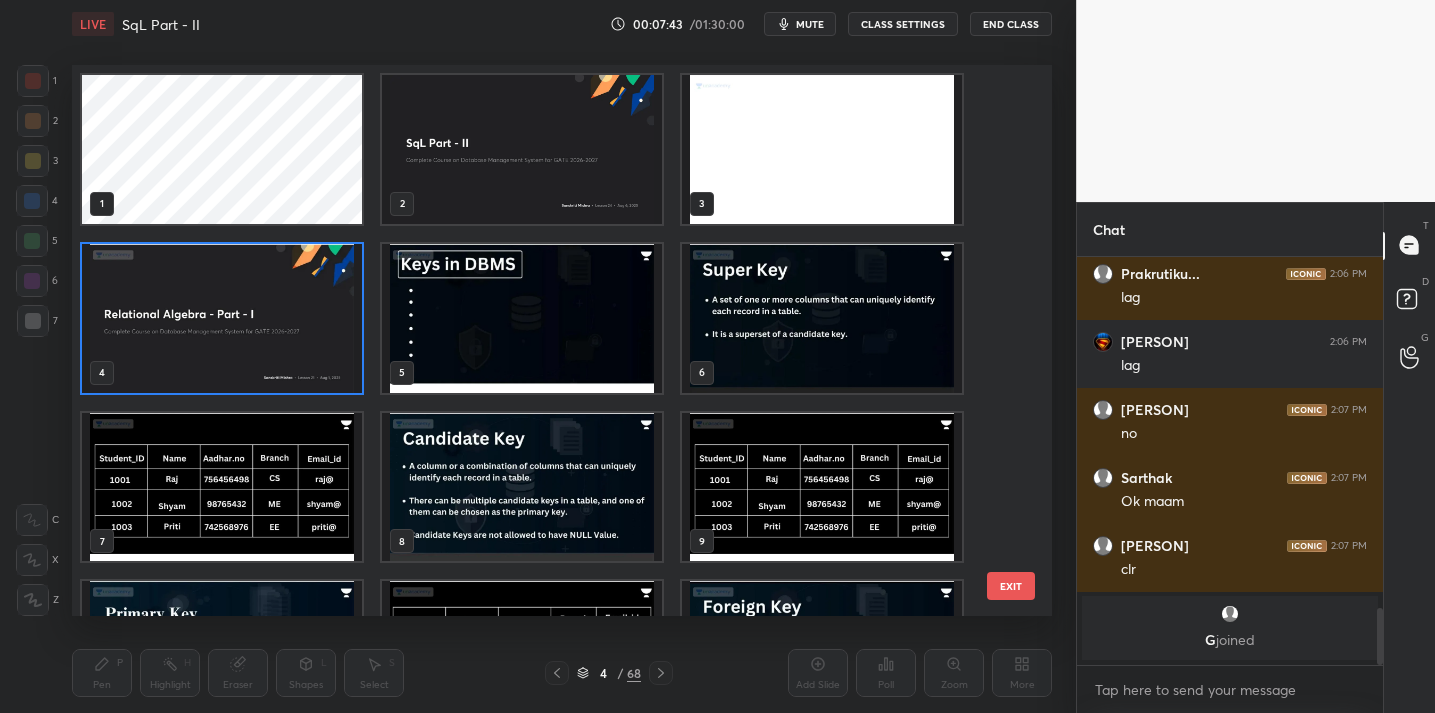 click at bounding box center [522, 318] 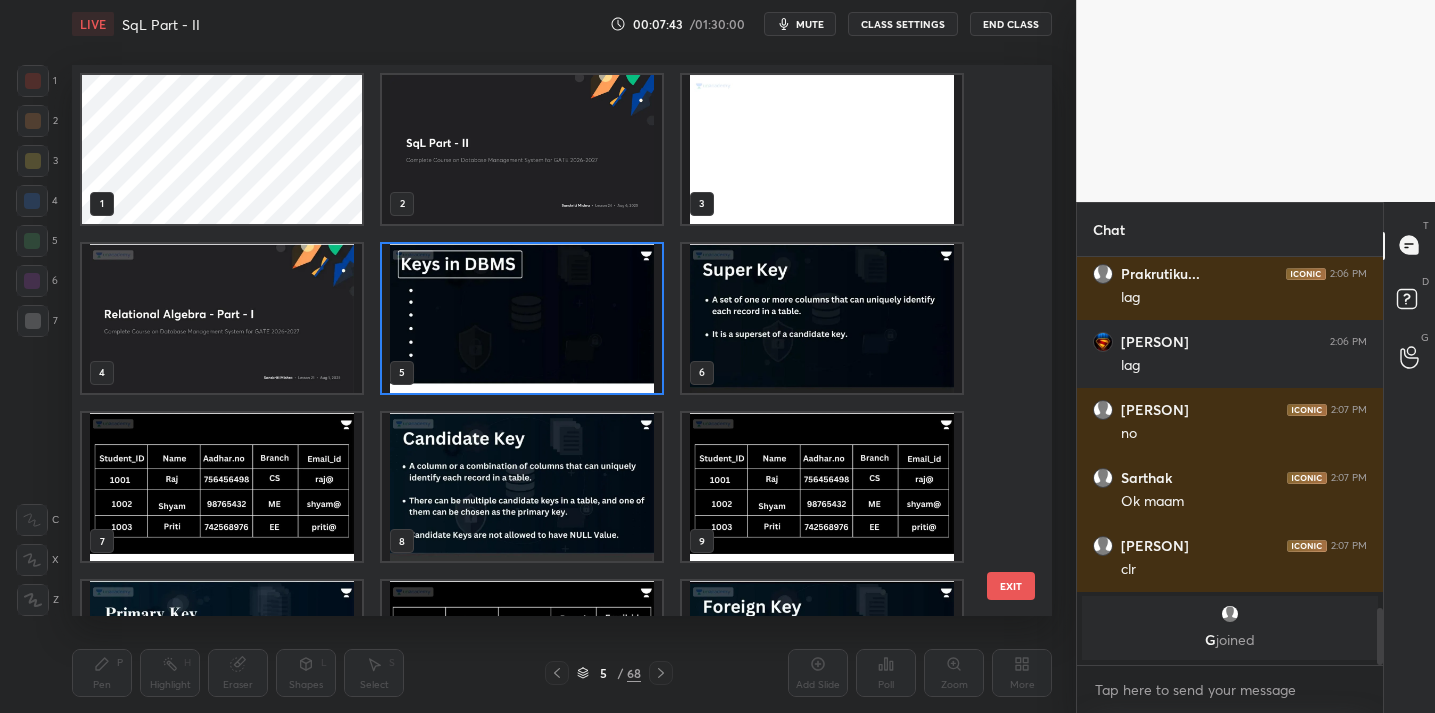 click at bounding box center [522, 318] 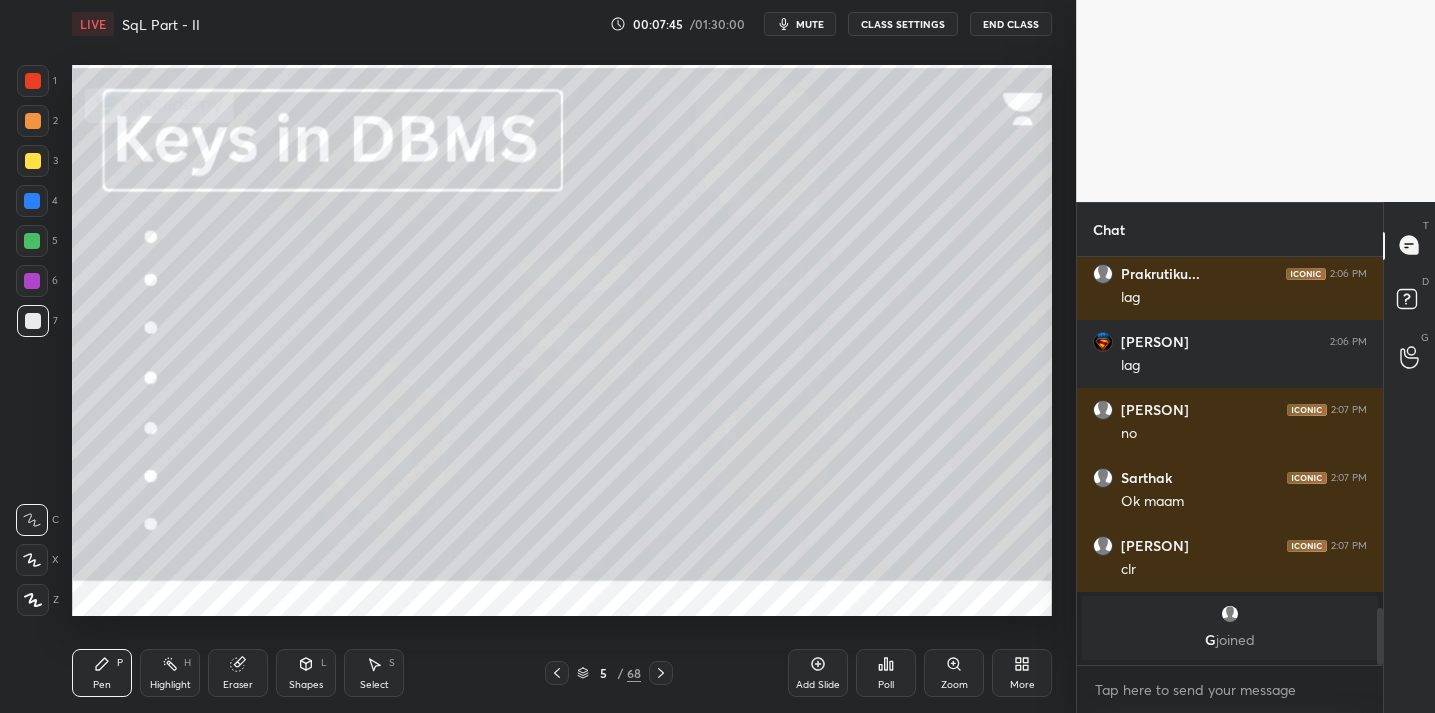 click on "/" at bounding box center [620, 673] 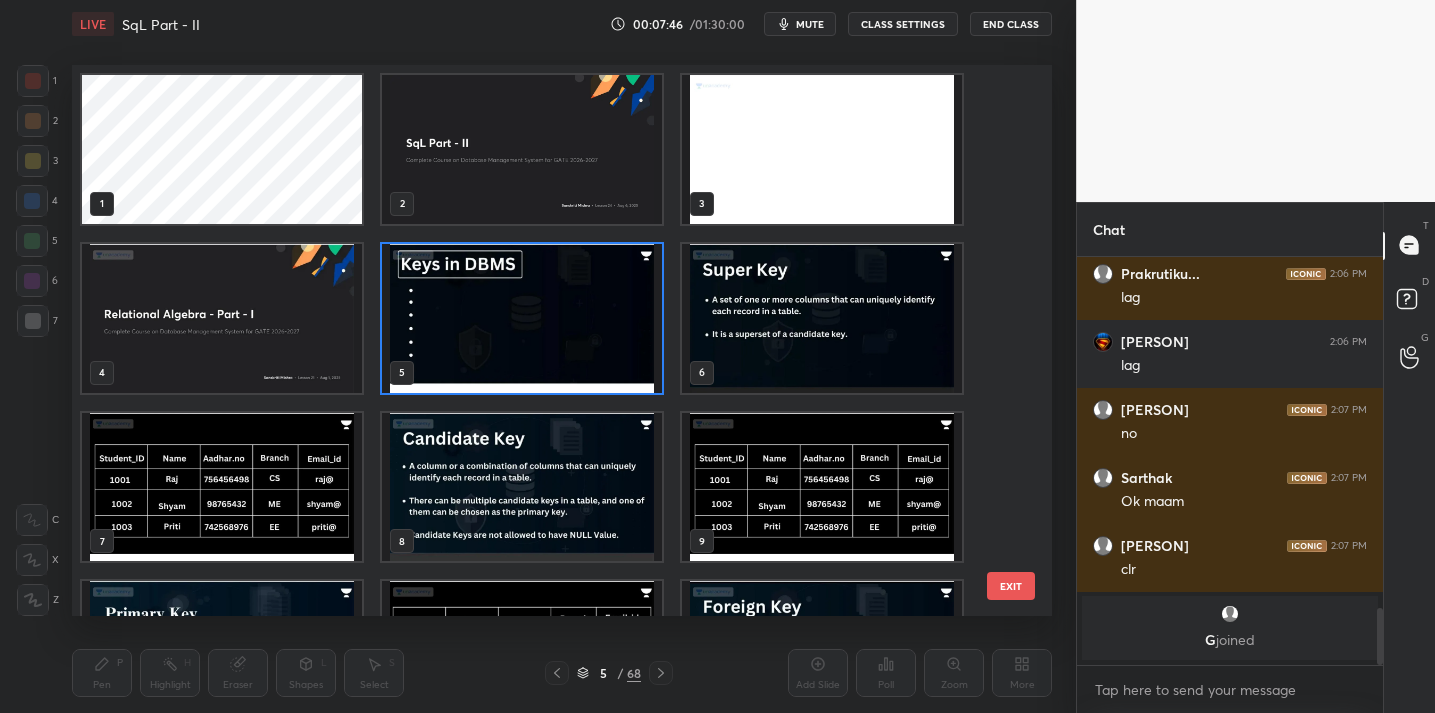 scroll, scrollTop: 6, scrollLeft: 10, axis: both 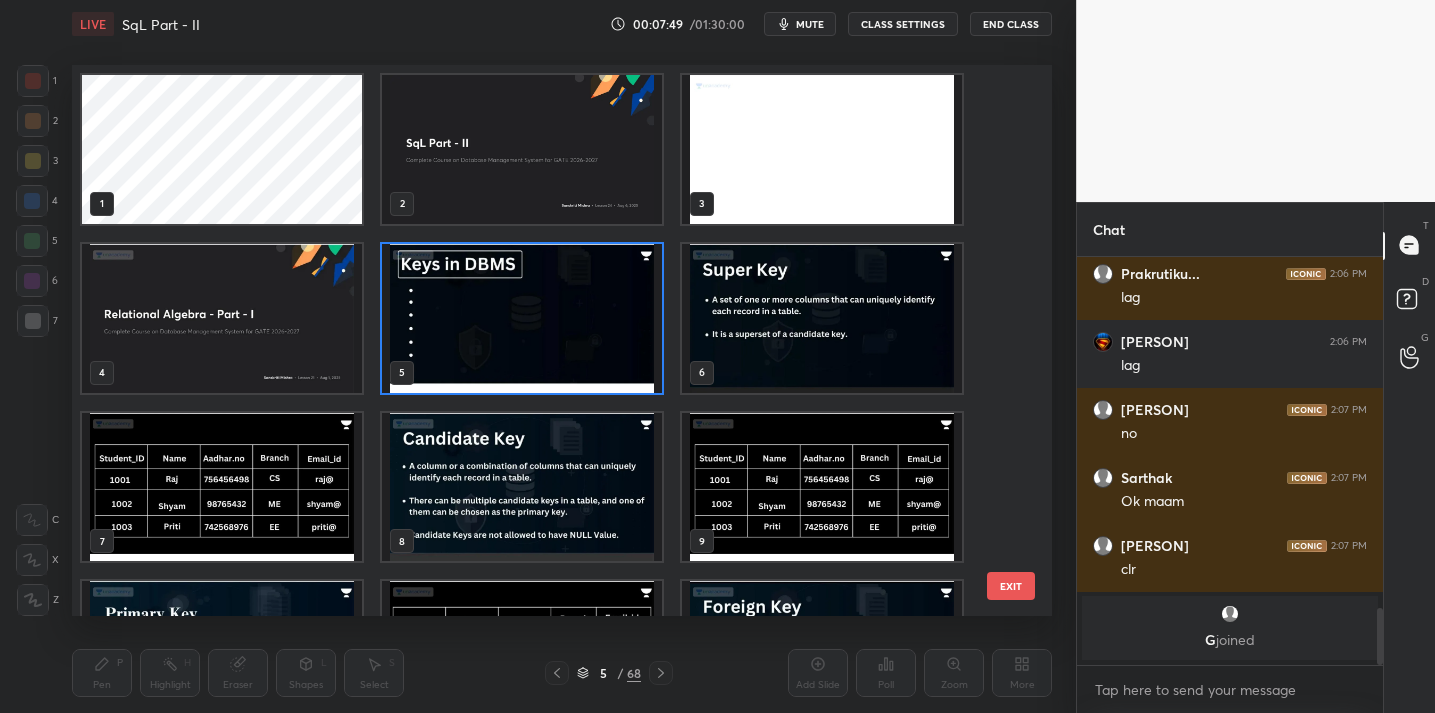 click at bounding box center (822, 318) 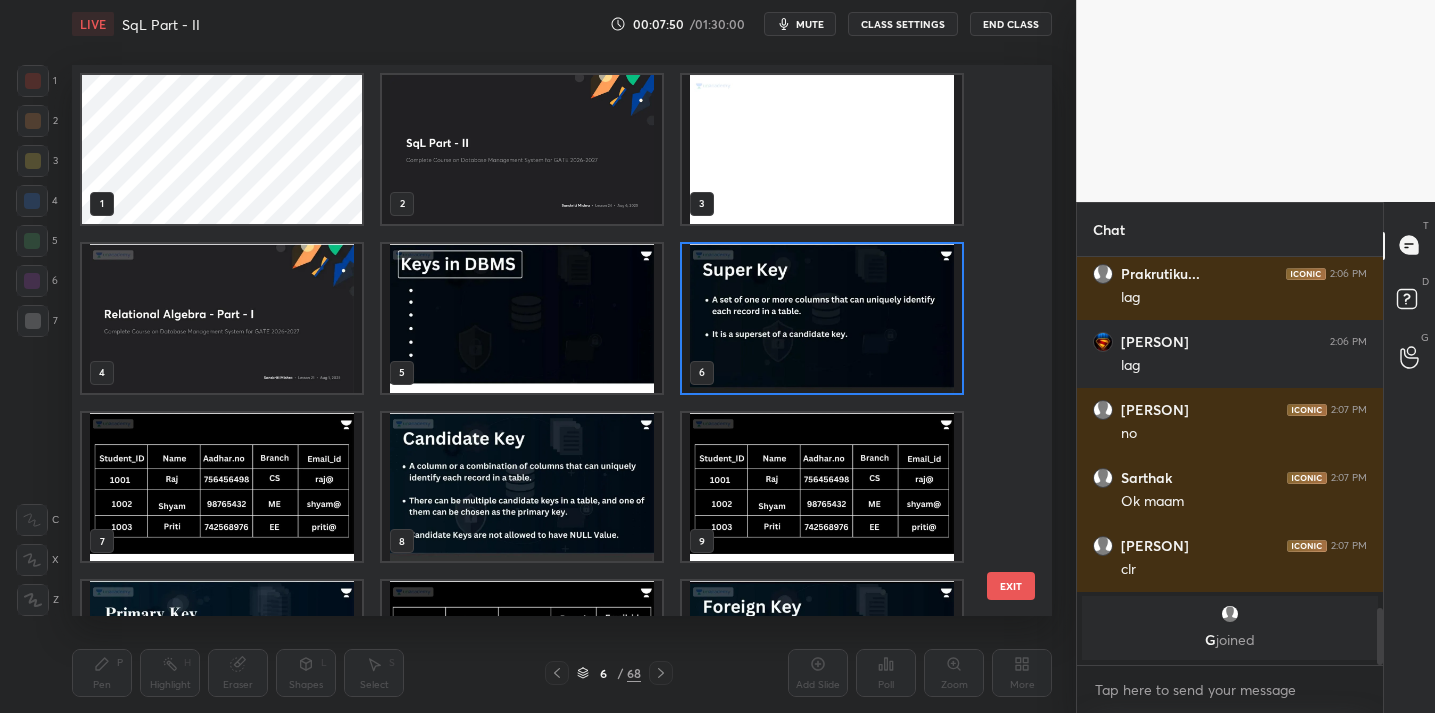 click at bounding box center (822, 318) 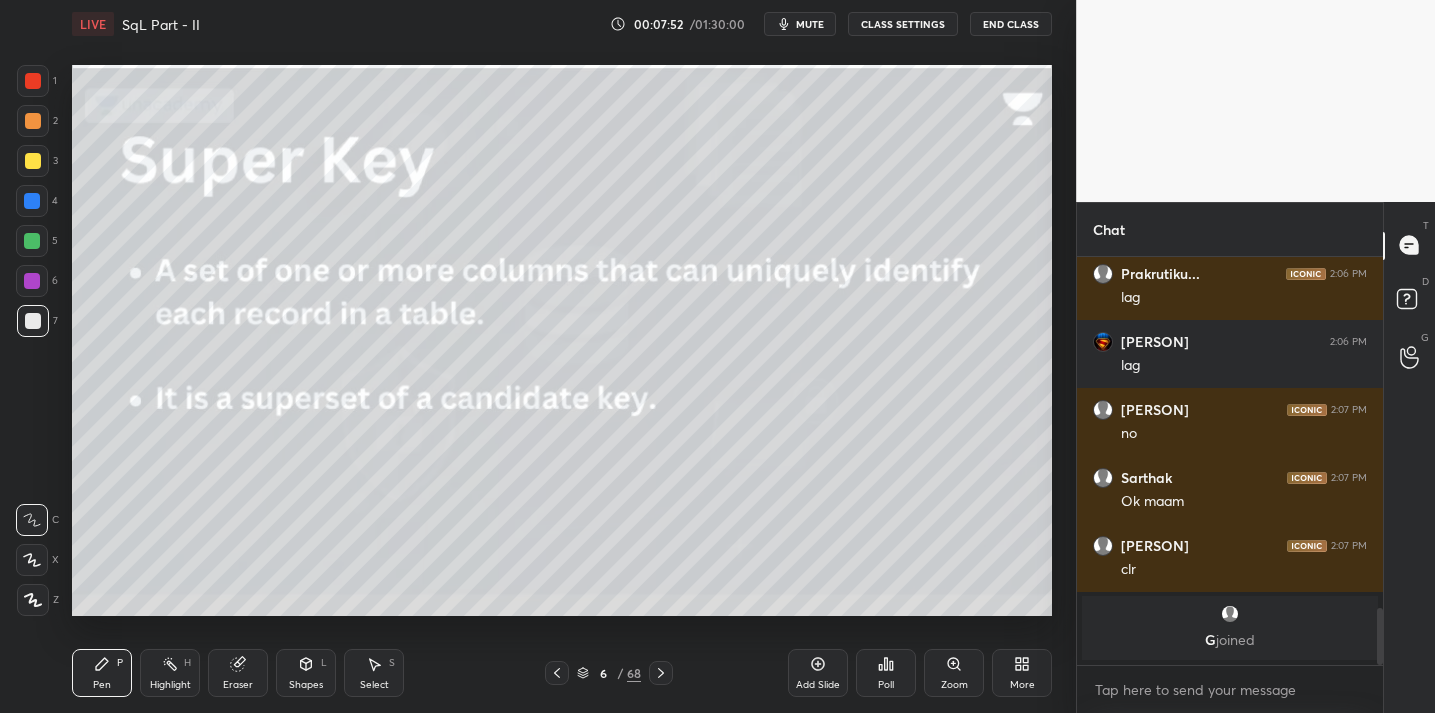 click 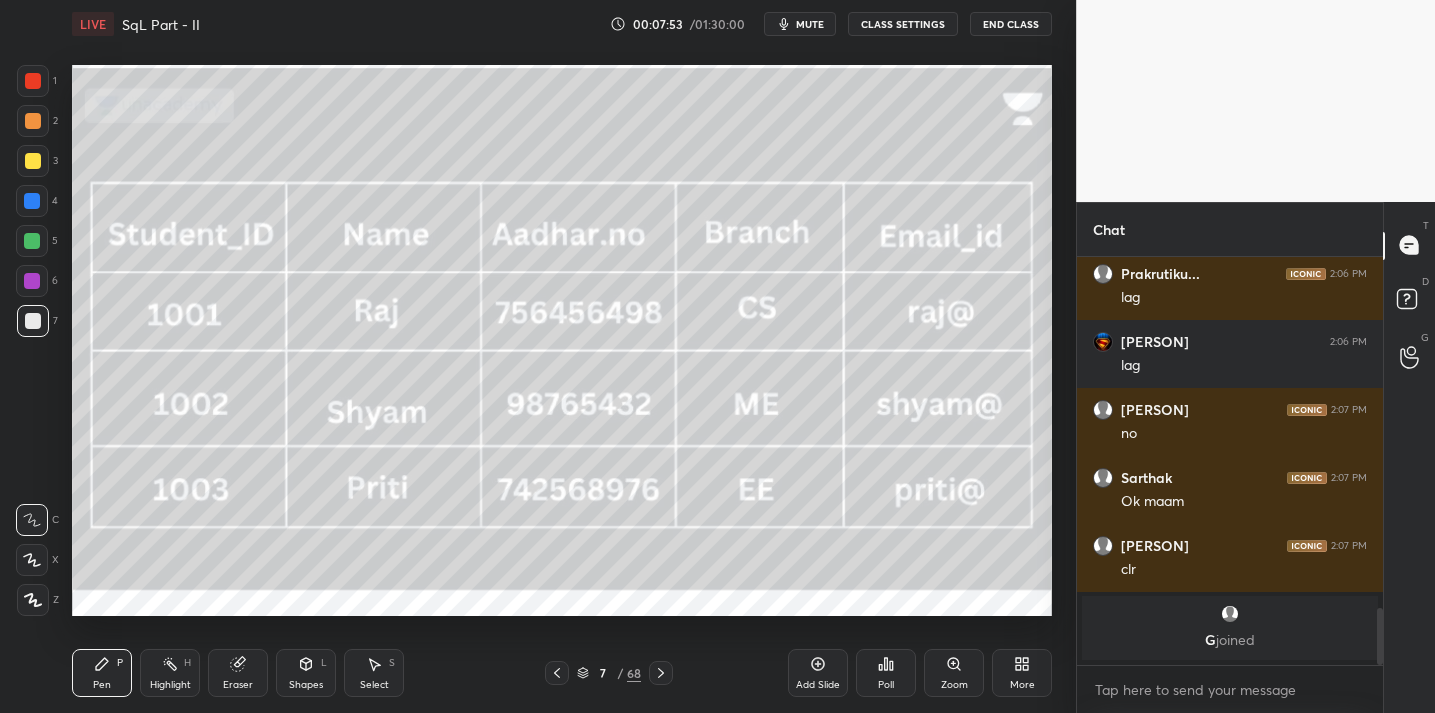 click 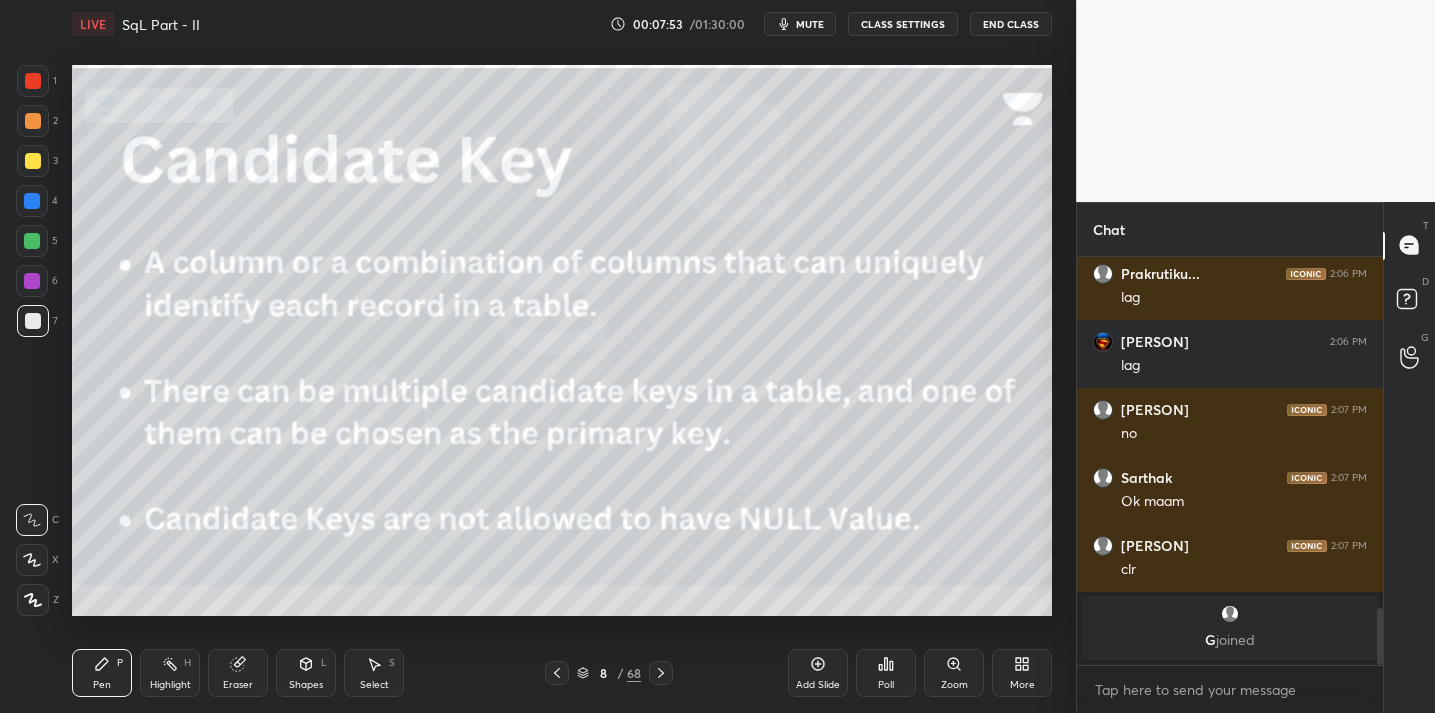 click 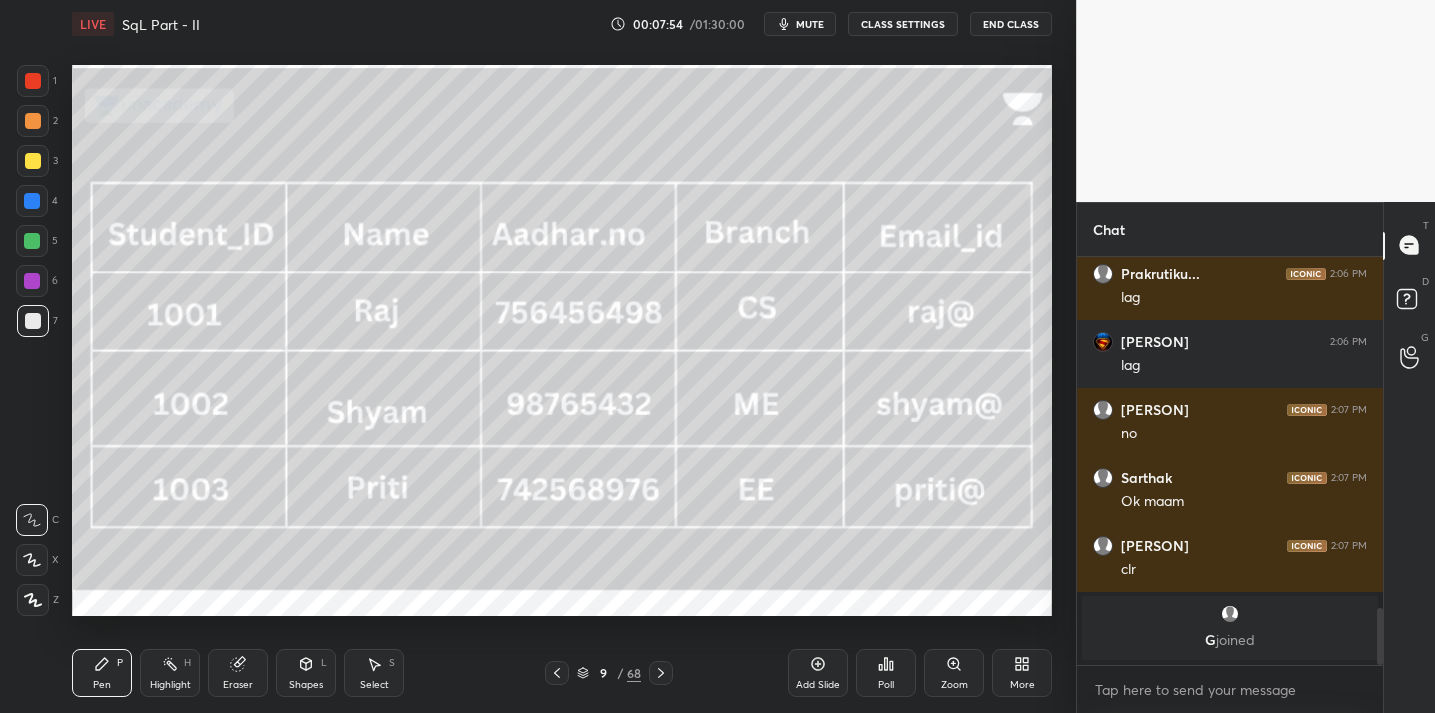 click 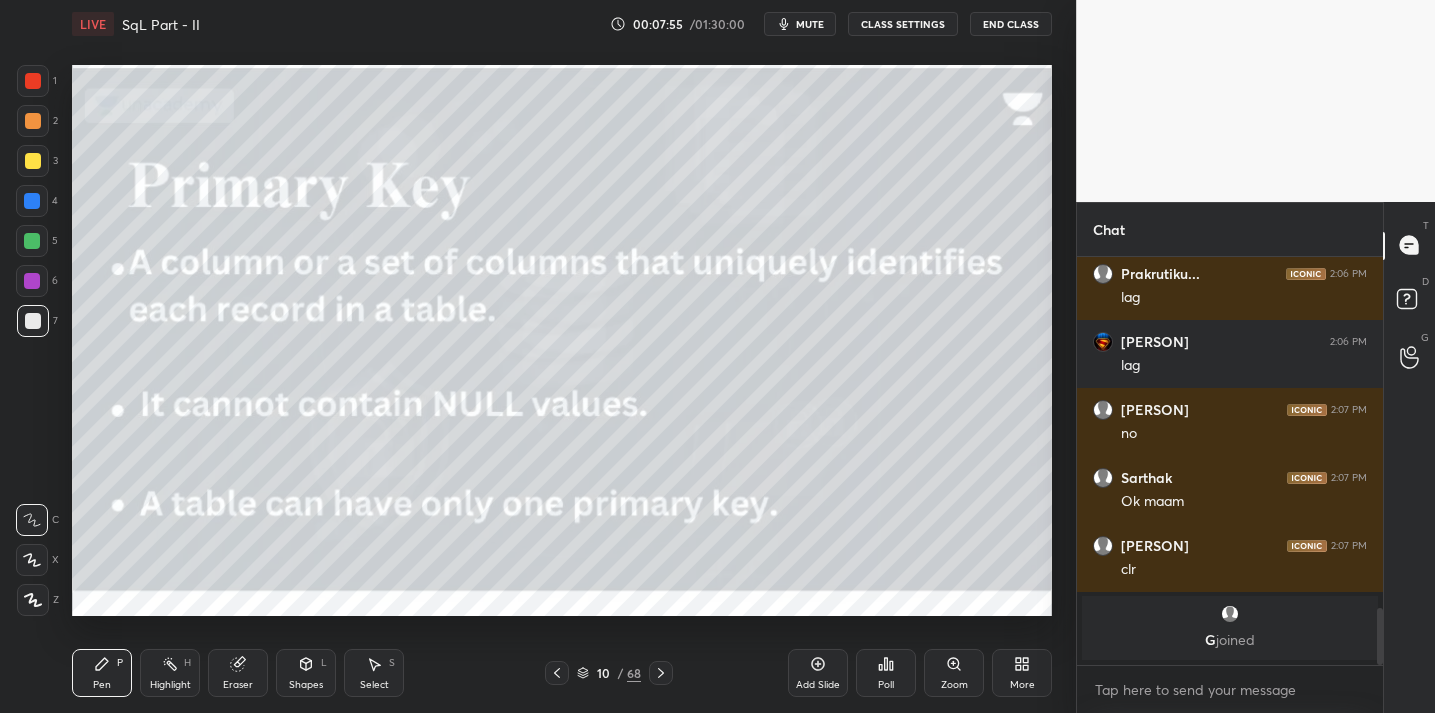 click 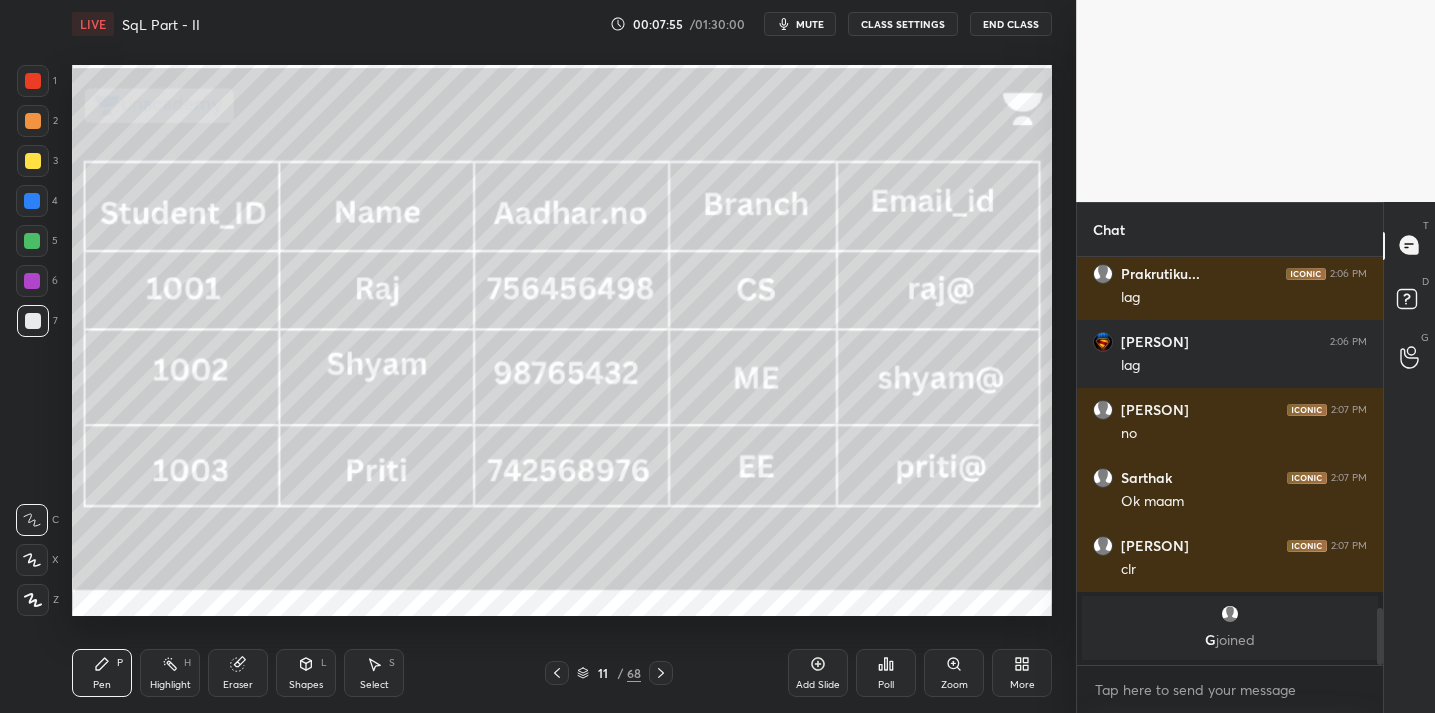 click 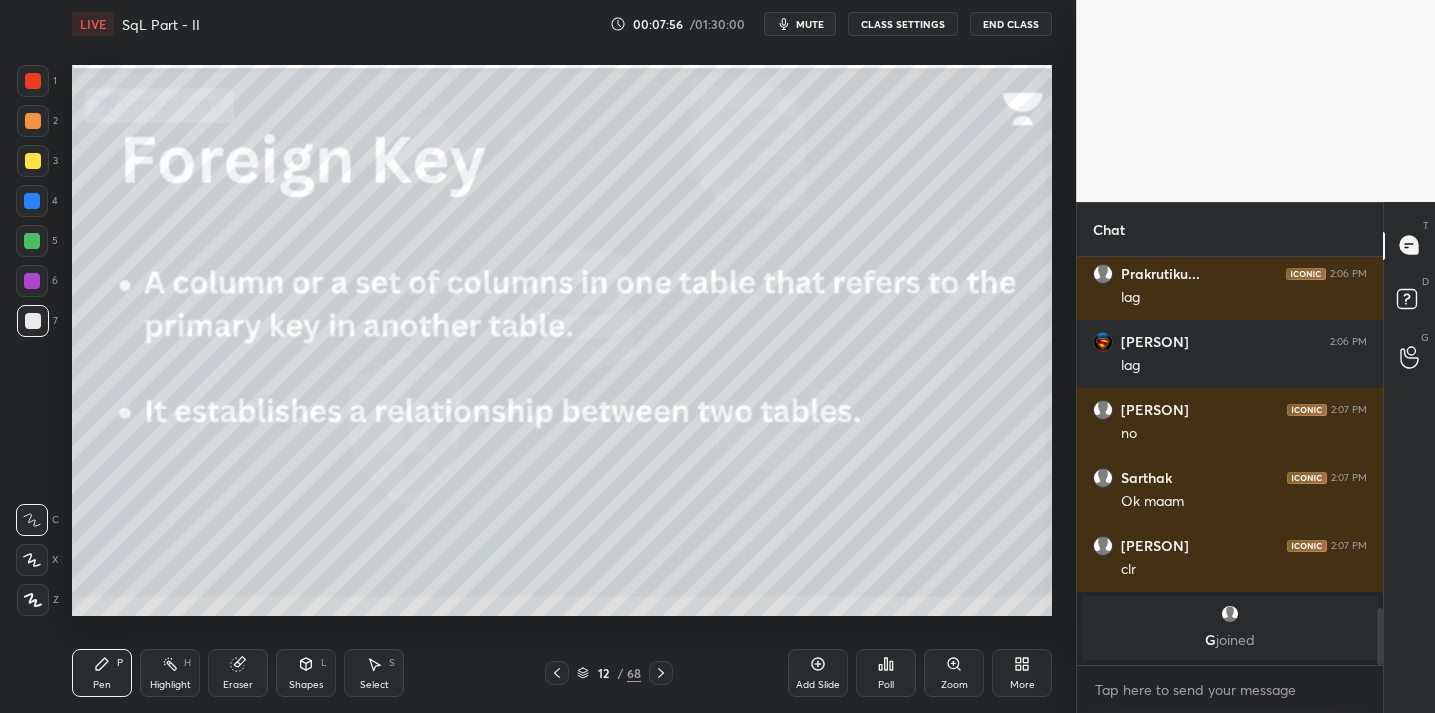 click 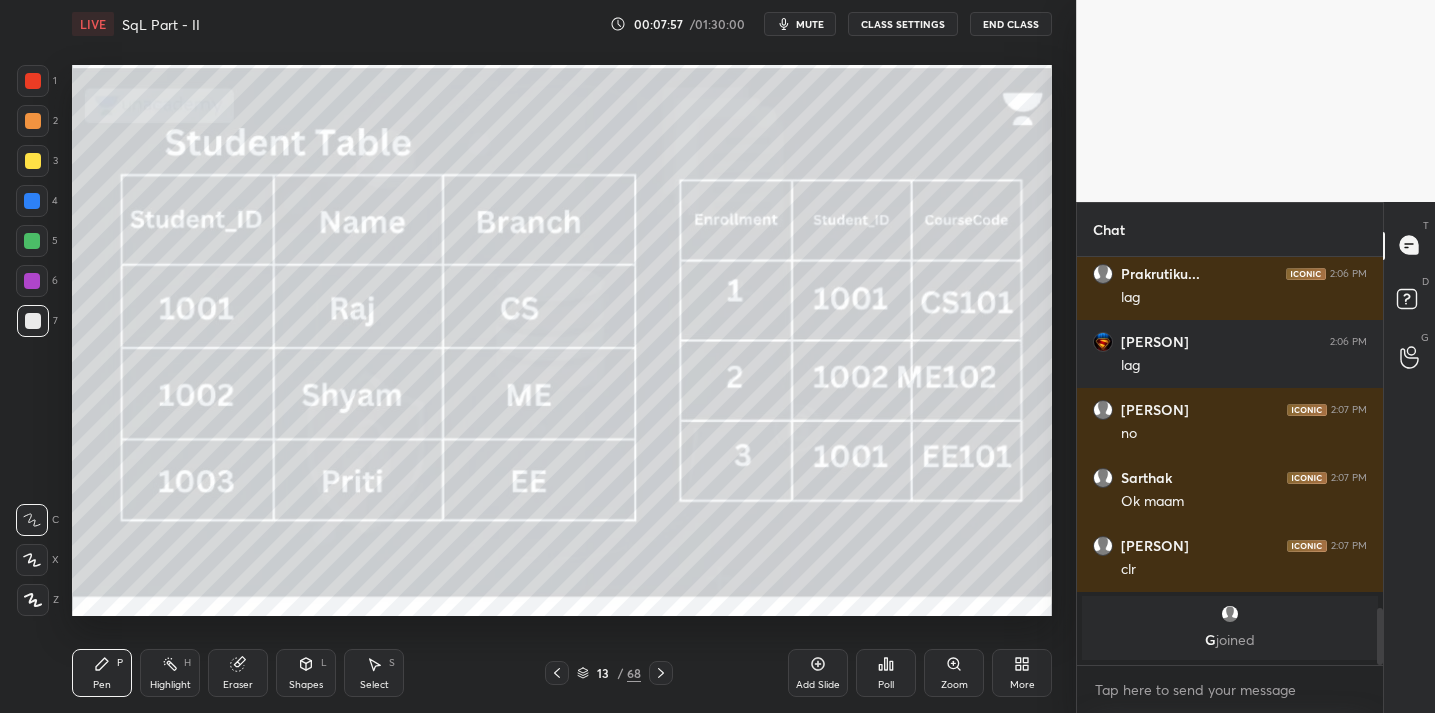 click 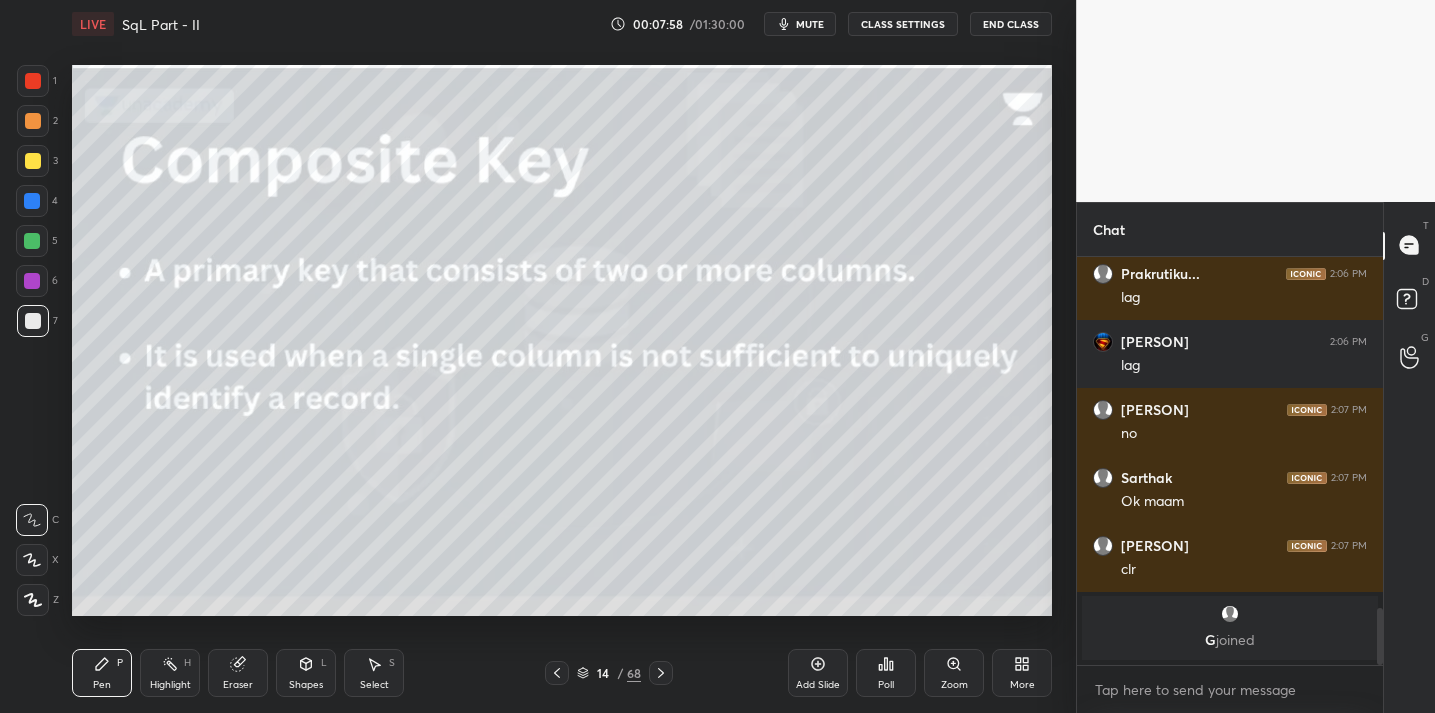 click 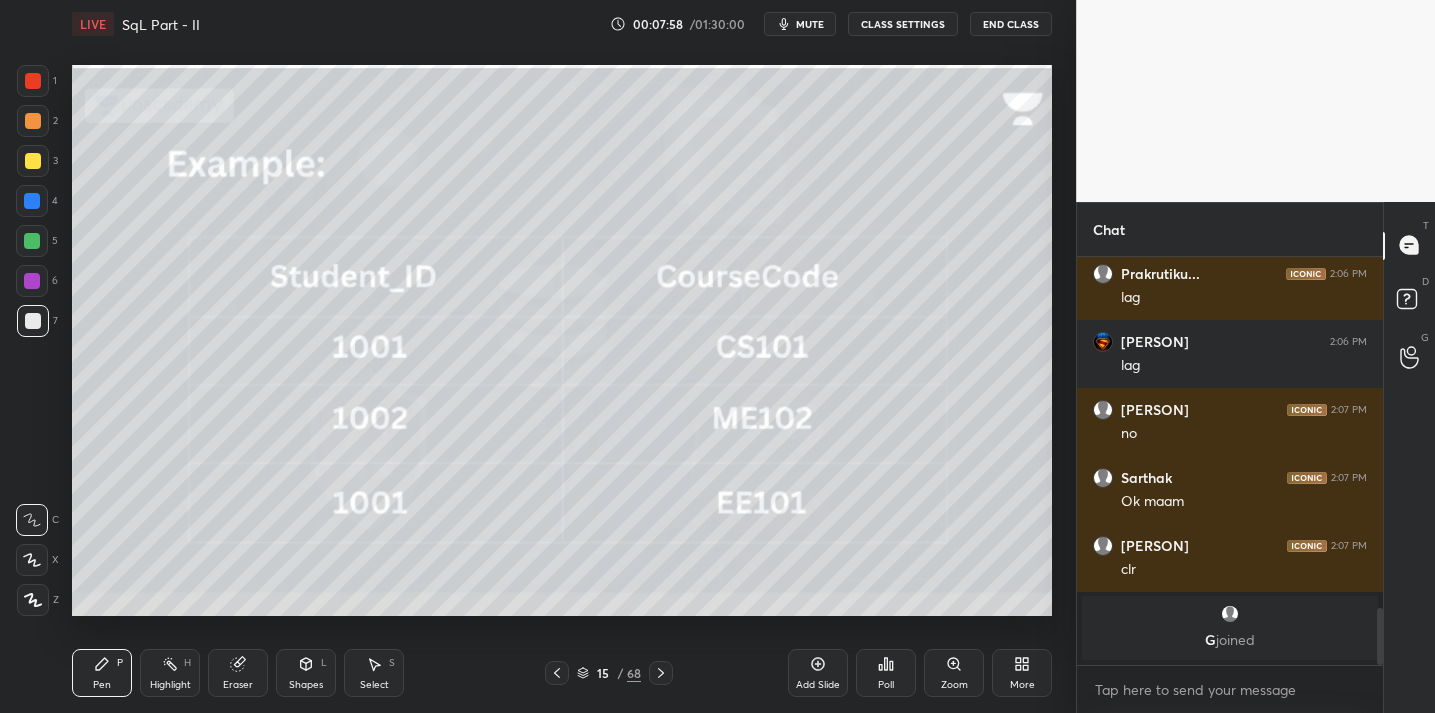click 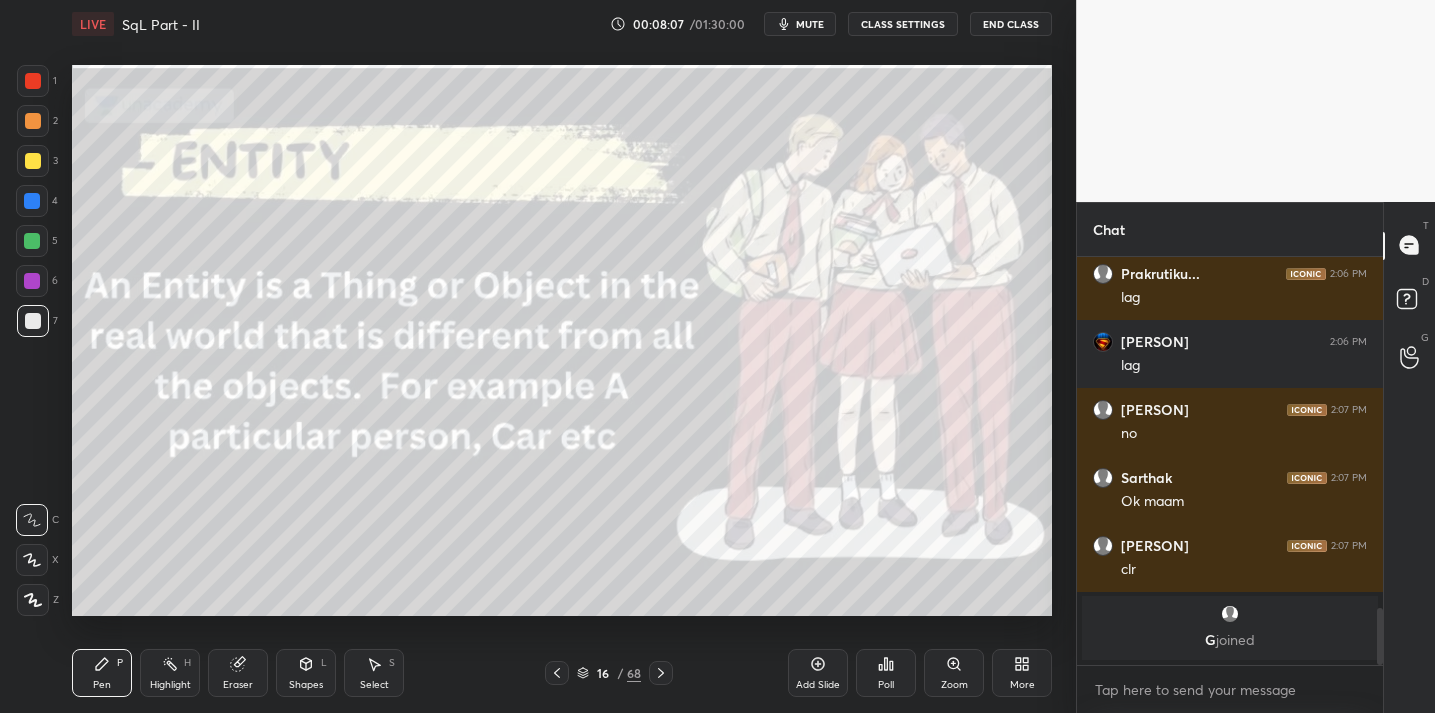 click 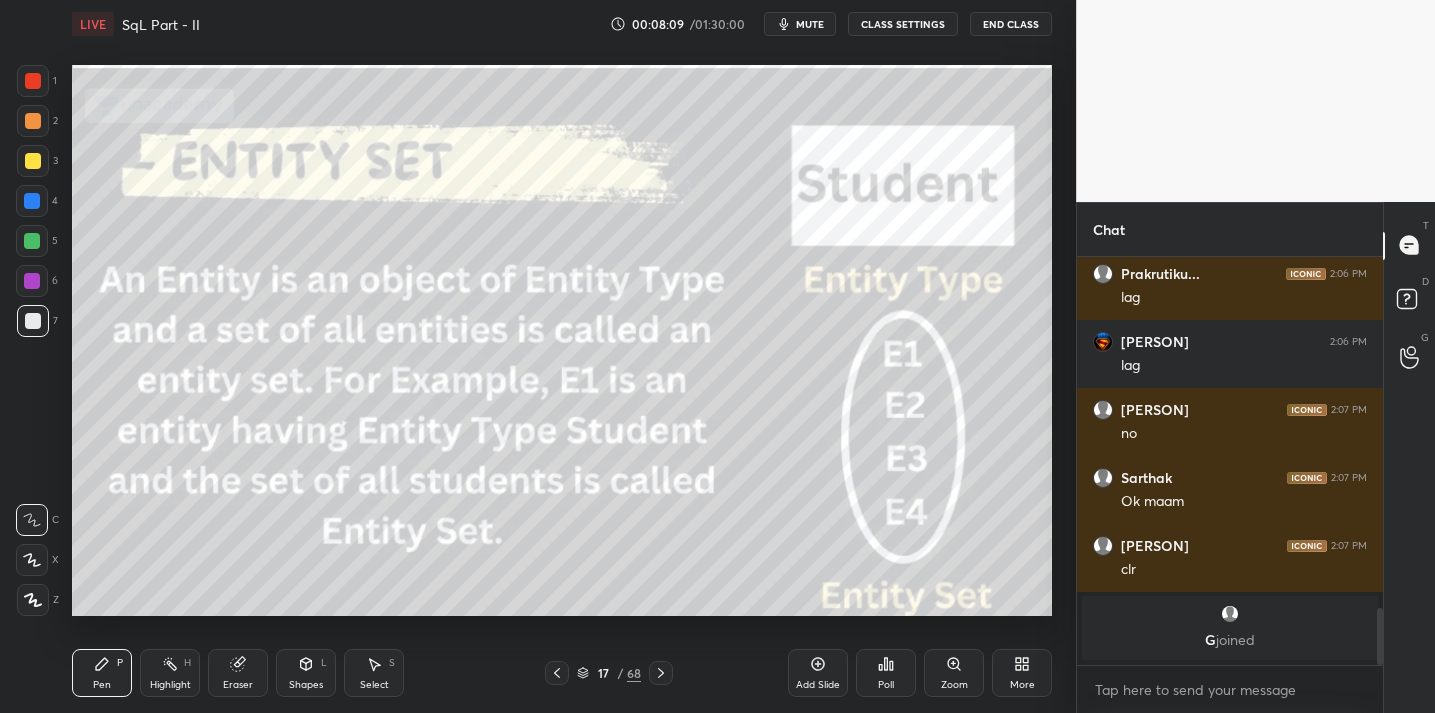 click 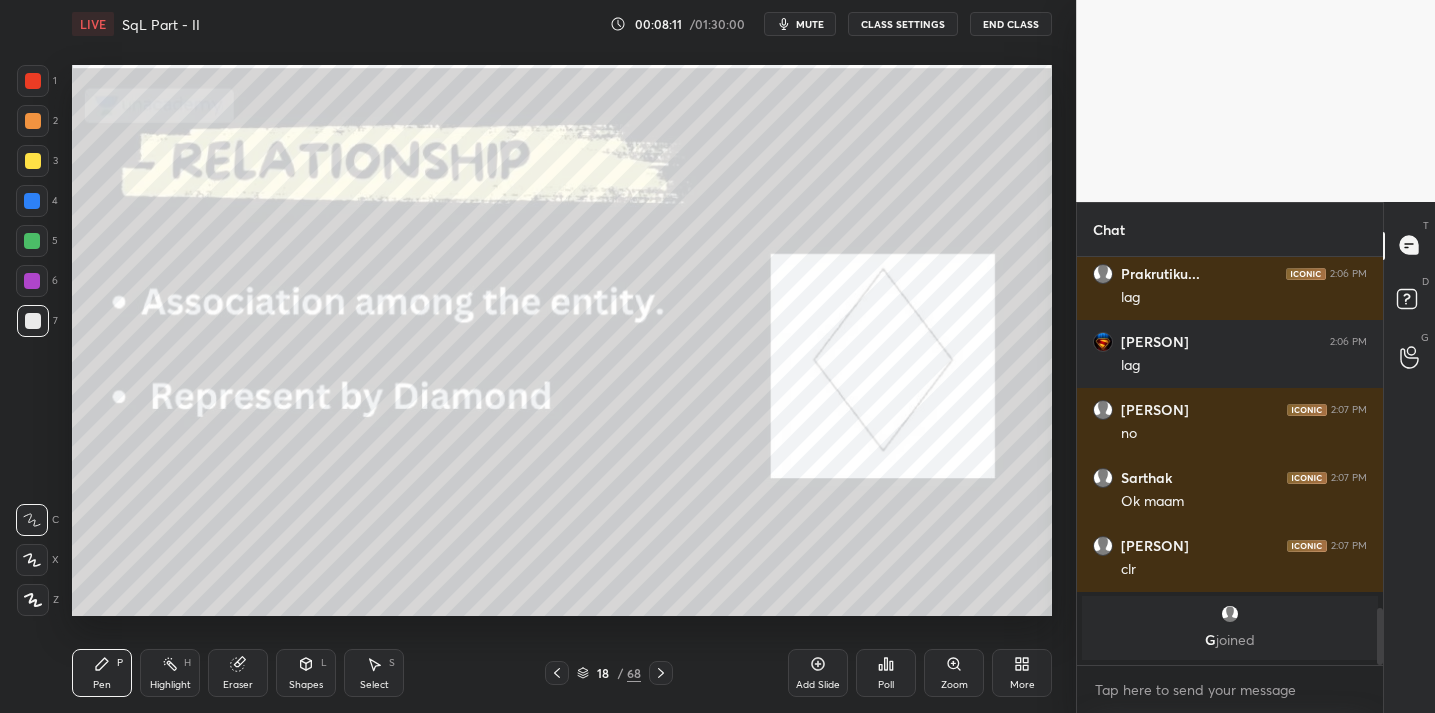 click 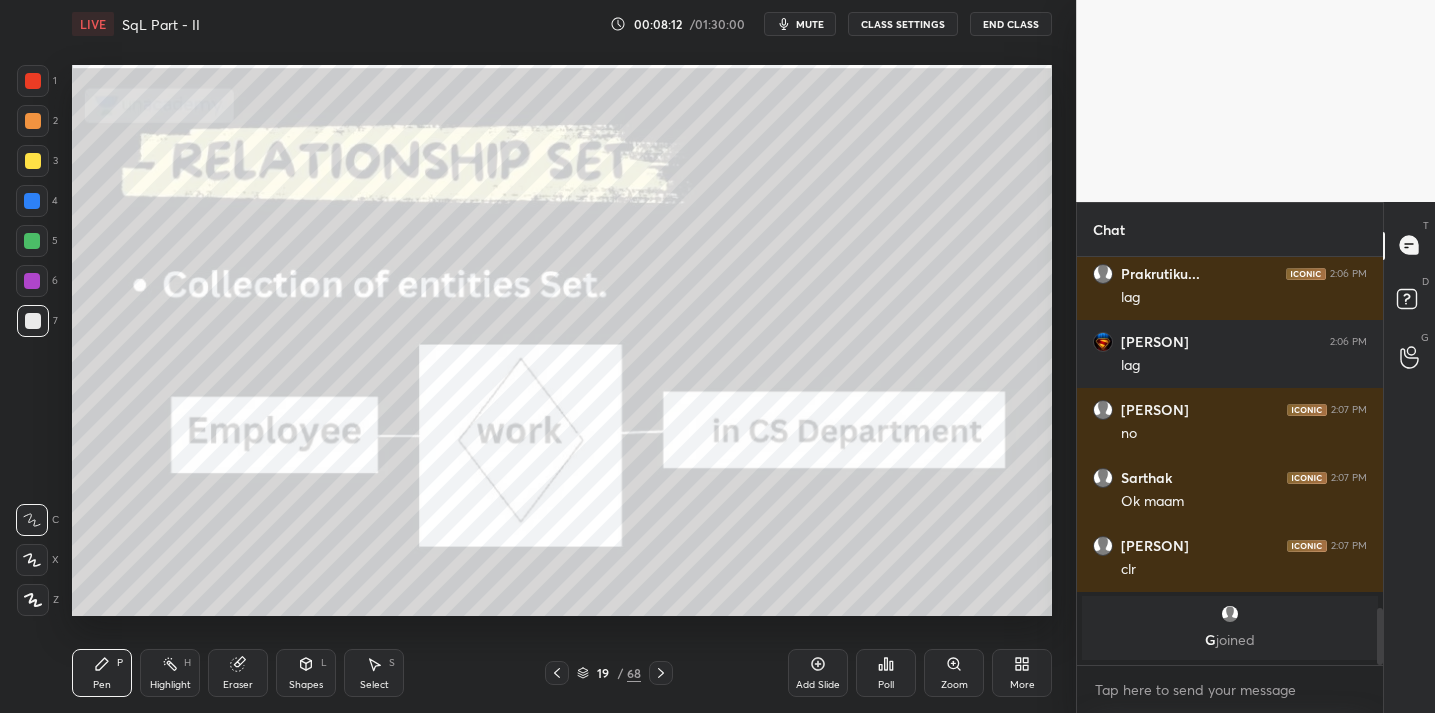 click 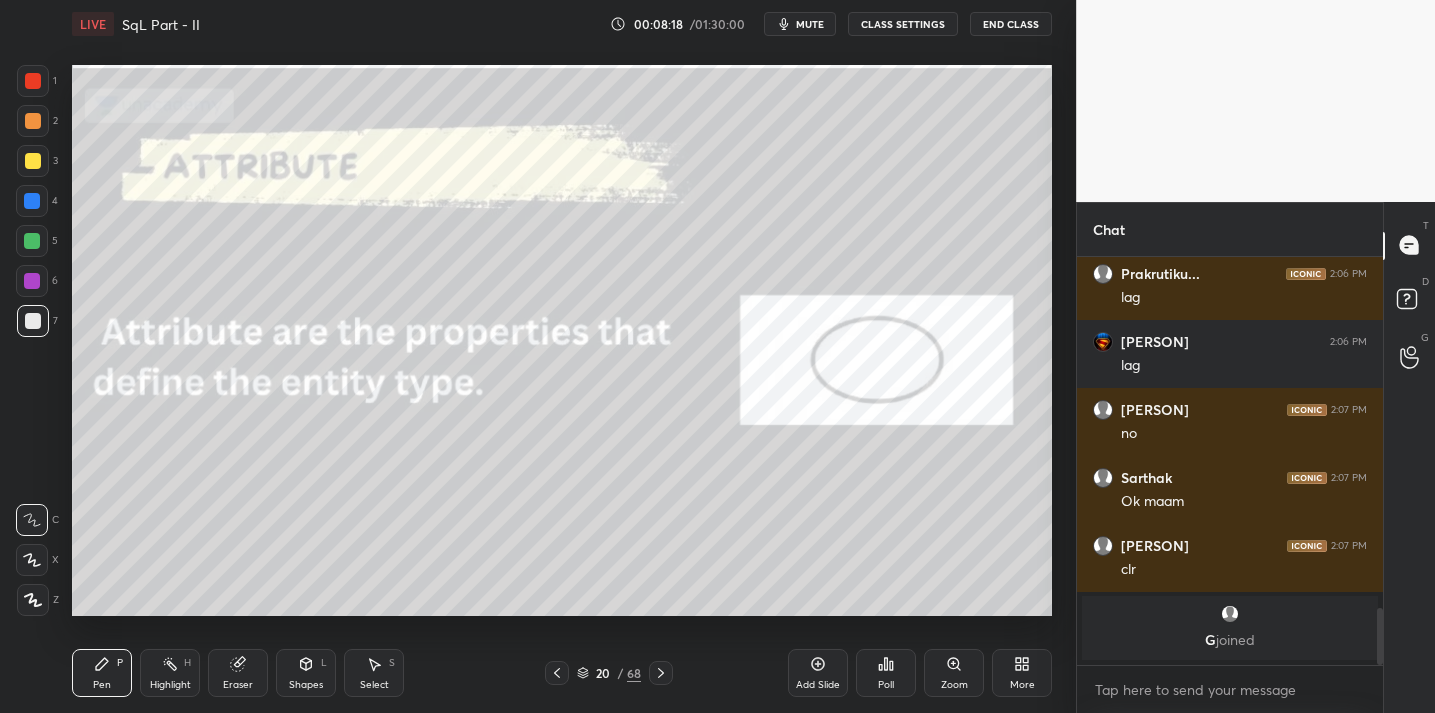 click 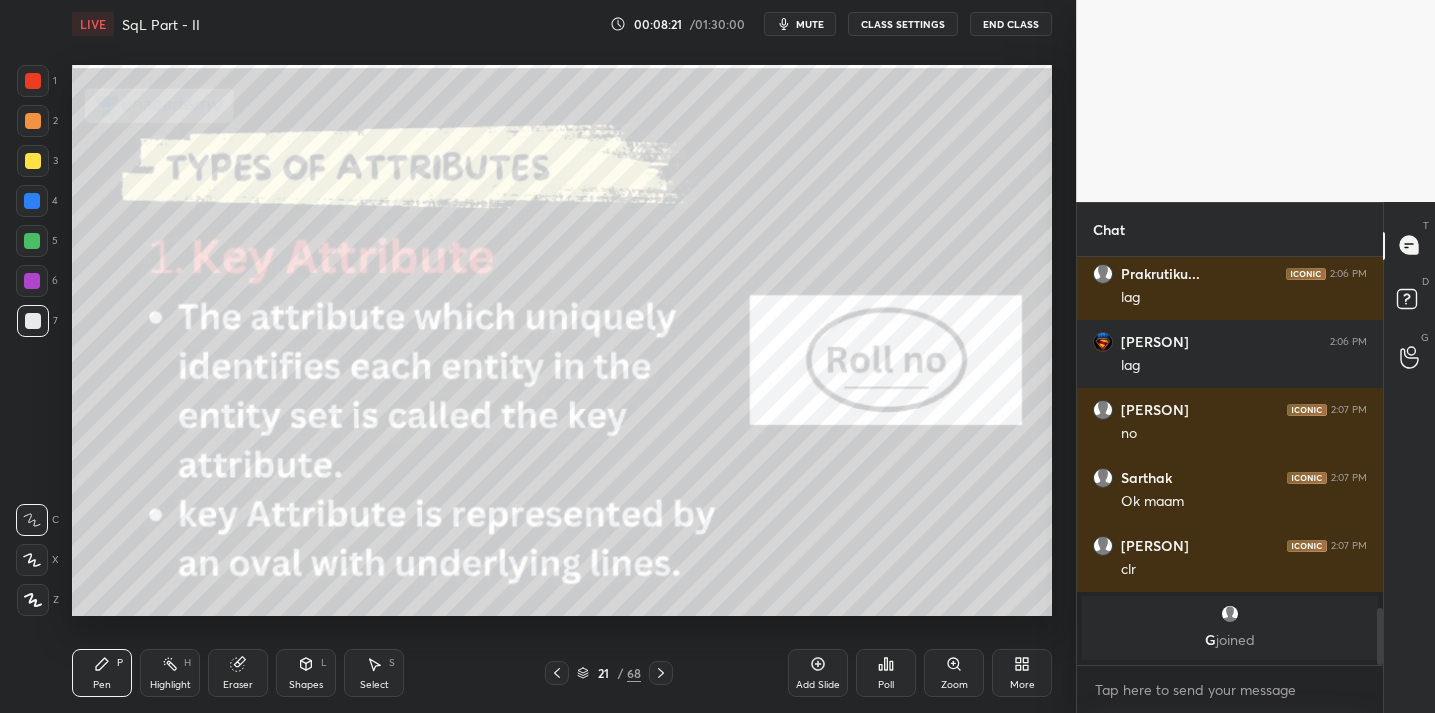 click 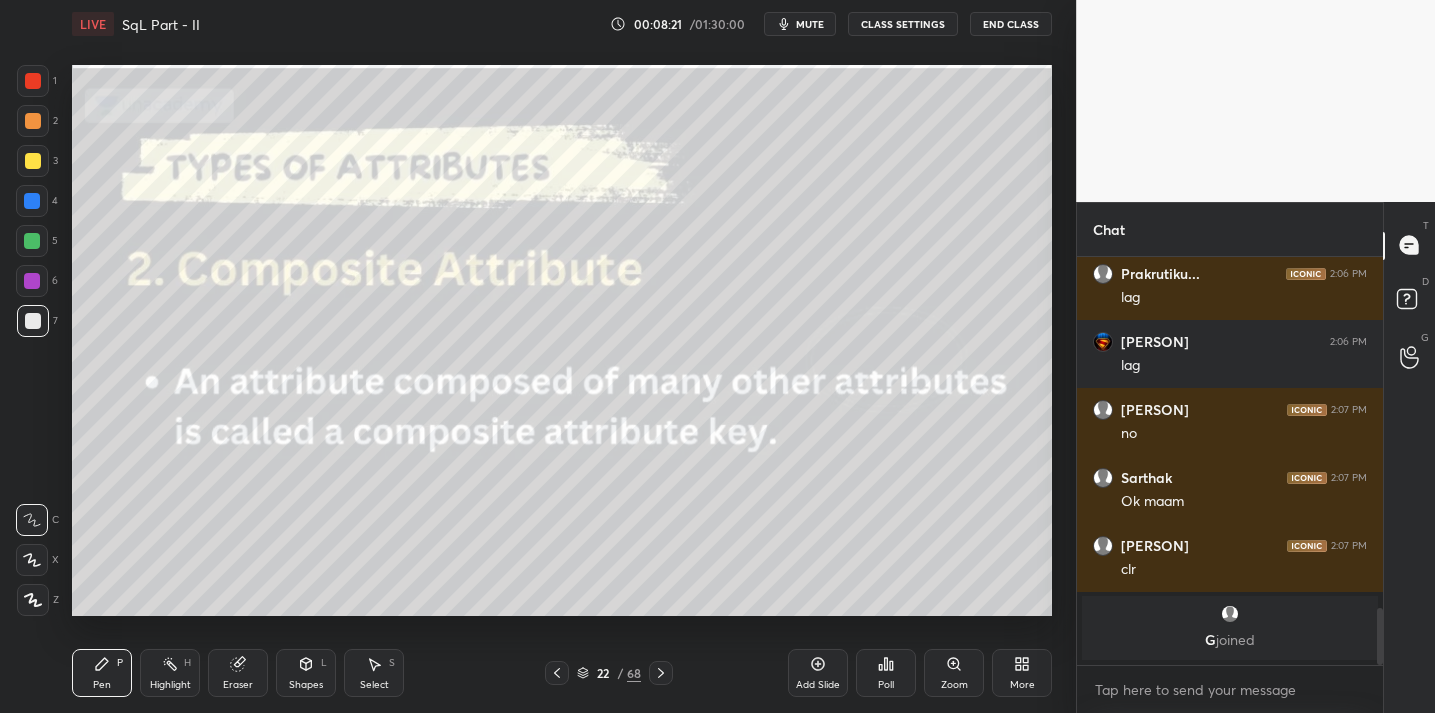 click 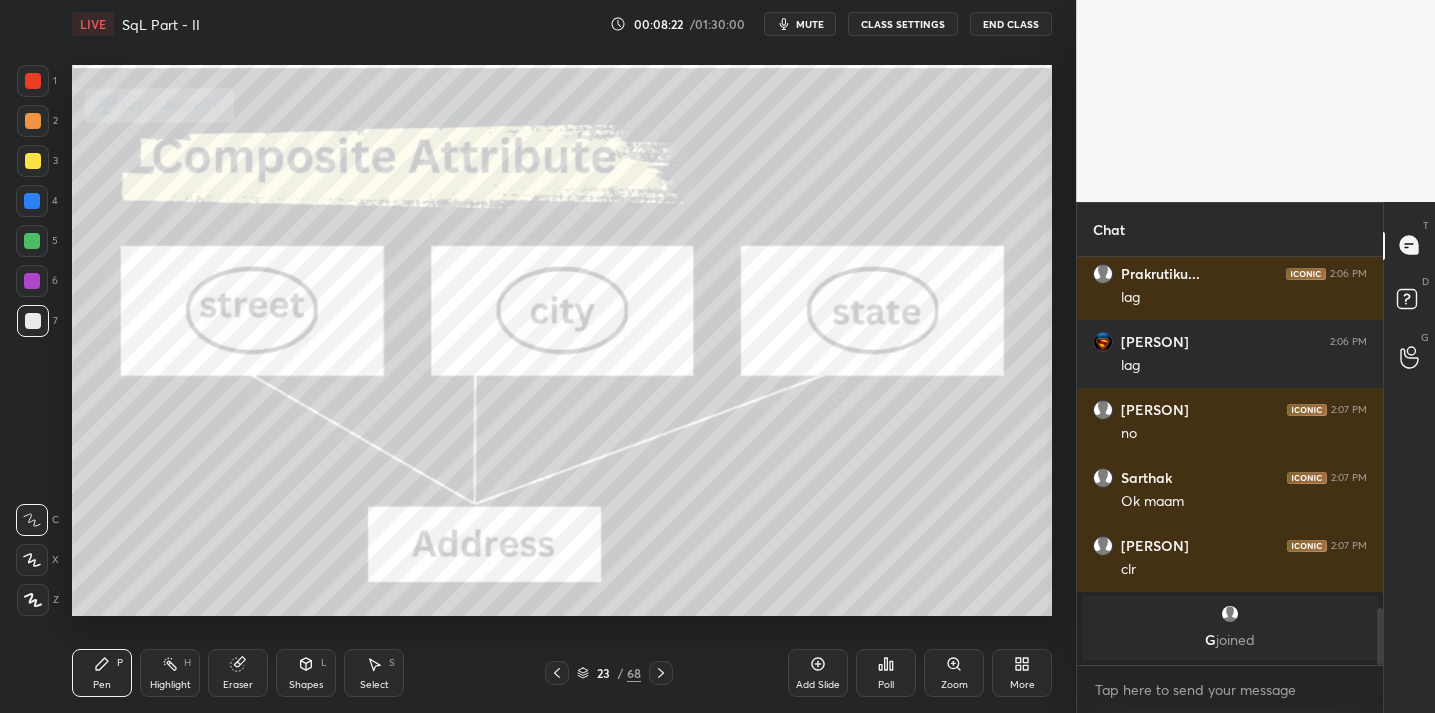 click 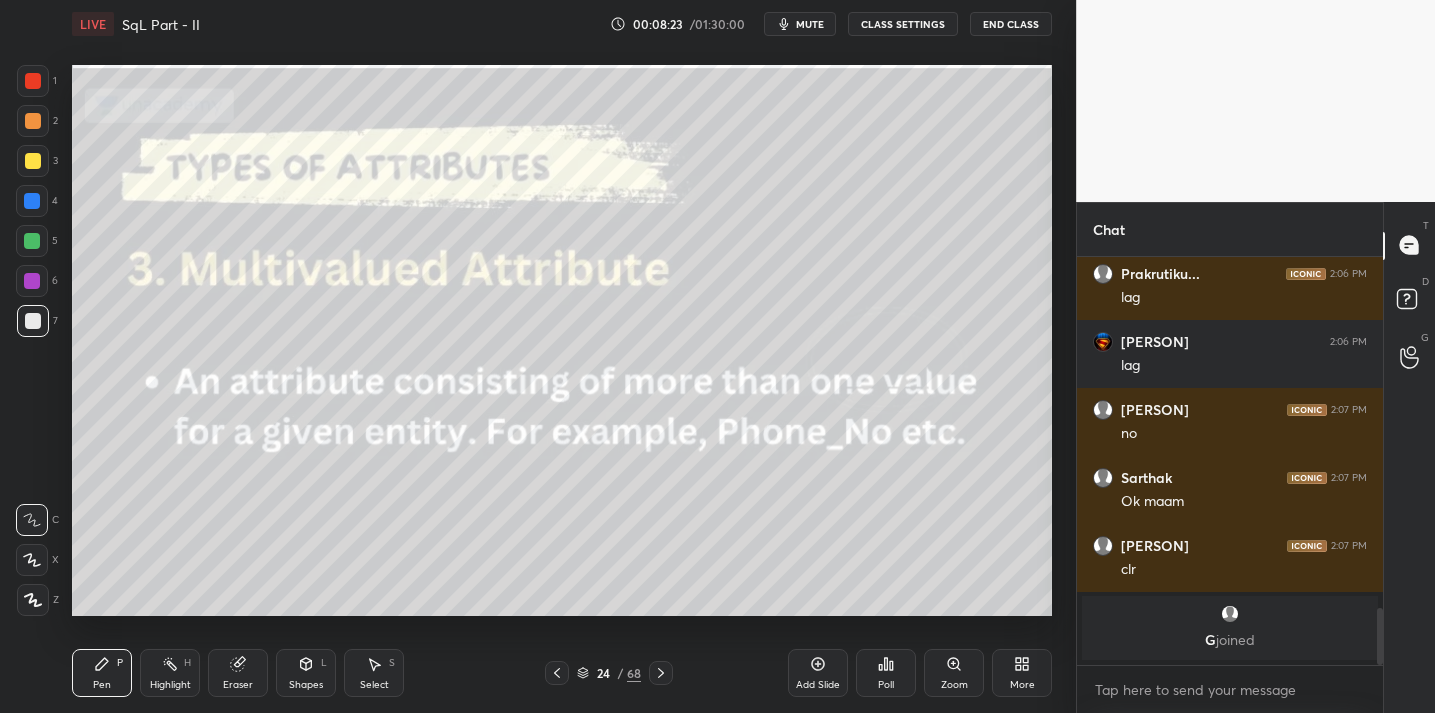 click 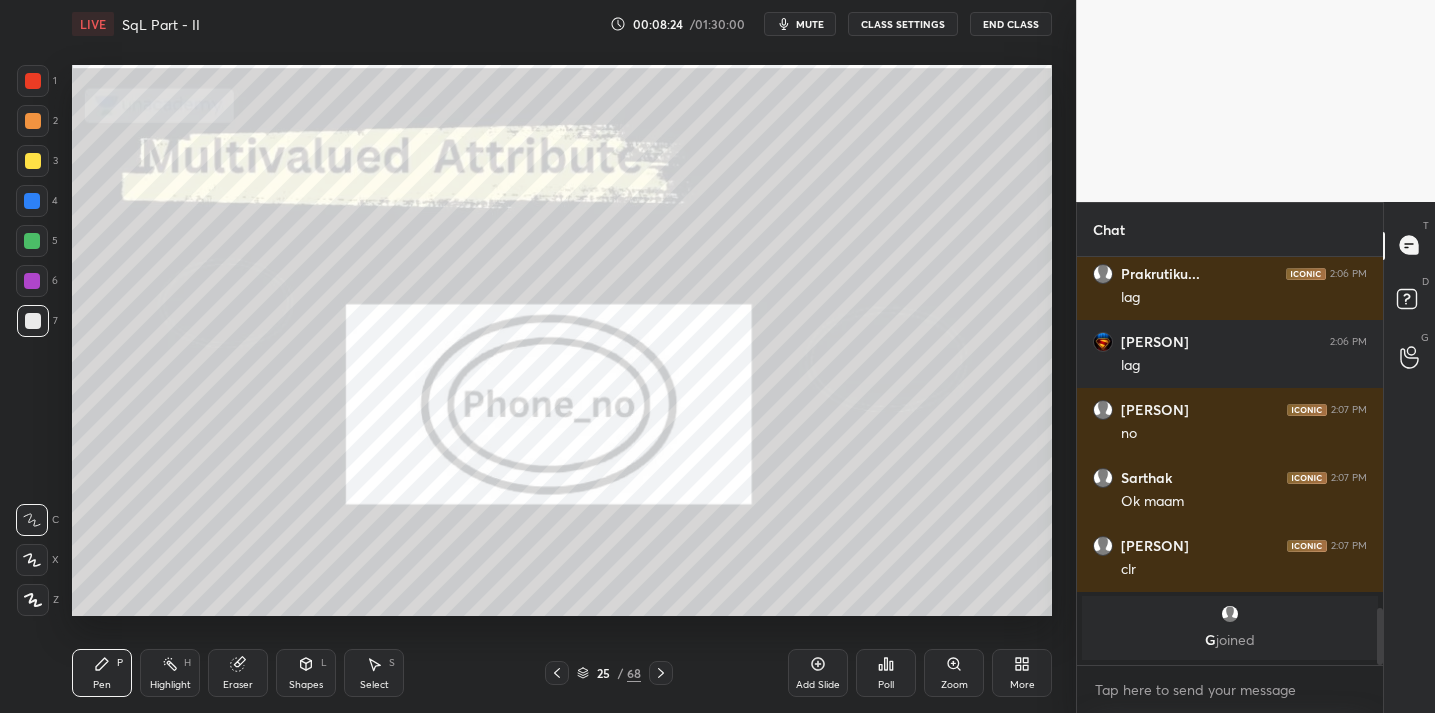 click 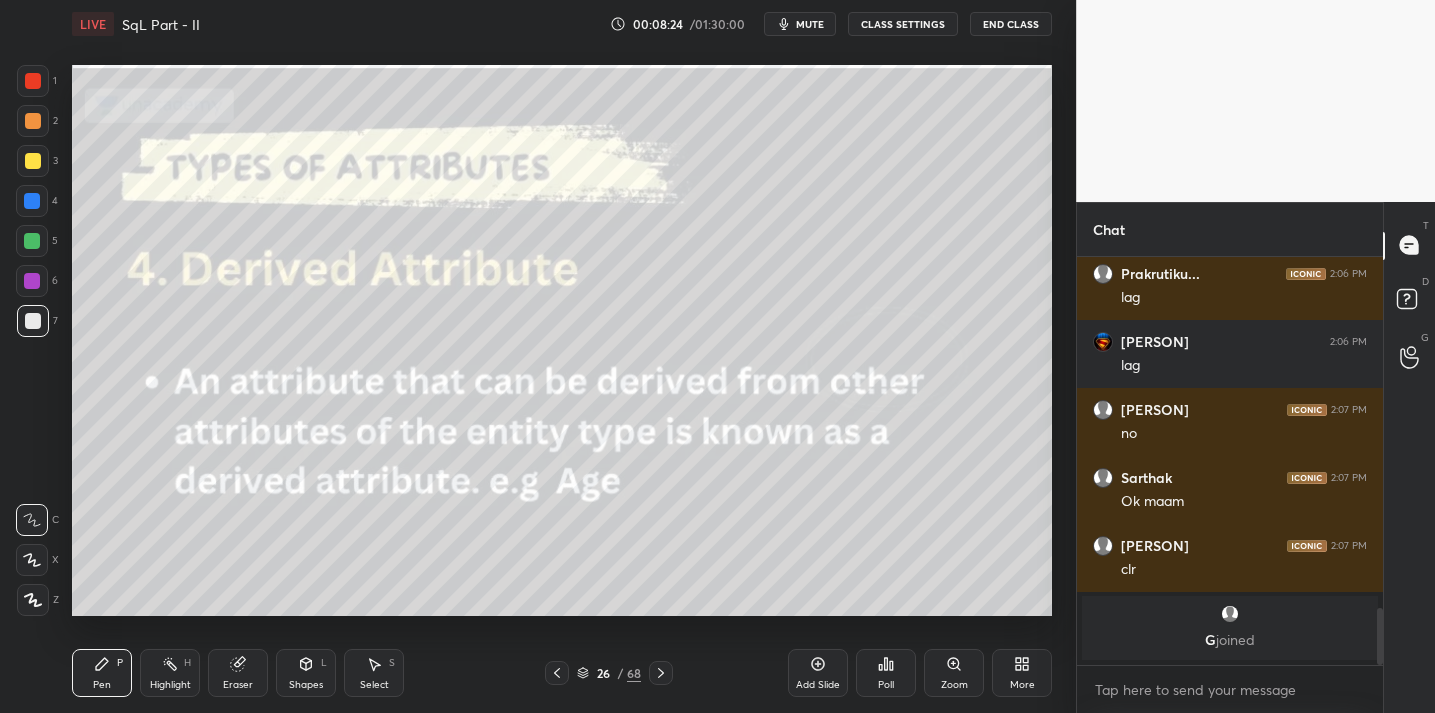 click 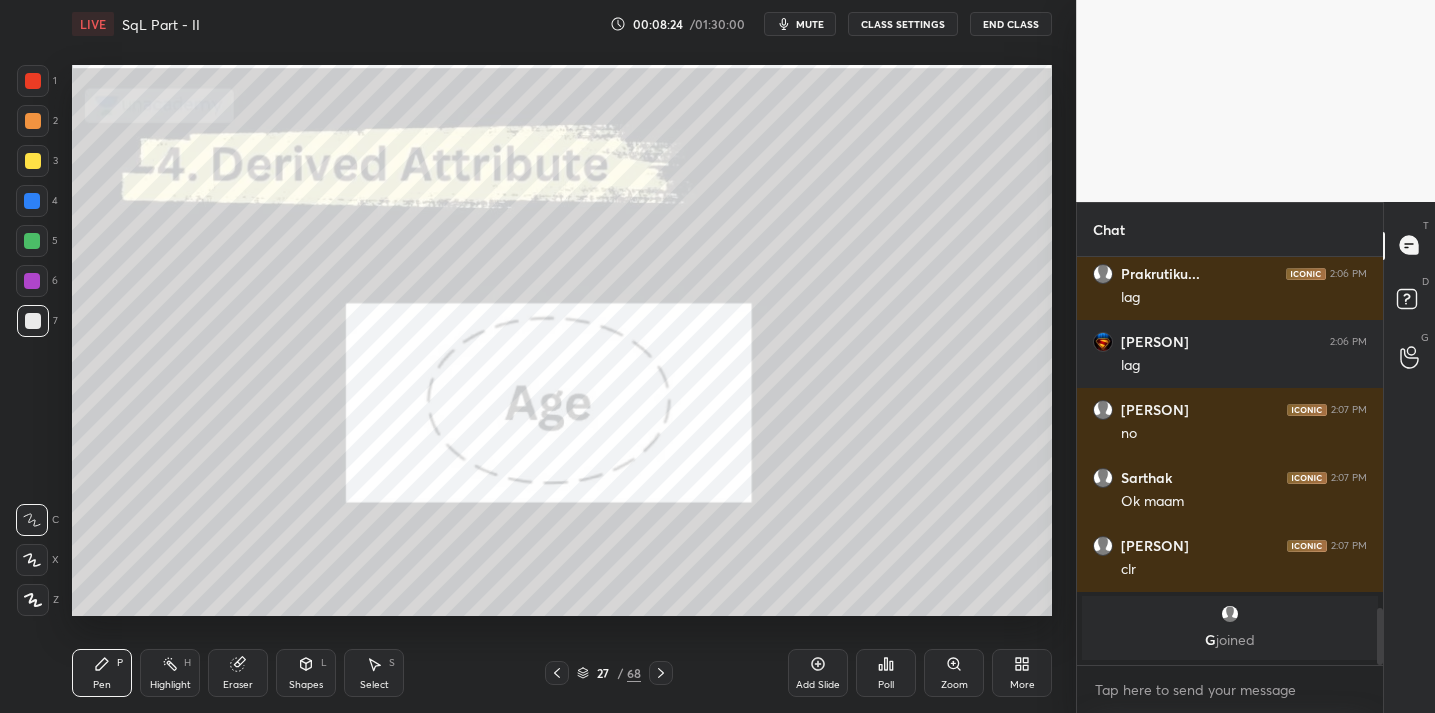 click 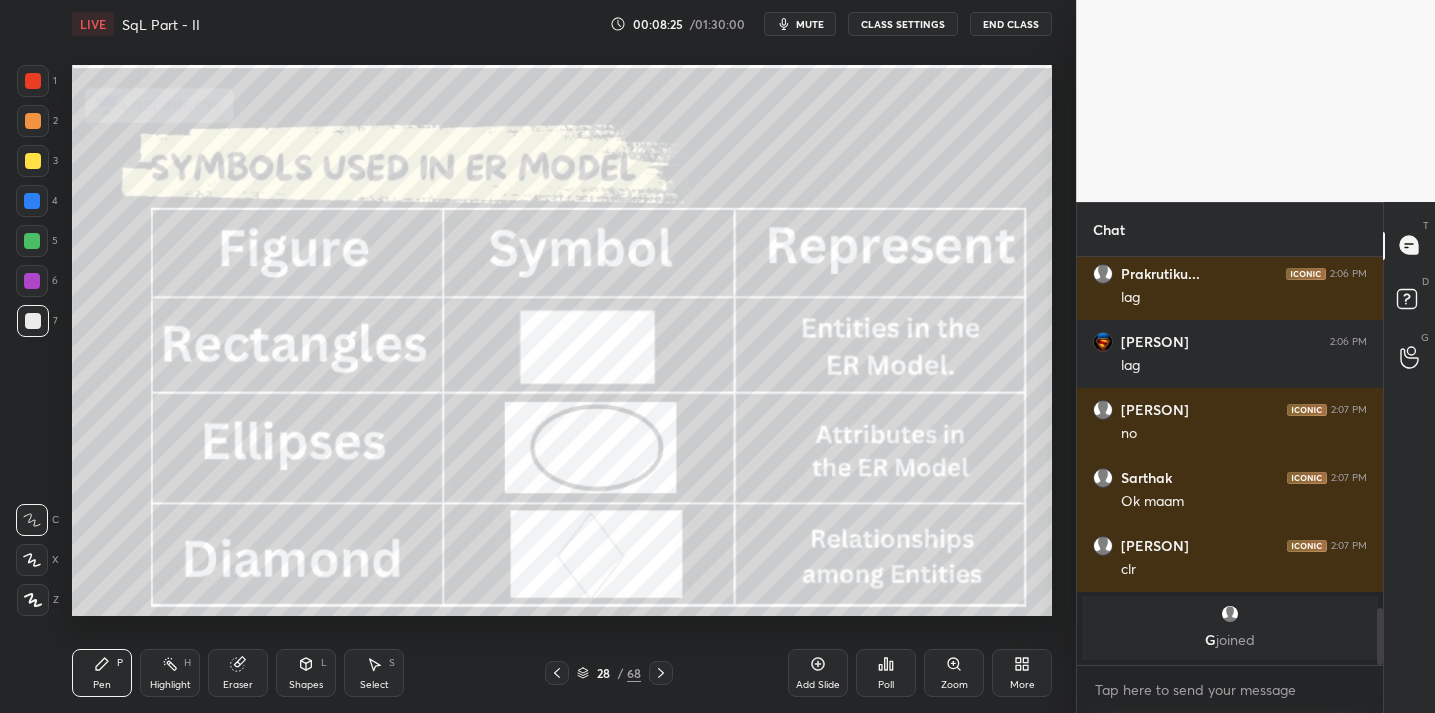 click 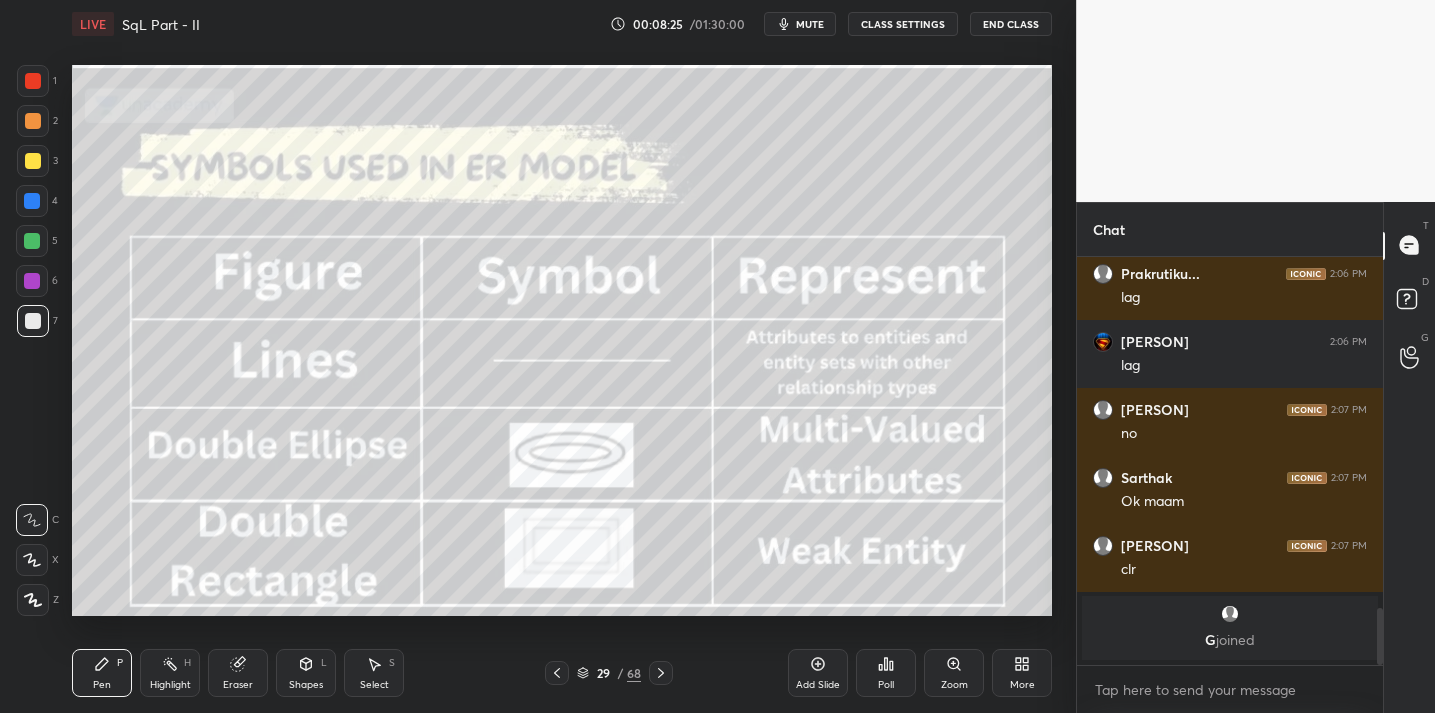 click 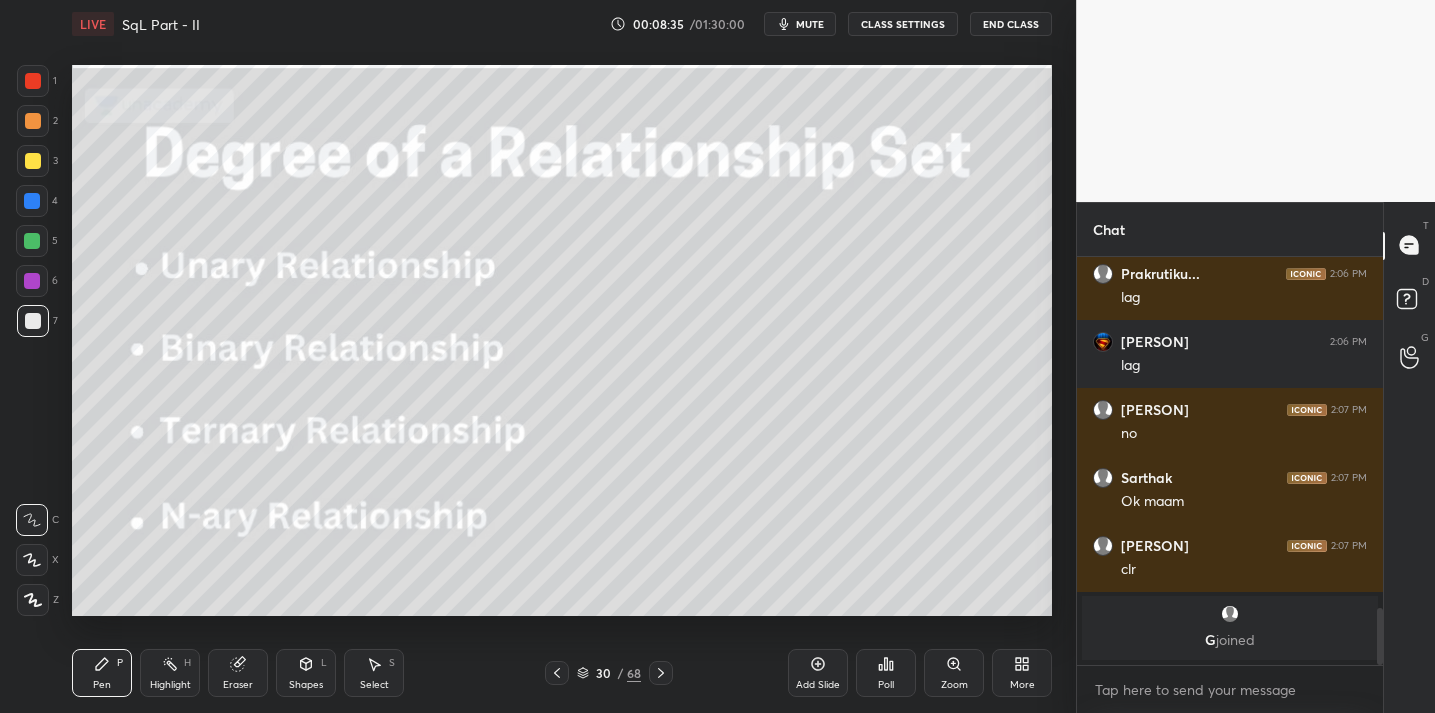 click 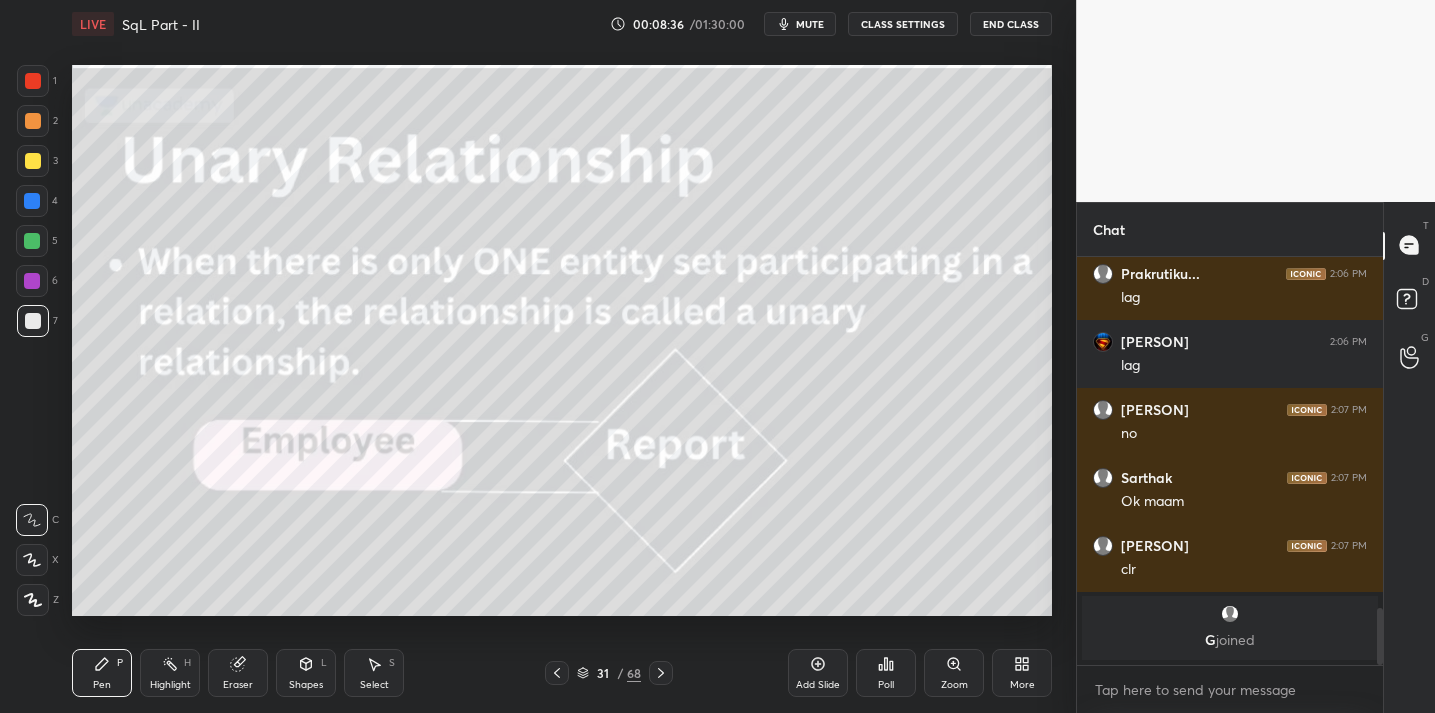 click 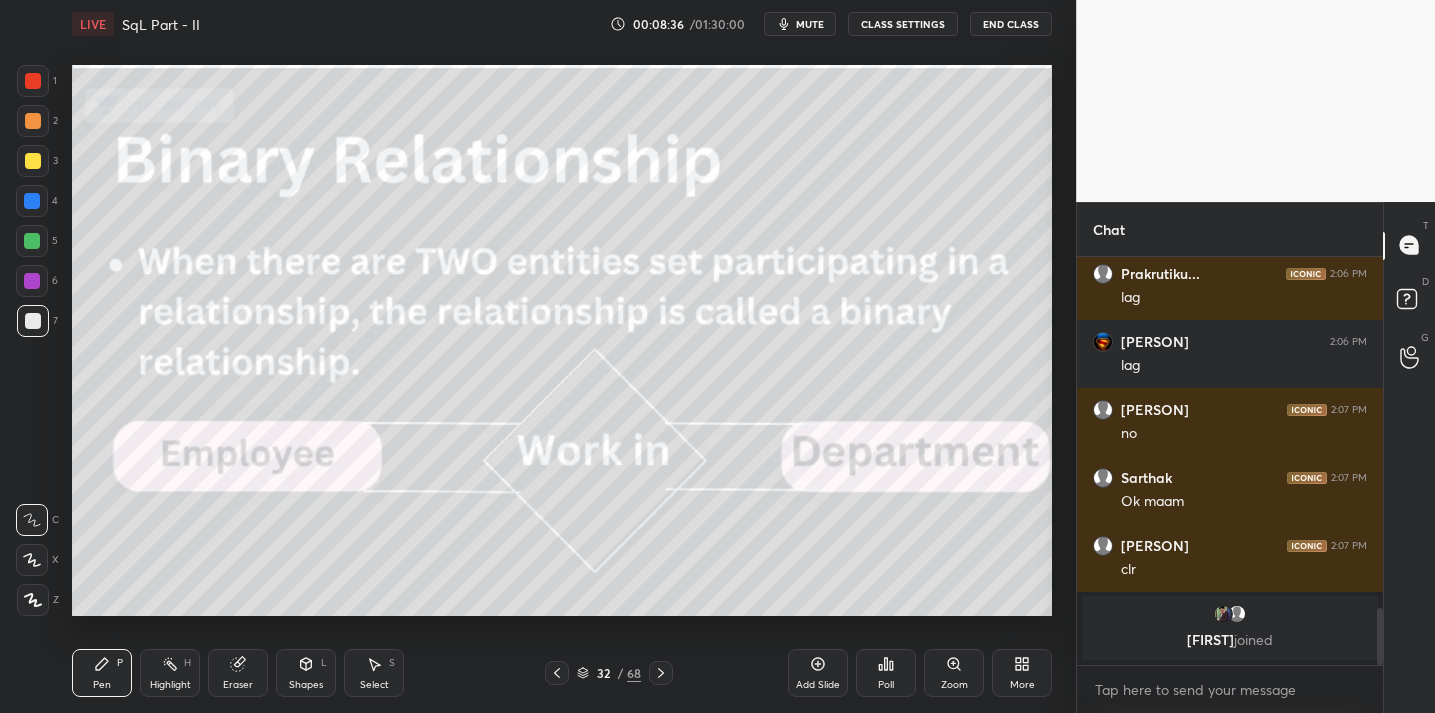 click 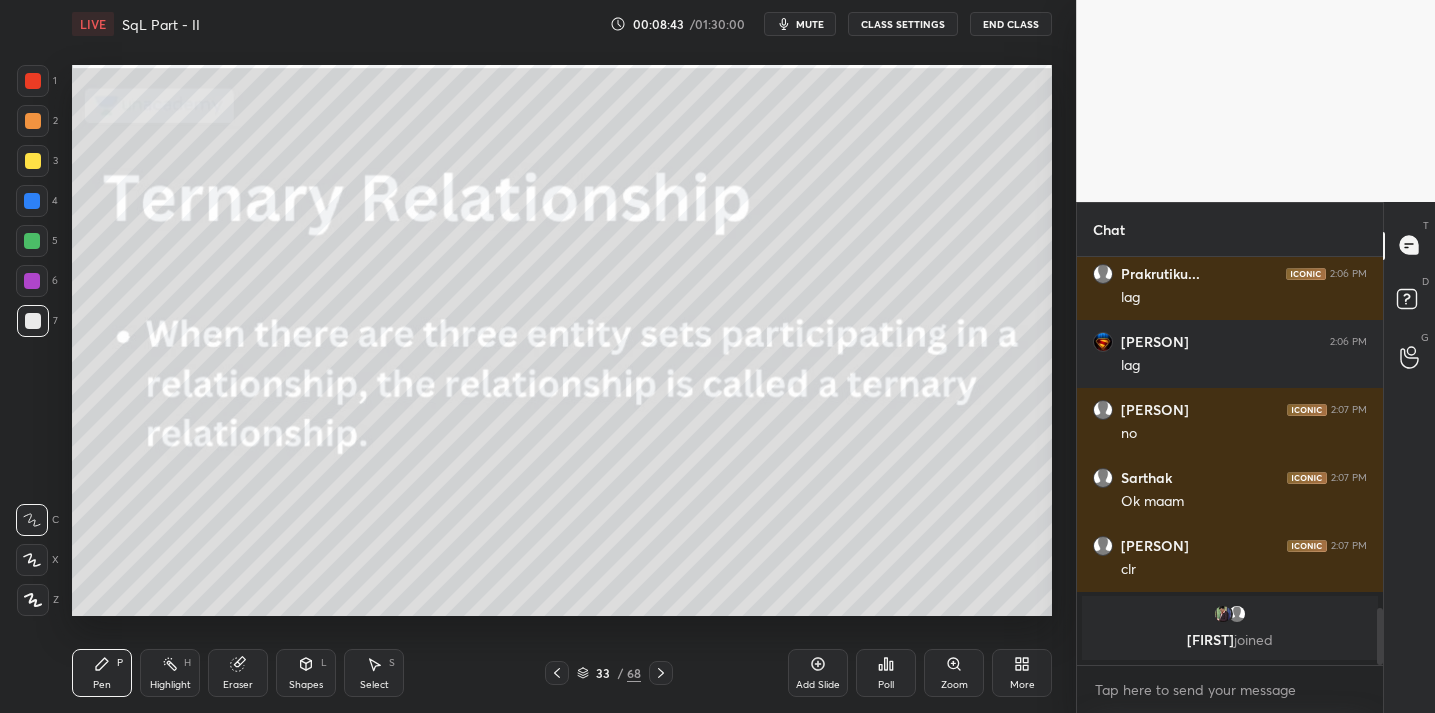 click 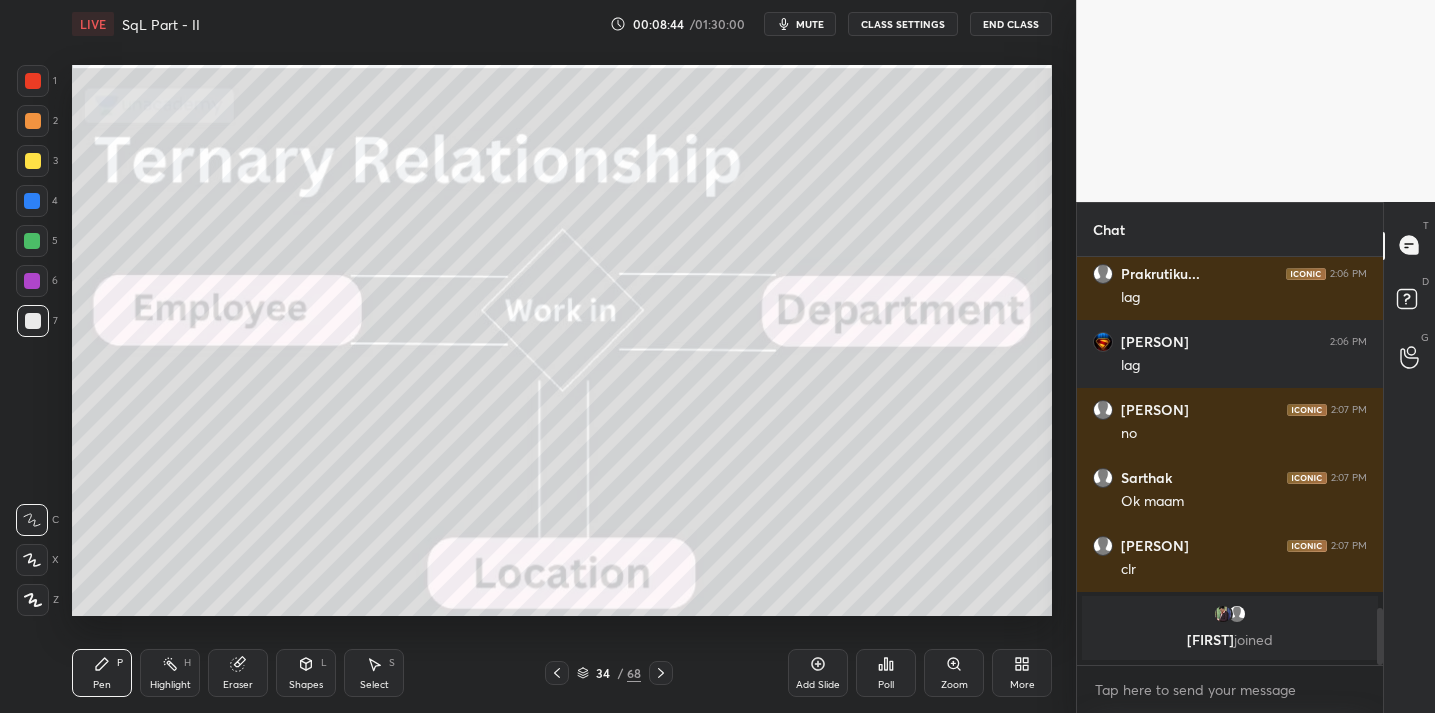 click 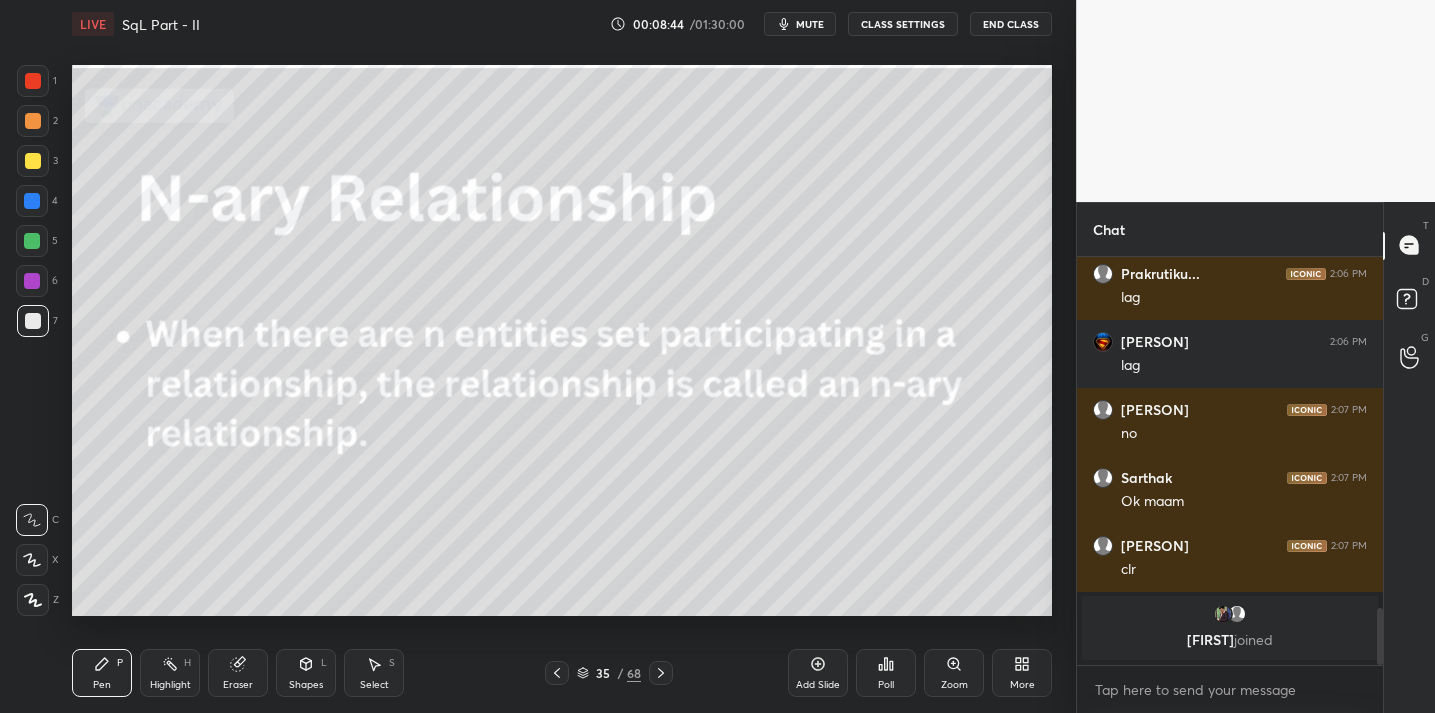 click 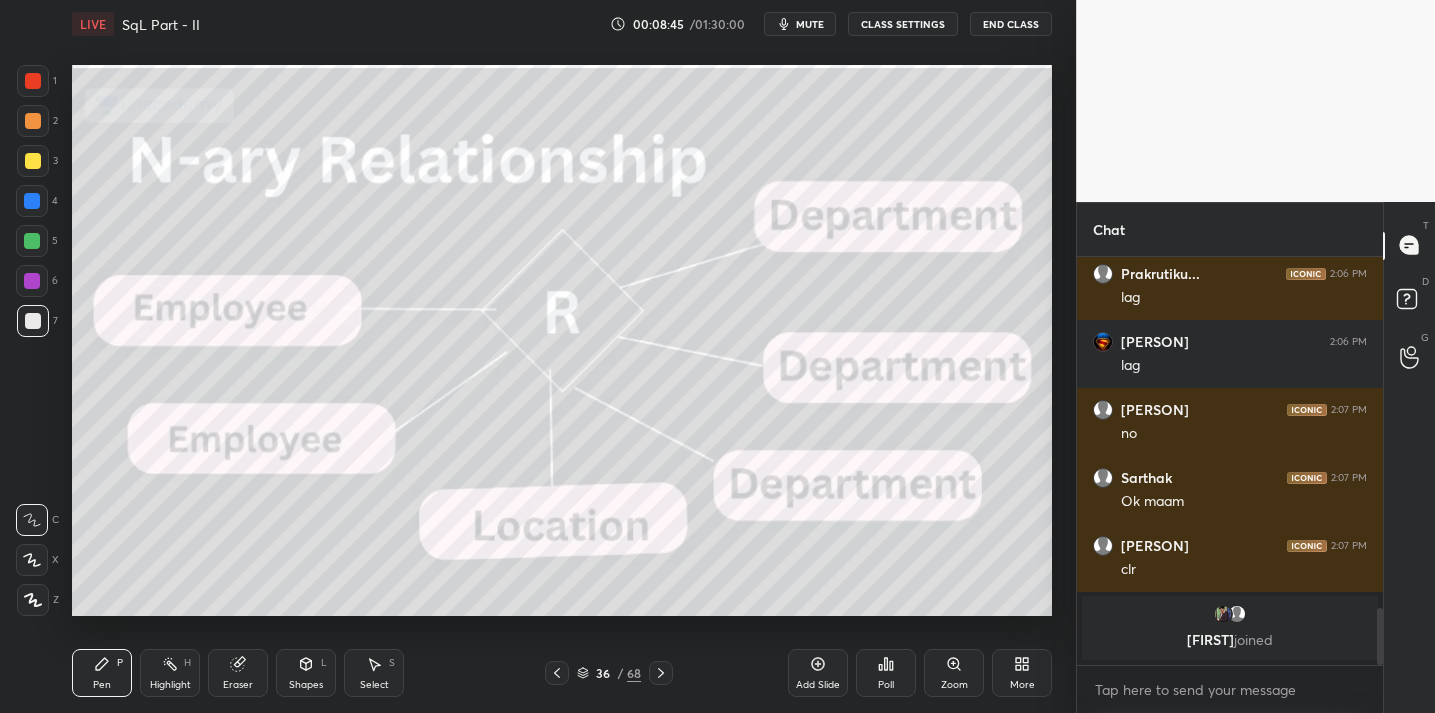 click 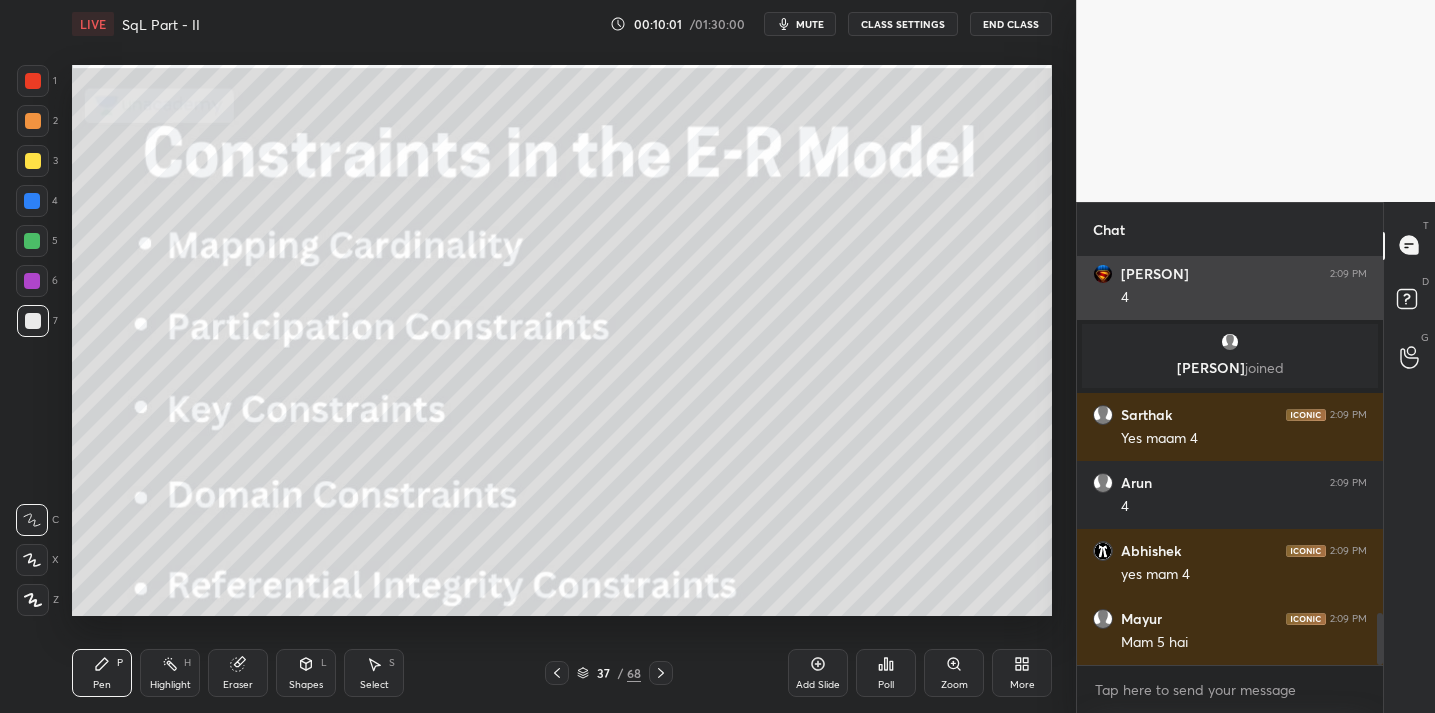 scroll, scrollTop: 2874, scrollLeft: 0, axis: vertical 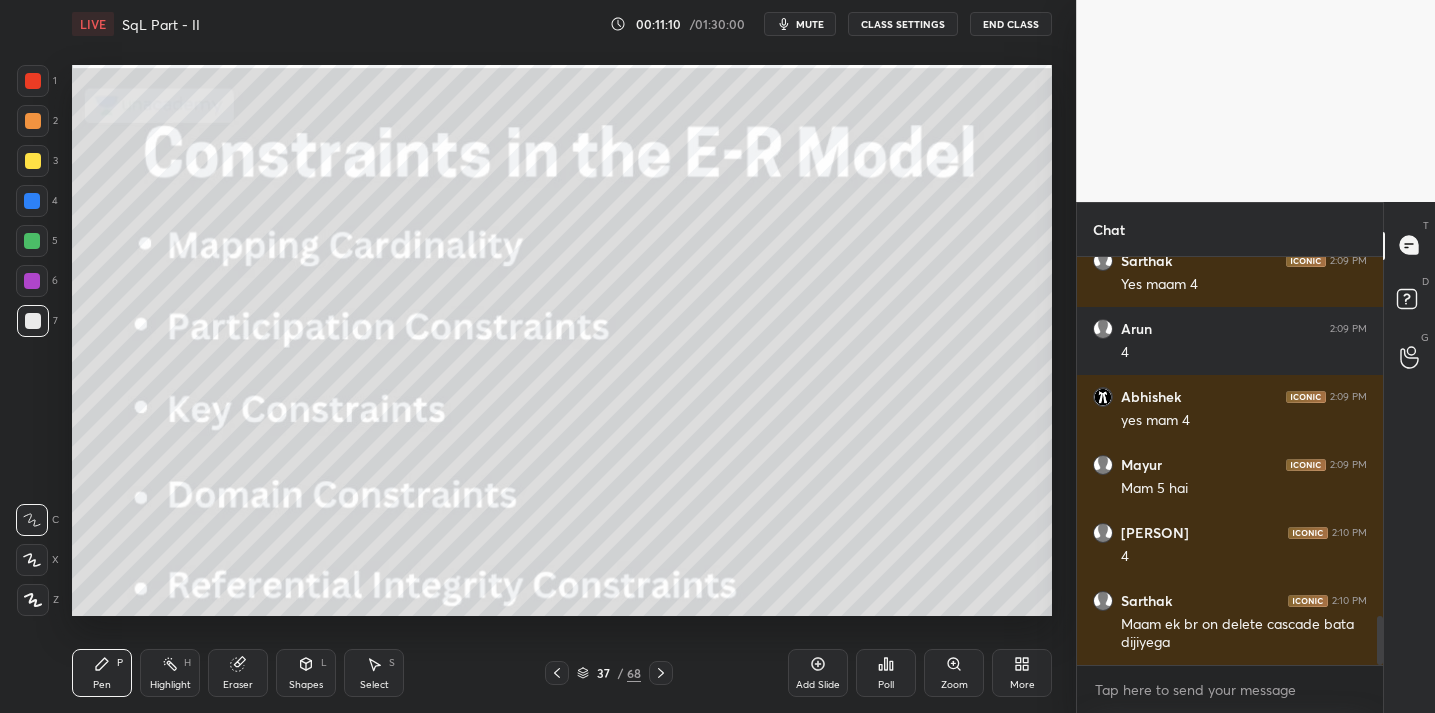 click 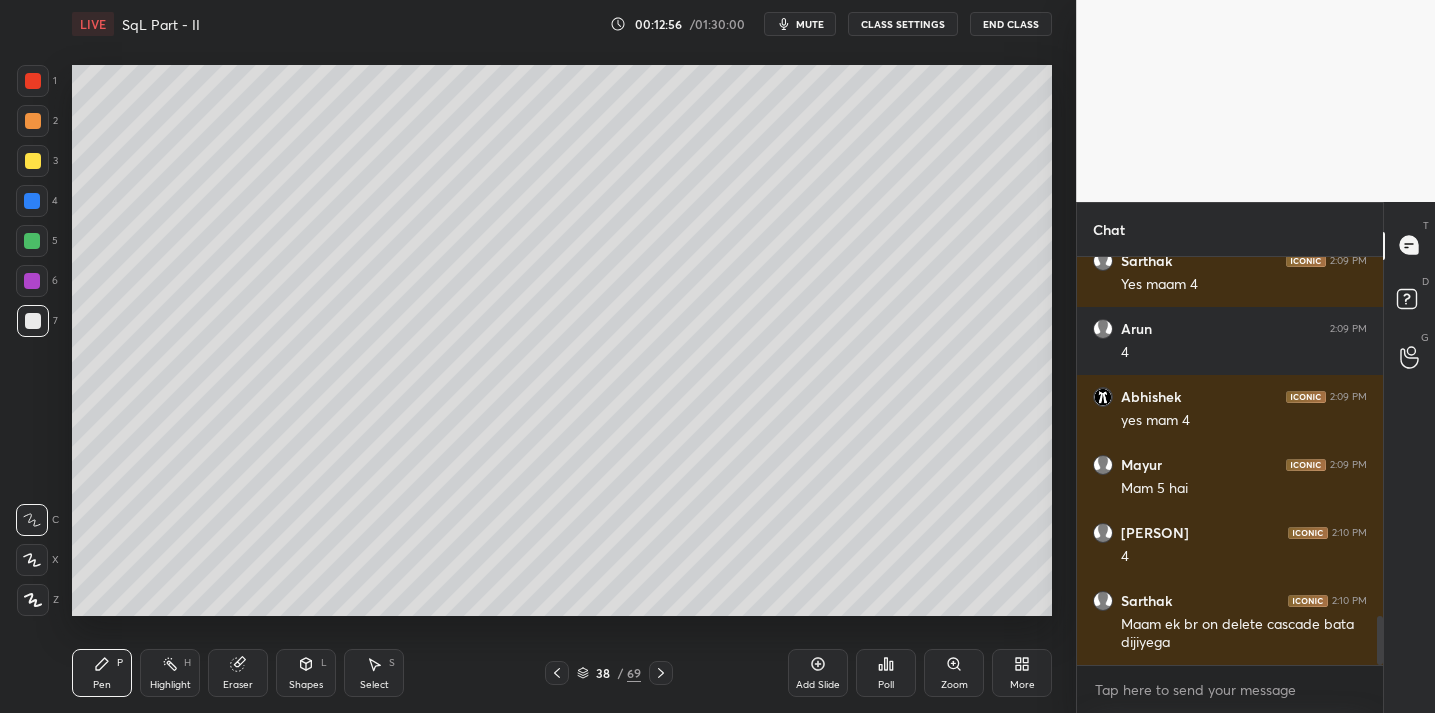 click 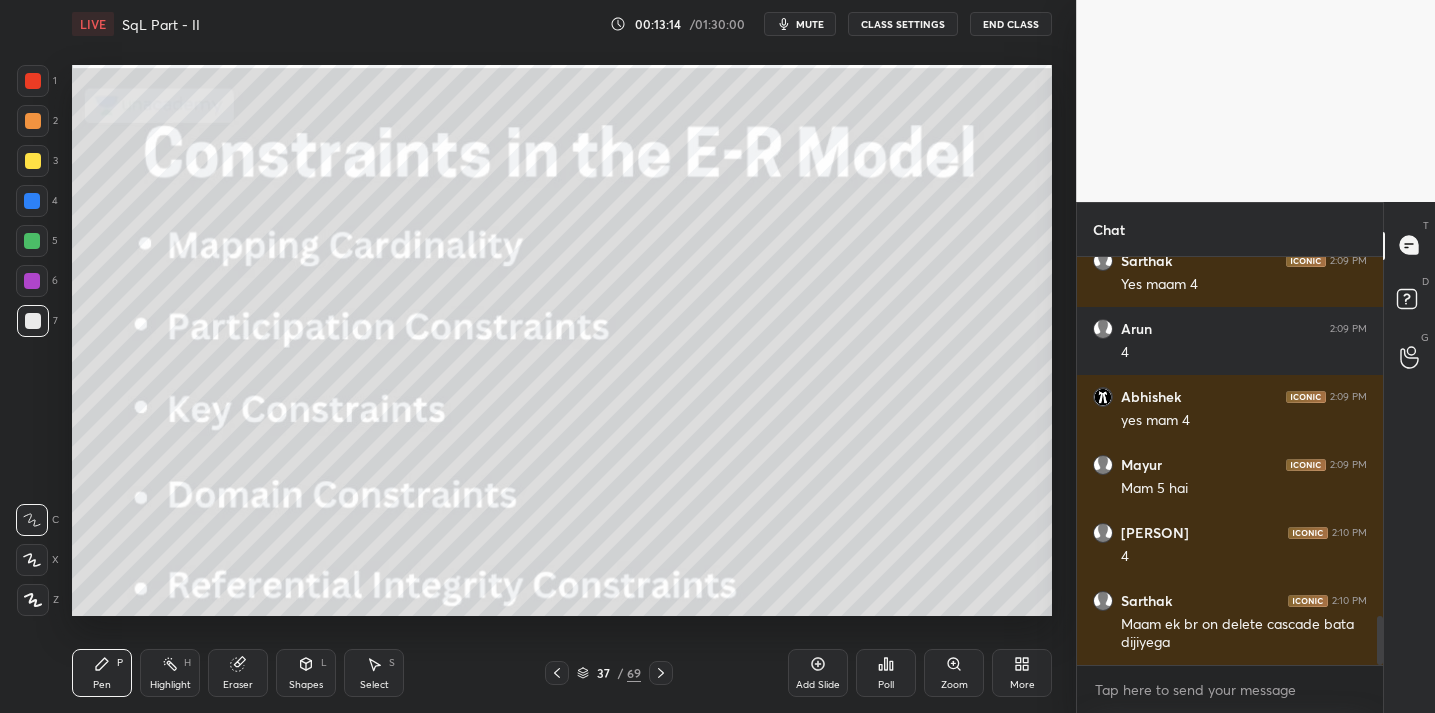 click 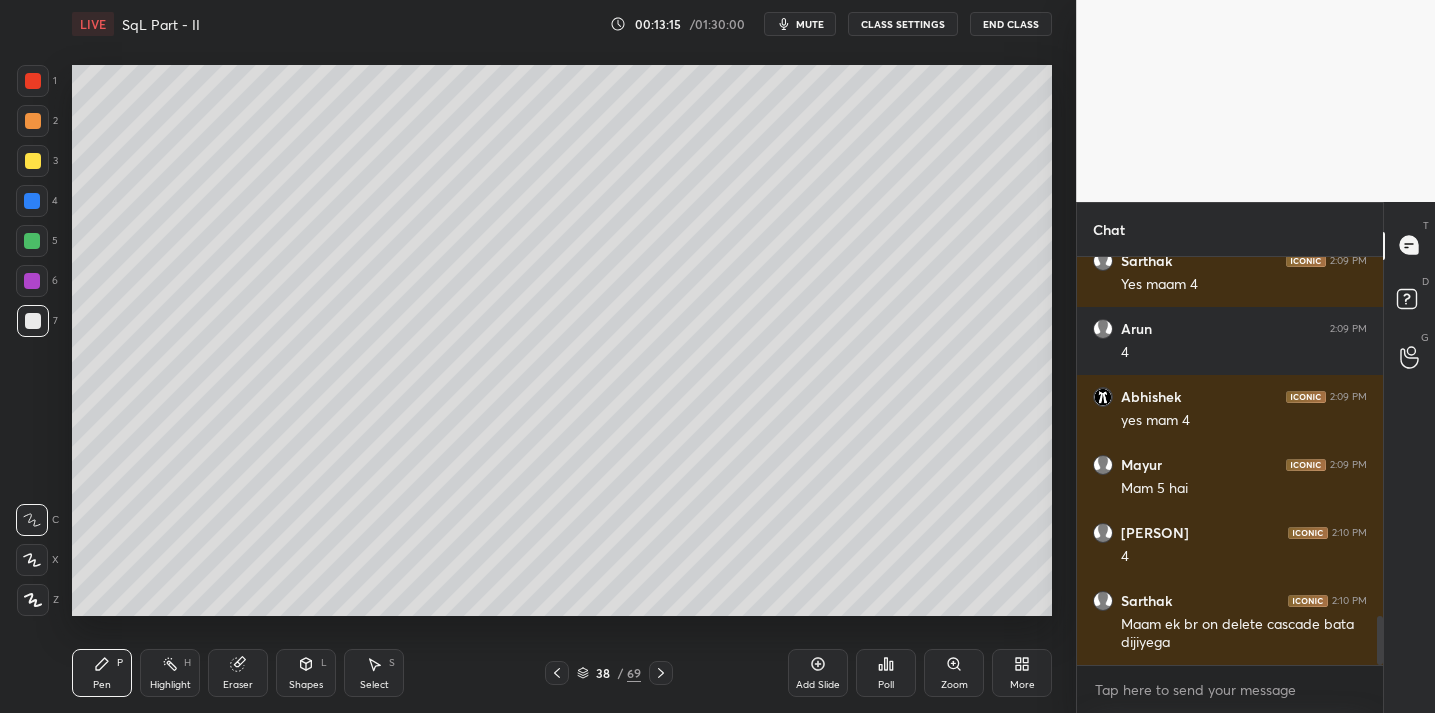 click 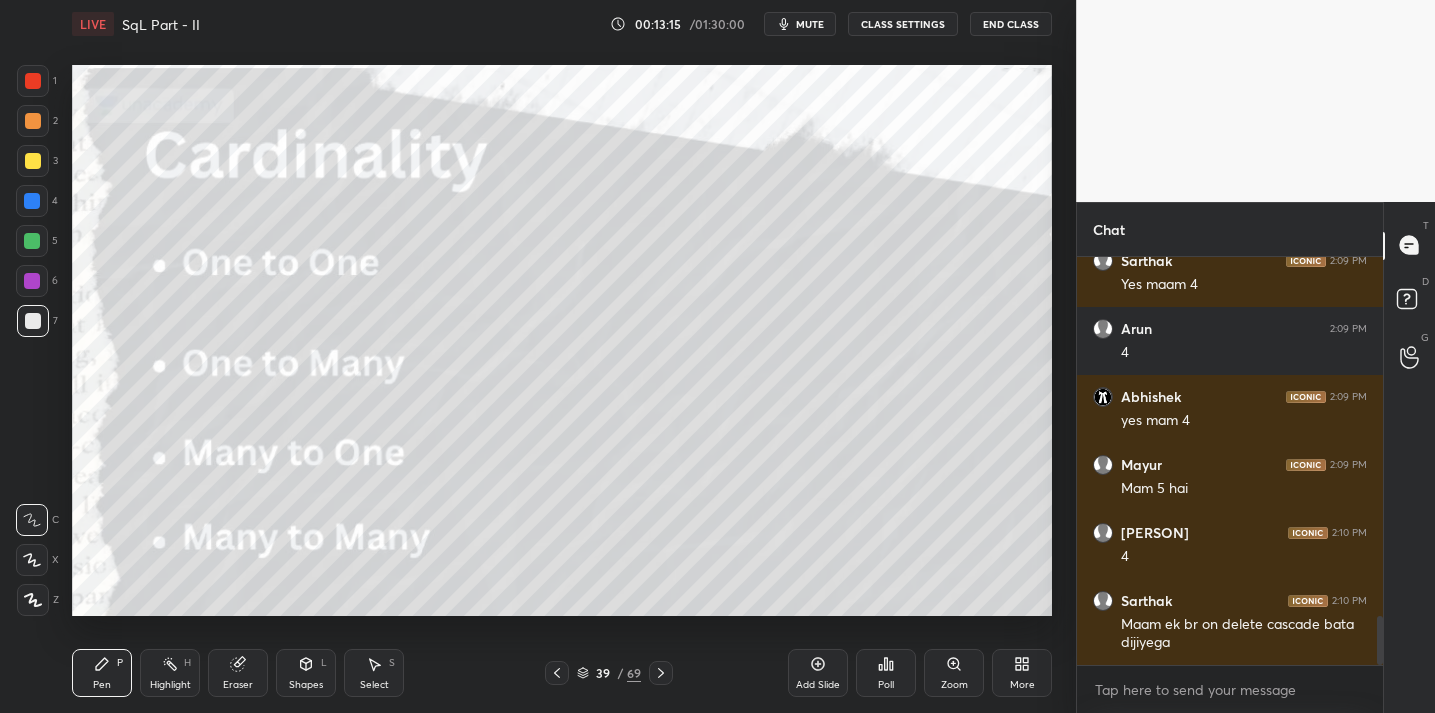 click 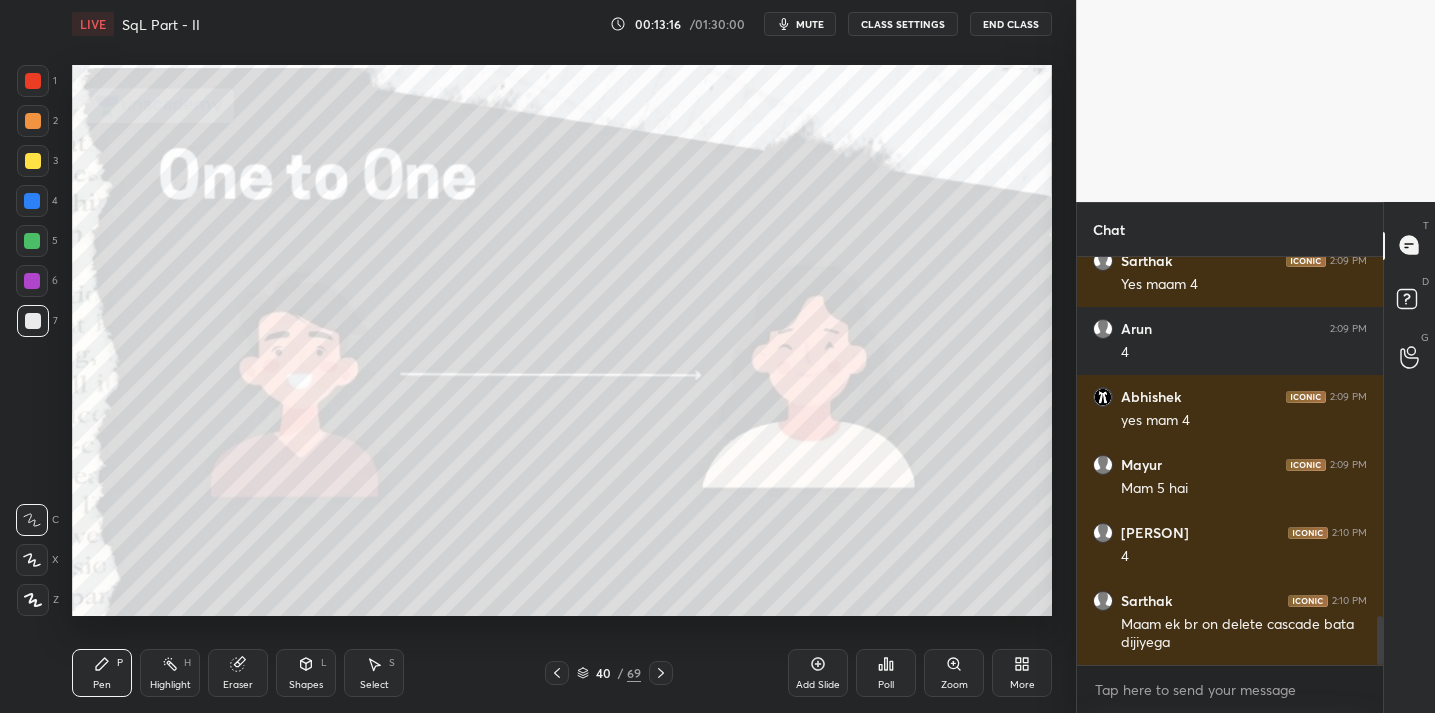 click 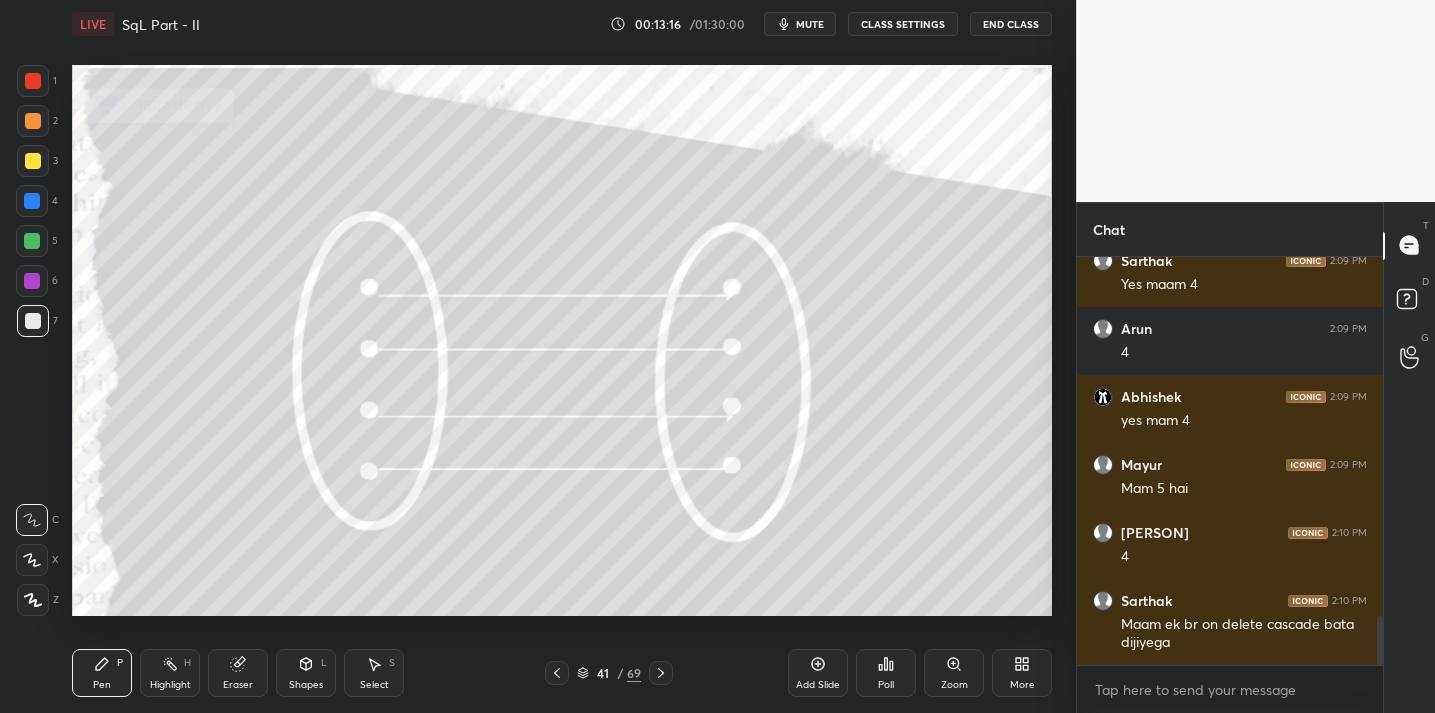 click 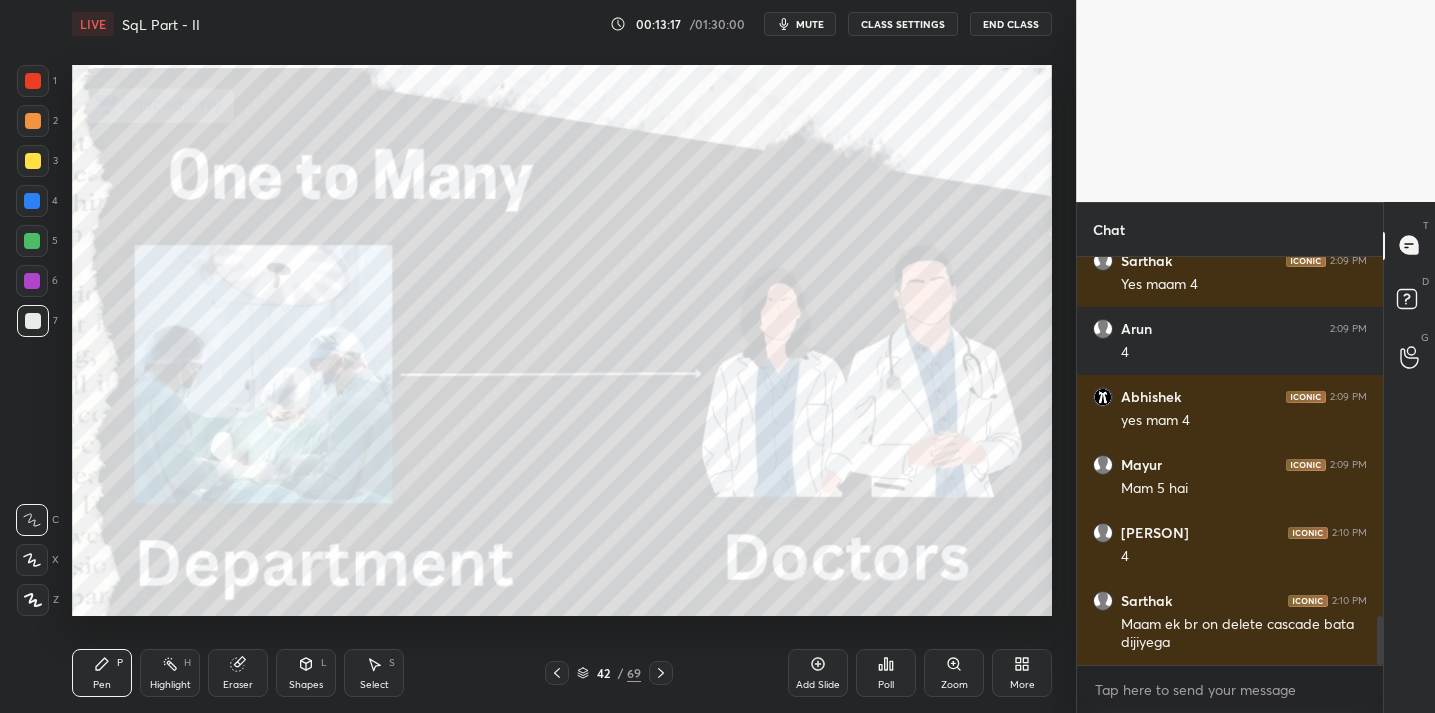 click 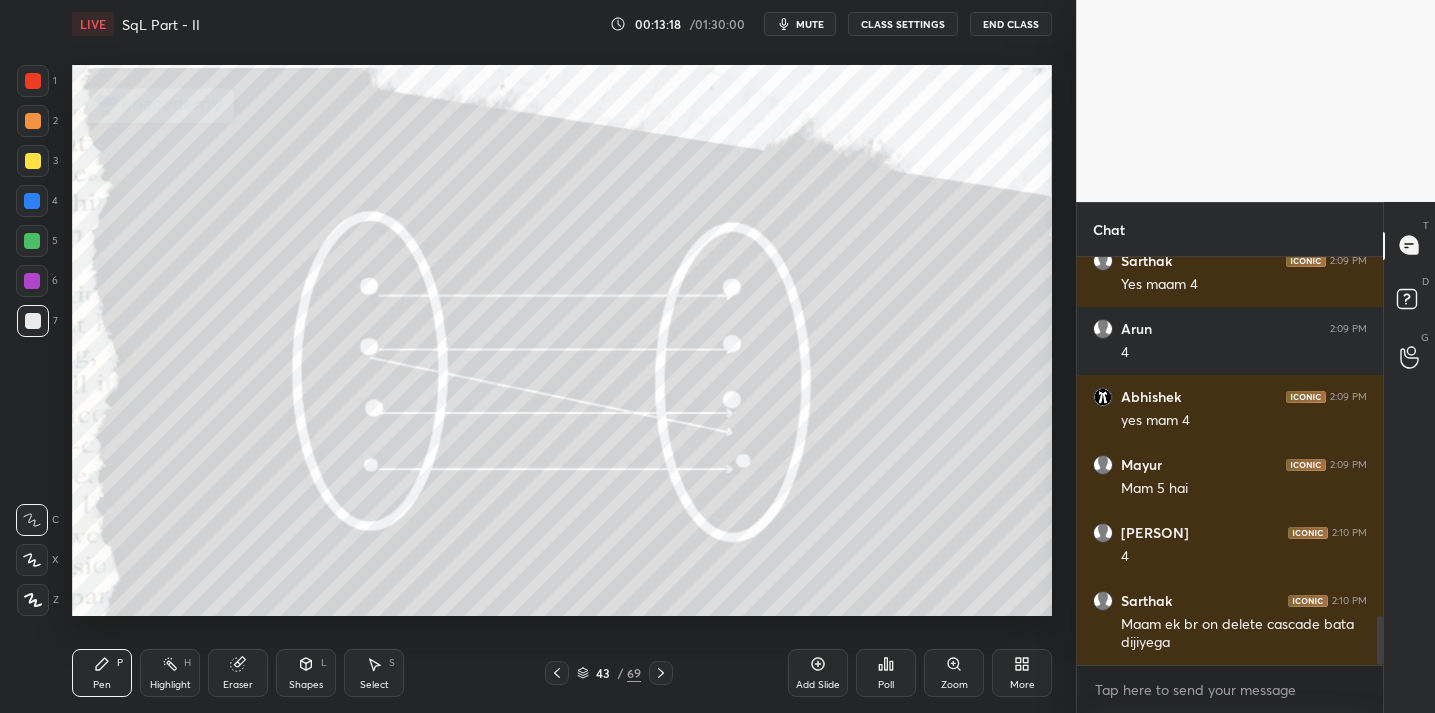 click 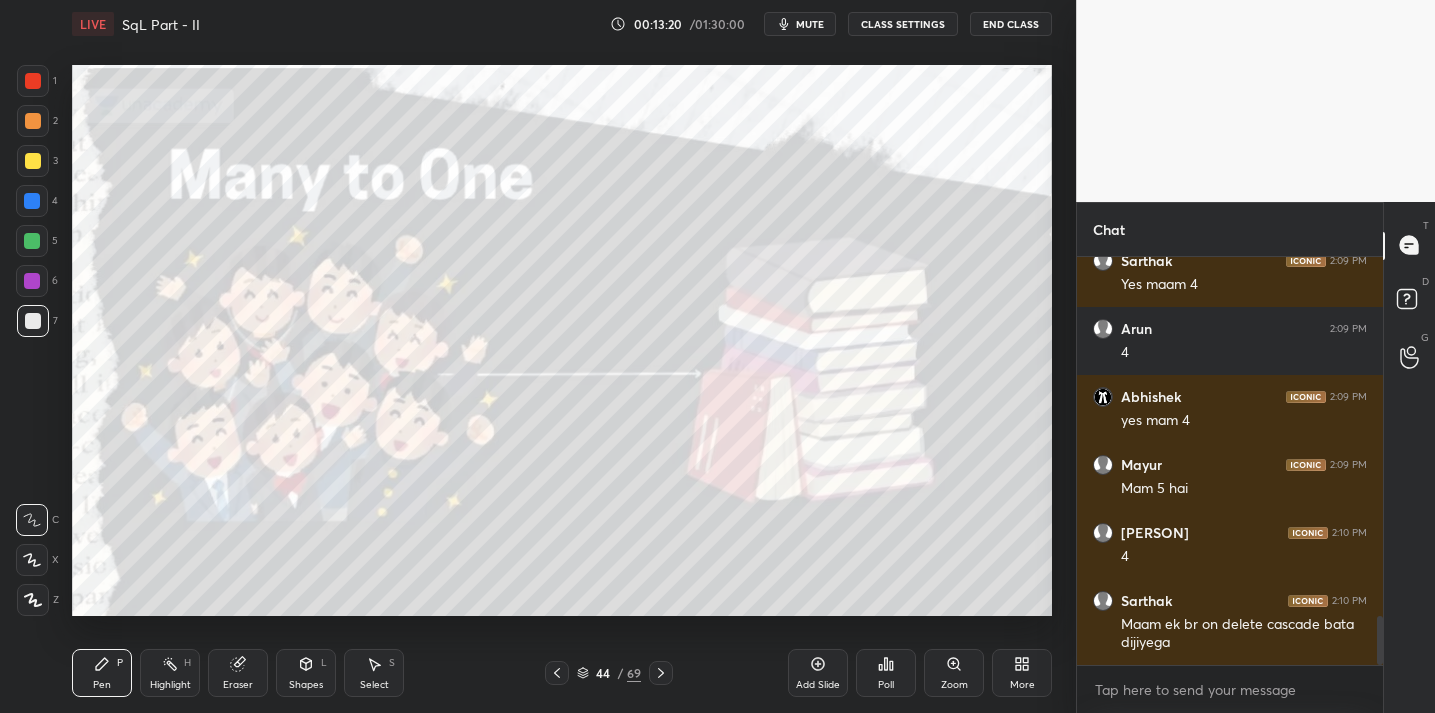 click 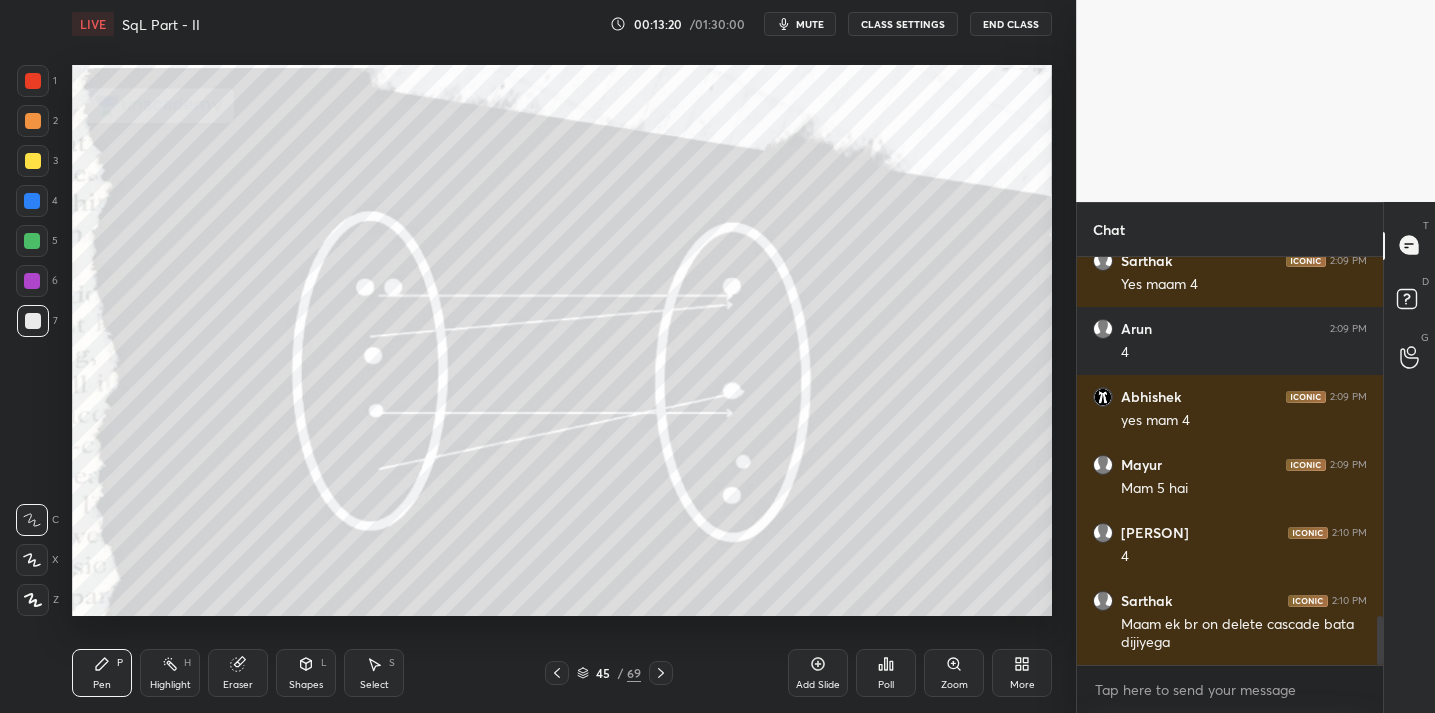 click 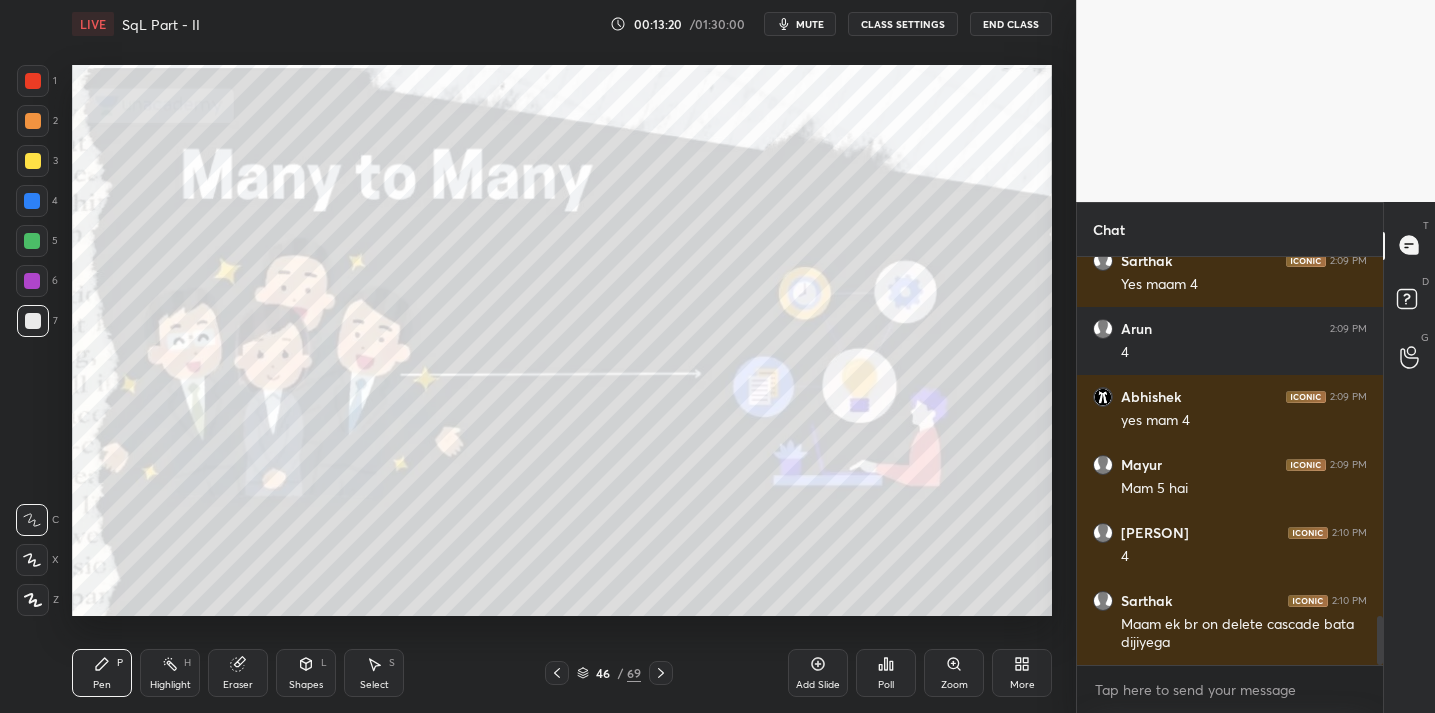 click 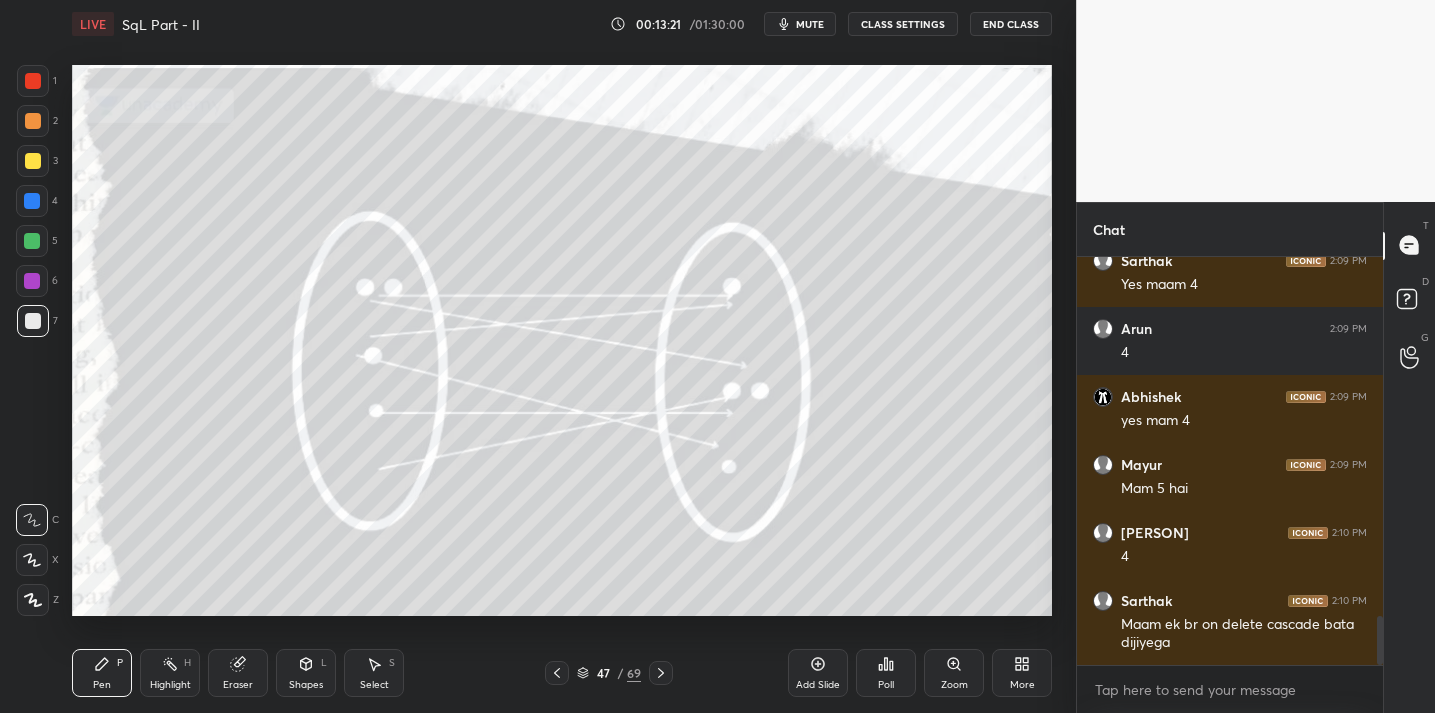 click 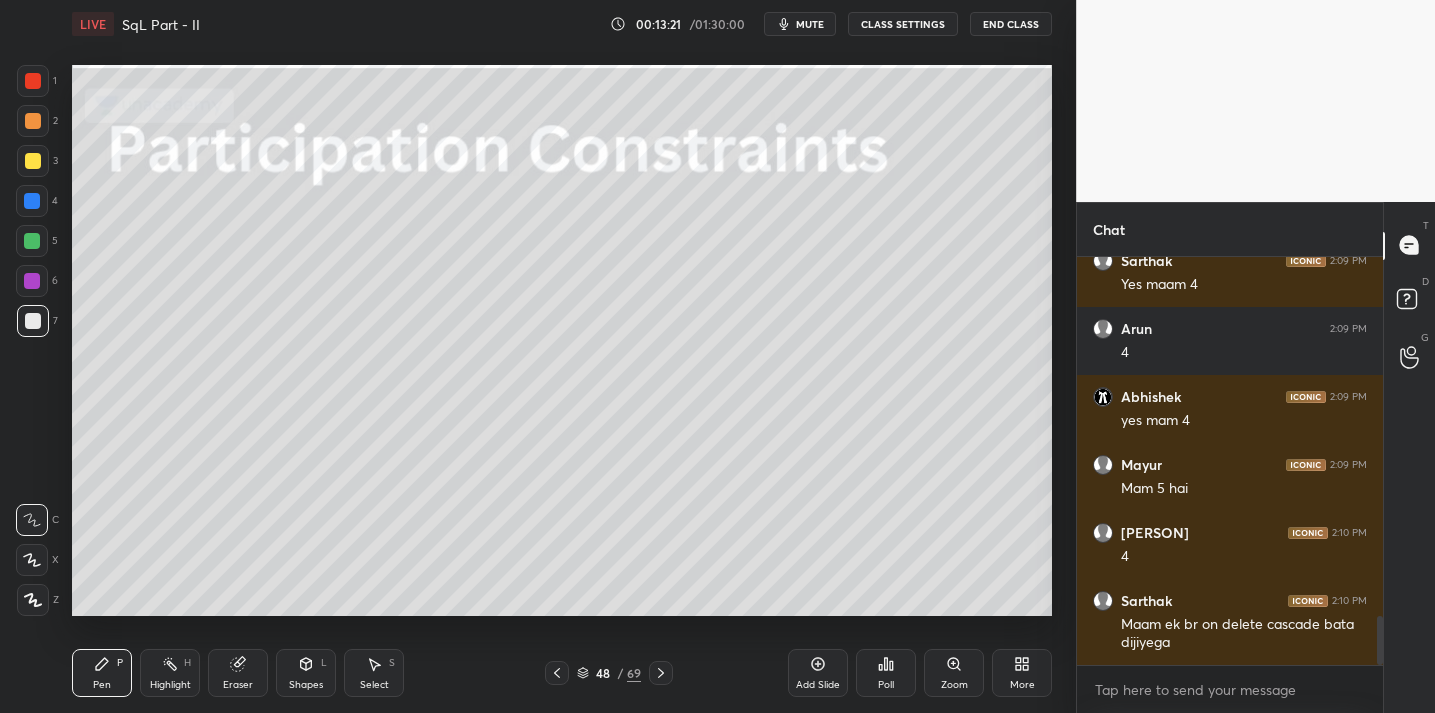 click 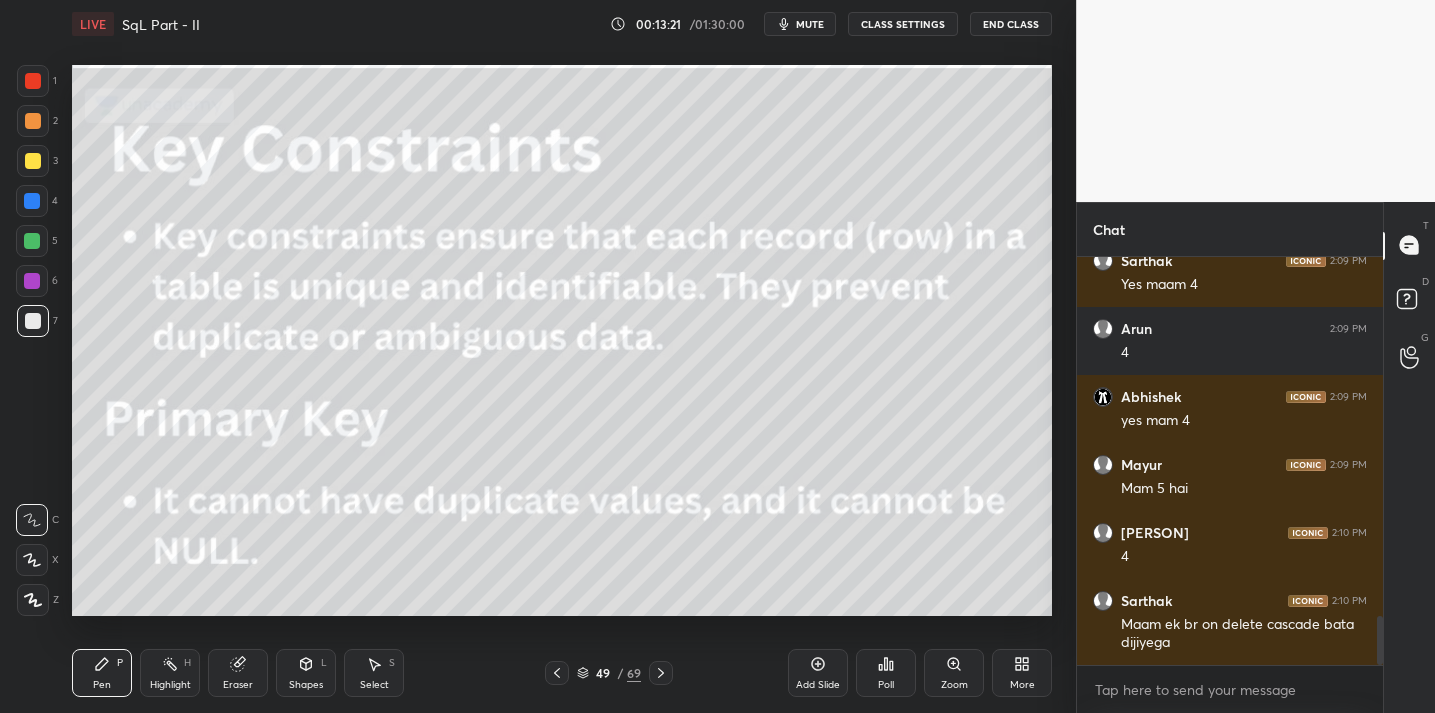 click 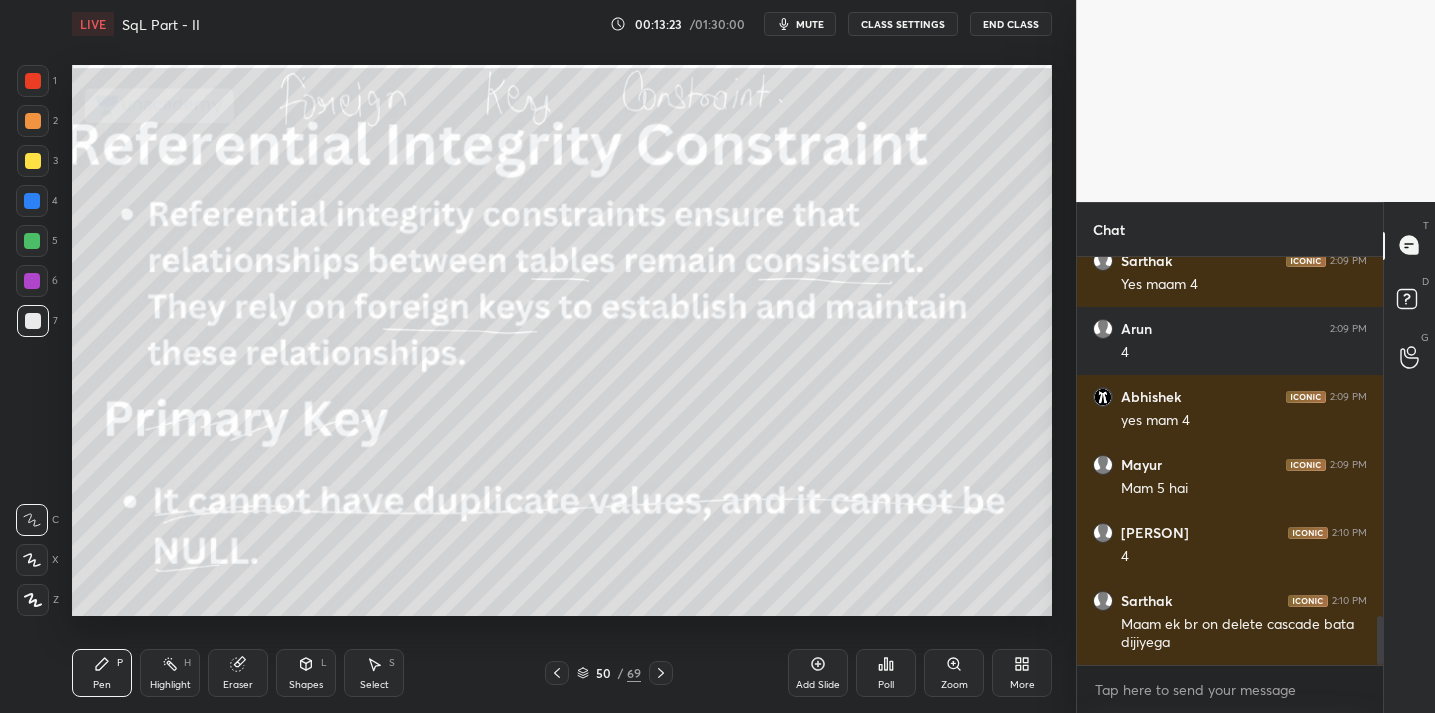 click 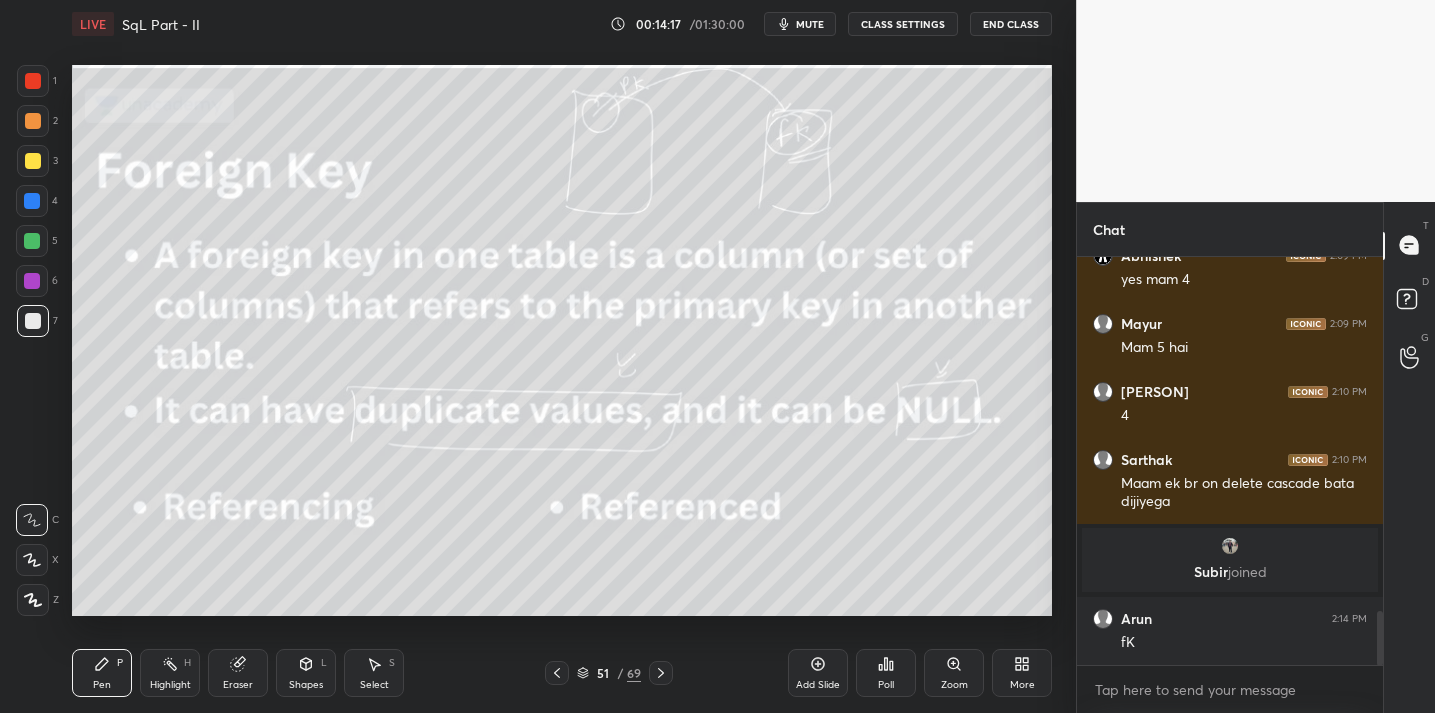 scroll, scrollTop: 2740, scrollLeft: 0, axis: vertical 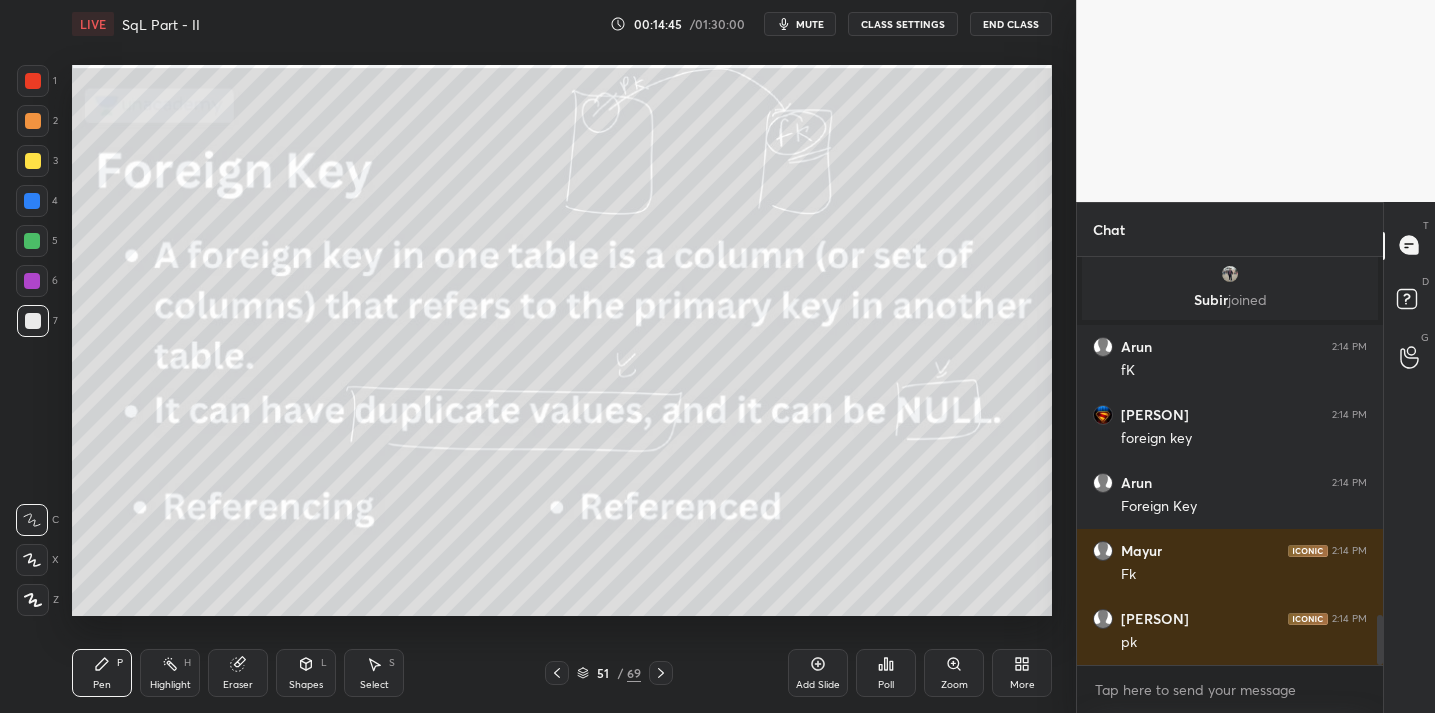 click 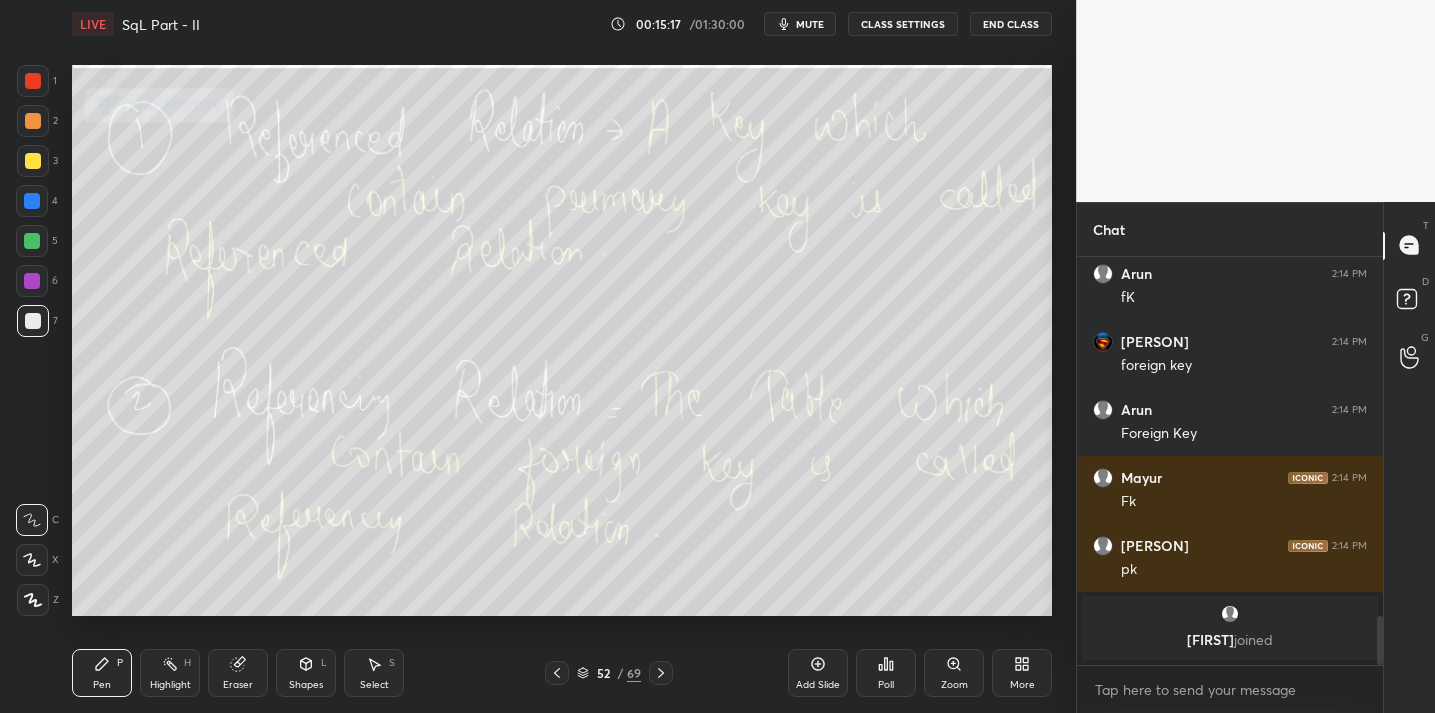 scroll, scrollTop: 2972, scrollLeft: 0, axis: vertical 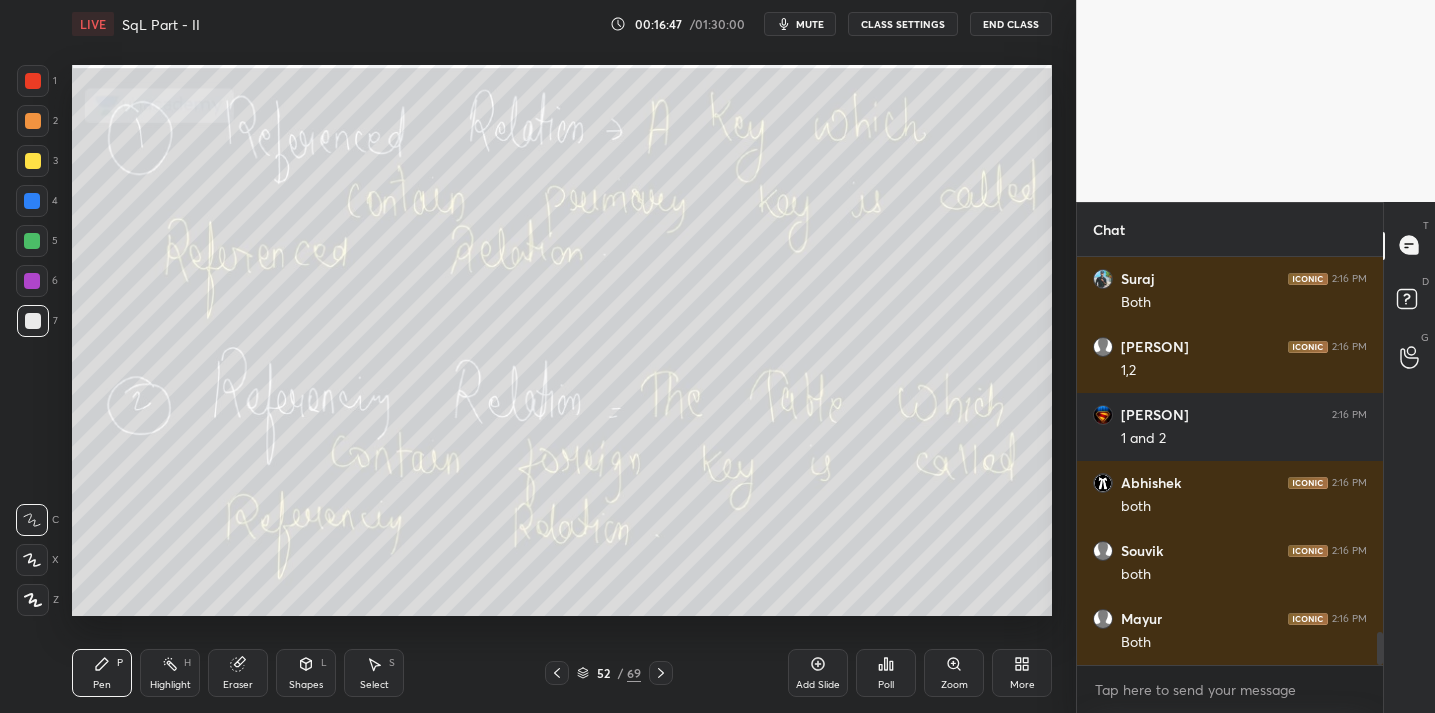 click on "Pen P Highlight H Eraser Shapes L Select S 52 / 69 Add Slide Poll Zoom More" at bounding box center [562, 673] 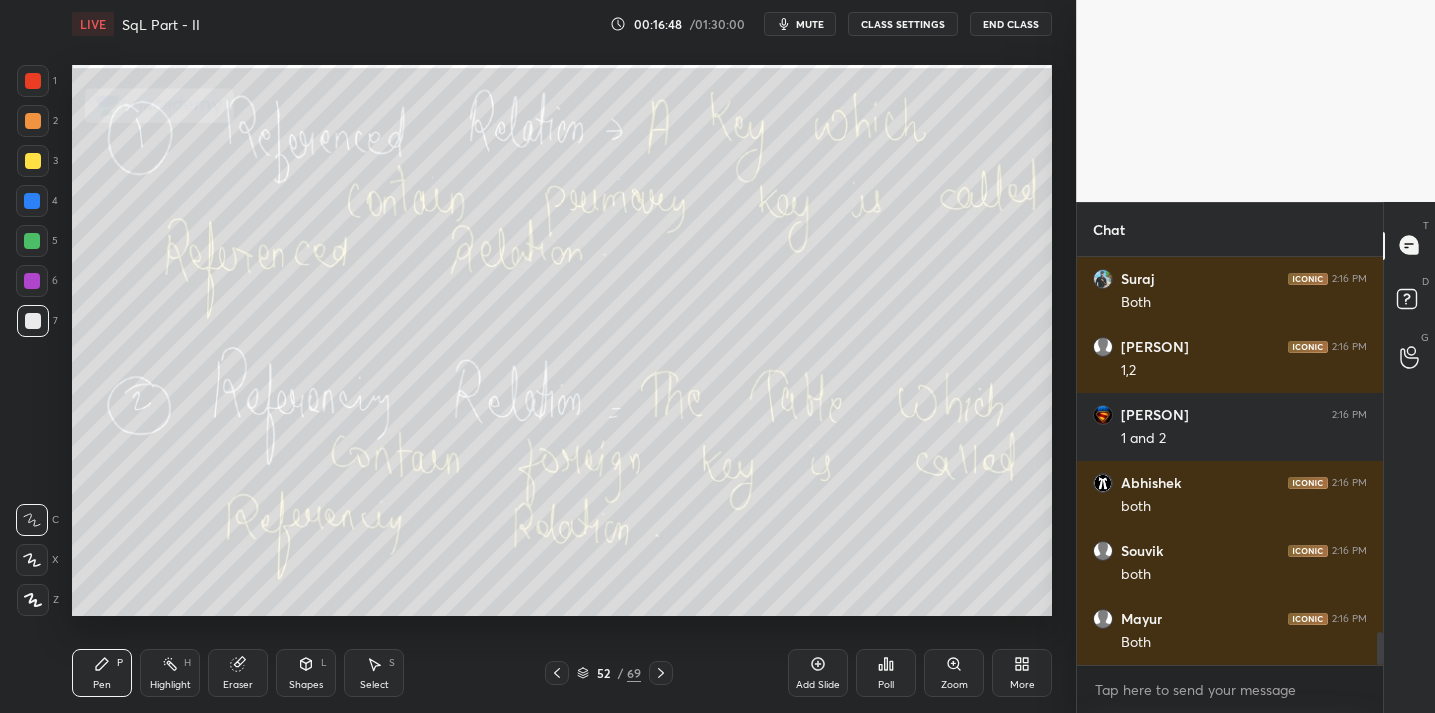 click 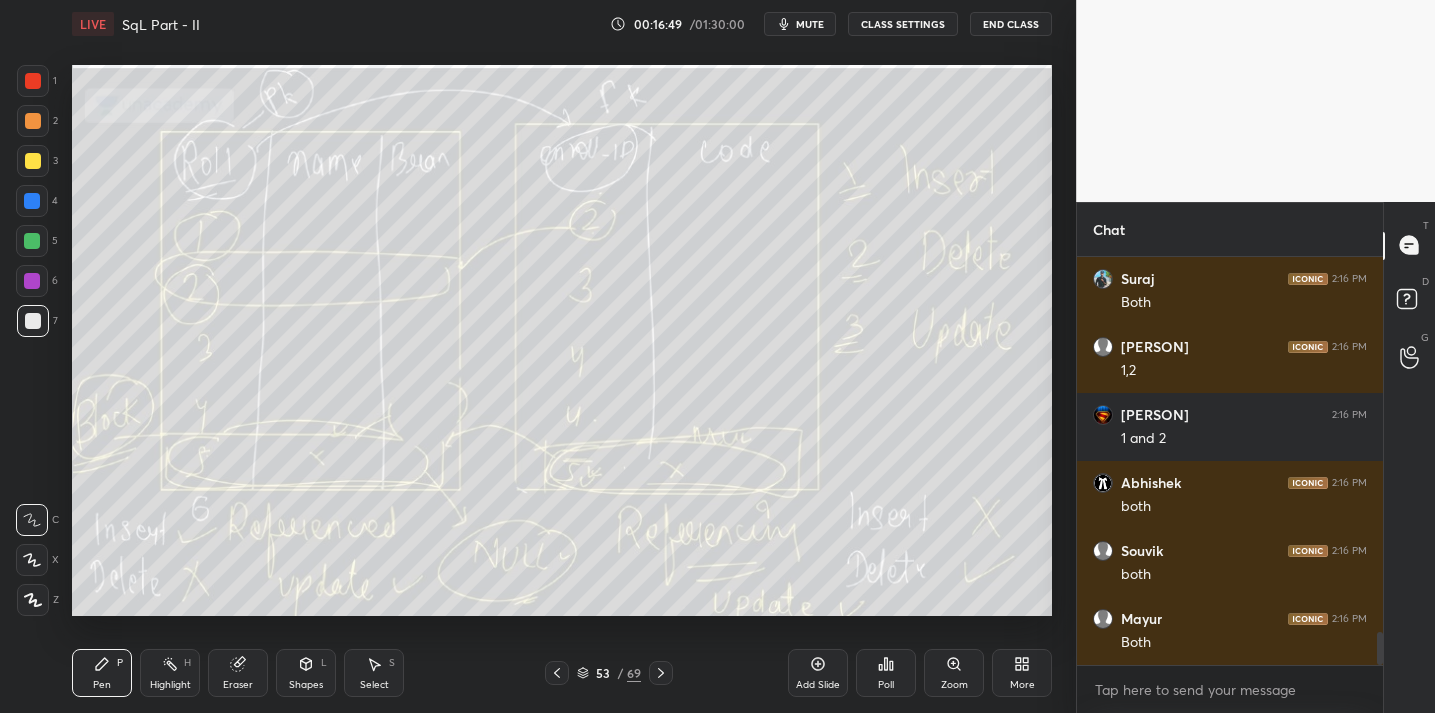 click at bounding box center (661, 673) 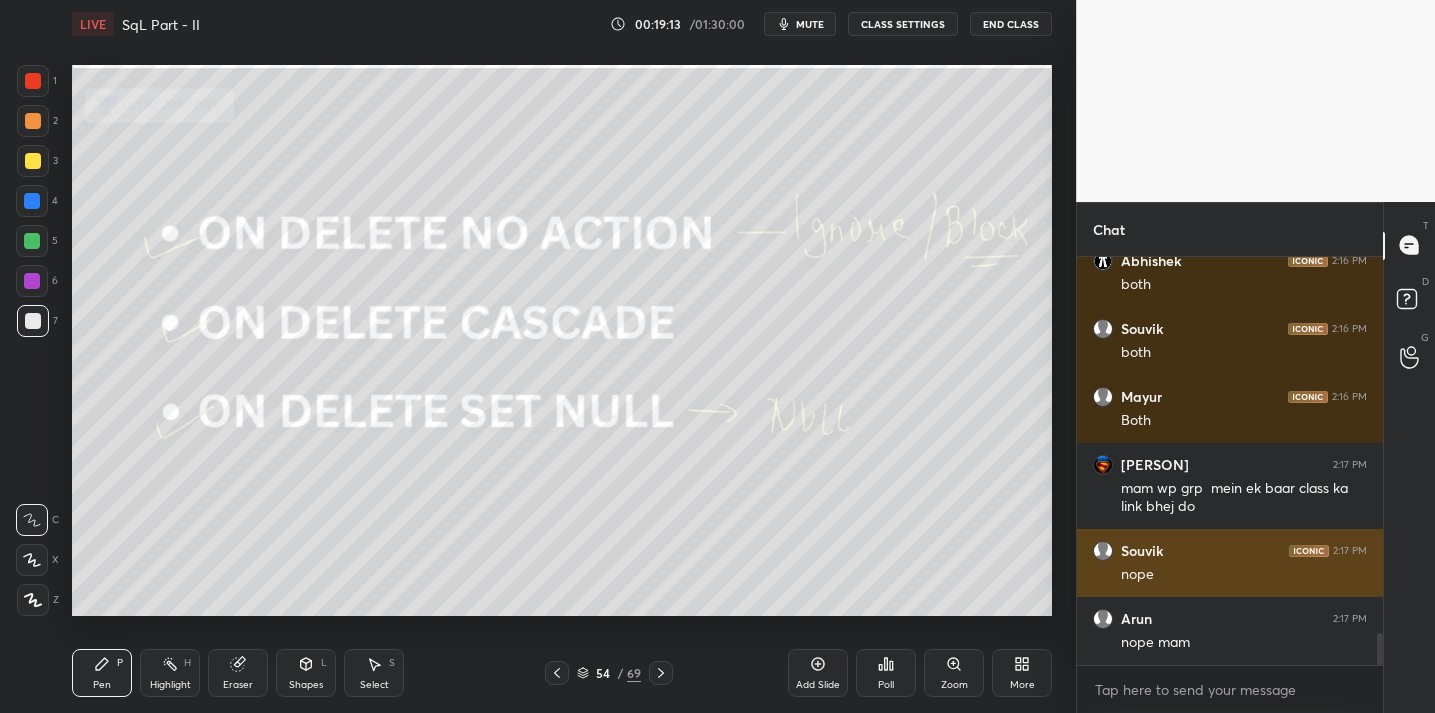 scroll, scrollTop: 4894, scrollLeft: 0, axis: vertical 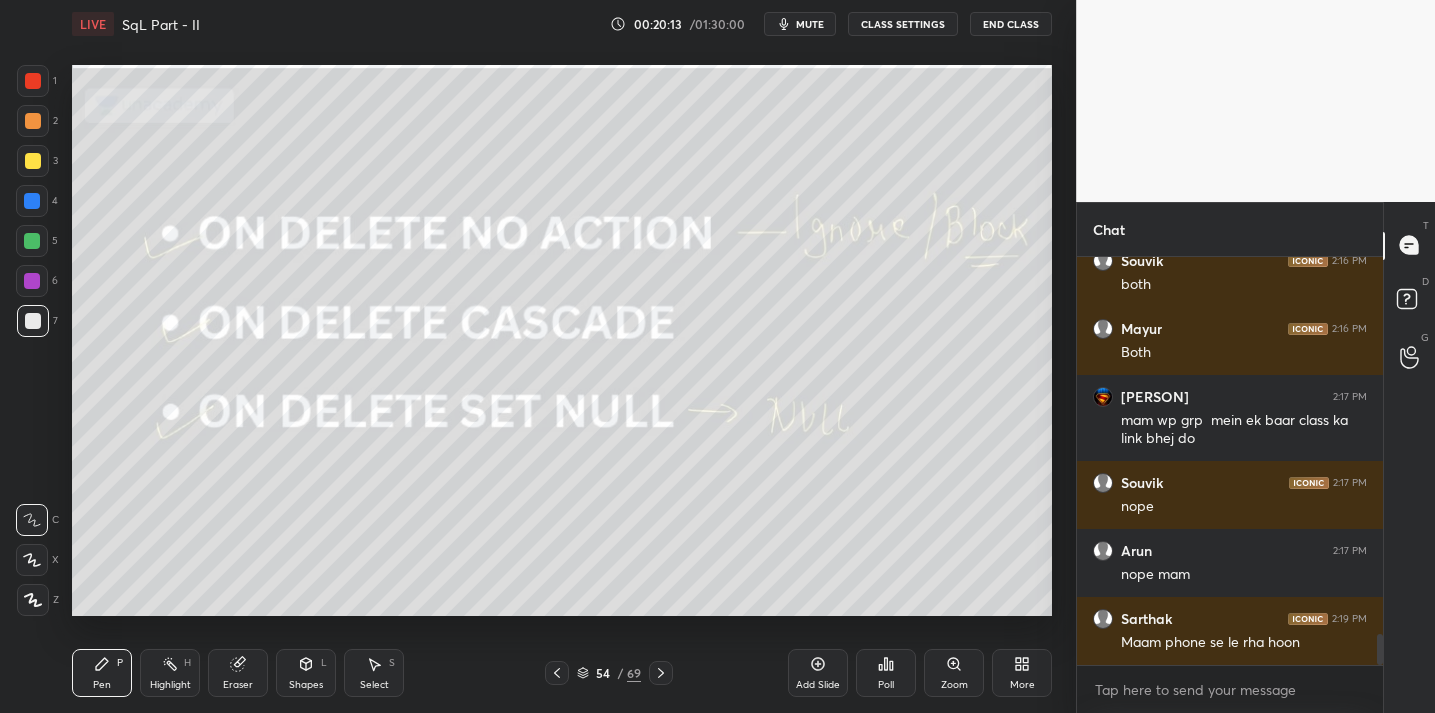 click 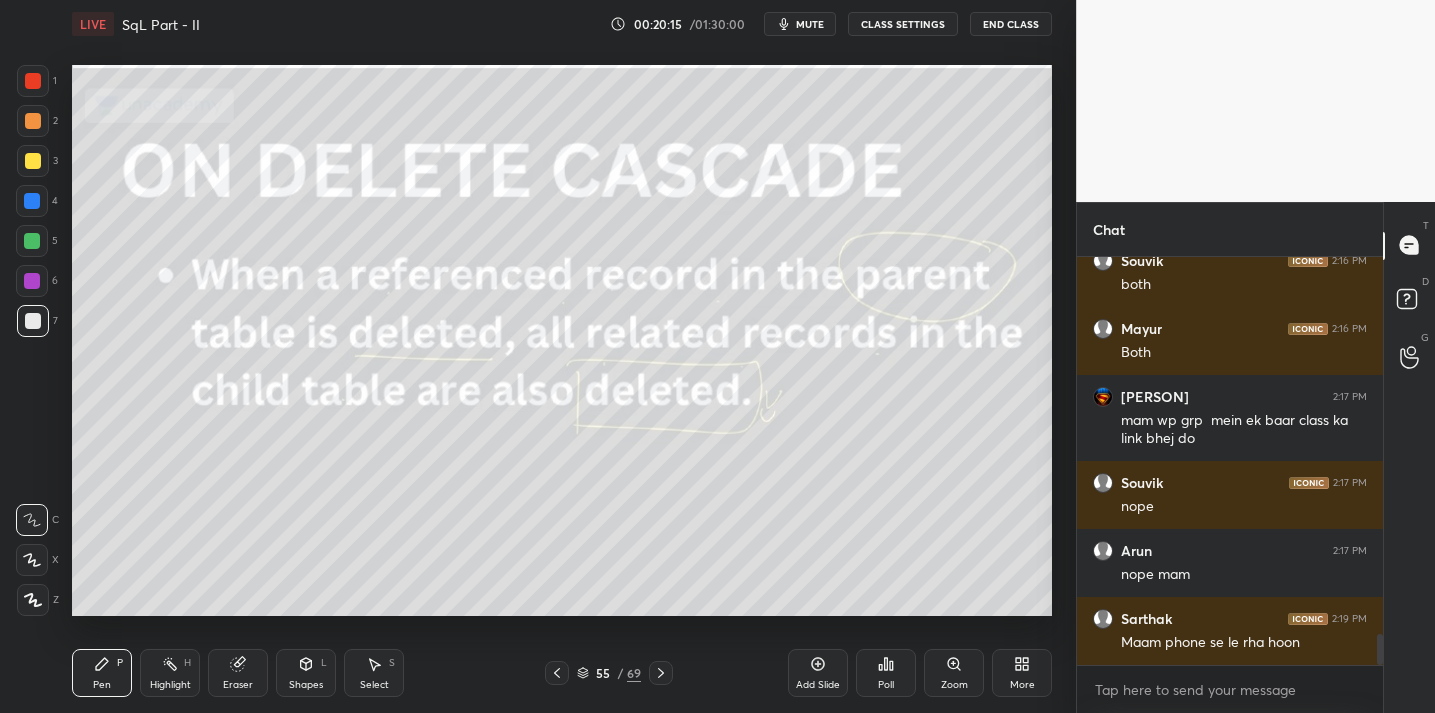 click 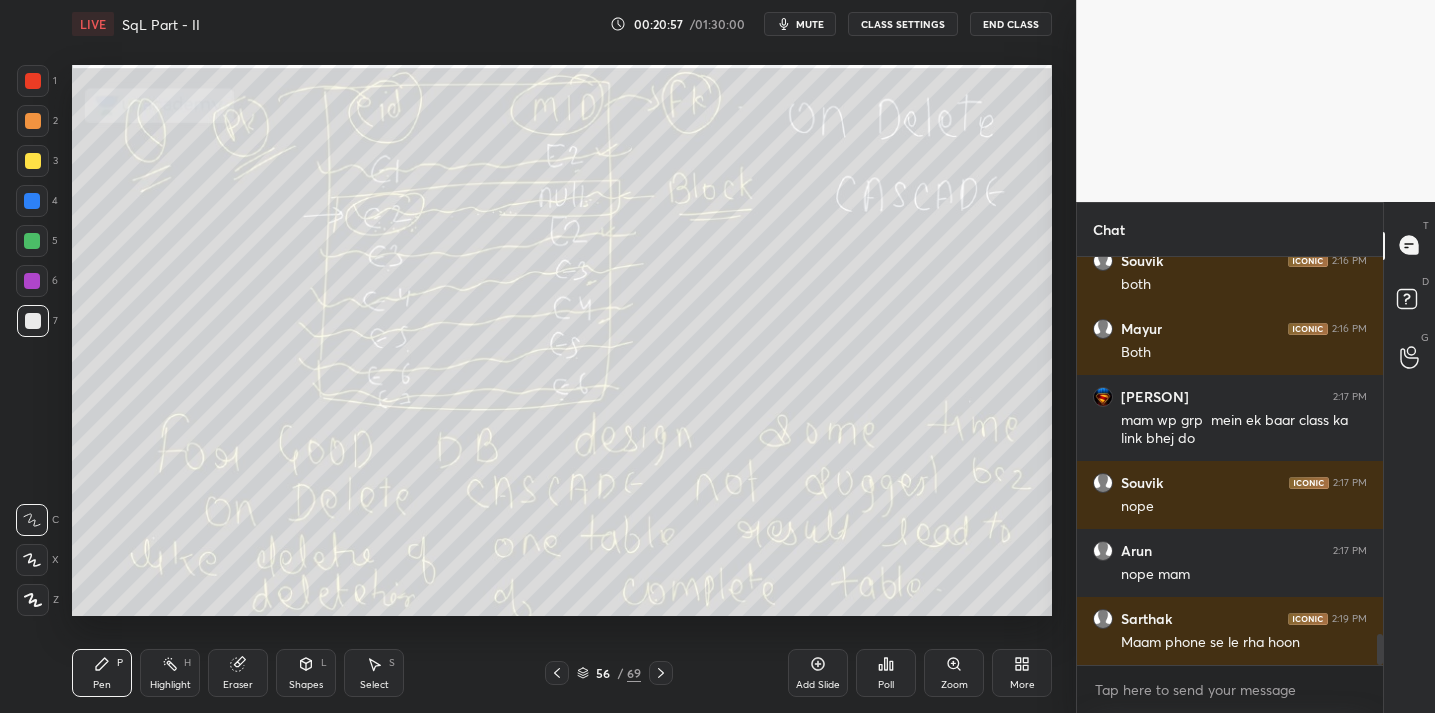 click 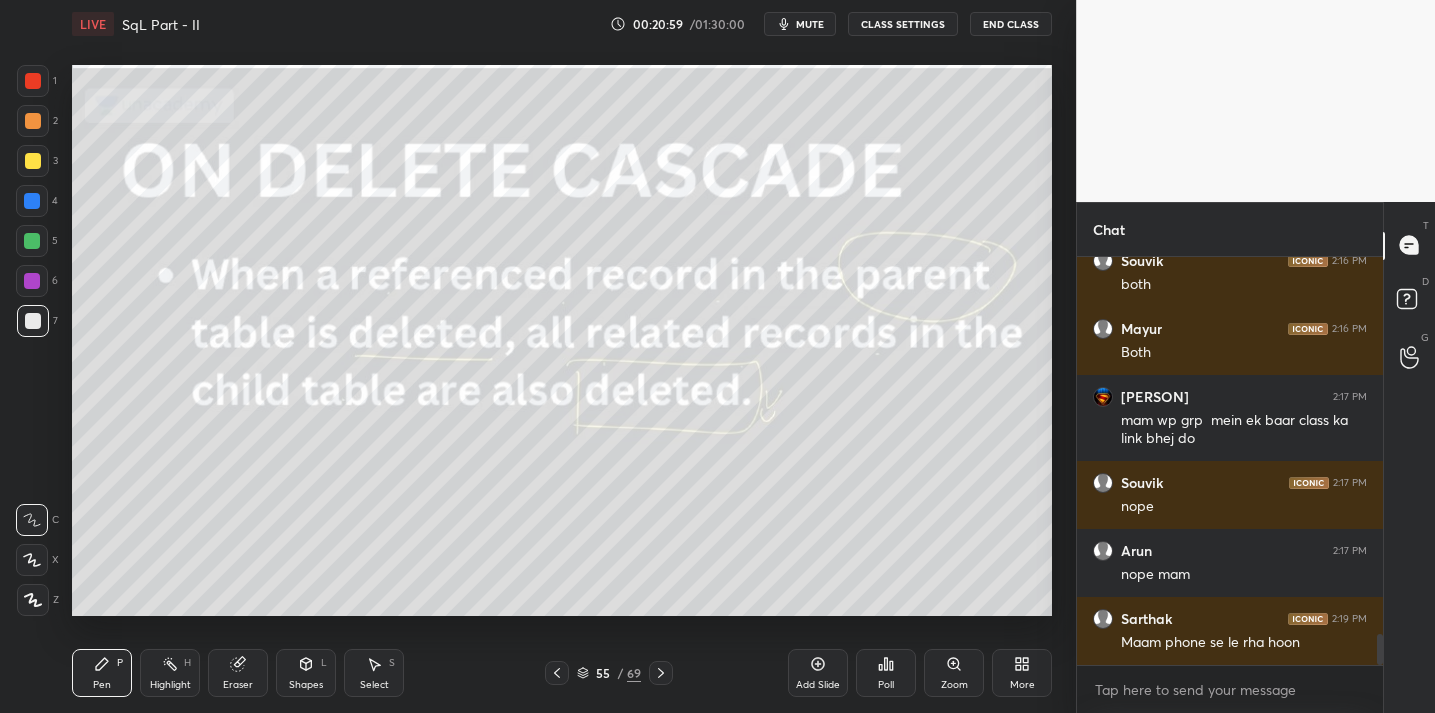 click 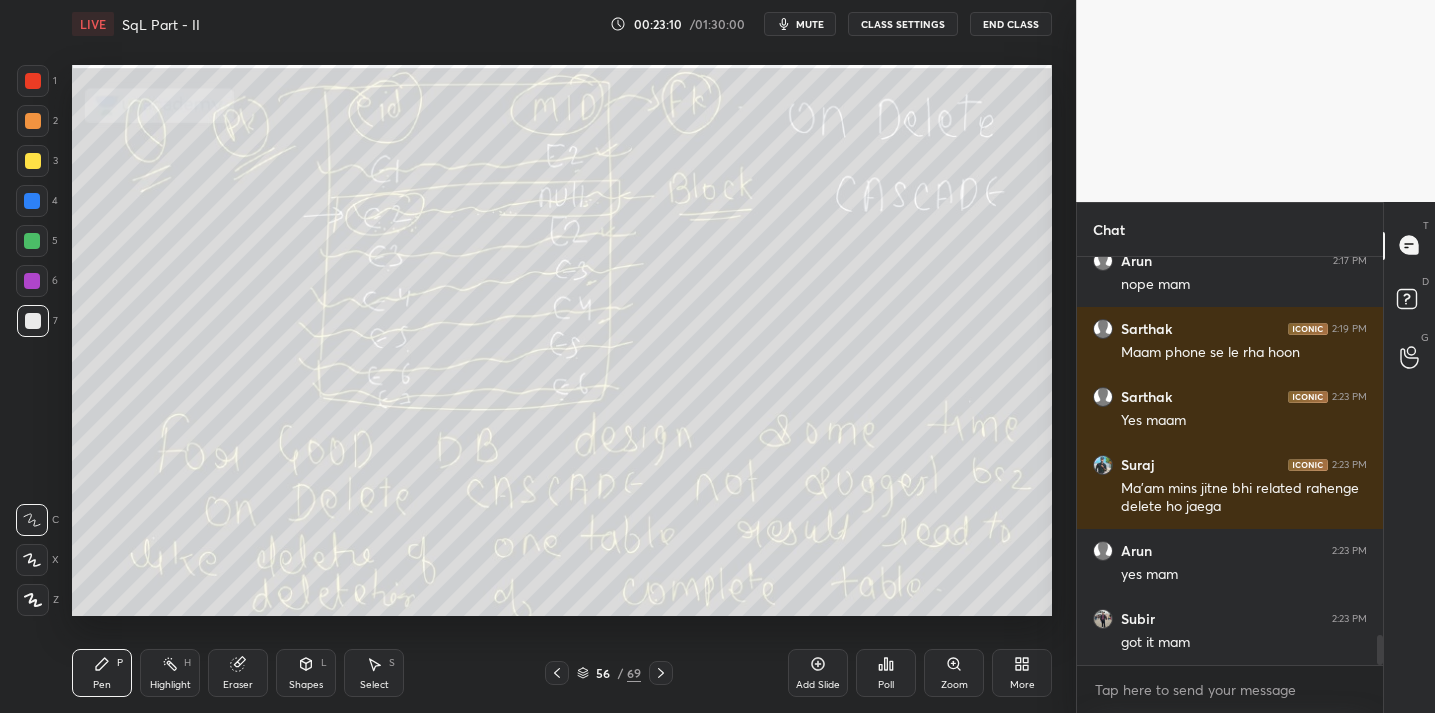 scroll, scrollTop: 5252, scrollLeft: 0, axis: vertical 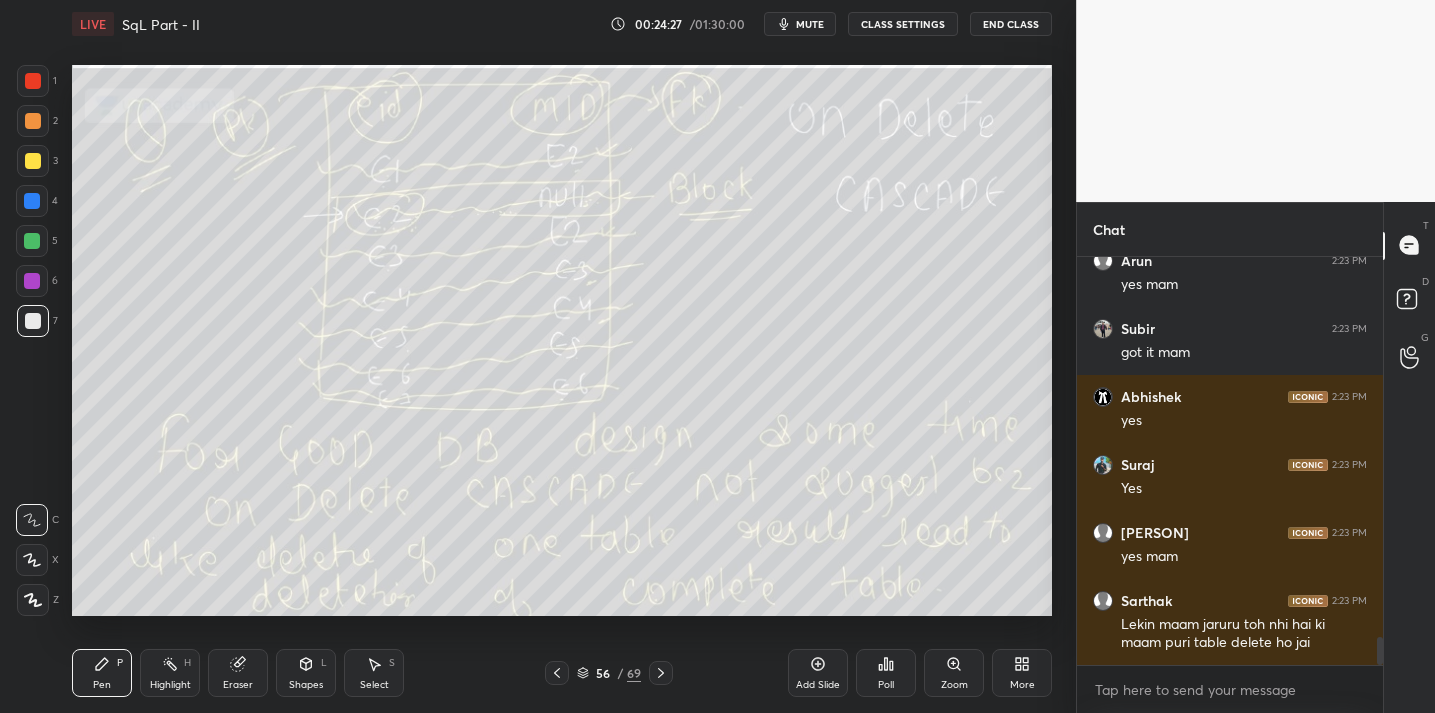 click 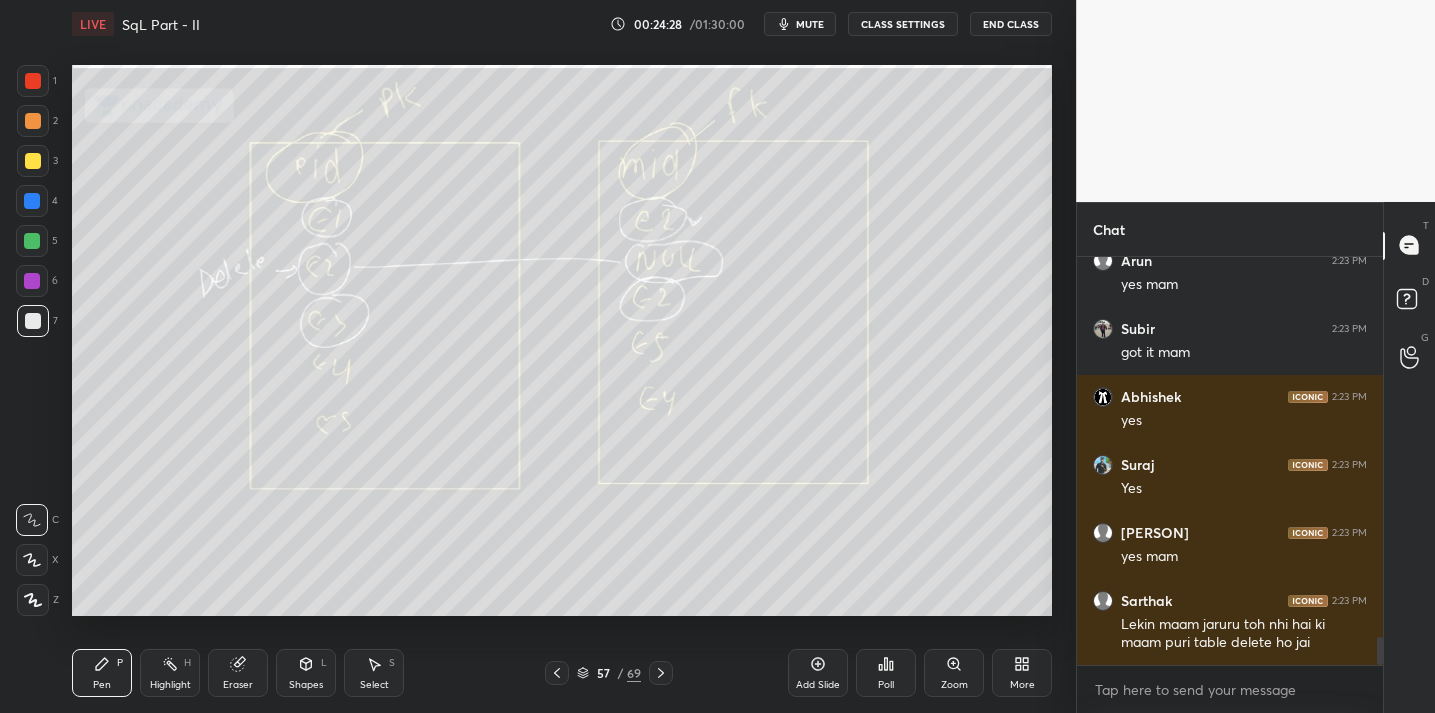 click 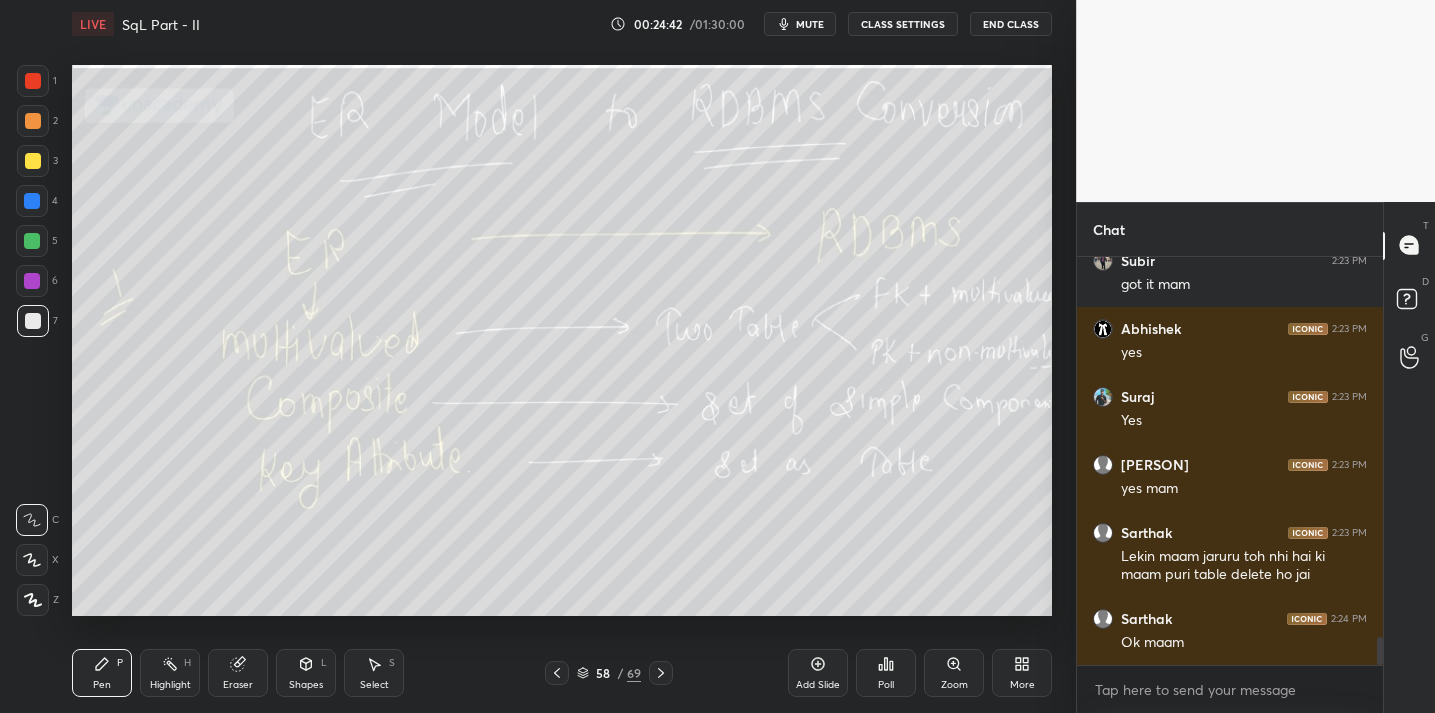 scroll, scrollTop: 5610, scrollLeft: 0, axis: vertical 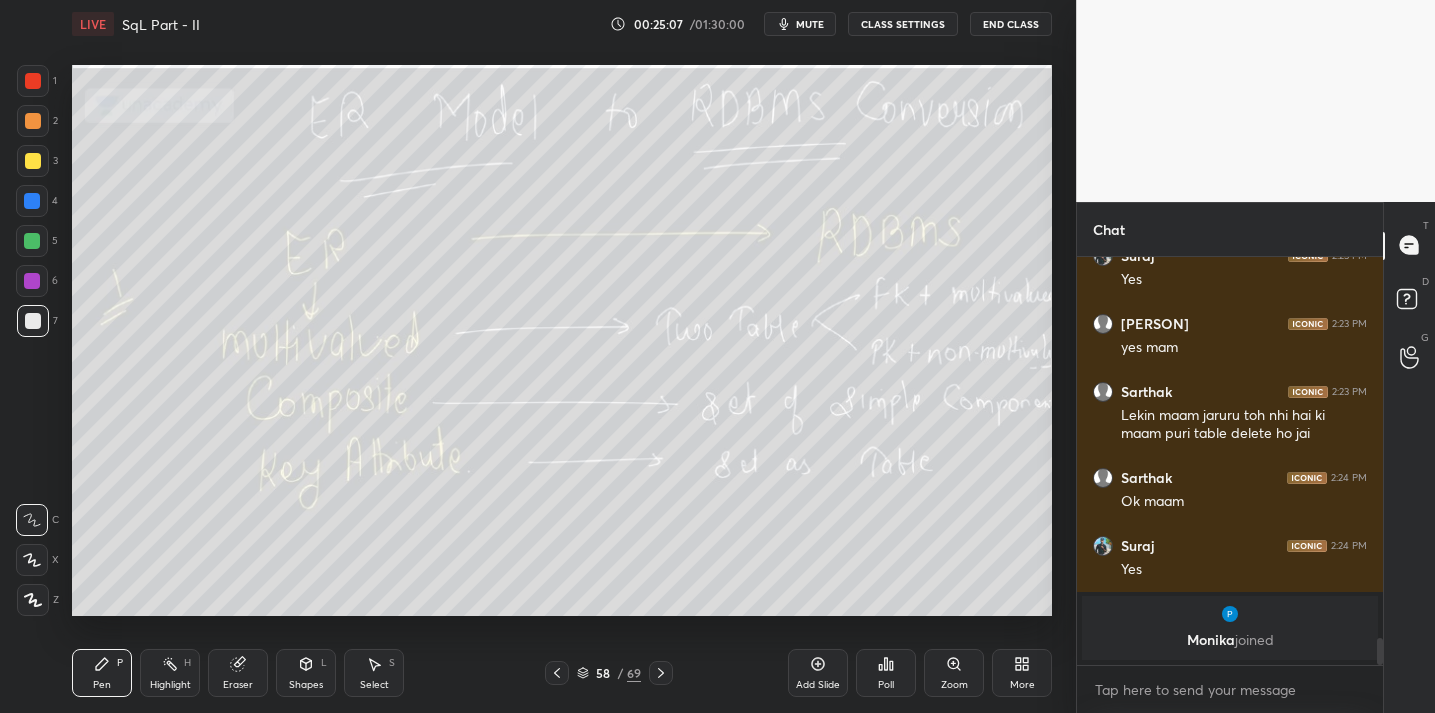 click 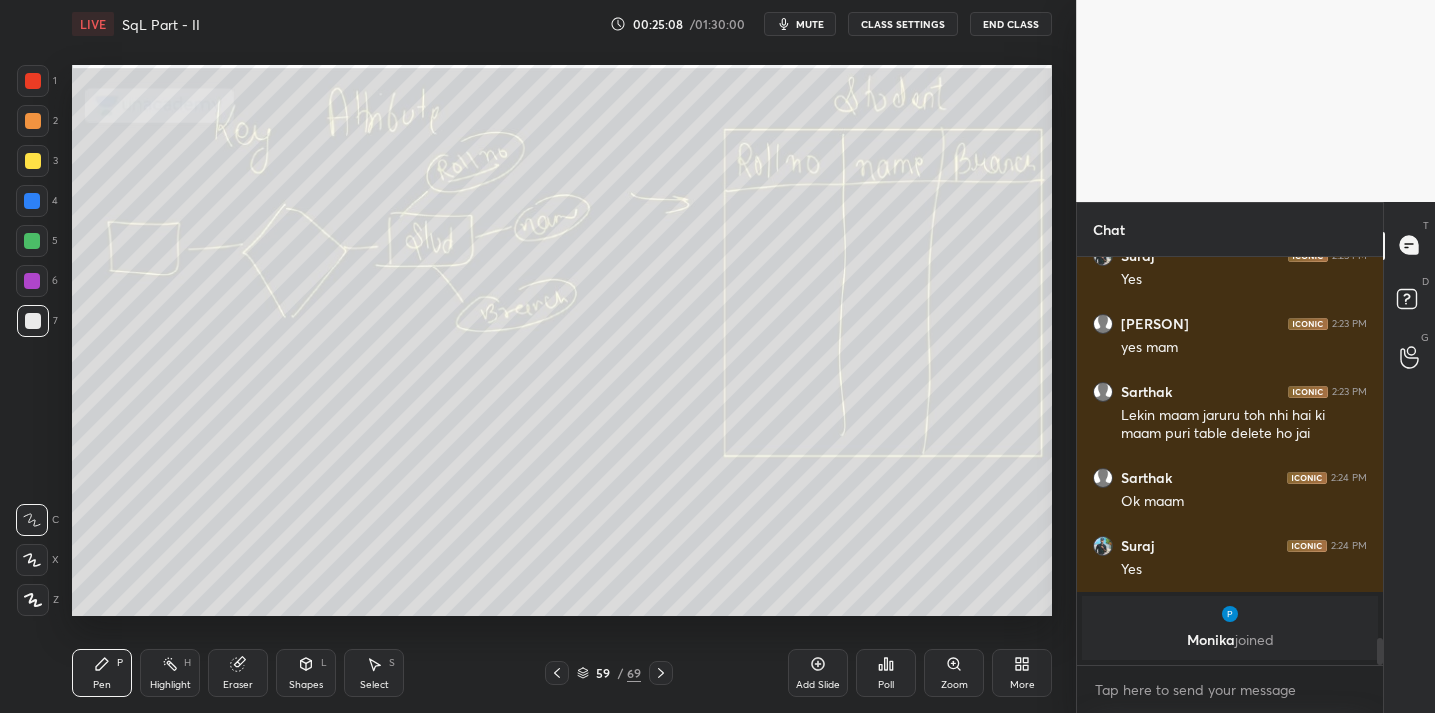 click 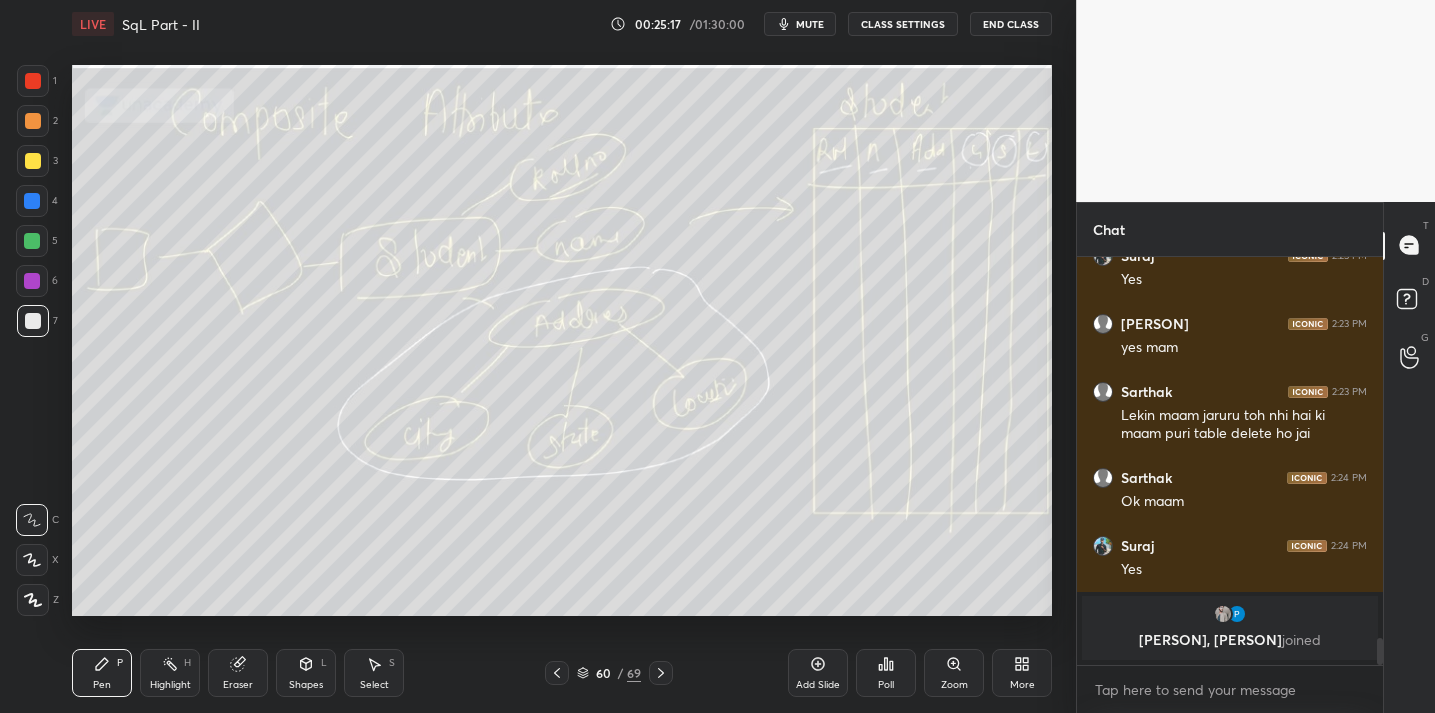 scroll, scrollTop: 4993, scrollLeft: 0, axis: vertical 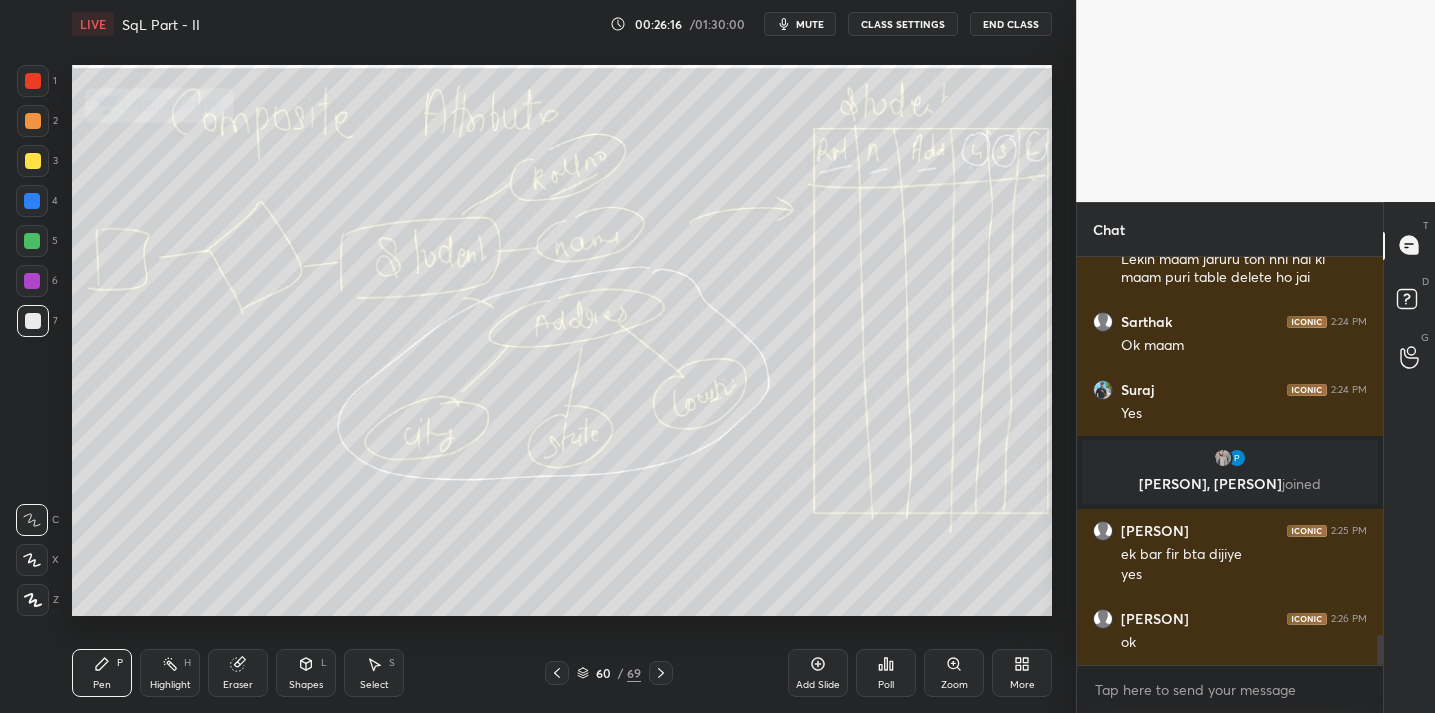 click 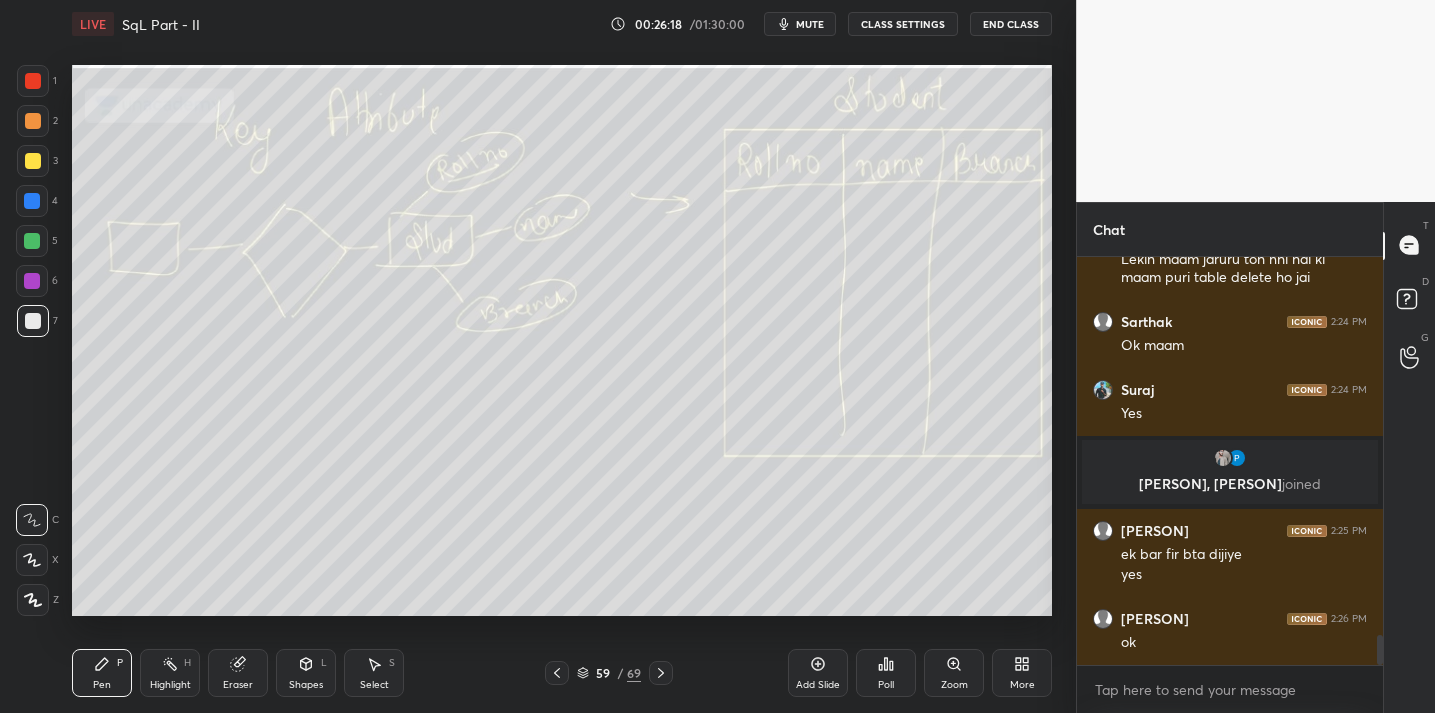 click 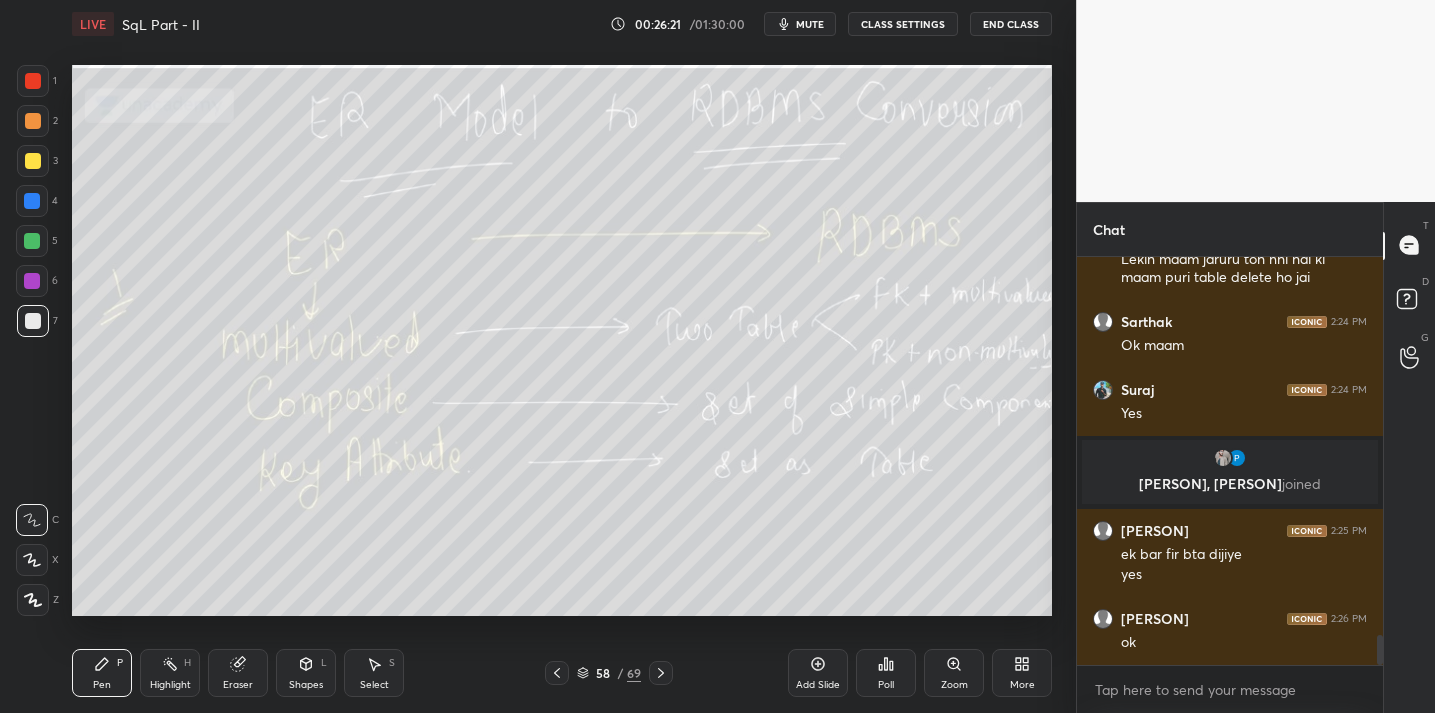 scroll, scrollTop: 5154, scrollLeft: 0, axis: vertical 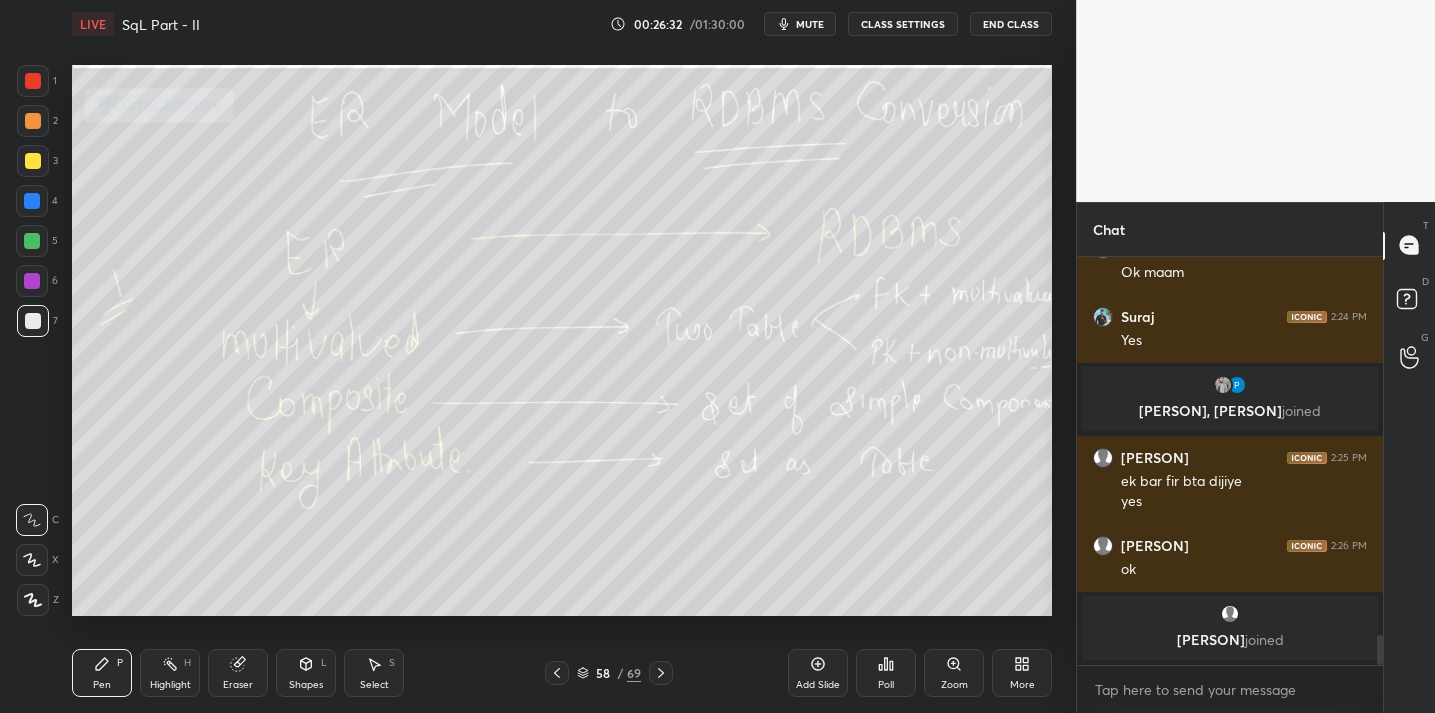 click 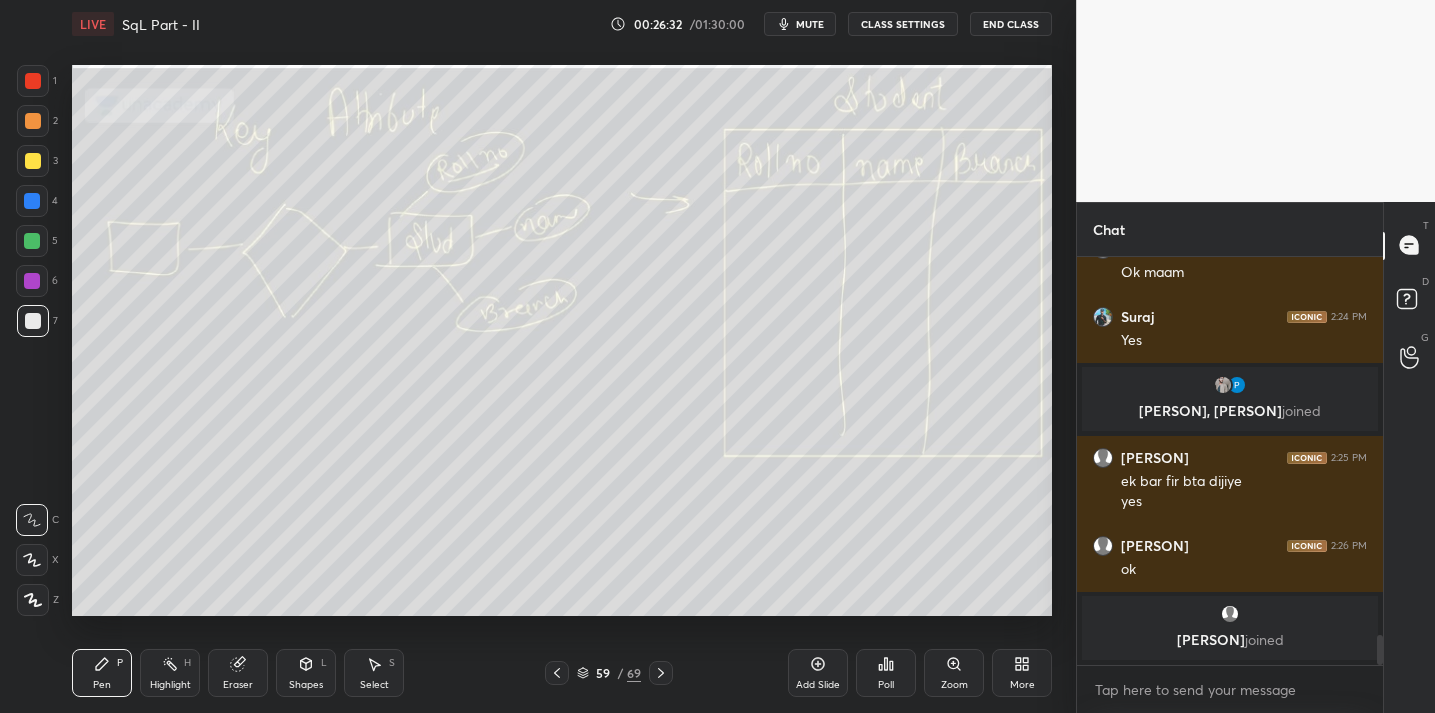 click 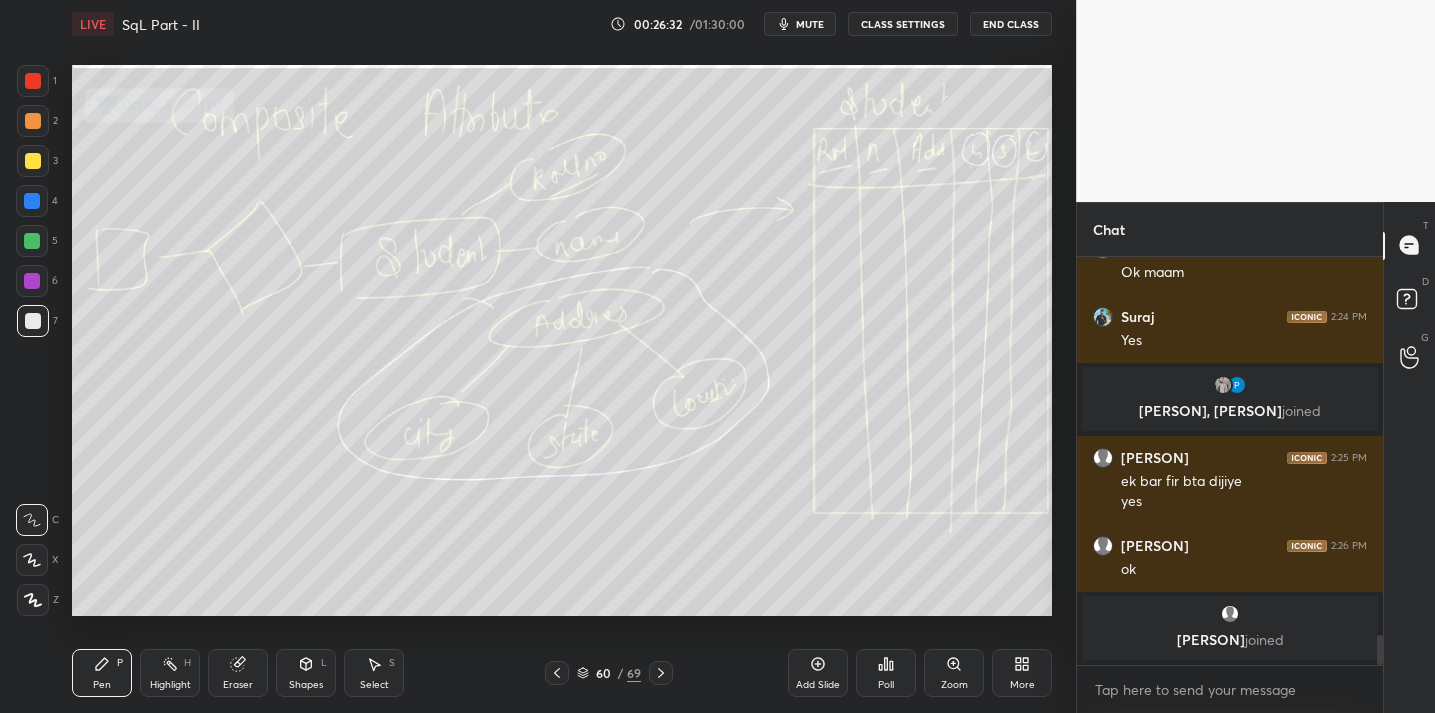 click 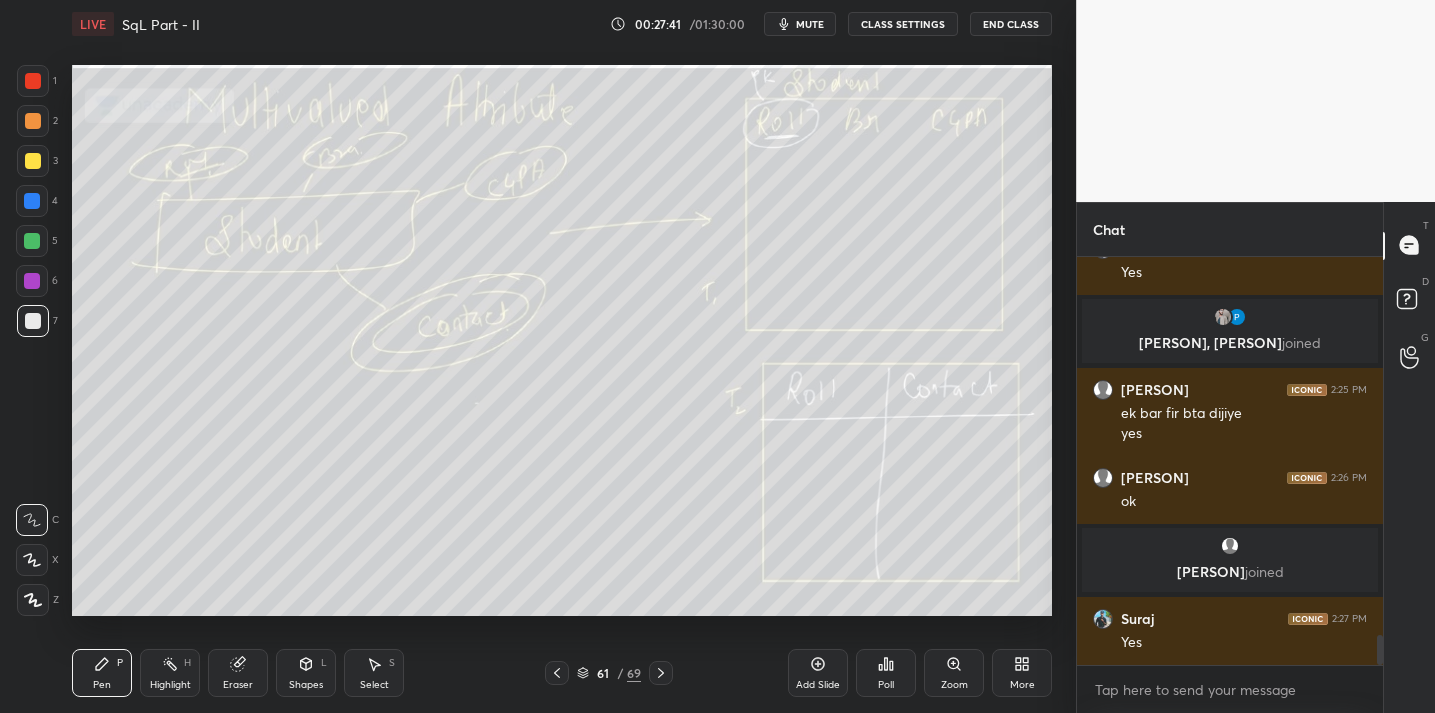 scroll, scrollTop: 5132, scrollLeft: 0, axis: vertical 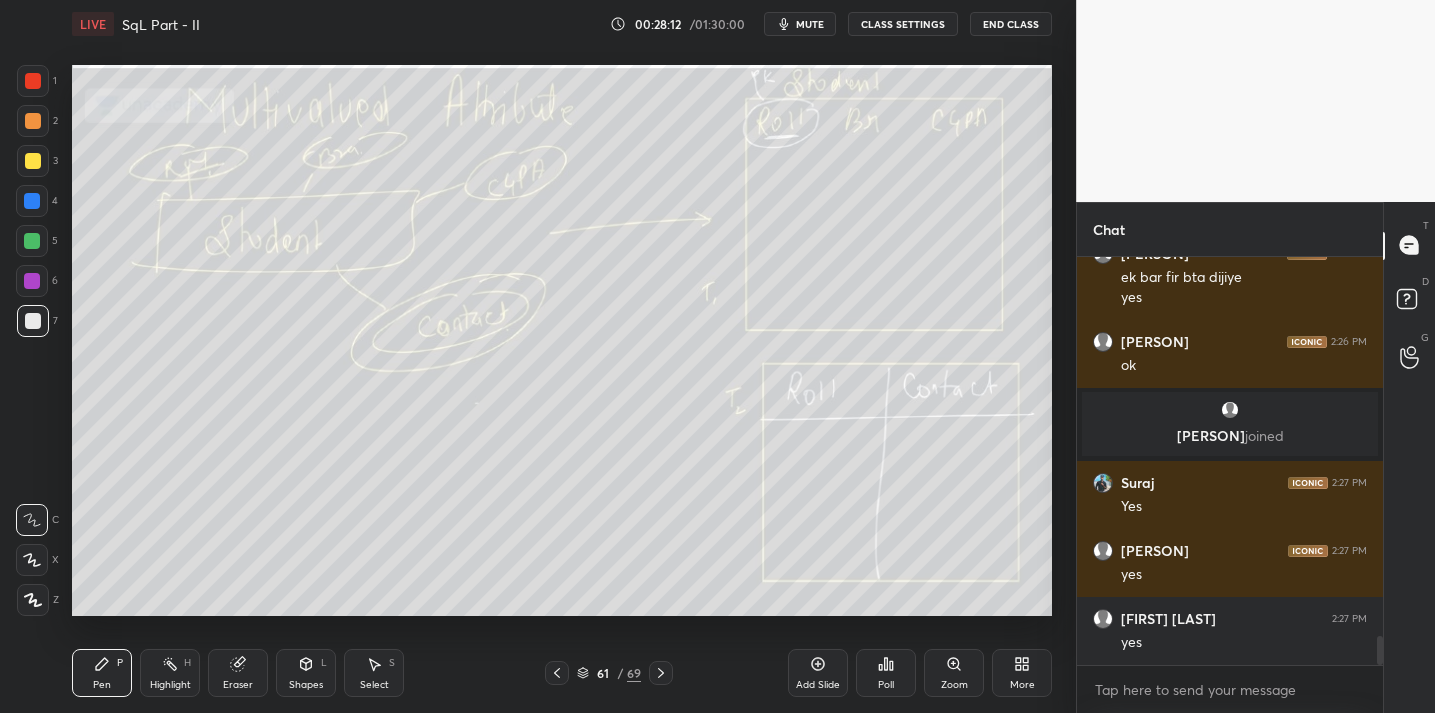 click 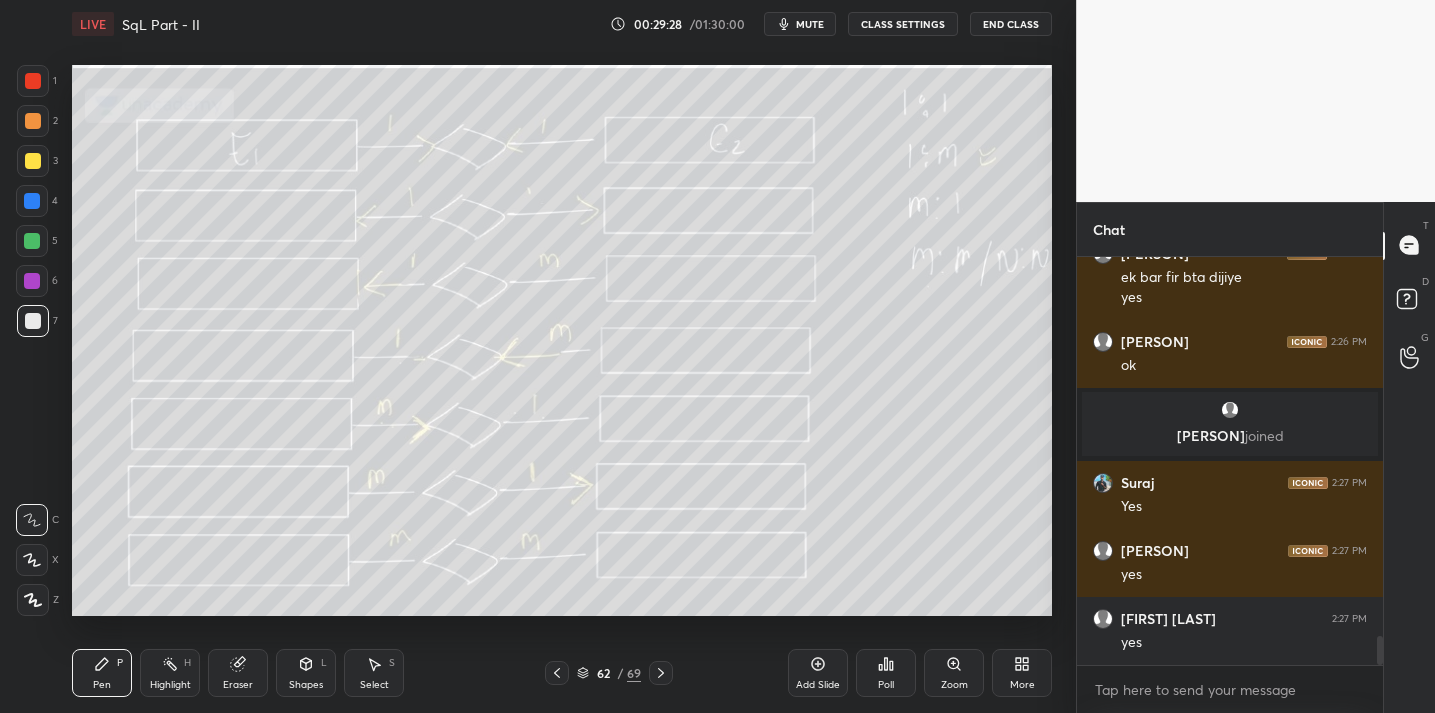scroll, scrollTop: 5336, scrollLeft: 0, axis: vertical 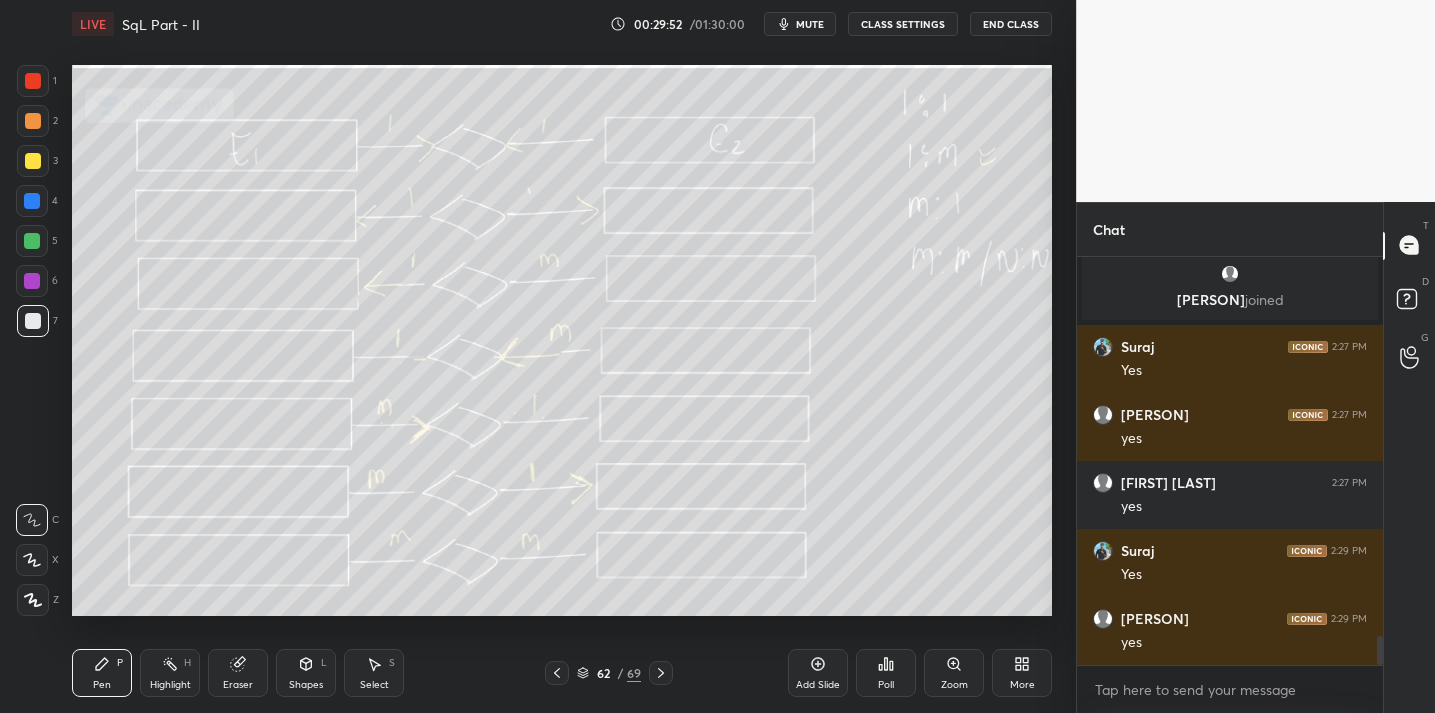 click 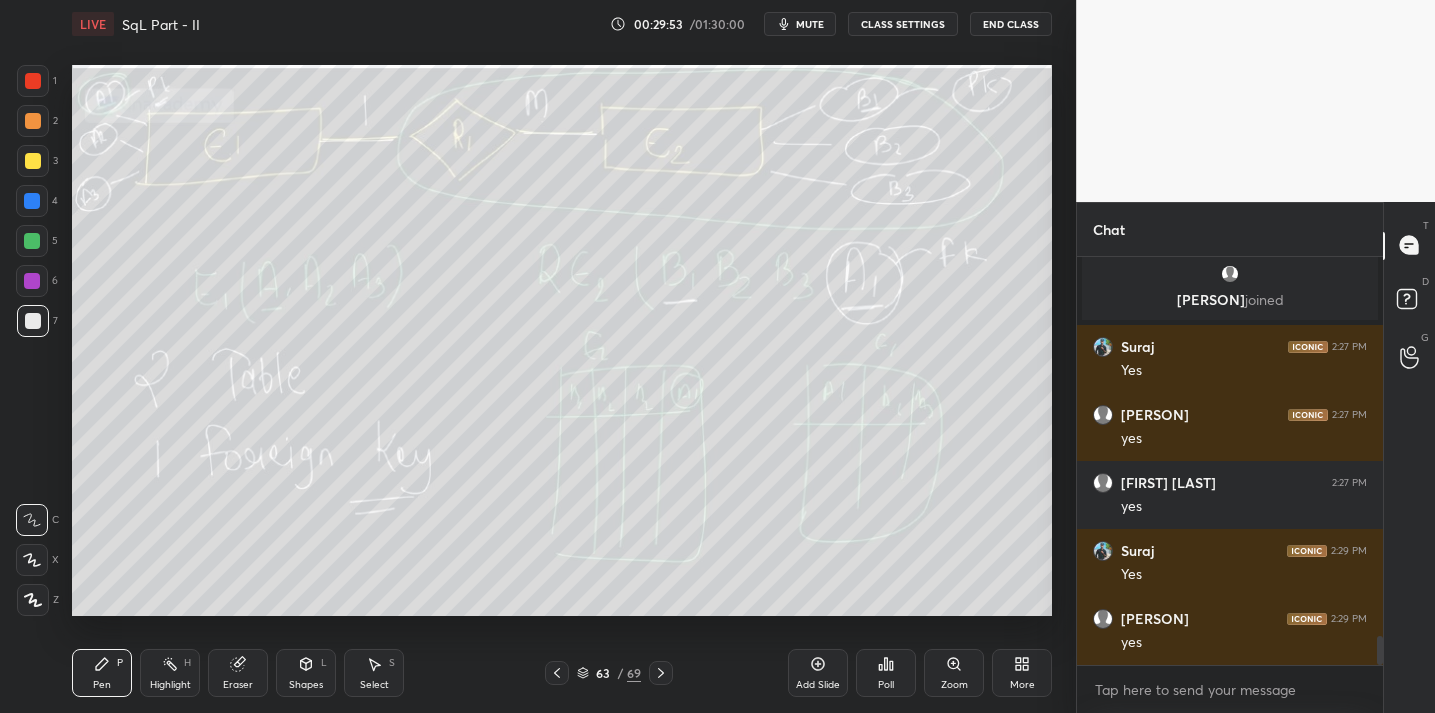 scroll, scrollTop: 5472, scrollLeft: 0, axis: vertical 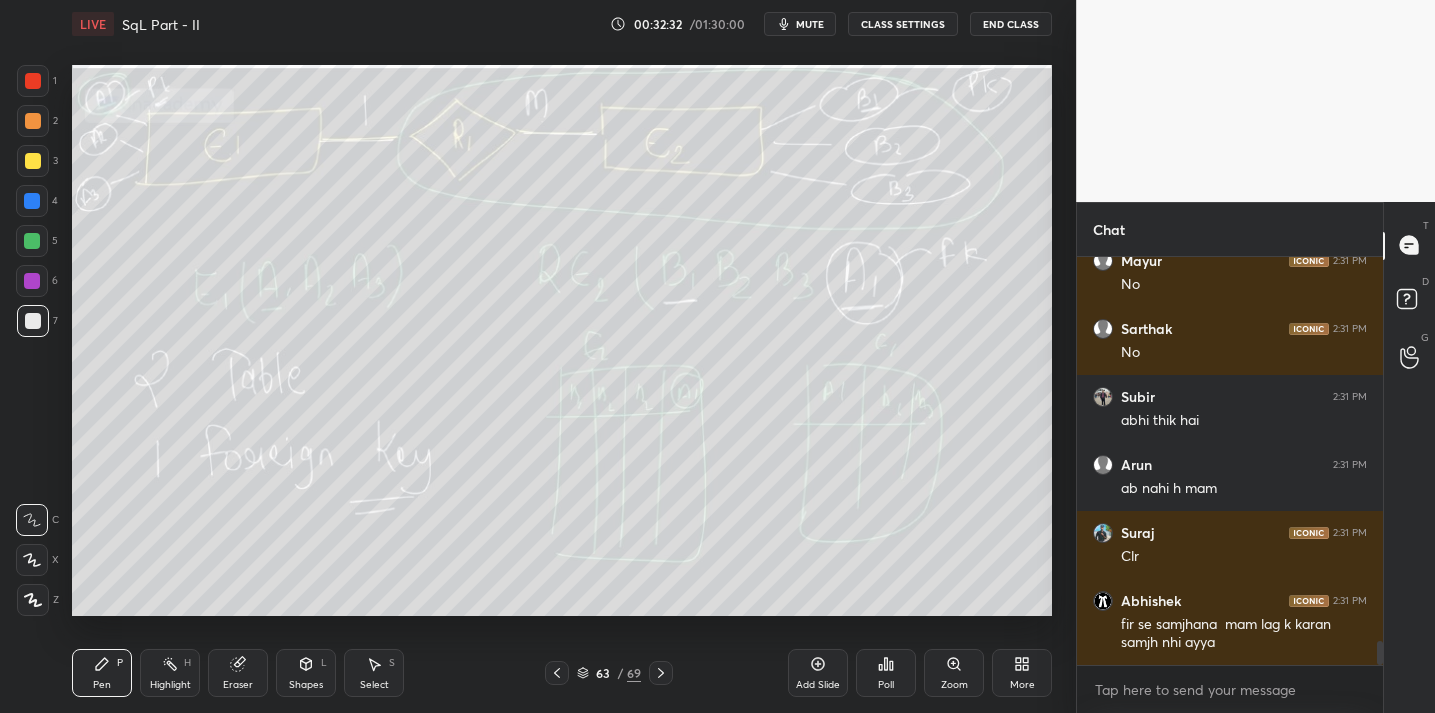 click on "Eraser" at bounding box center [238, 673] 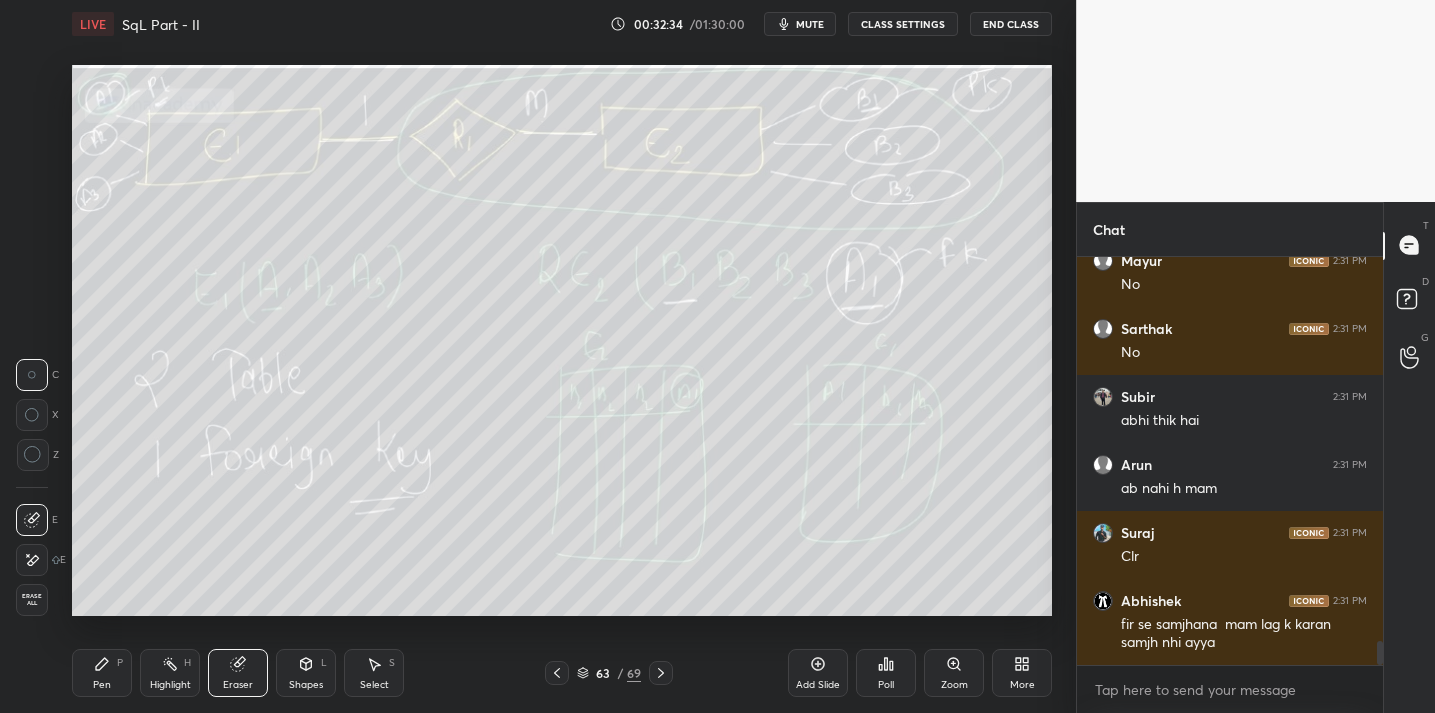 drag, startPoint x: 100, startPoint y: 678, endPoint x: 103, endPoint y: 625, distance: 53.08484 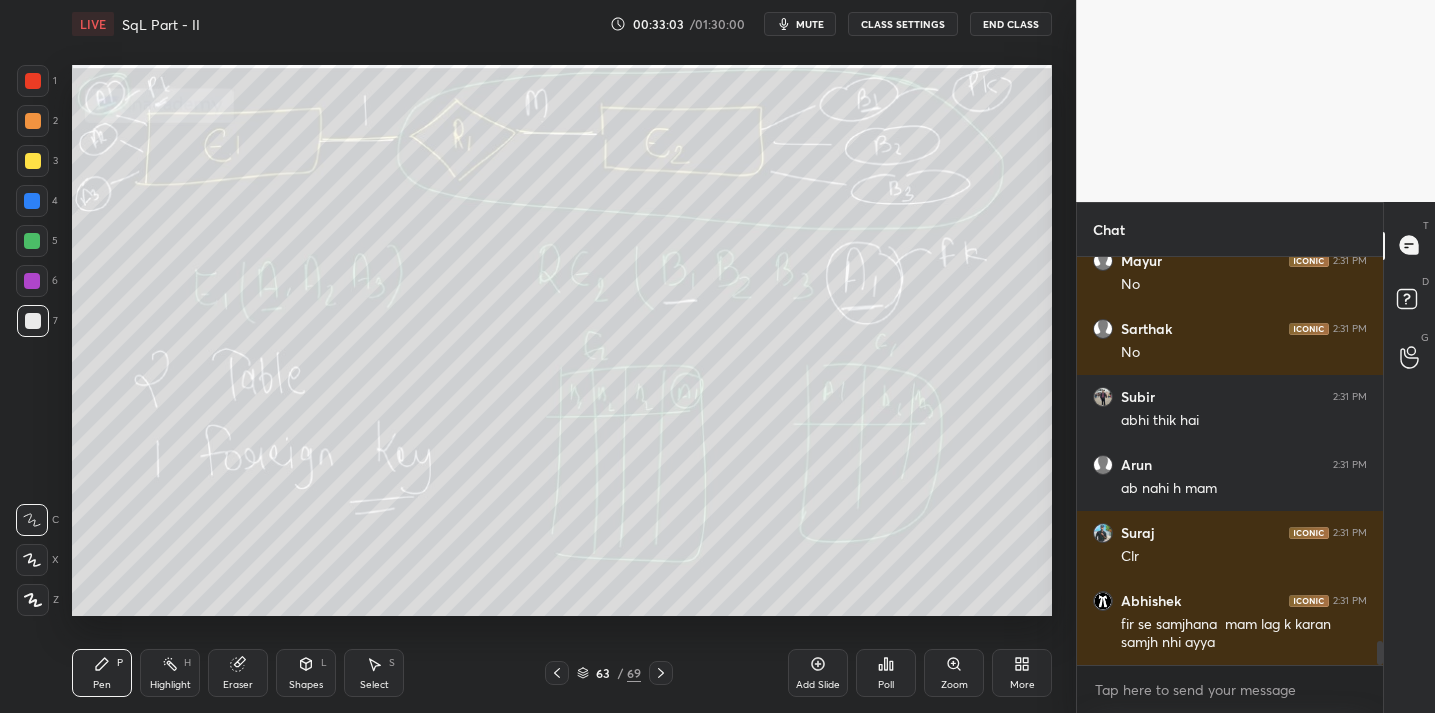 scroll, scrollTop: 6646, scrollLeft: 0, axis: vertical 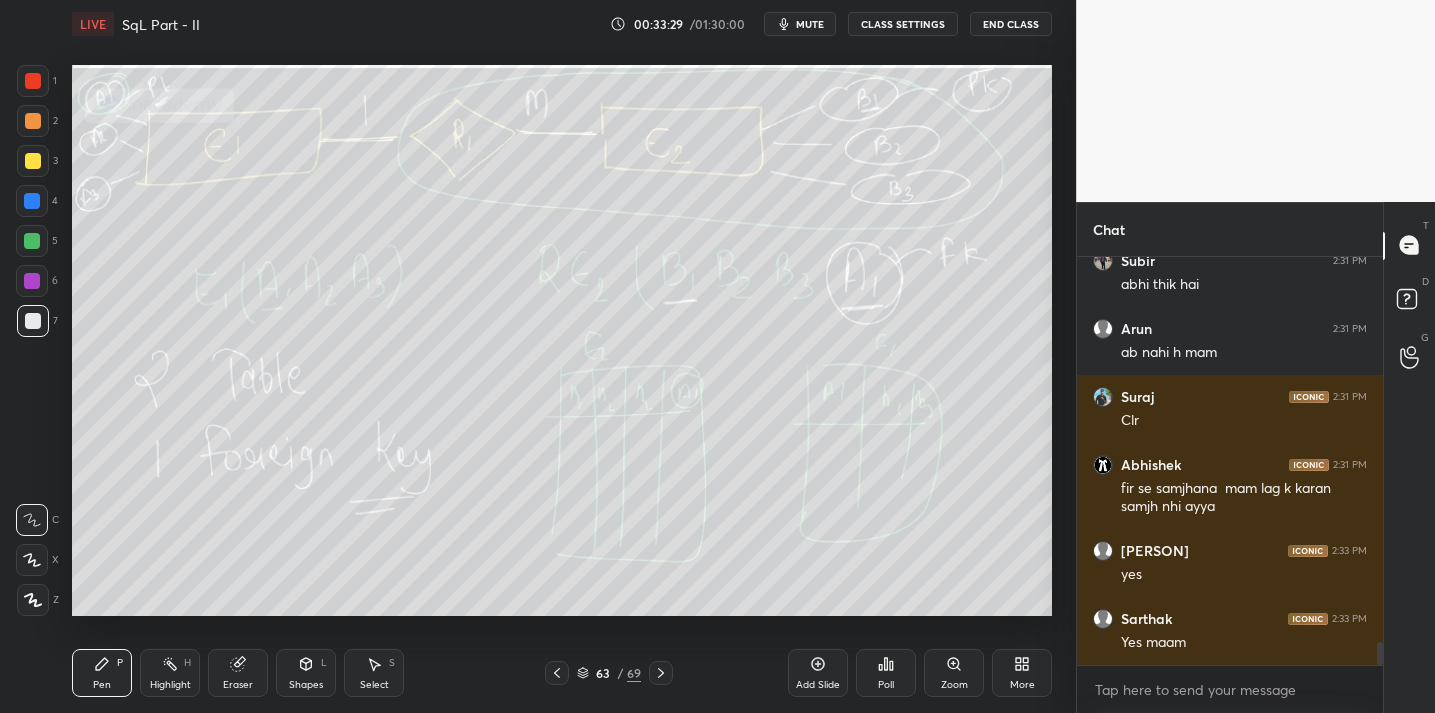 click 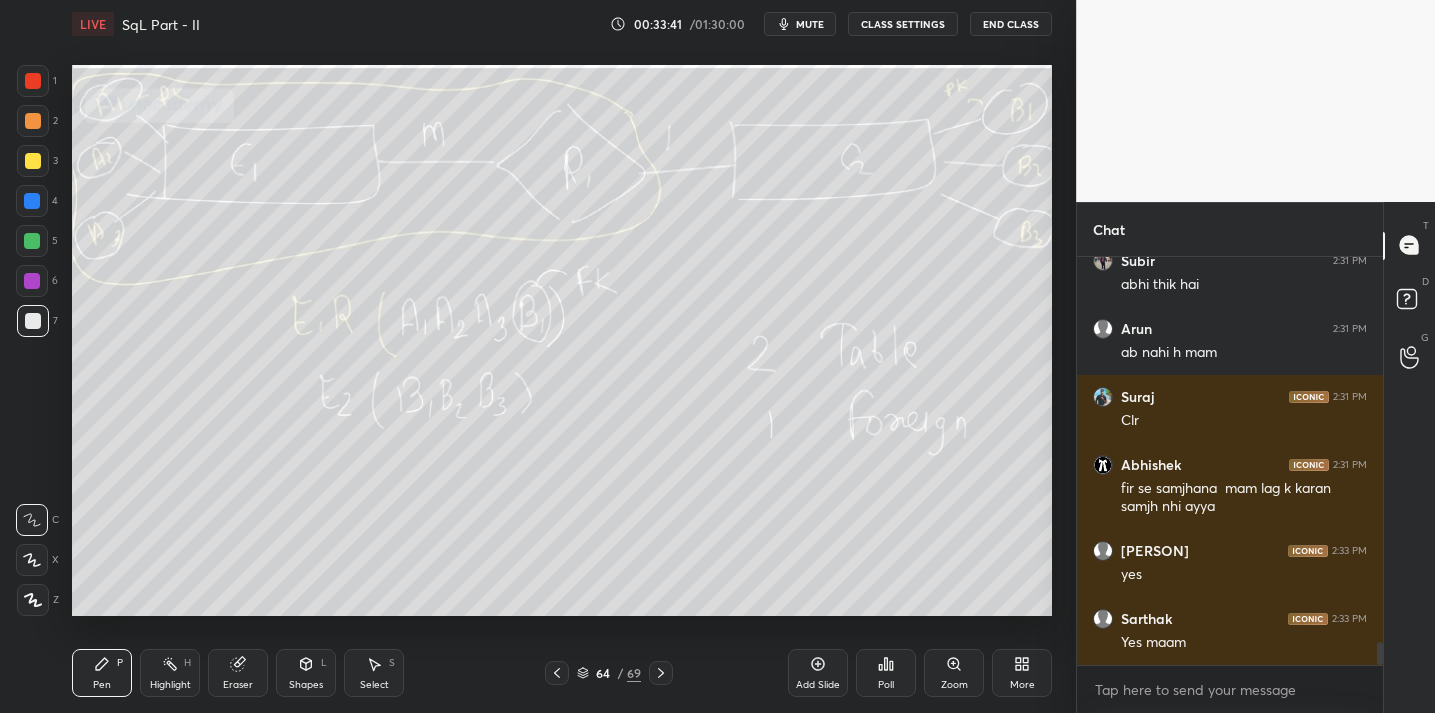 scroll, scrollTop: 6782, scrollLeft: 0, axis: vertical 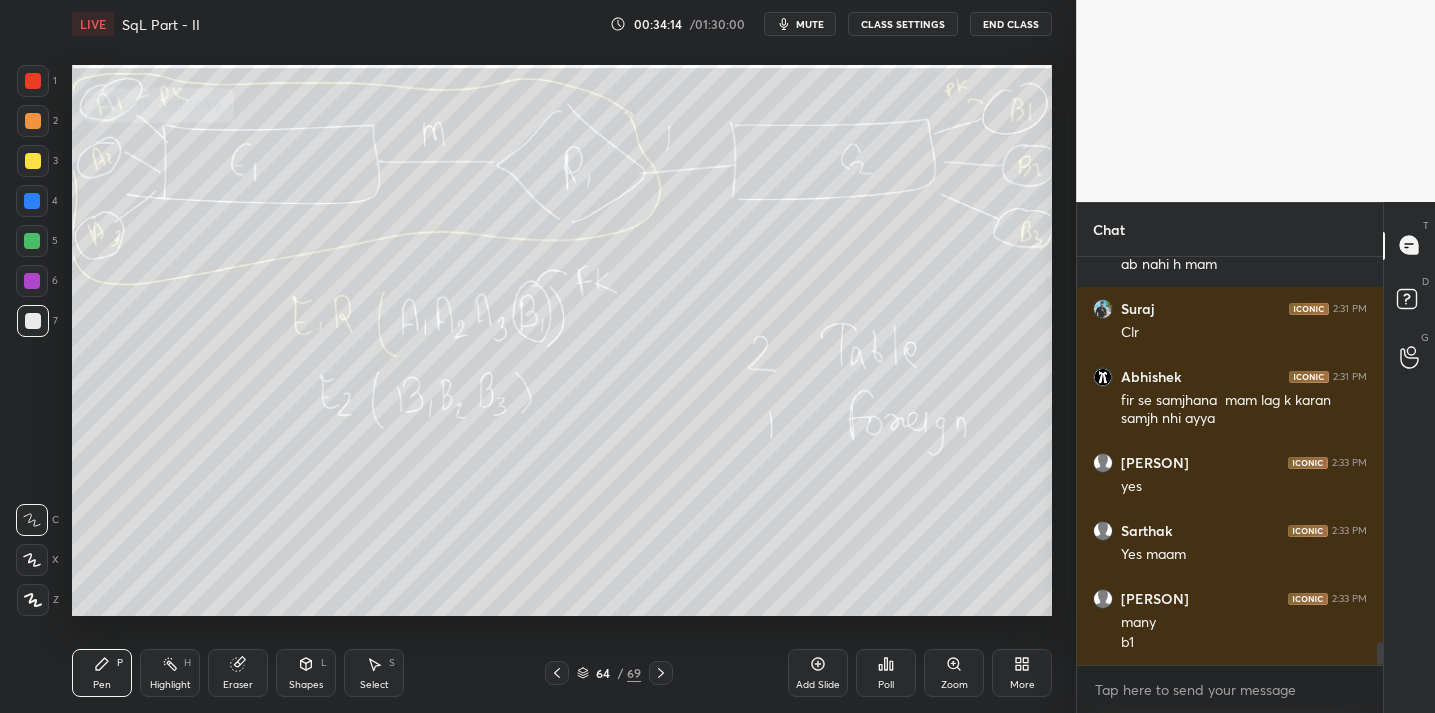 click 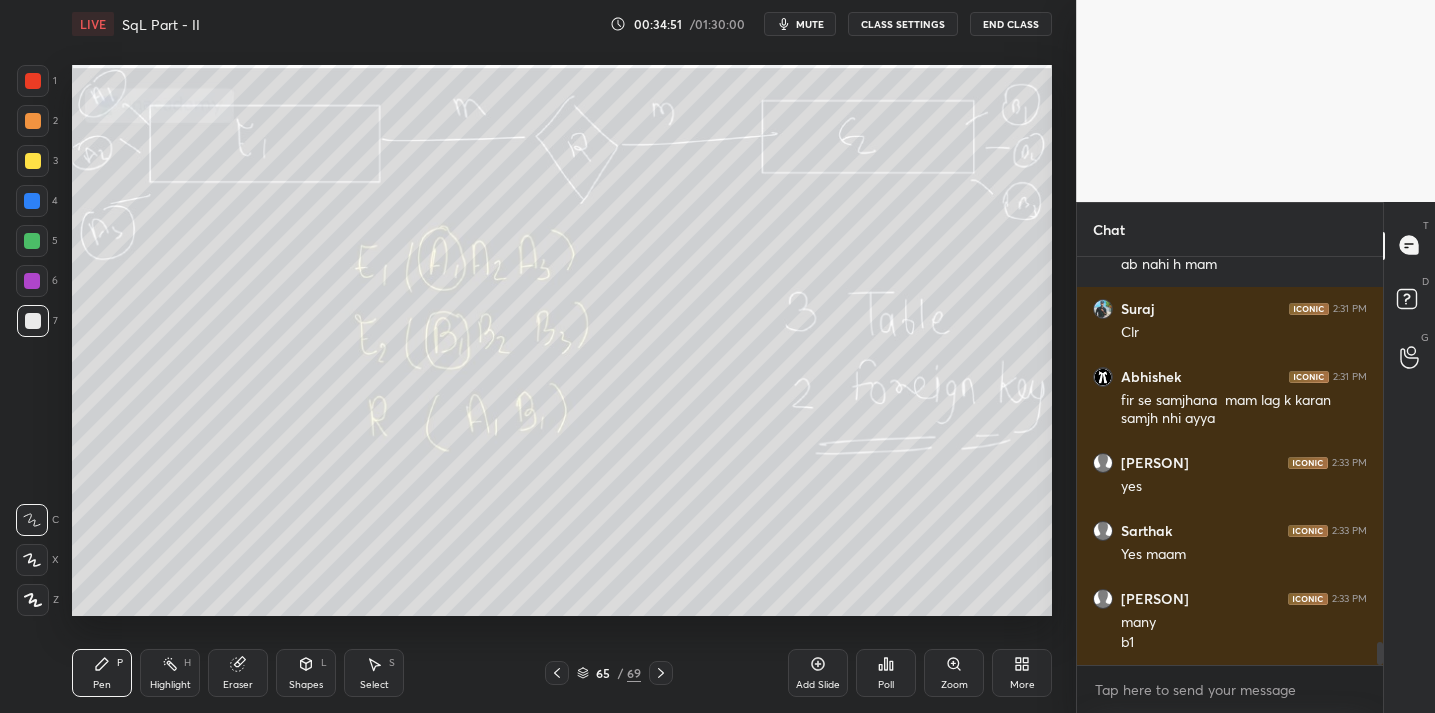 click 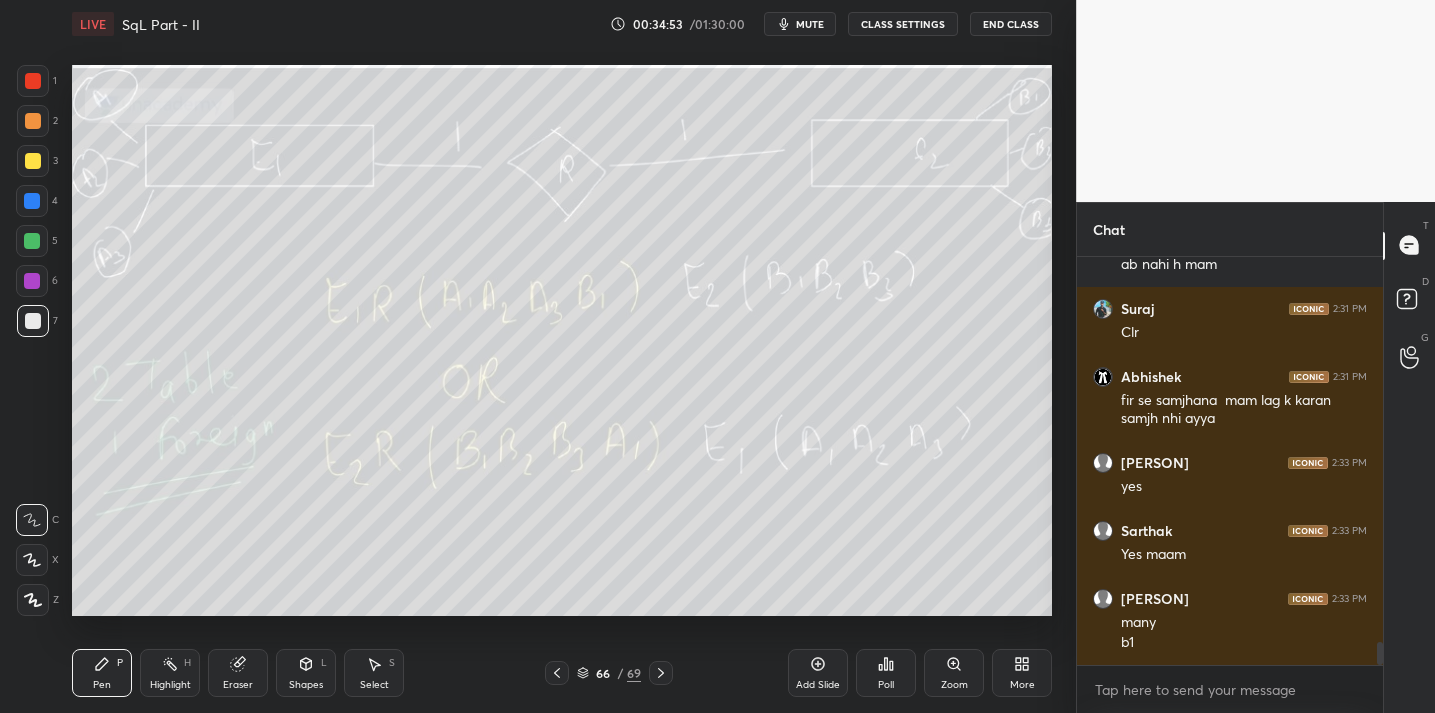 scroll, scrollTop: 6870, scrollLeft: 0, axis: vertical 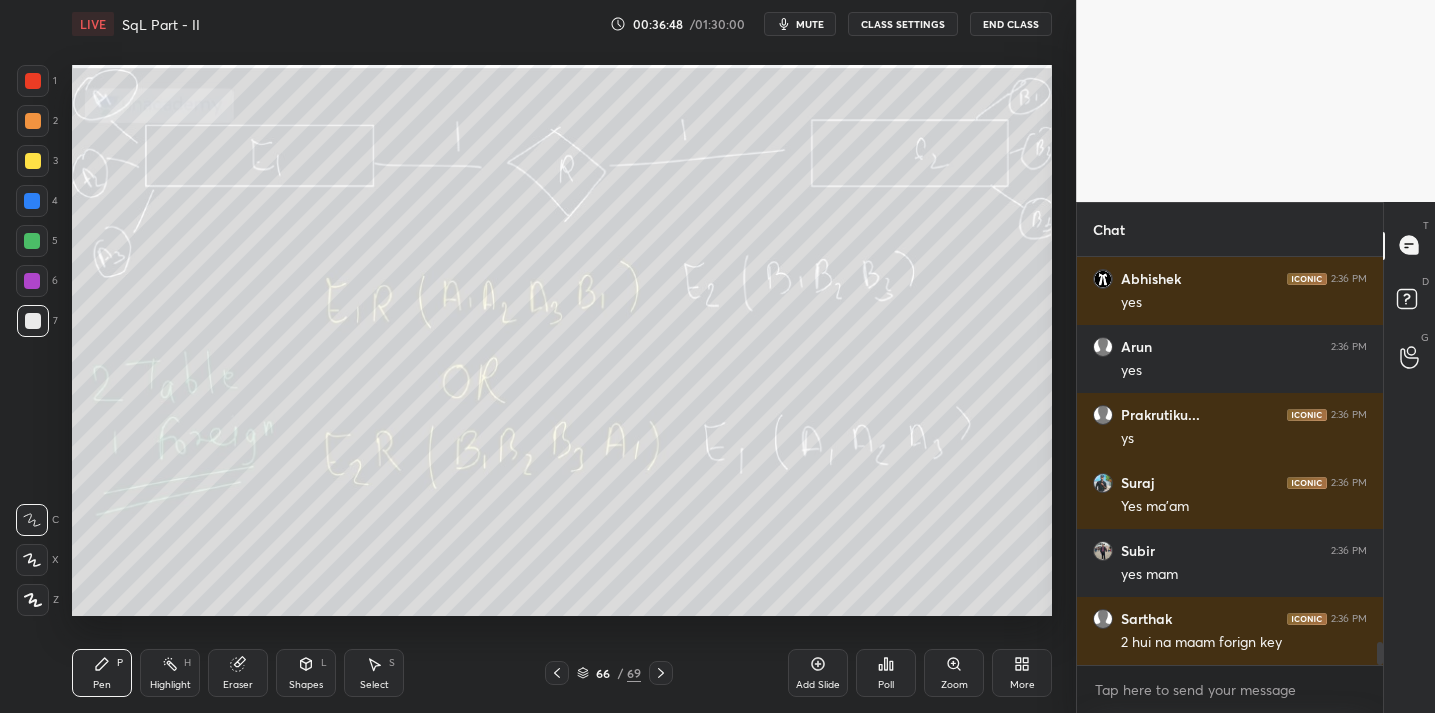 drag, startPoint x: 236, startPoint y: 676, endPoint x: 251, endPoint y: 625, distance: 53.160137 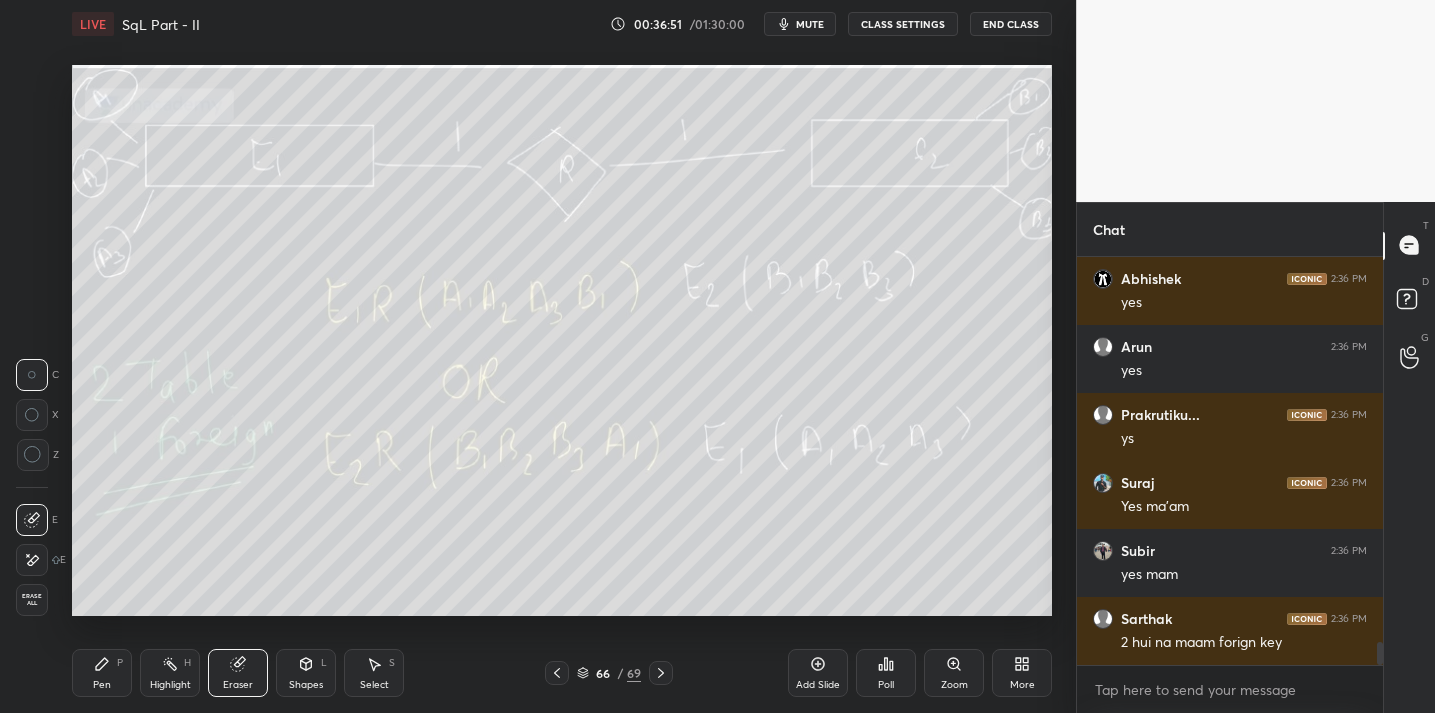 click on "Pen P" at bounding box center (102, 673) 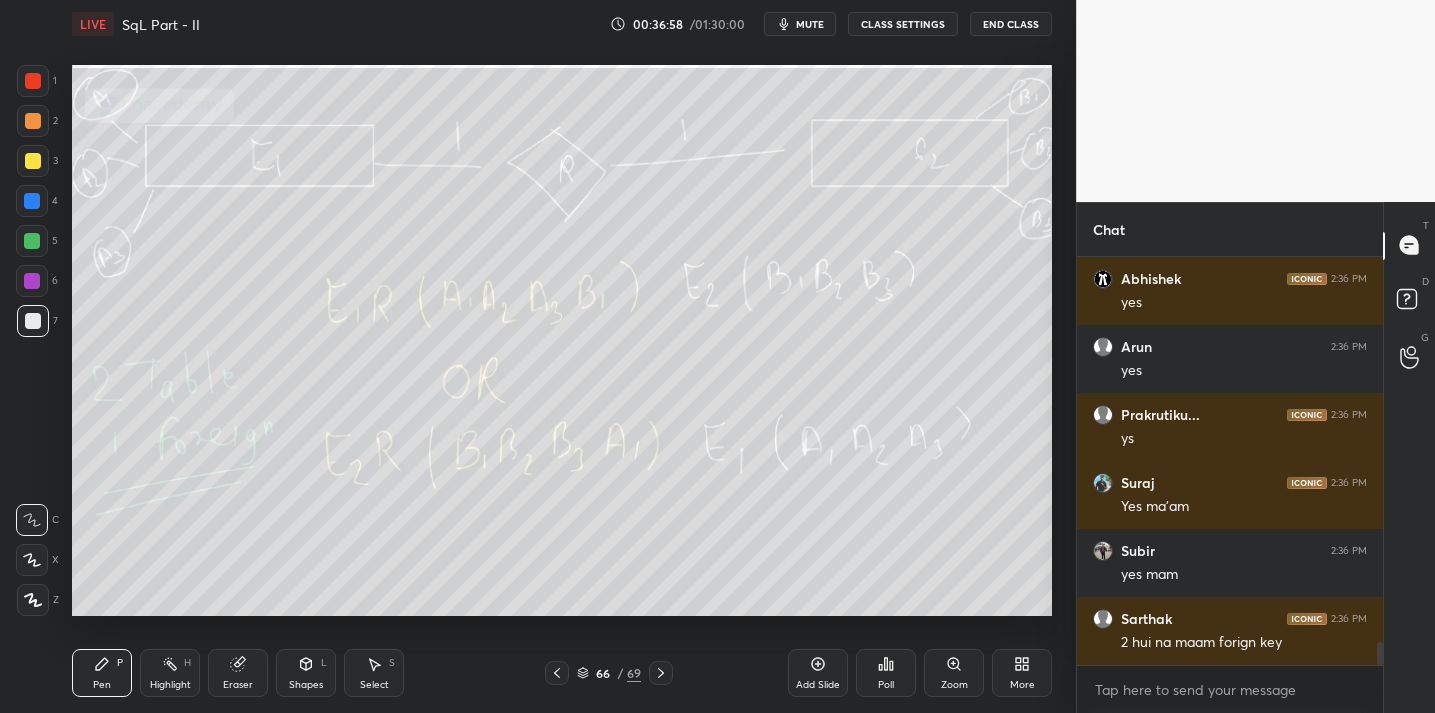 scroll, scrollTop: 6935, scrollLeft: 0, axis: vertical 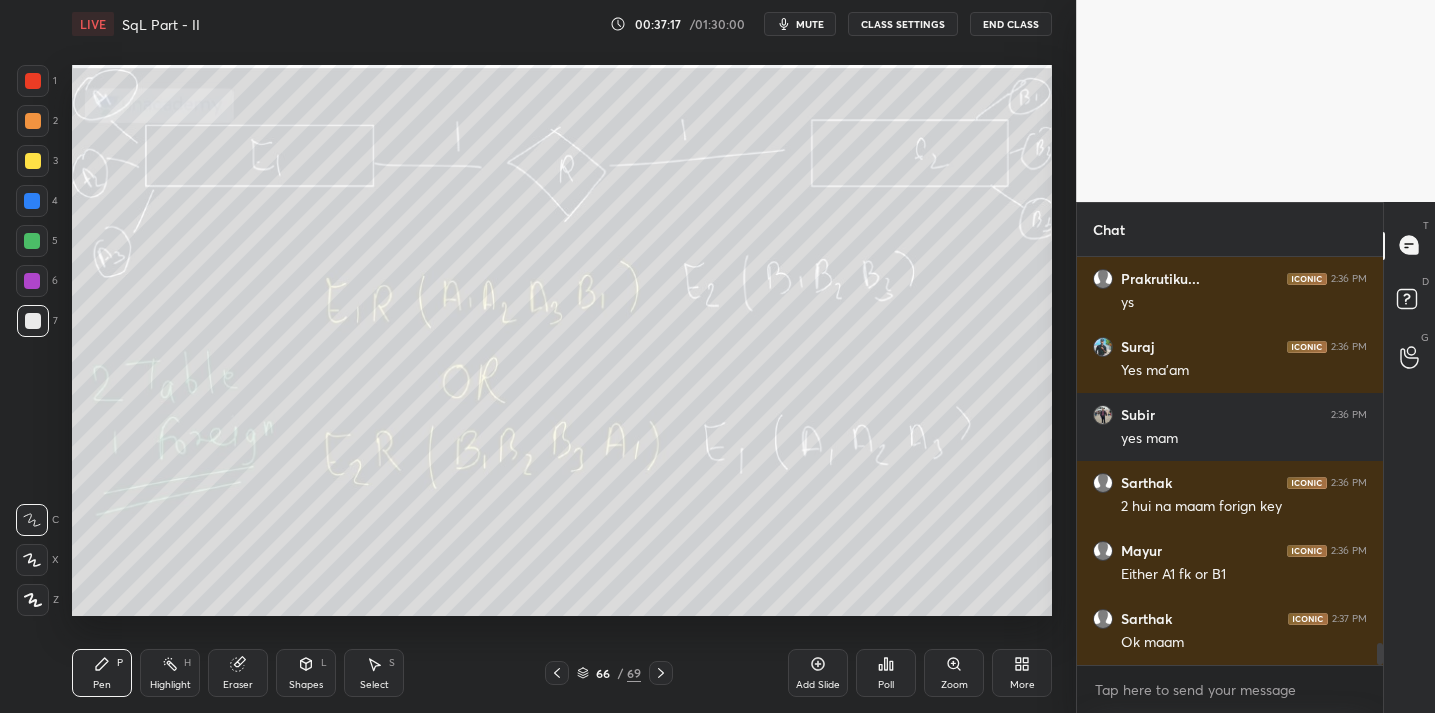 click 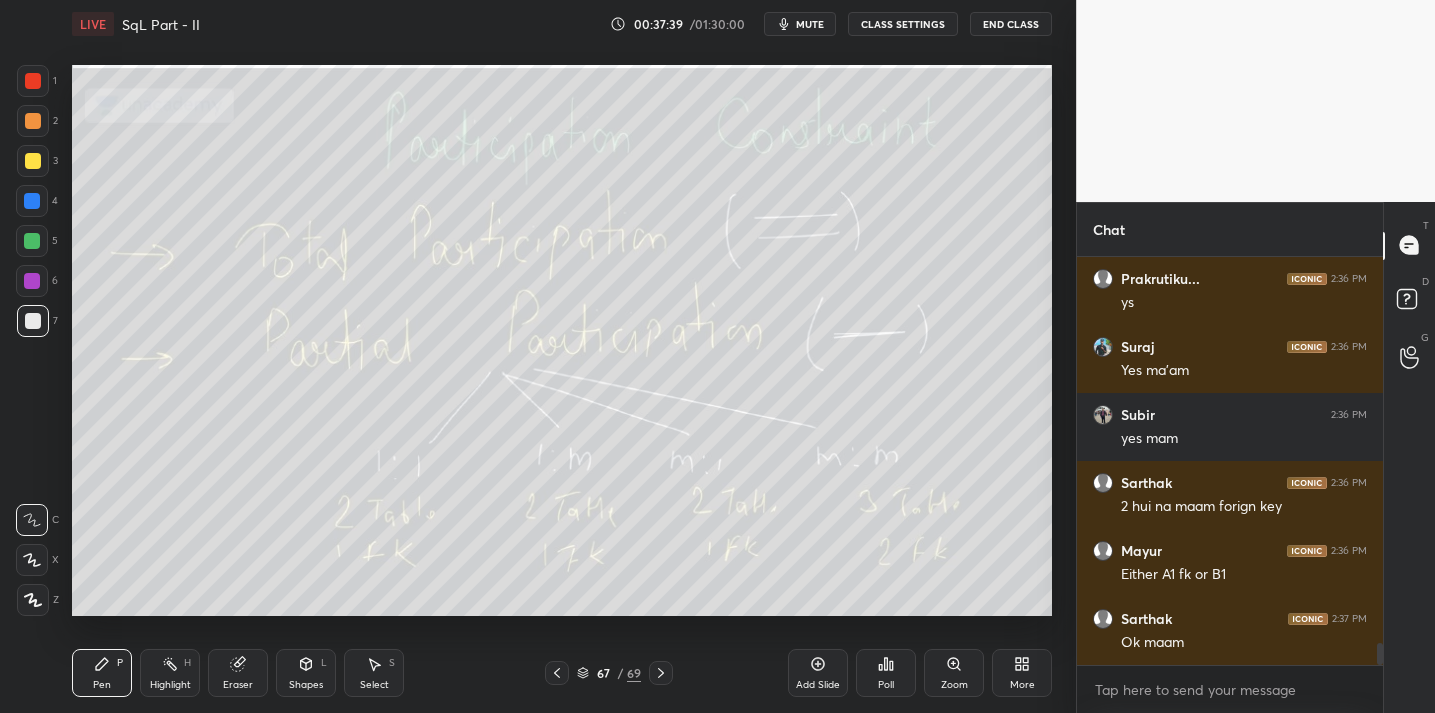 click on "Pen P Highlight H Eraser Shapes L Select S 67 / 69 Add Slide Poll Zoom More" at bounding box center [562, 673] 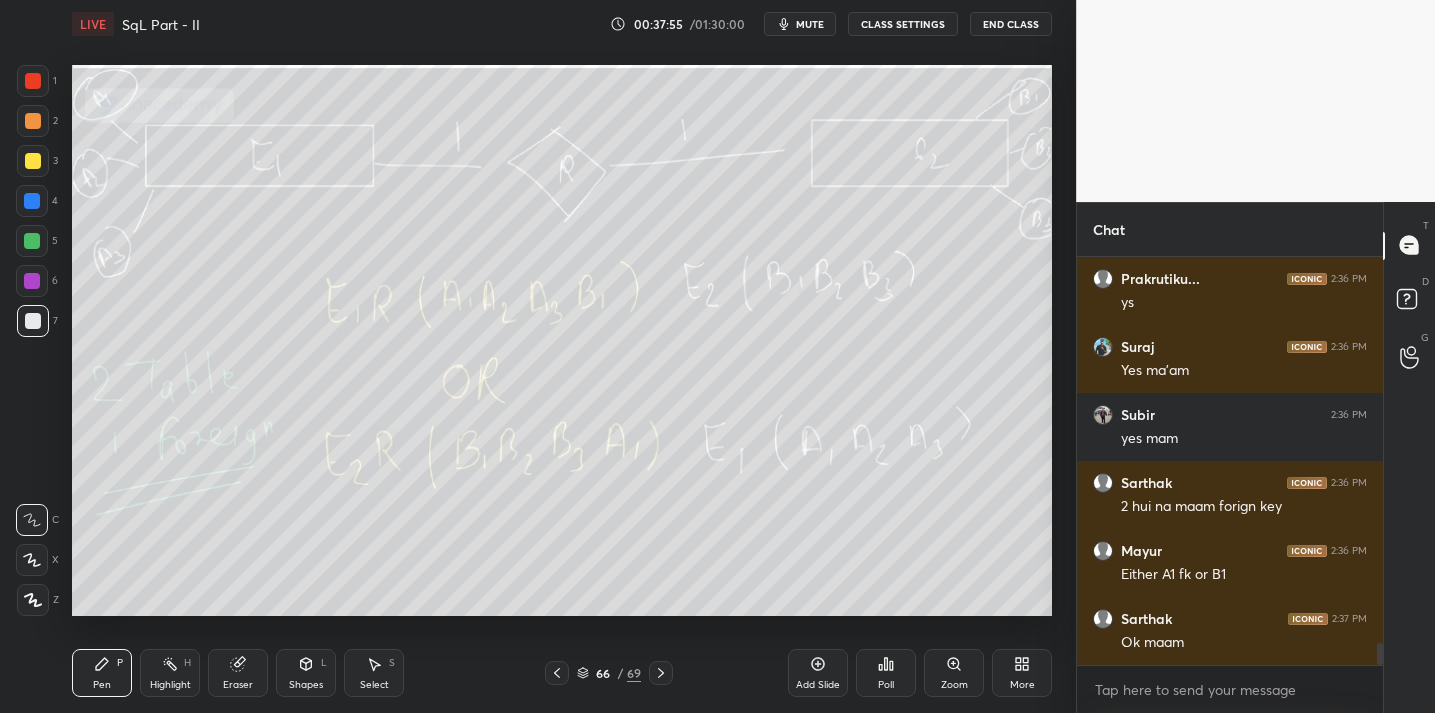 click 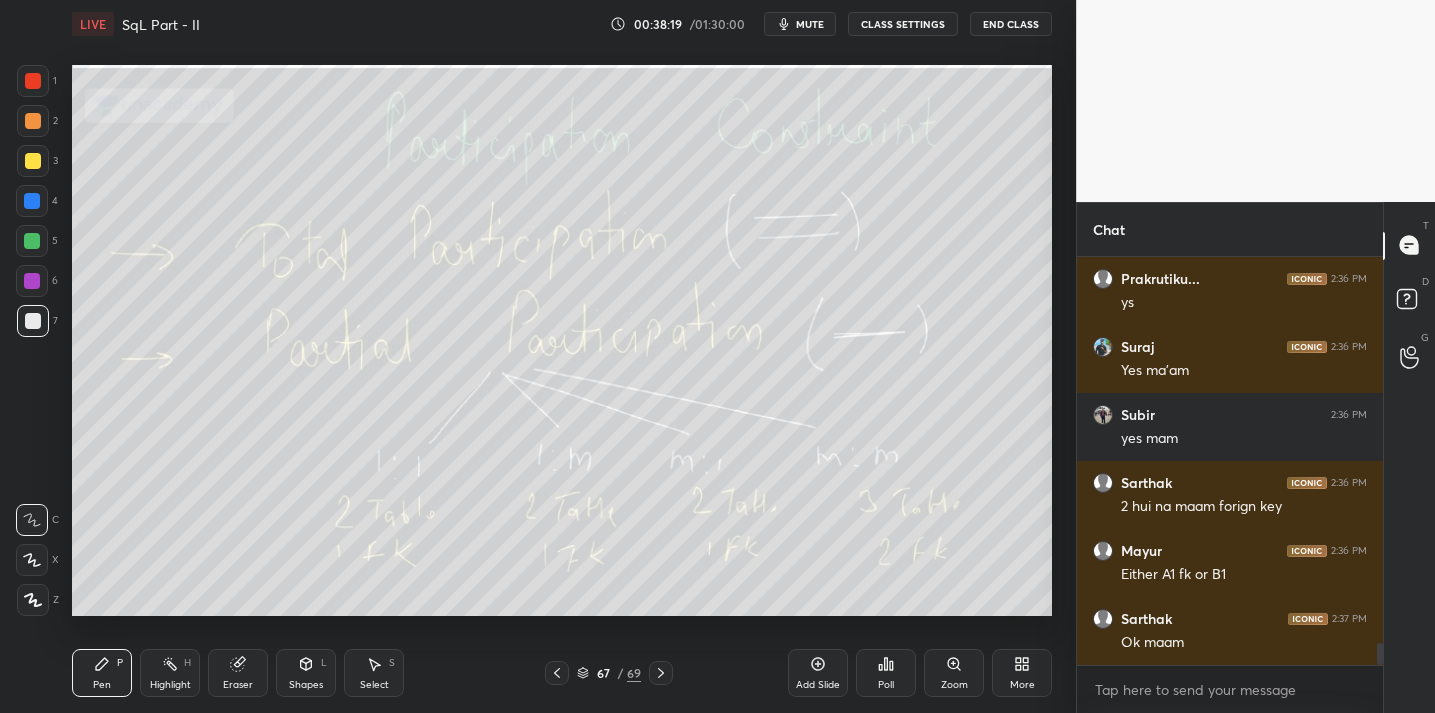 drag, startPoint x: 825, startPoint y: 679, endPoint x: 831, endPoint y: 666, distance: 14.3178215 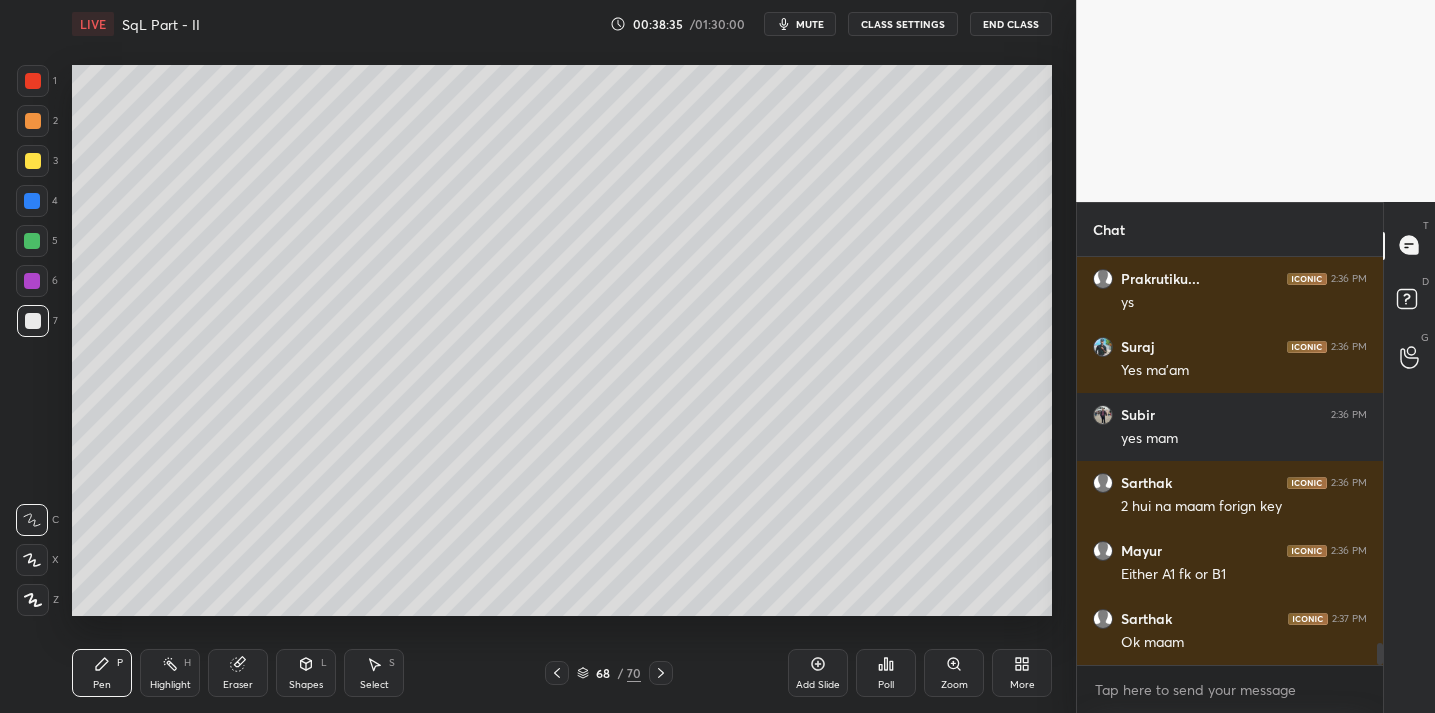 click on "Eraser" at bounding box center (238, 685) 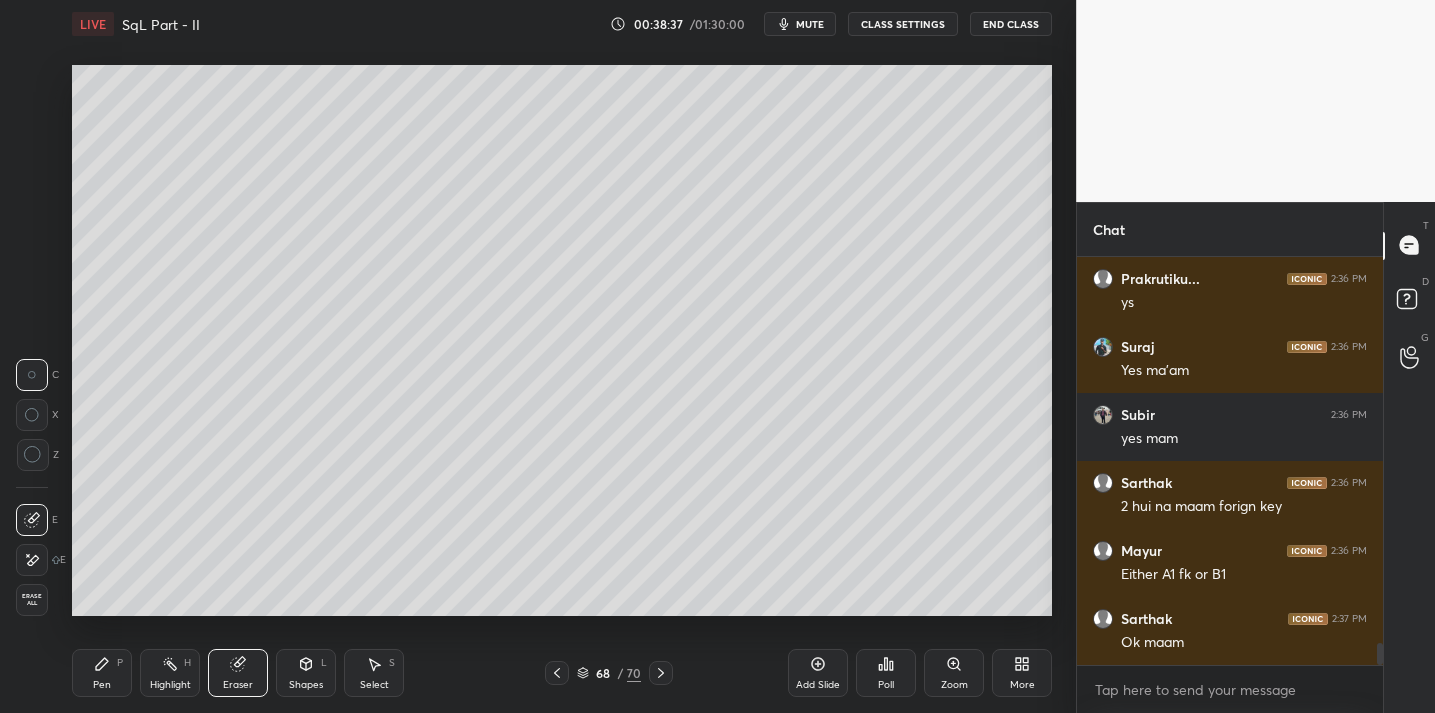 click at bounding box center (33, 455) 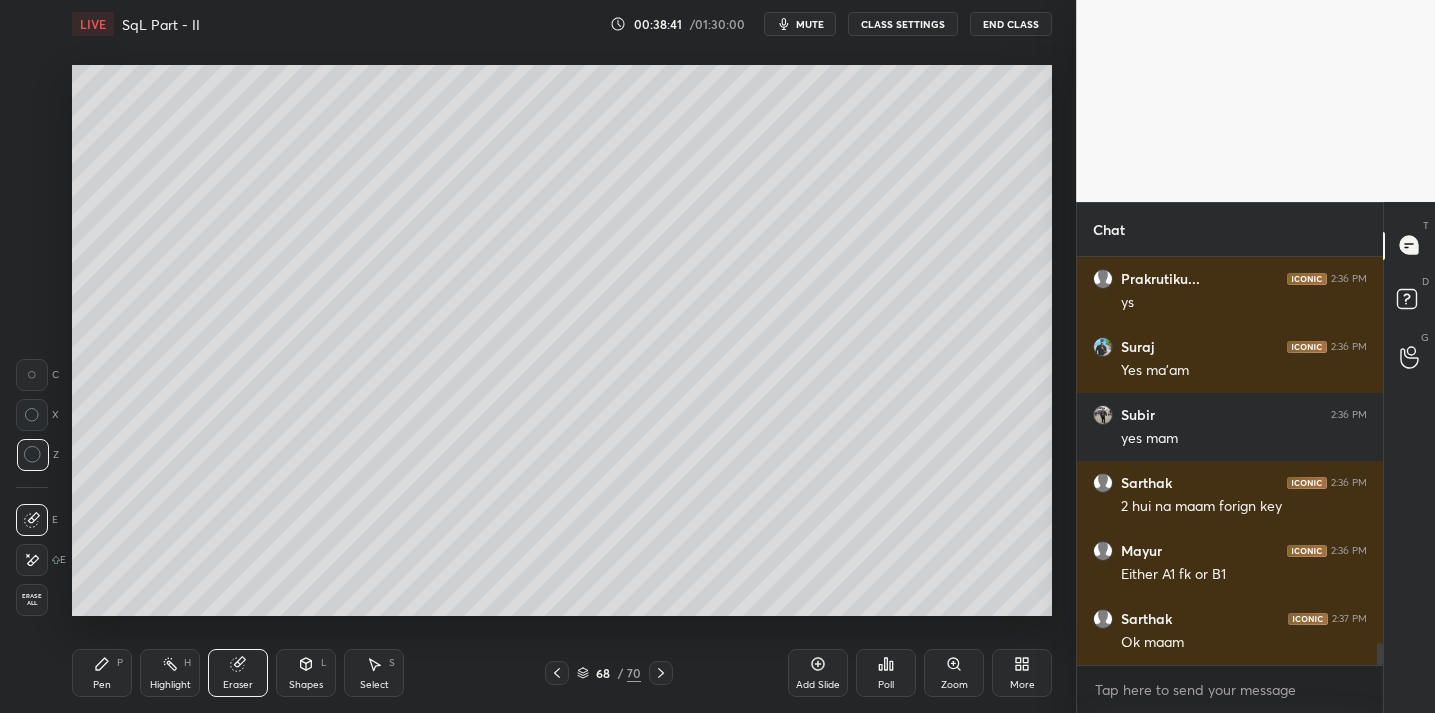 click 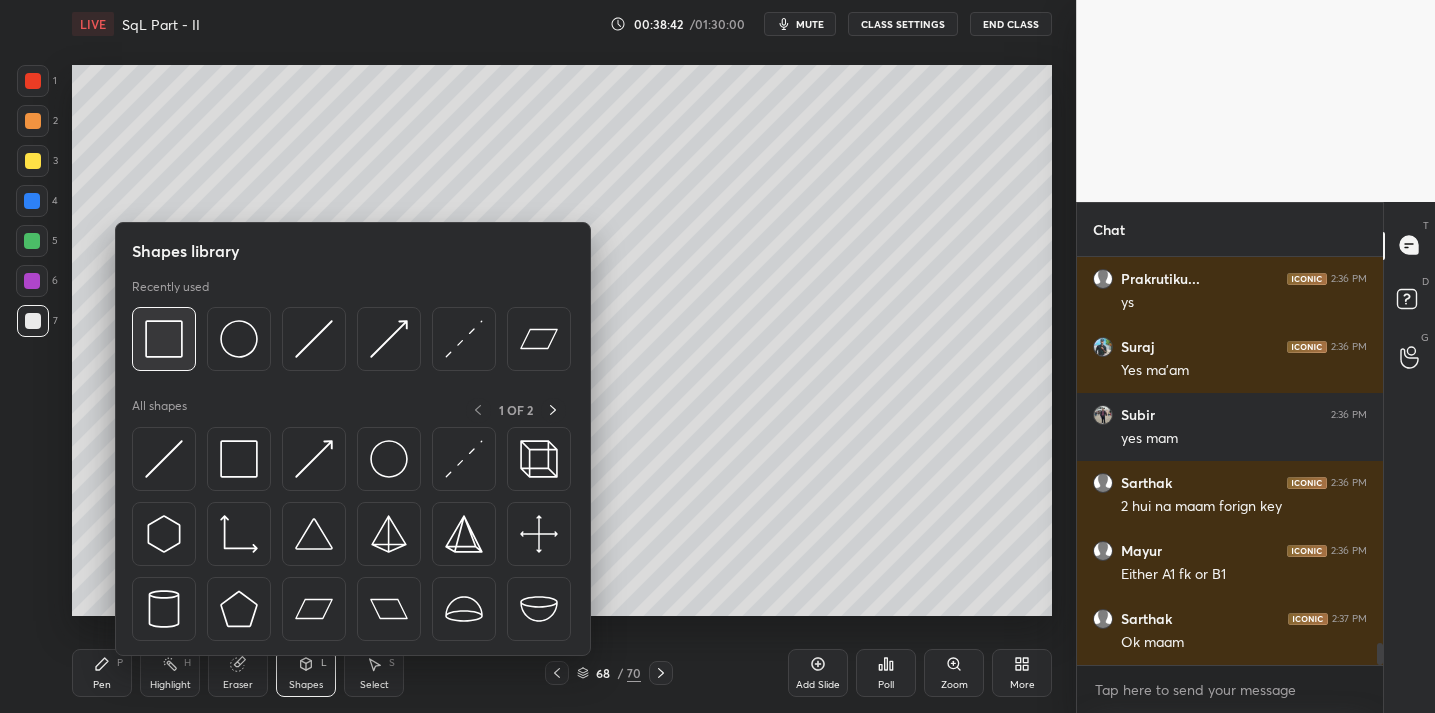 click at bounding box center [164, 339] 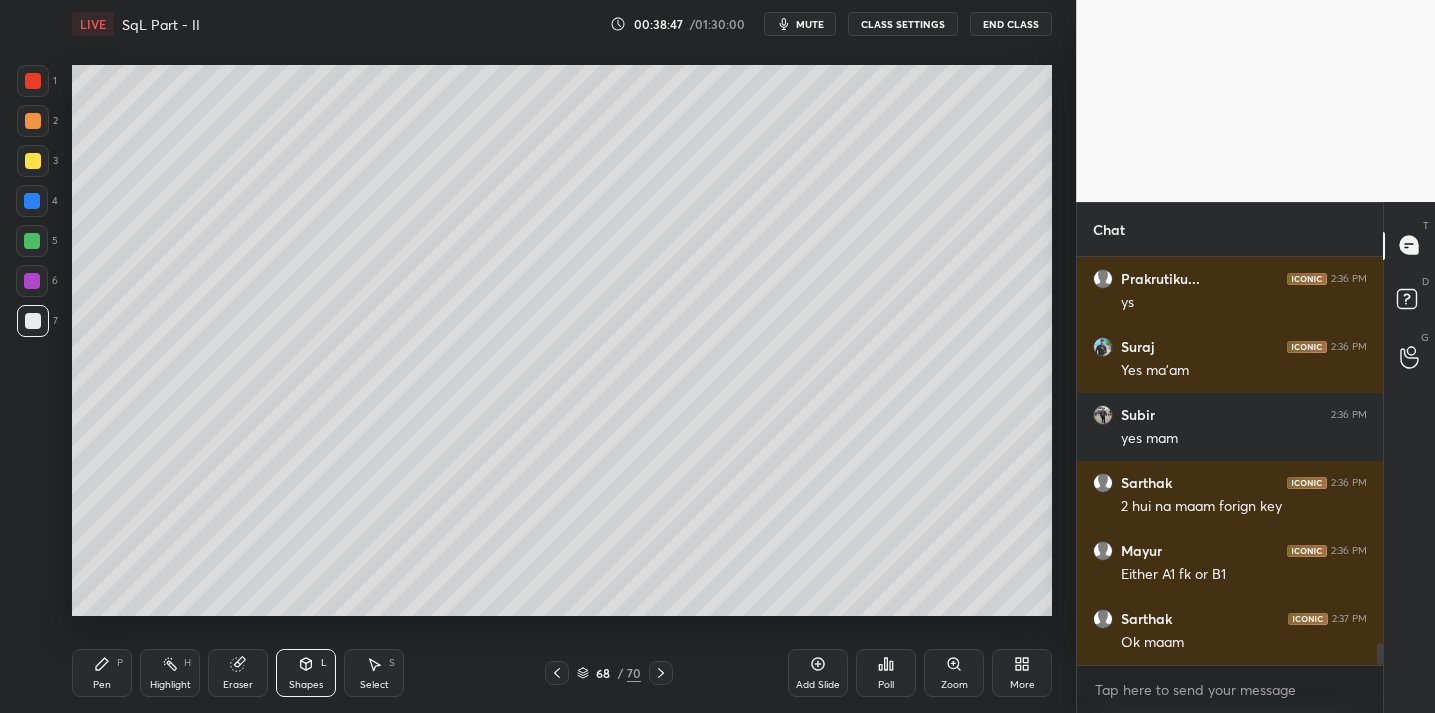 click on "Pen P" at bounding box center [102, 673] 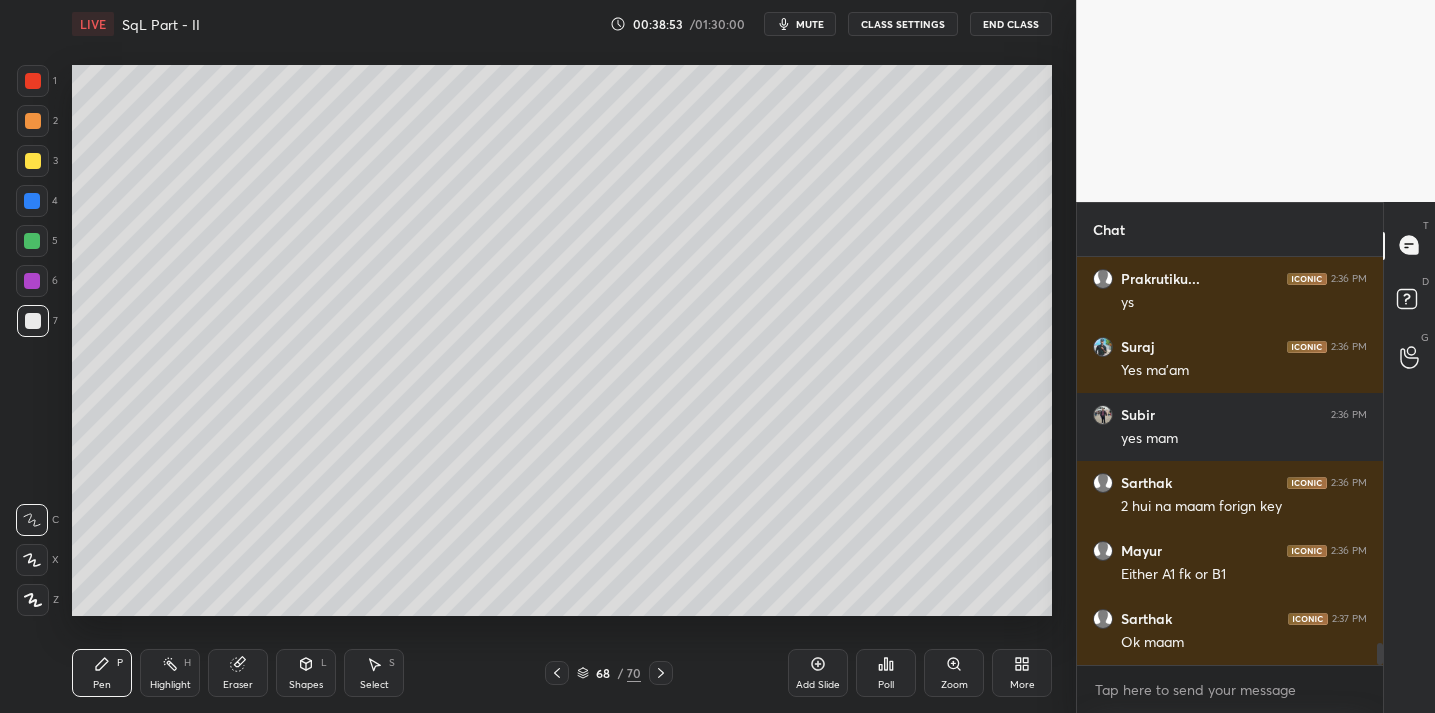 click on "Select S" at bounding box center [374, 673] 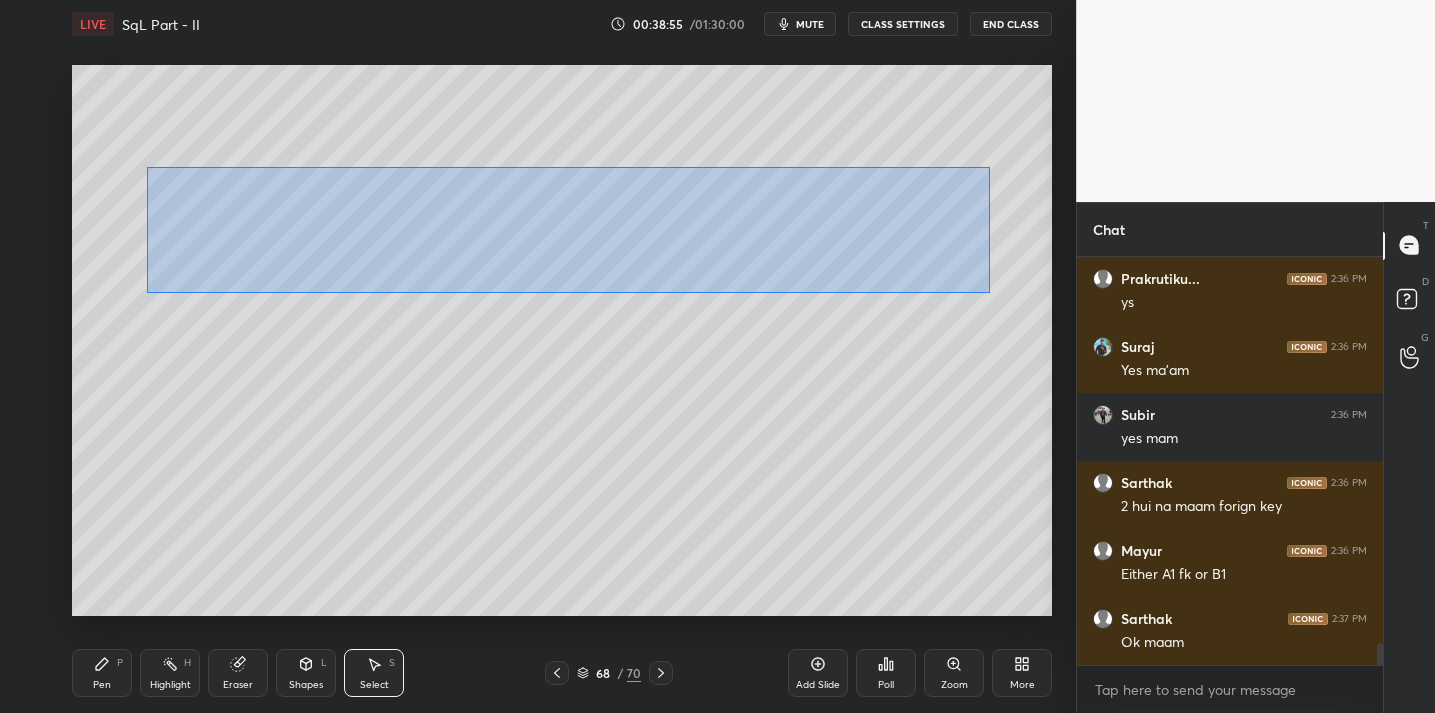drag, startPoint x: 158, startPoint y: 173, endPoint x: 965, endPoint y: 280, distance: 814.0626 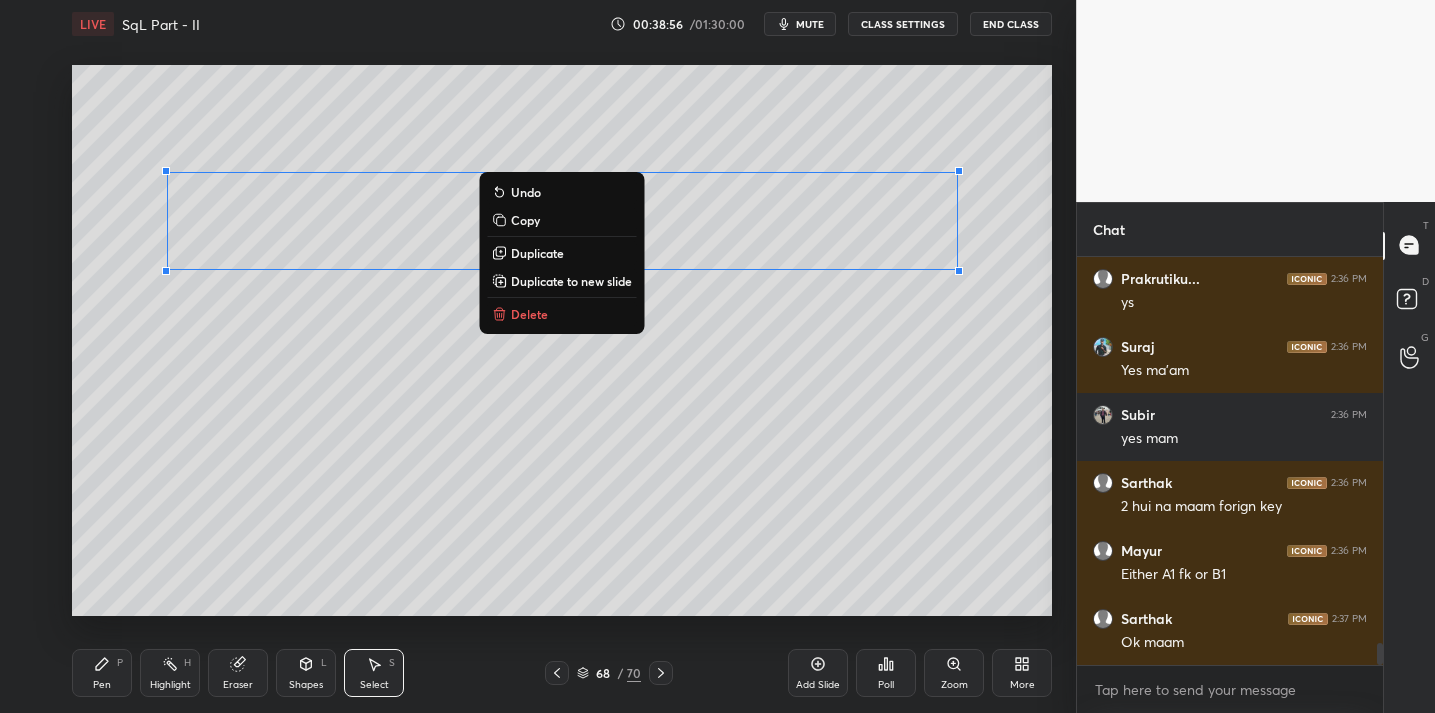 click on "Copy" at bounding box center [525, 220] 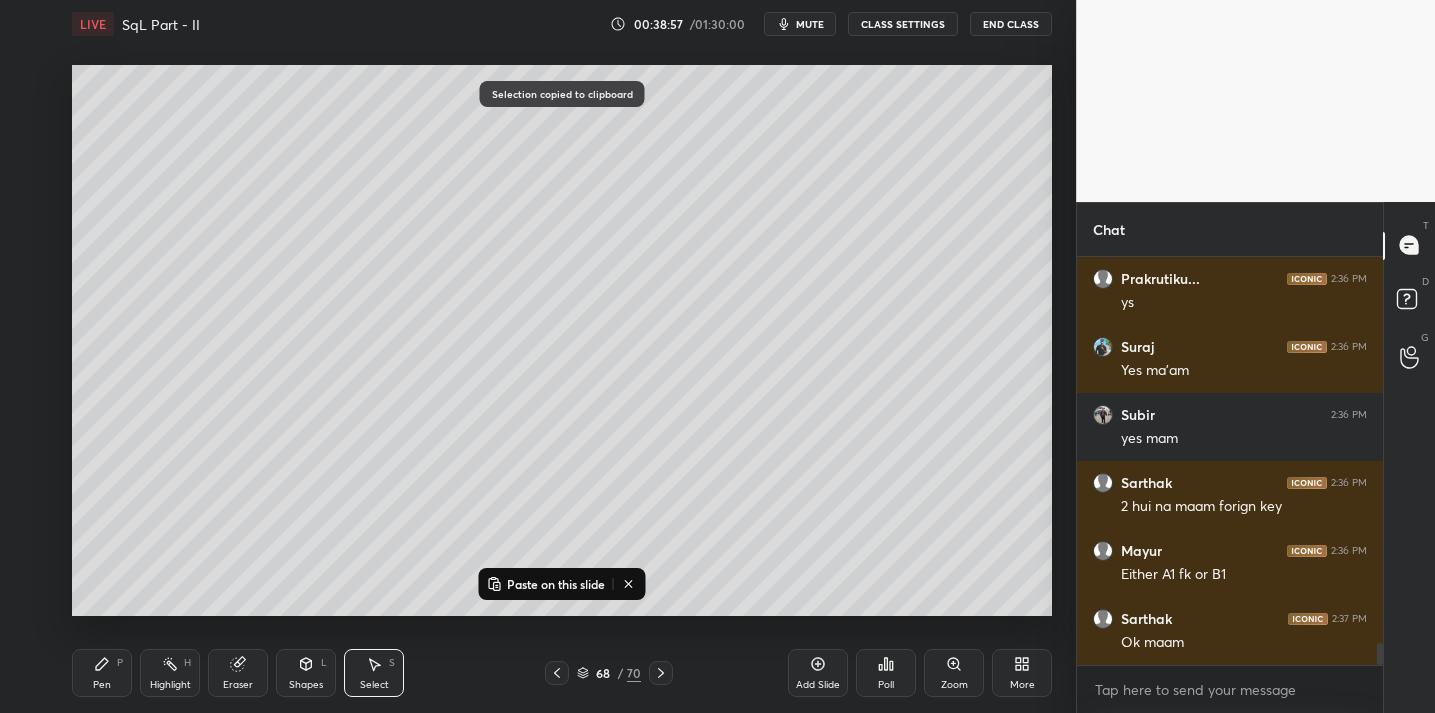 click on "Paste on this slide" at bounding box center [556, 584] 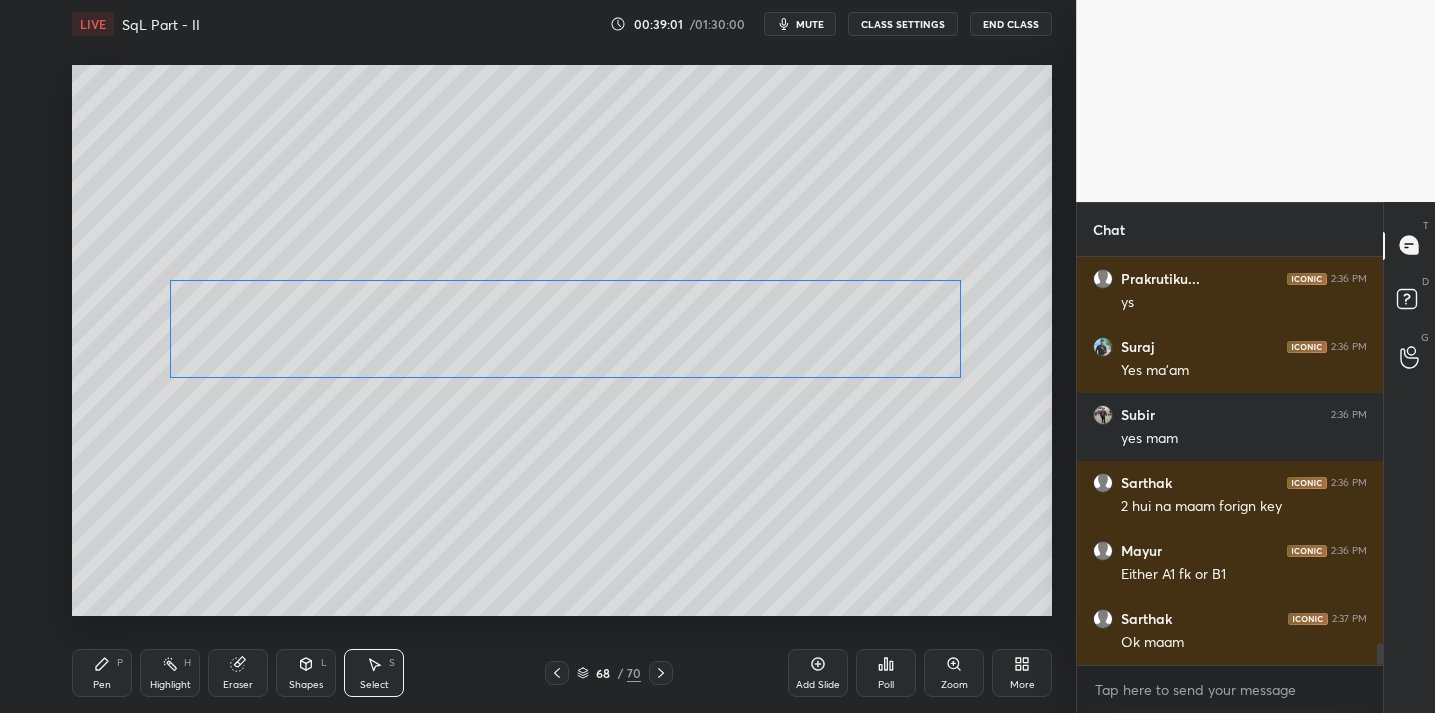 drag, startPoint x: 456, startPoint y: 268, endPoint x: 440, endPoint y: 347, distance: 80.60397 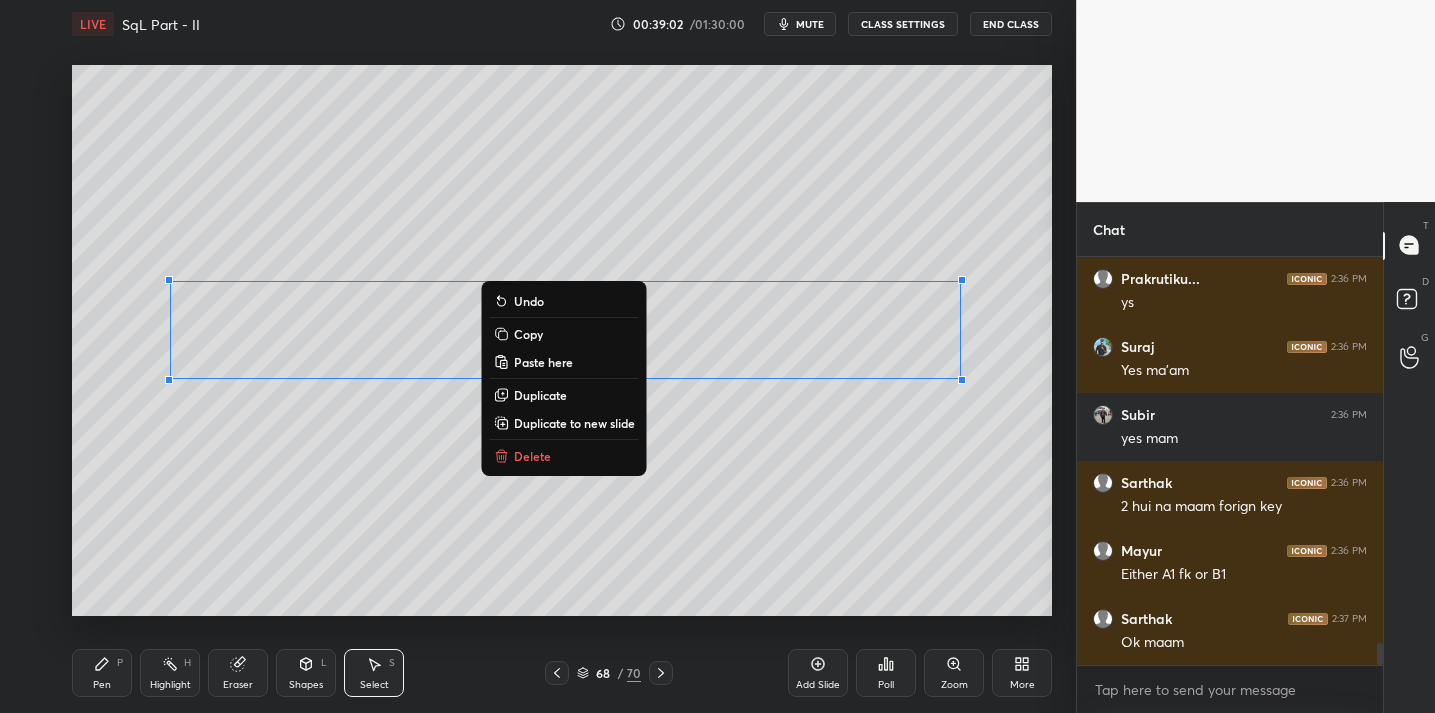 click on "Copy" at bounding box center (528, 334) 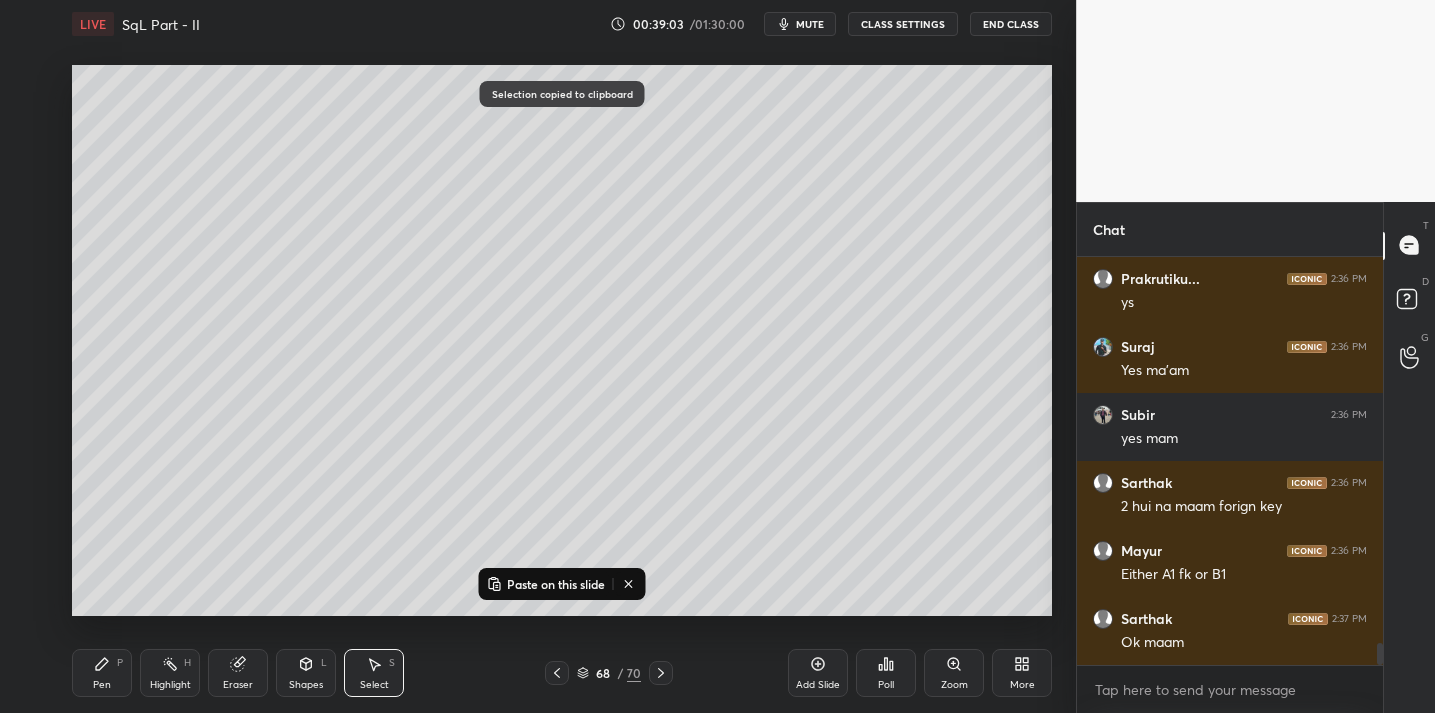 drag, startPoint x: 533, startPoint y: 584, endPoint x: 544, endPoint y: 539, distance: 46.32494 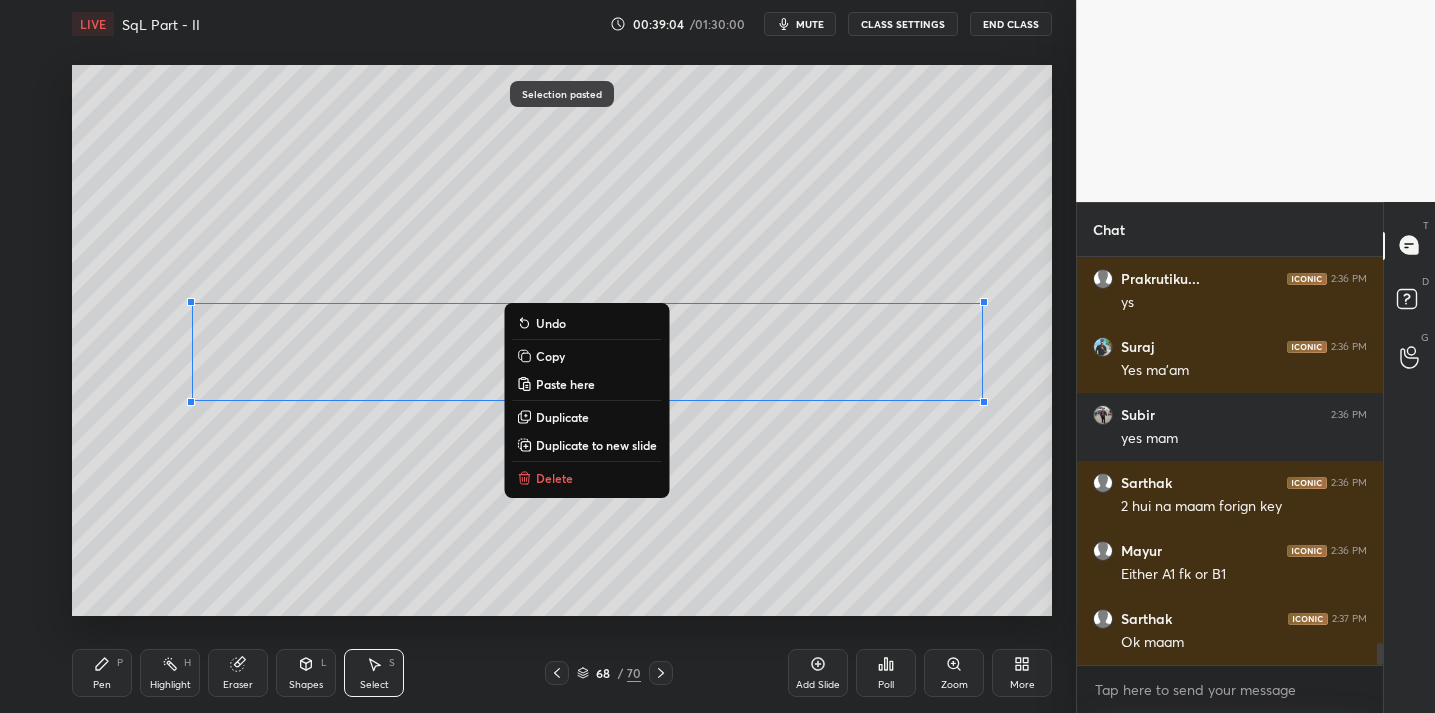 drag, startPoint x: 557, startPoint y: 424, endPoint x: 541, endPoint y: 465, distance: 44.011364 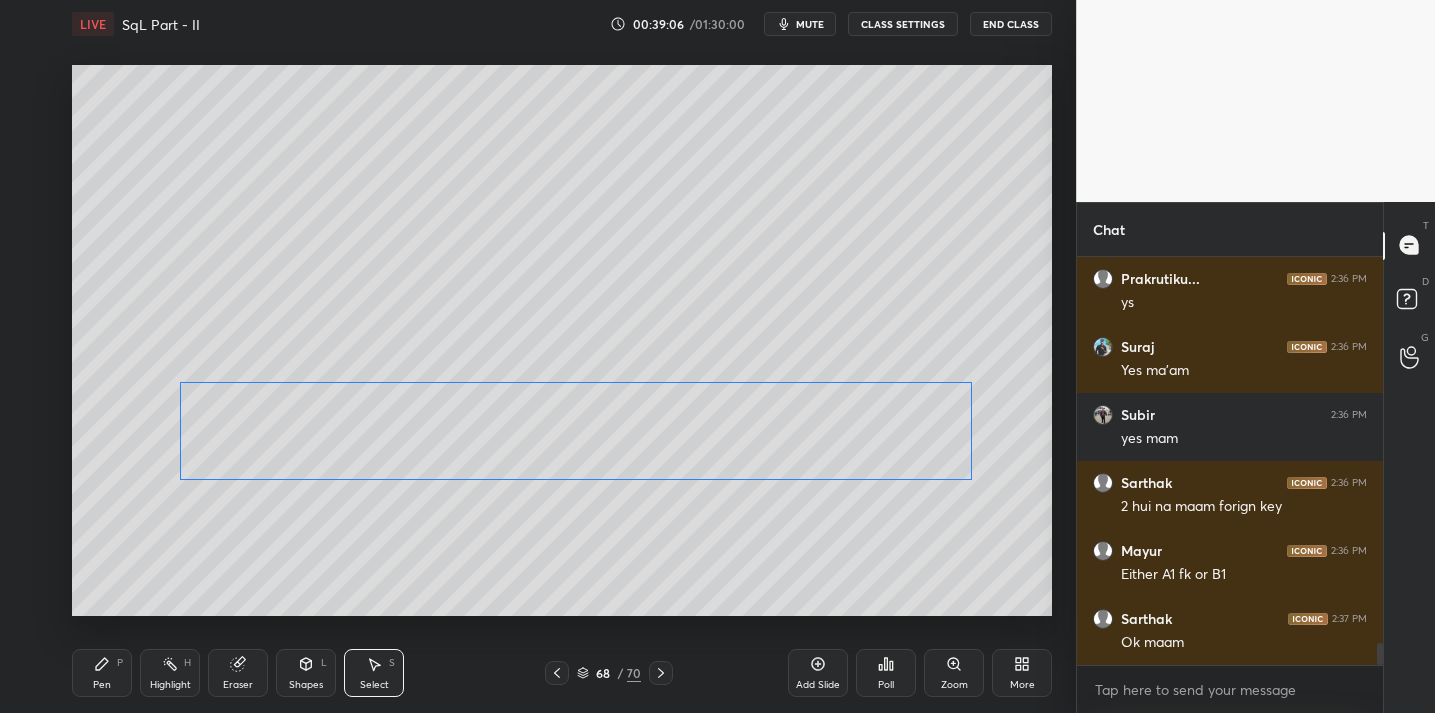 drag, startPoint x: 461, startPoint y: 383, endPoint x: 446, endPoint y: 453, distance: 71.5891 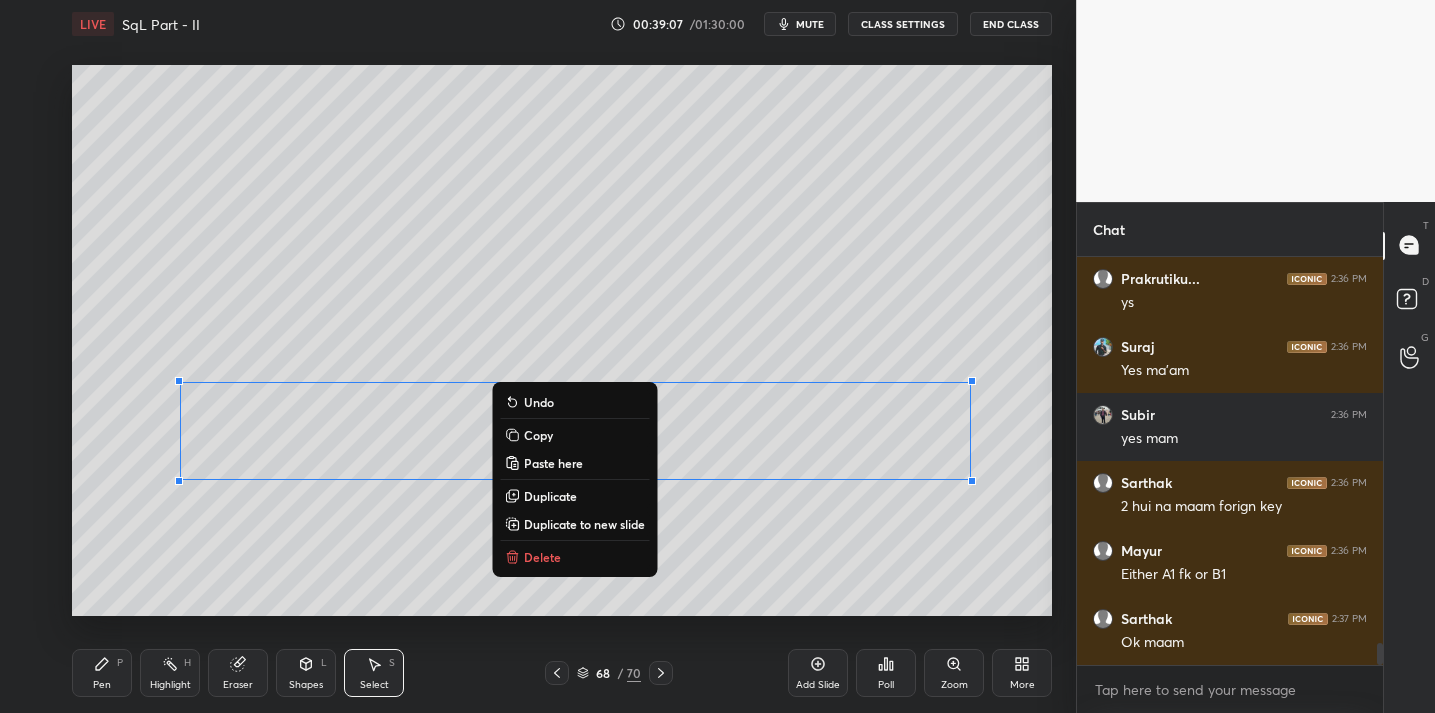 click on "Copy" at bounding box center (574, 435) 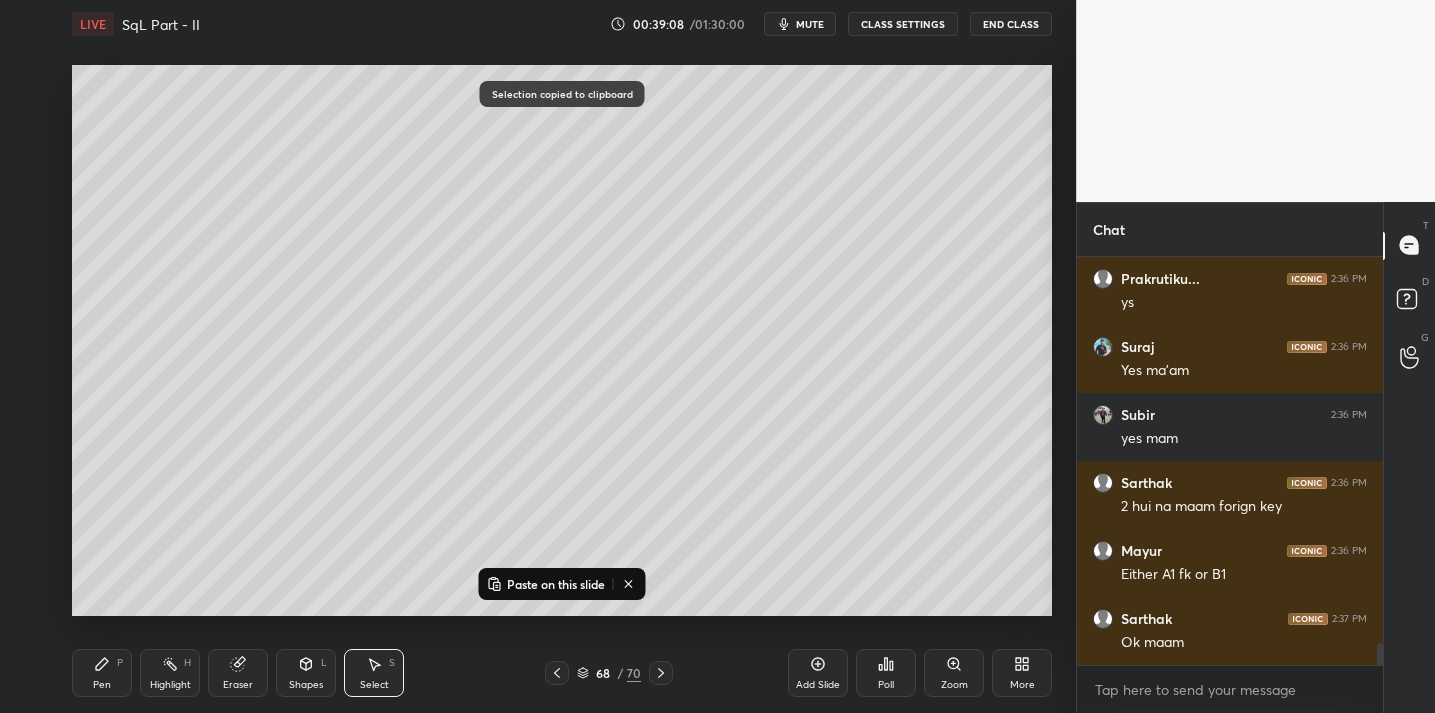 click on "Paste on this slide" at bounding box center (556, 584) 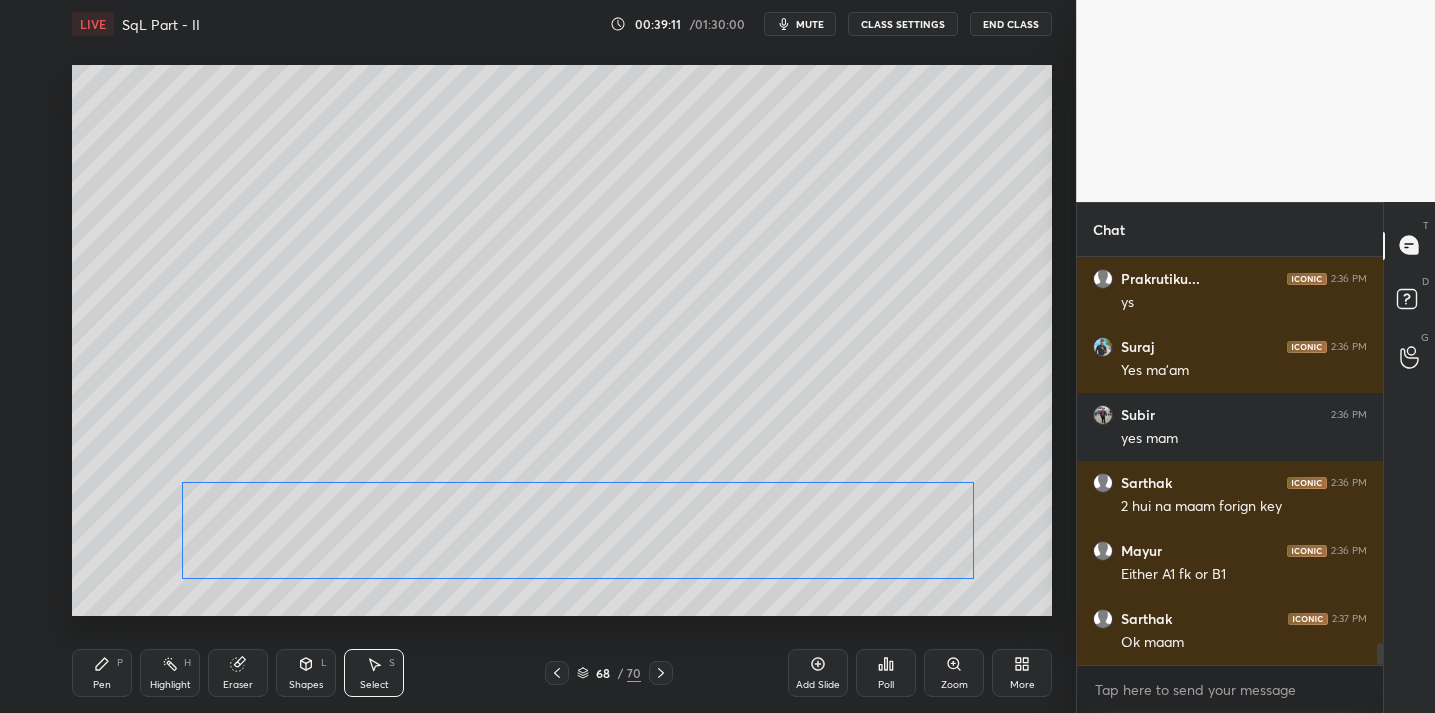 click on "0 ° Undo Copy Paste here Duplicate Duplicate to new slide Delete" at bounding box center [562, 340] 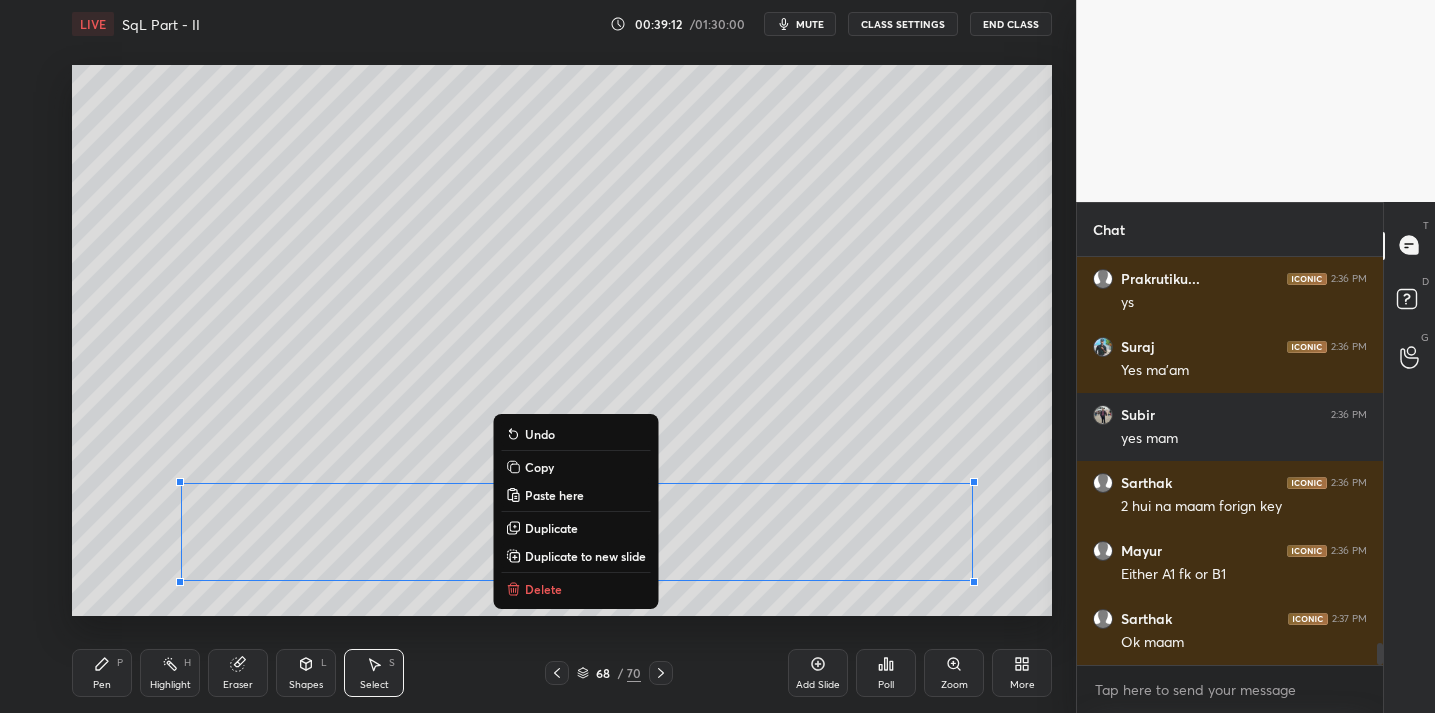 click on "Pen P" at bounding box center (102, 673) 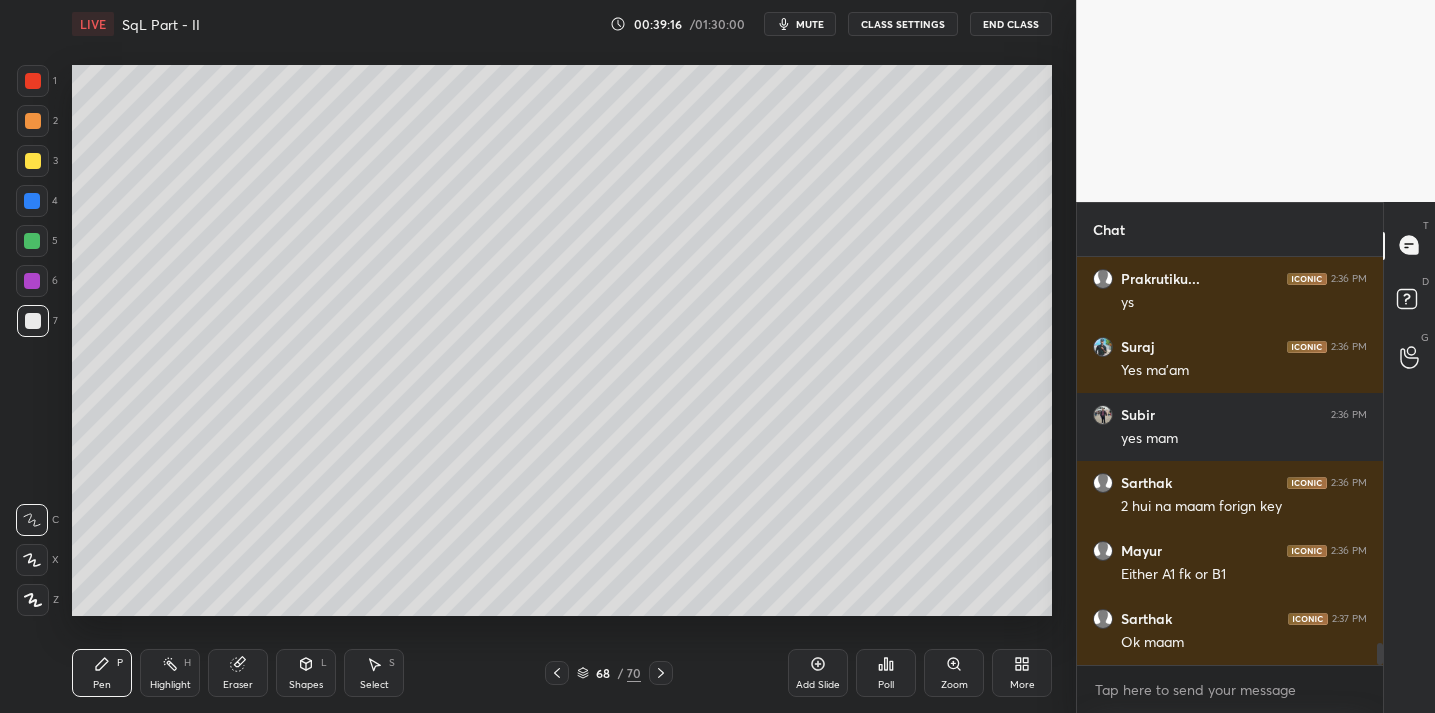 click 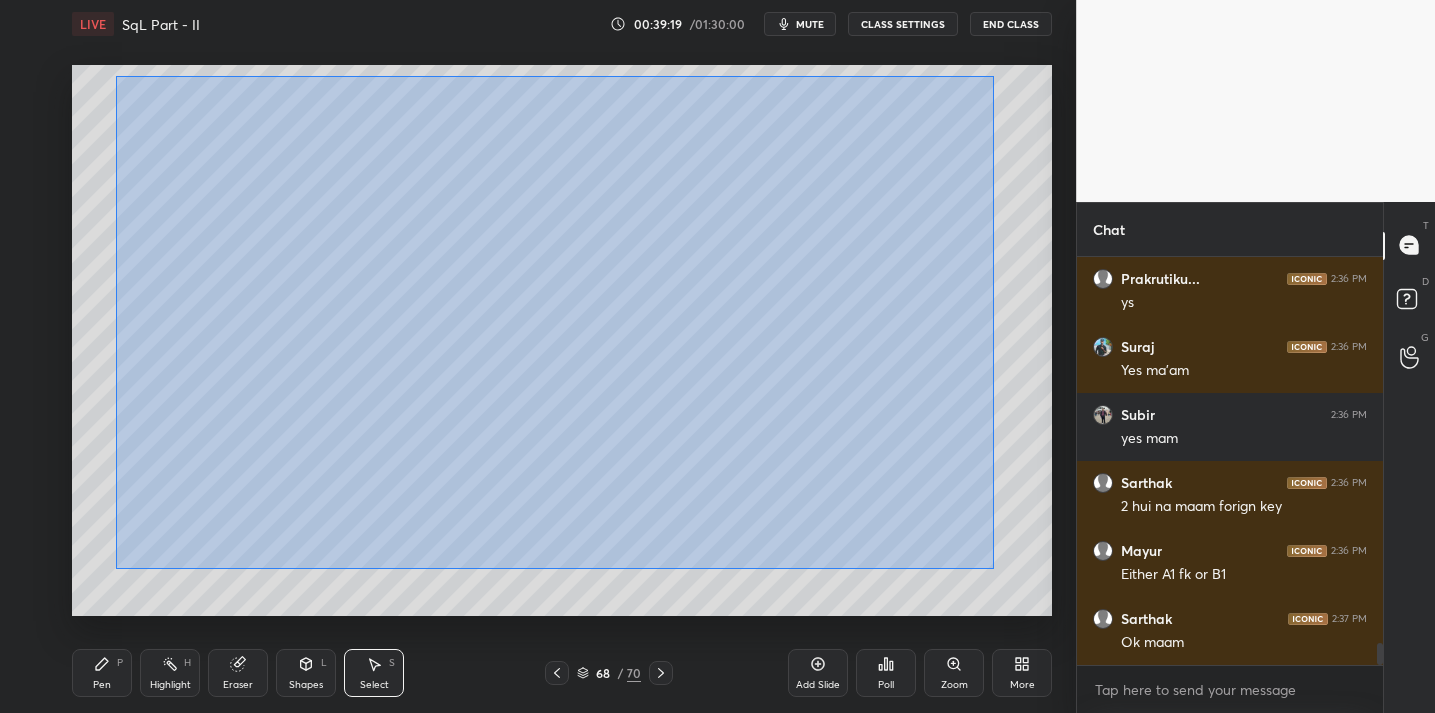 drag, startPoint x: 117, startPoint y: 76, endPoint x: 1011, endPoint y: 575, distance: 1023.8345 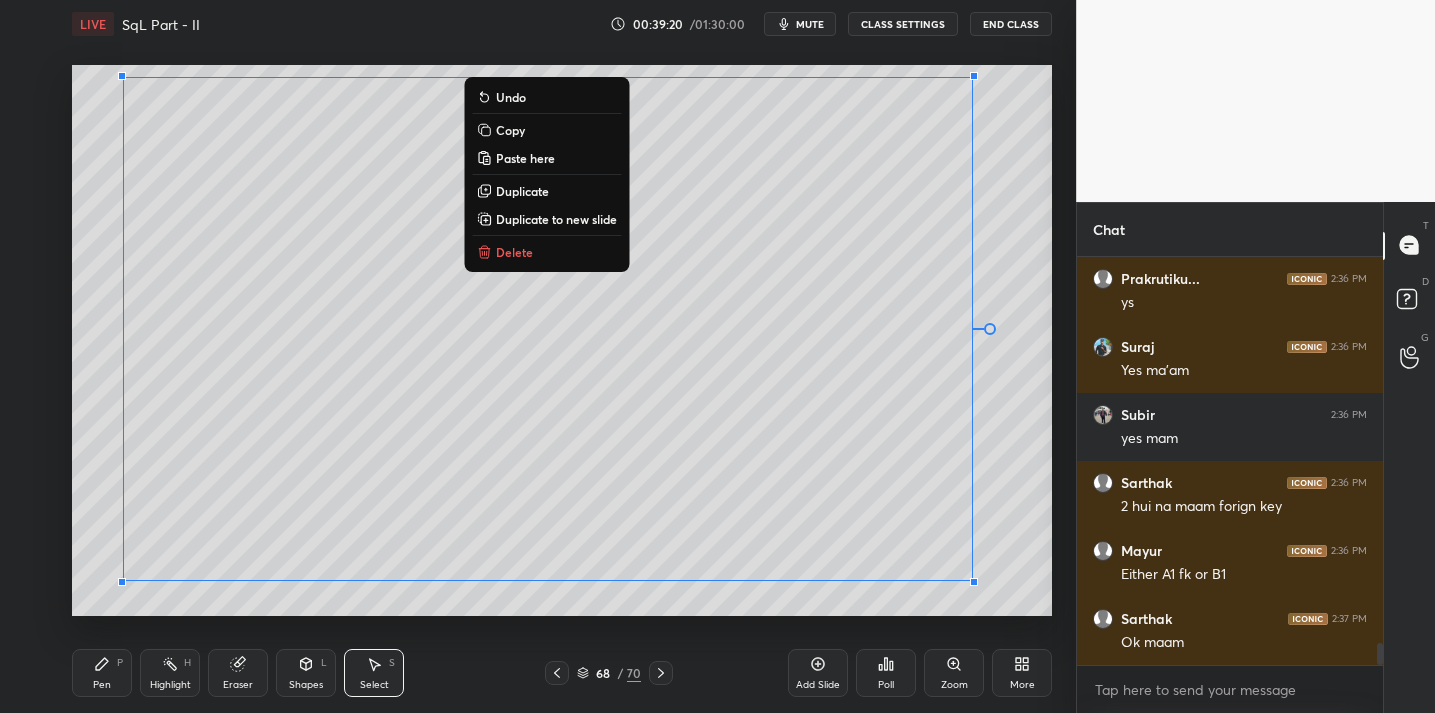 click on "Copy" at bounding box center (510, 130) 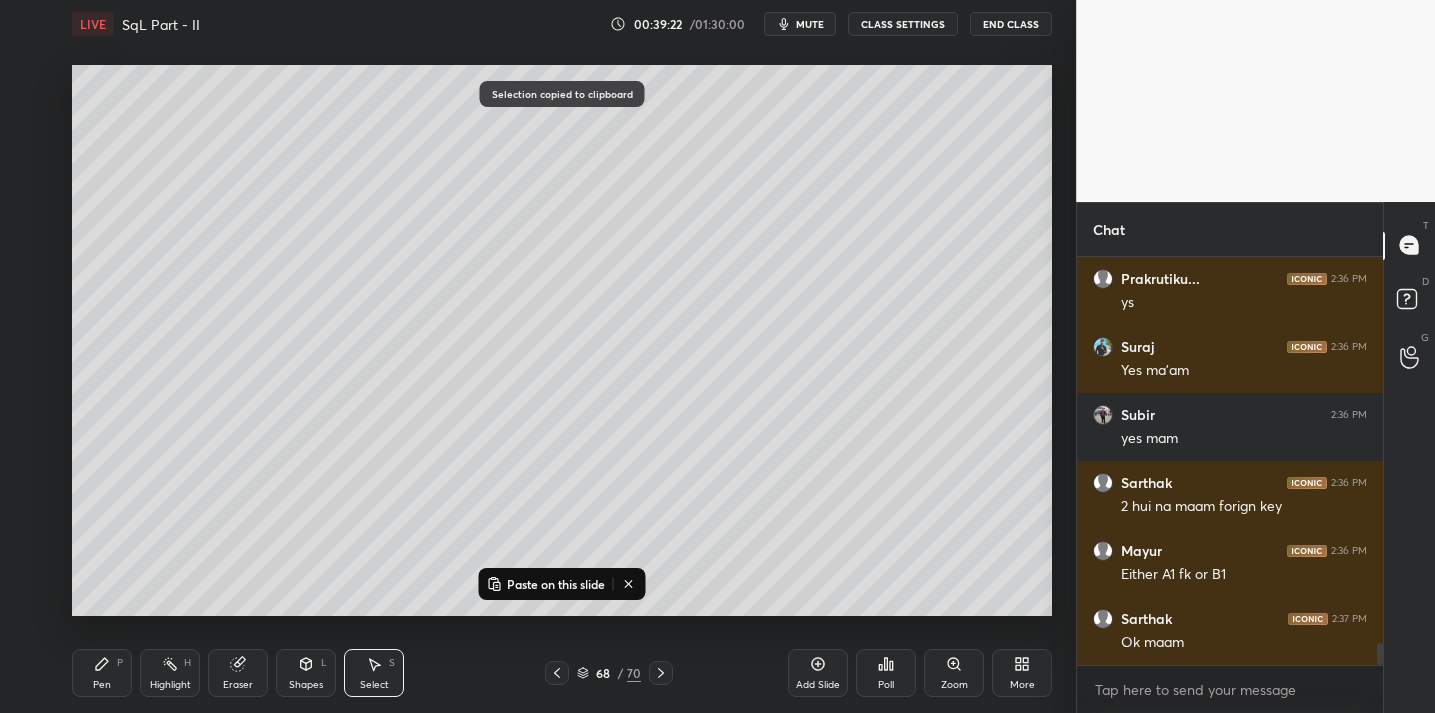 drag, startPoint x: 819, startPoint y: 662, endPoint x: 804, endPoint y: 657, distance: 15.811388 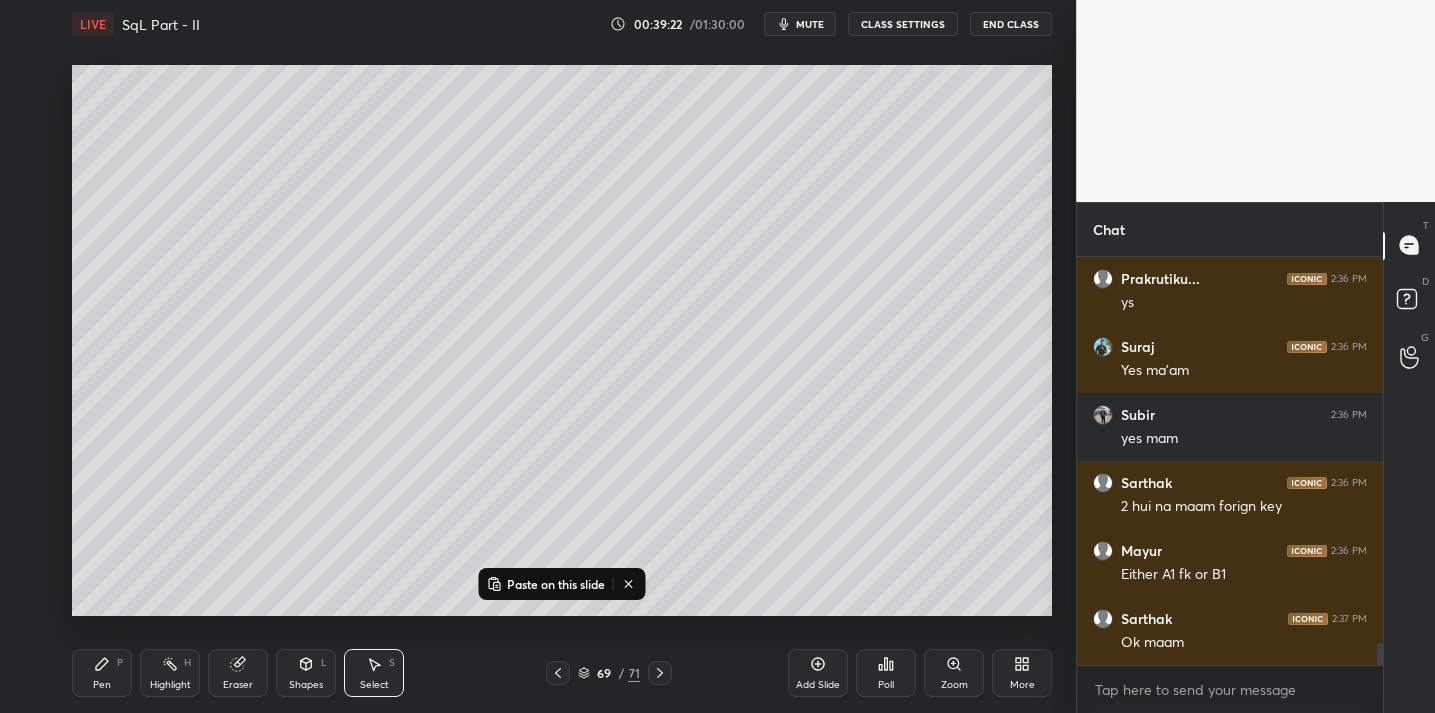 click on "Paste on this slide" at bounding box center (556, 584) 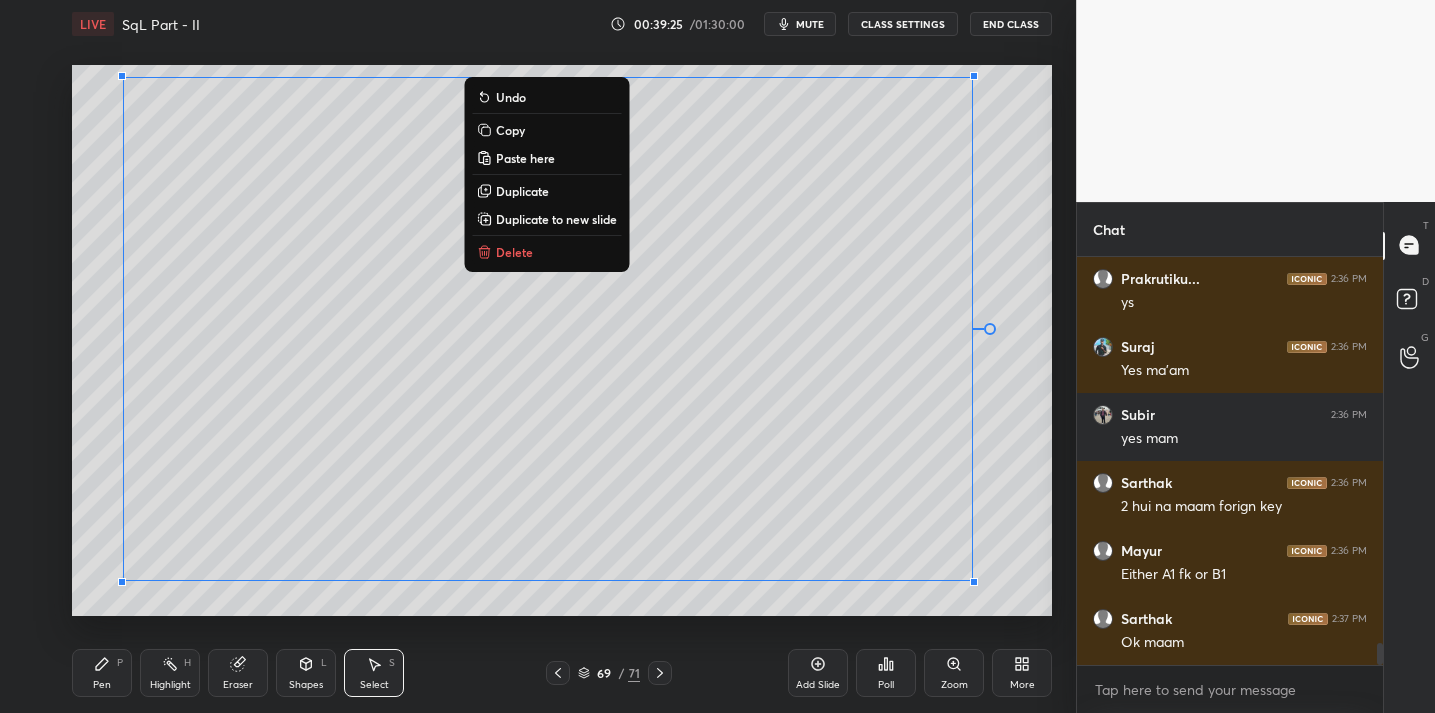 drag, startPoint x: 522, startPoint y: 132, endPoint x: 519, endPoint y: 143, distance: 11.401754 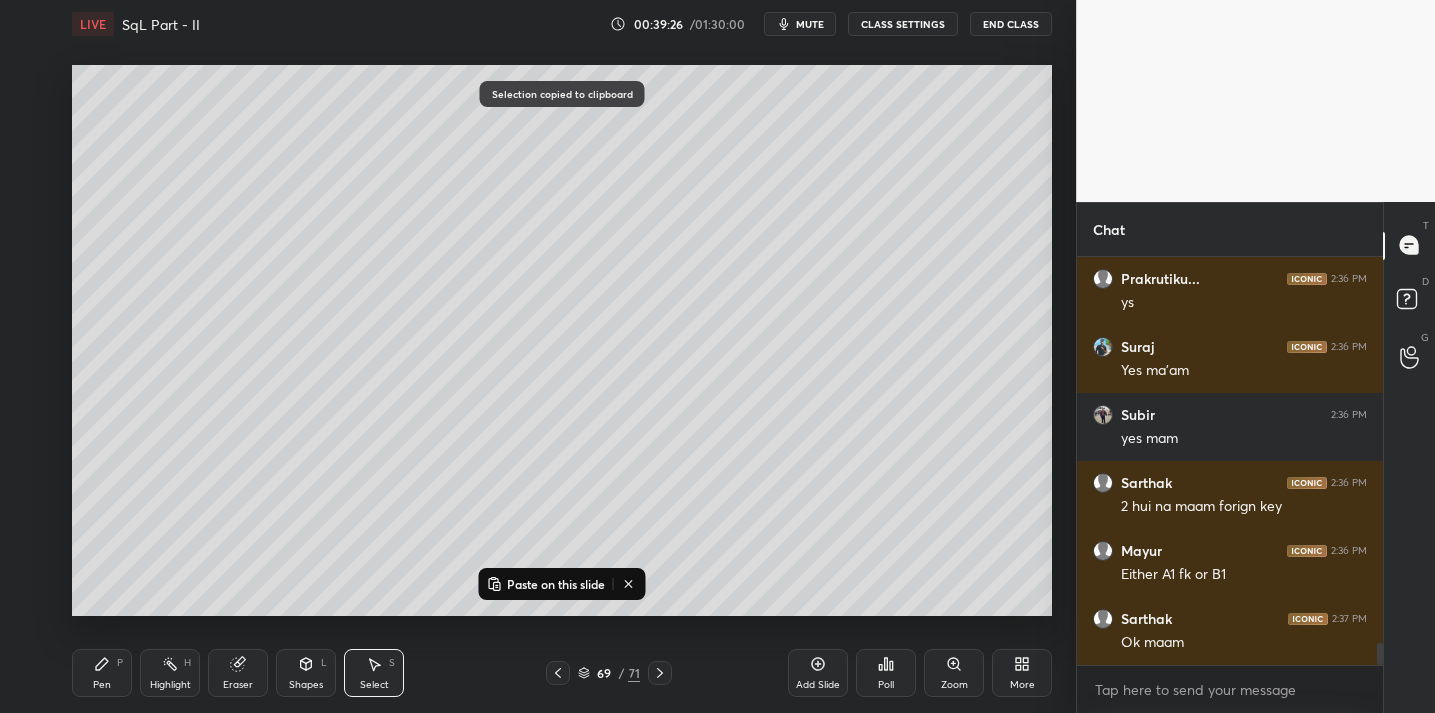 click on "Add Slide" at bounding box center (818, 673) 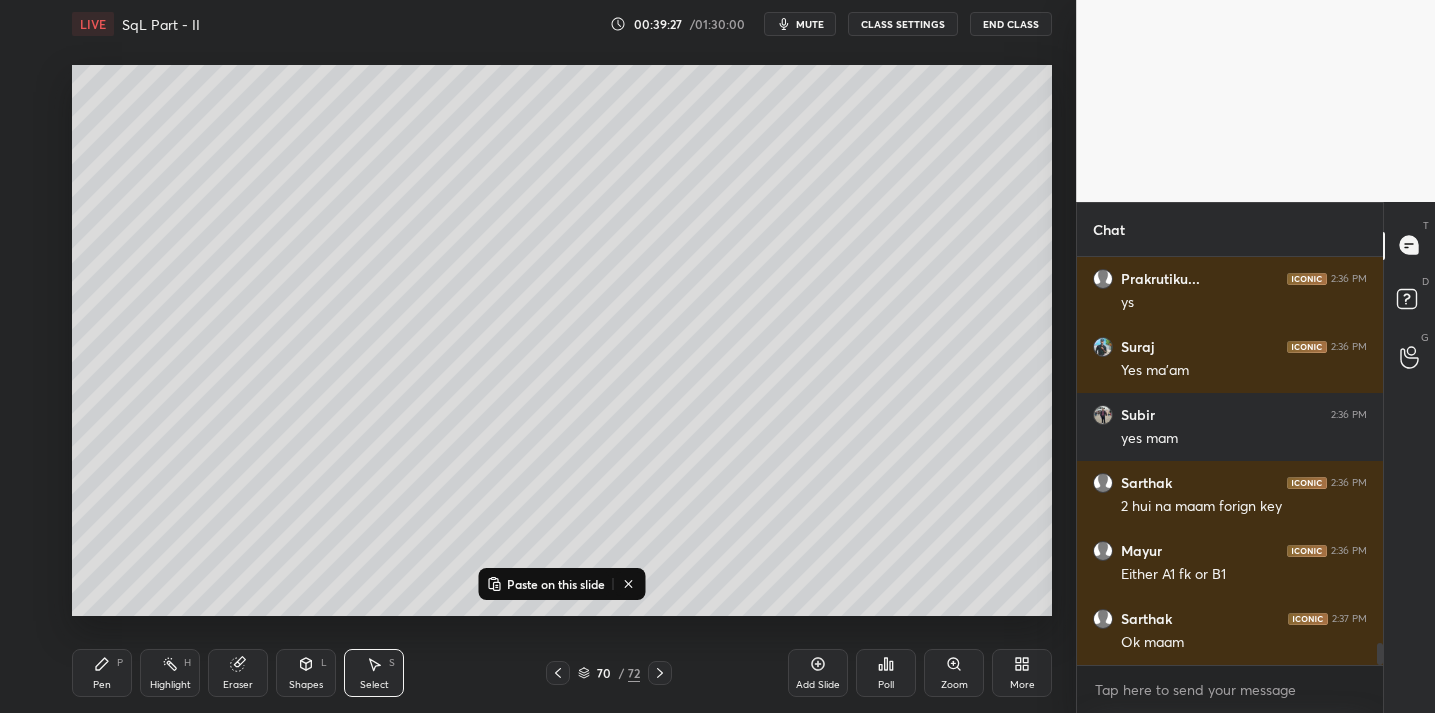 click on "Paste on this slide" at bounding box center (556, 584) 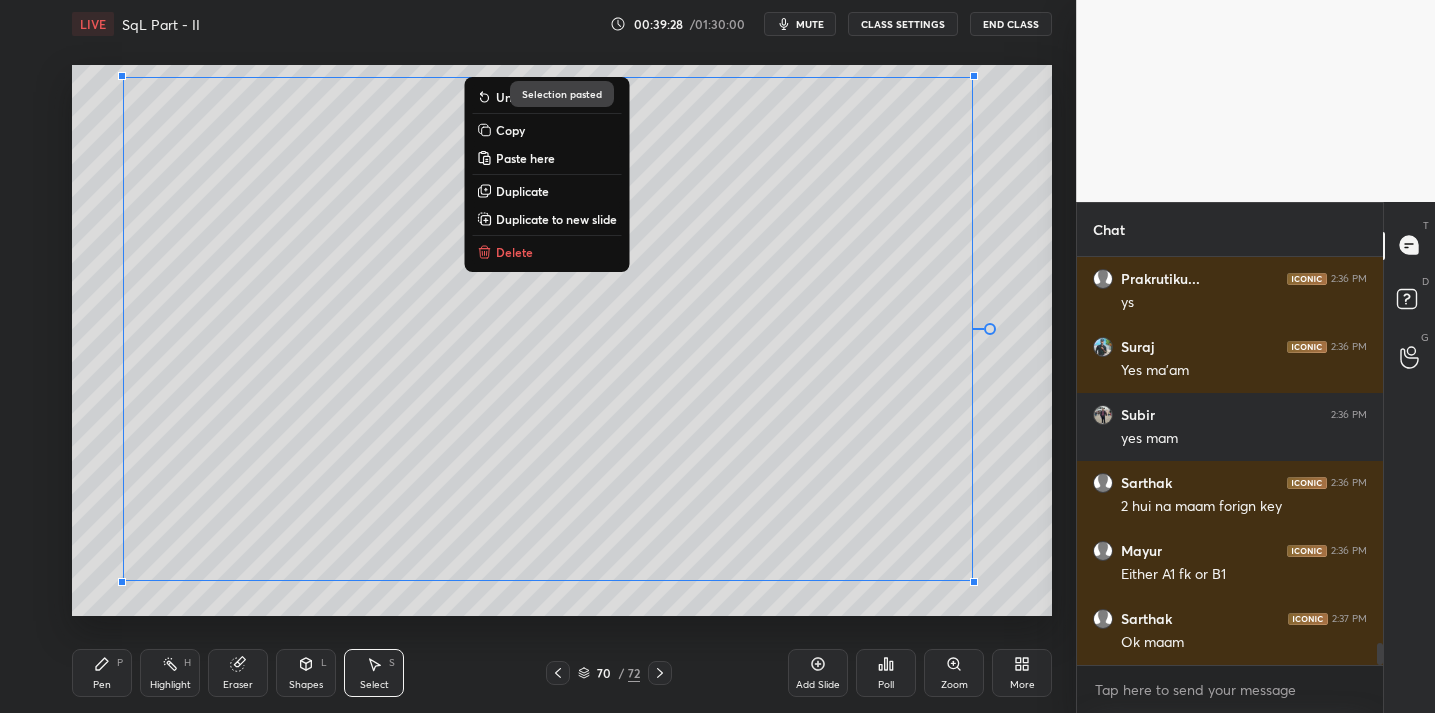 click 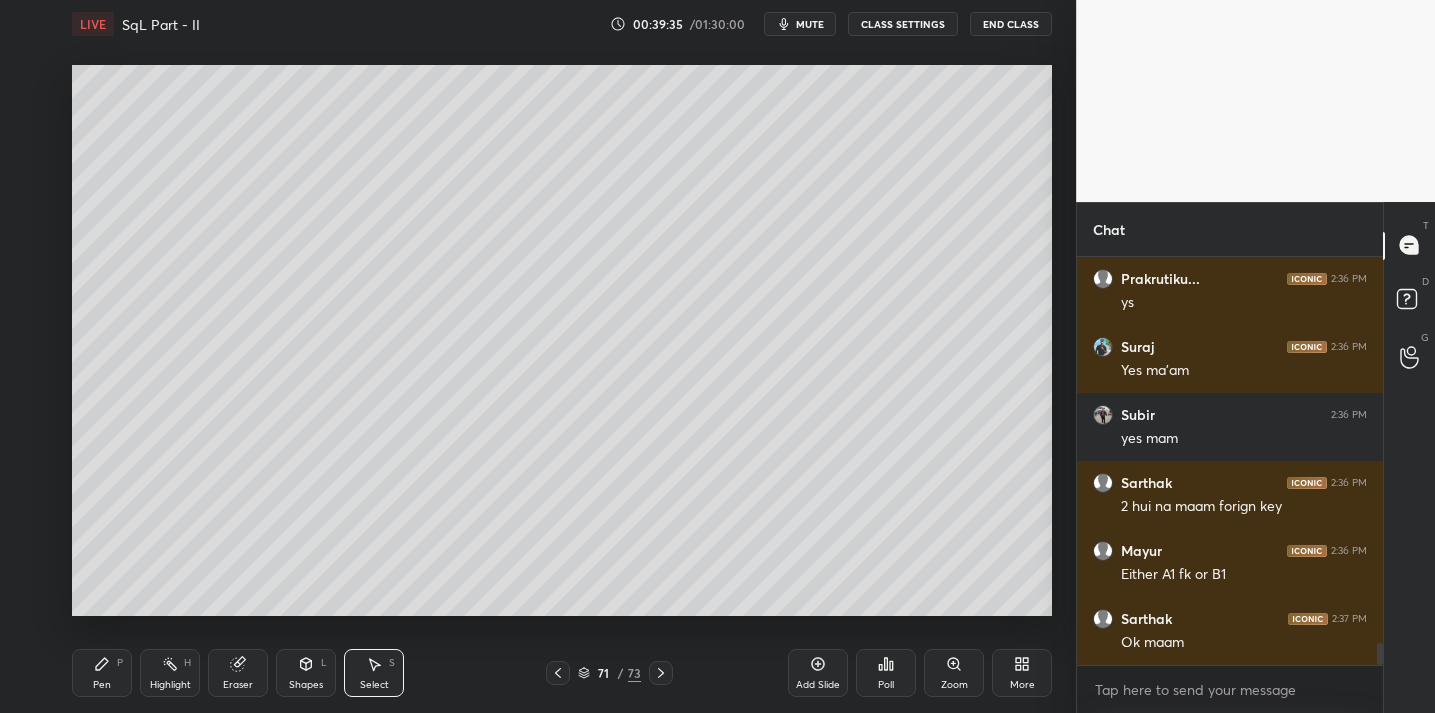 click on "73" at bounding box center [634, 673] 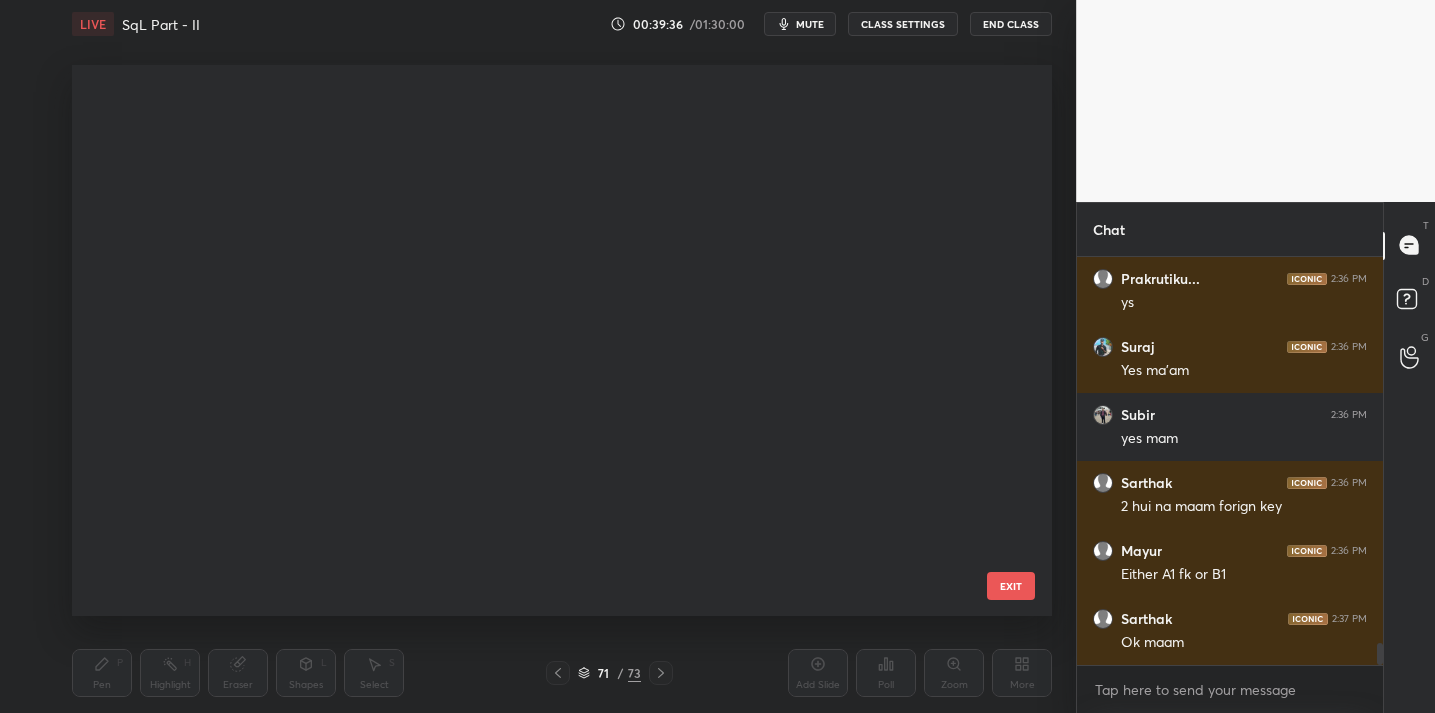 scroll, scrollTop: 3499, scrollLeft: 0, axis: vertical 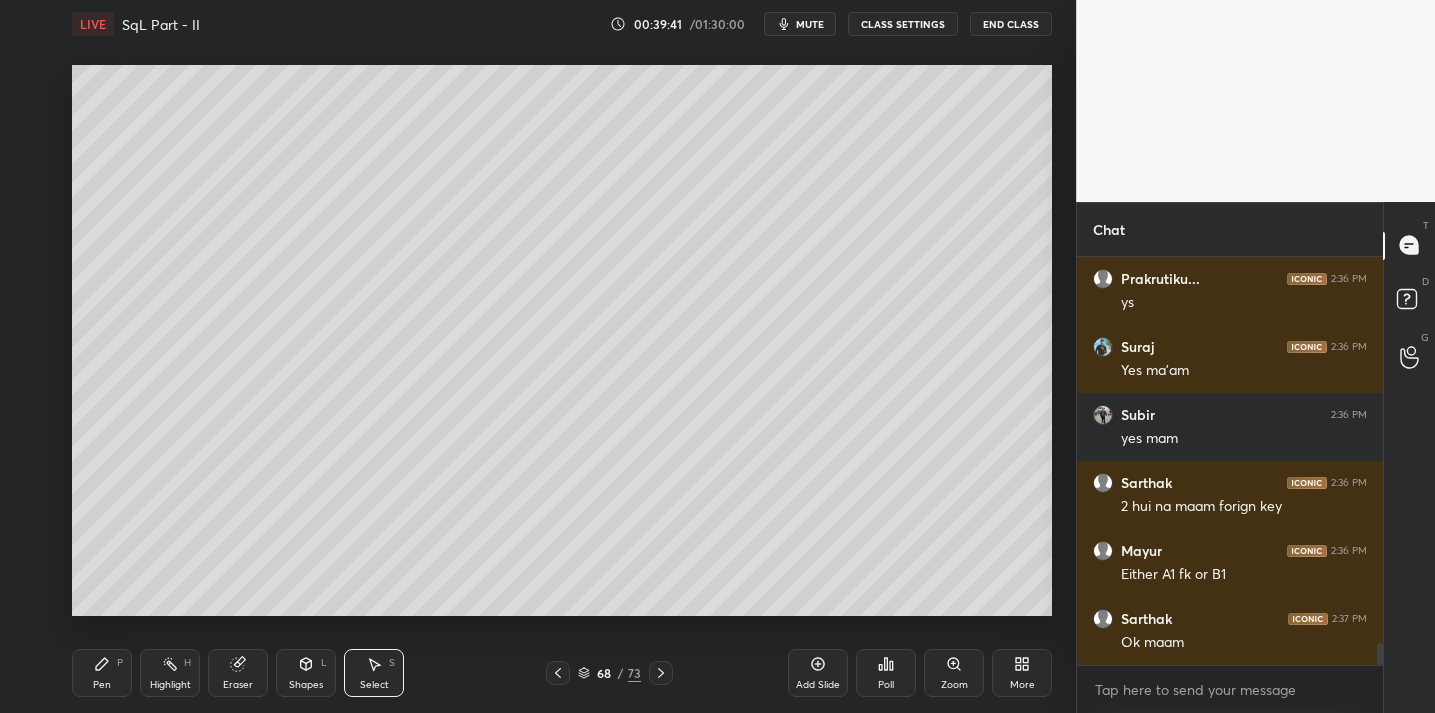 click 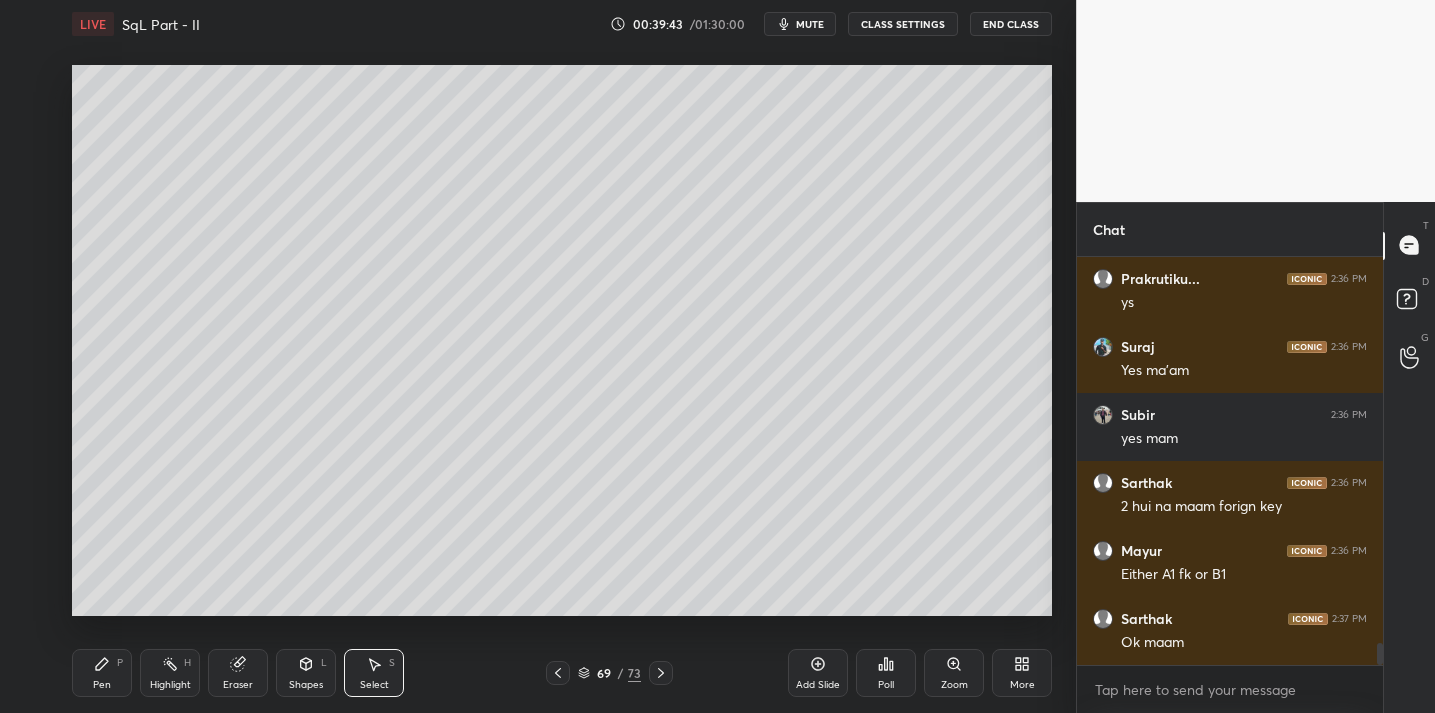 click 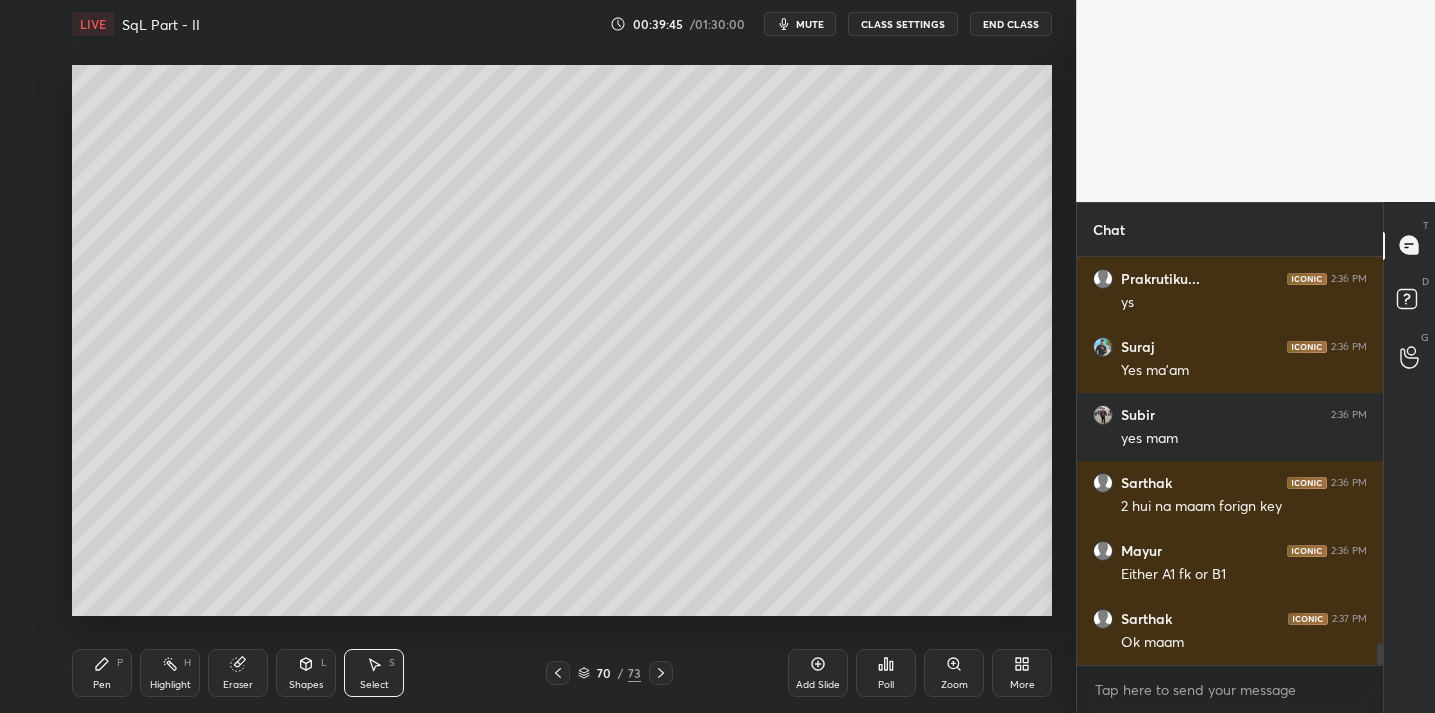 click 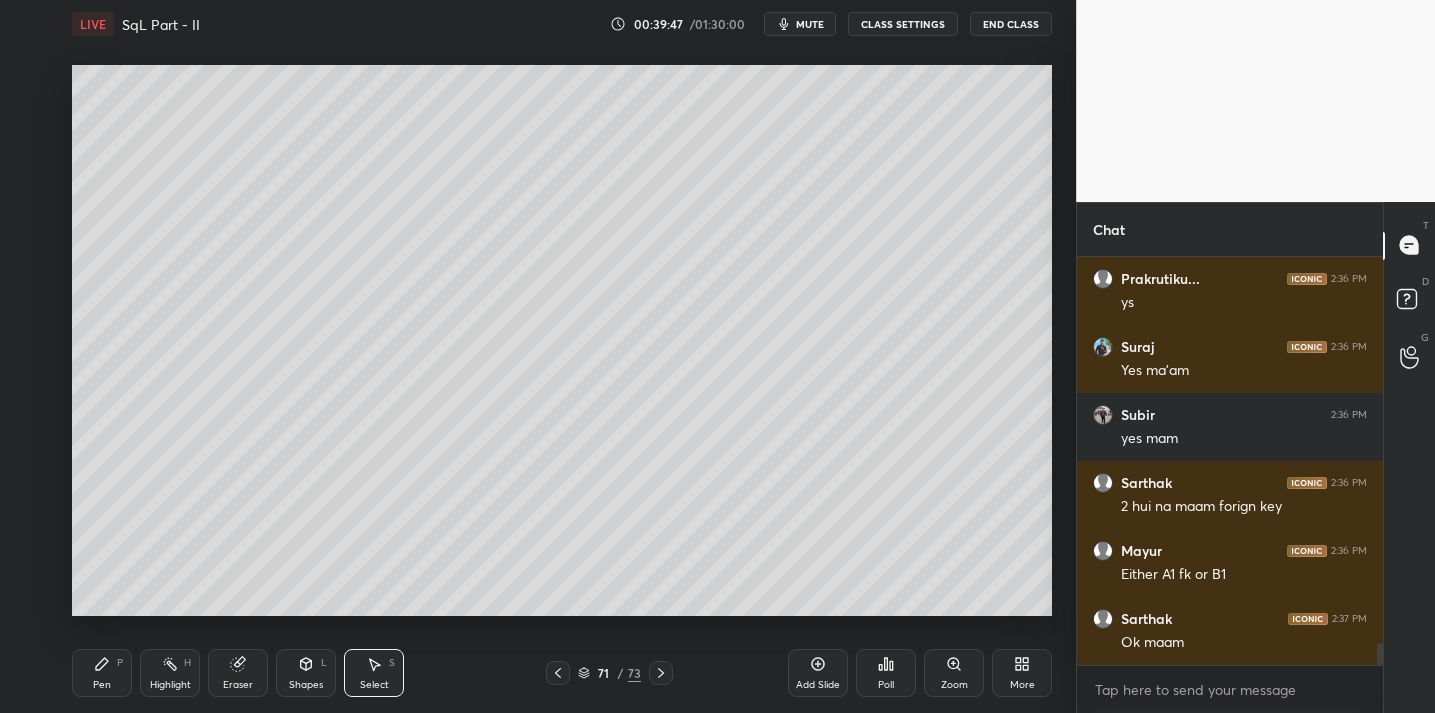 click 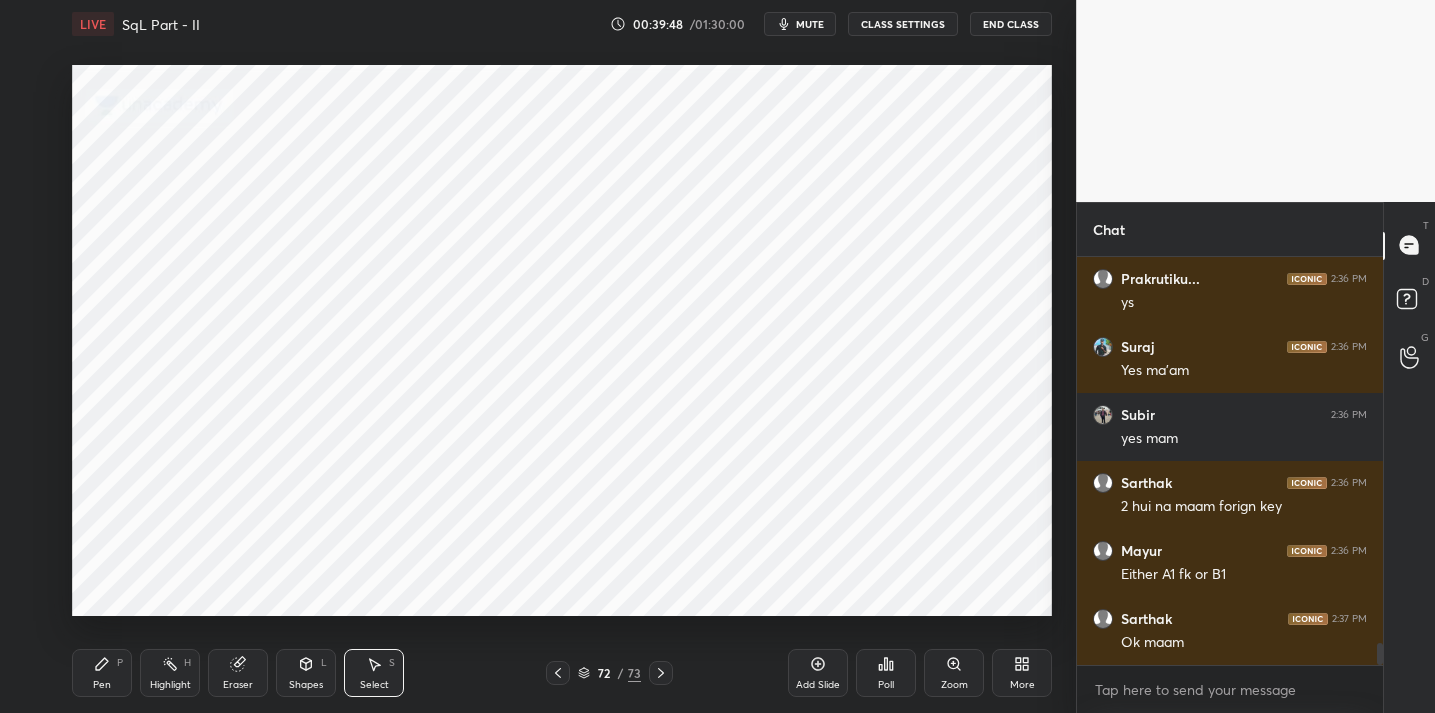 click 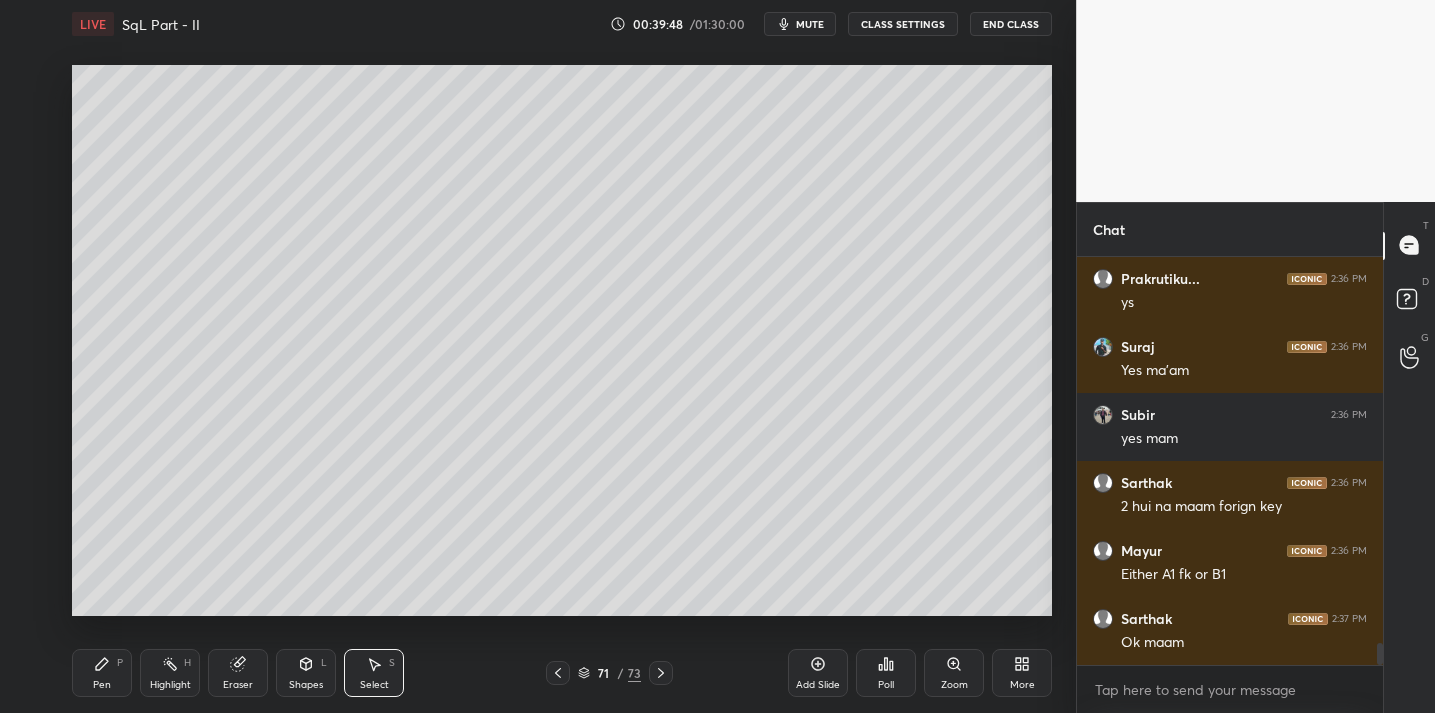 click 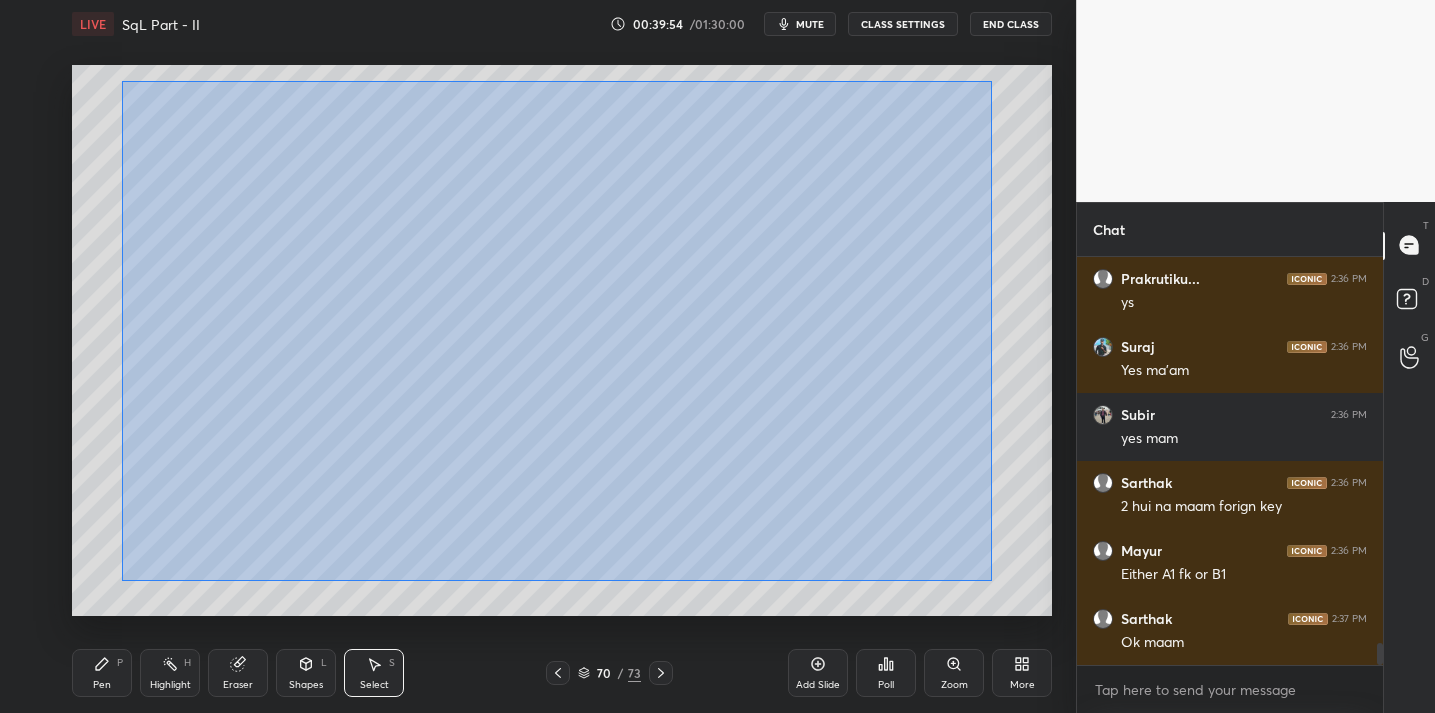 drag, startPoint x: 145, startPoint y: 97, endPoint x: 969, endPoint y: 570, distance: 950.1079 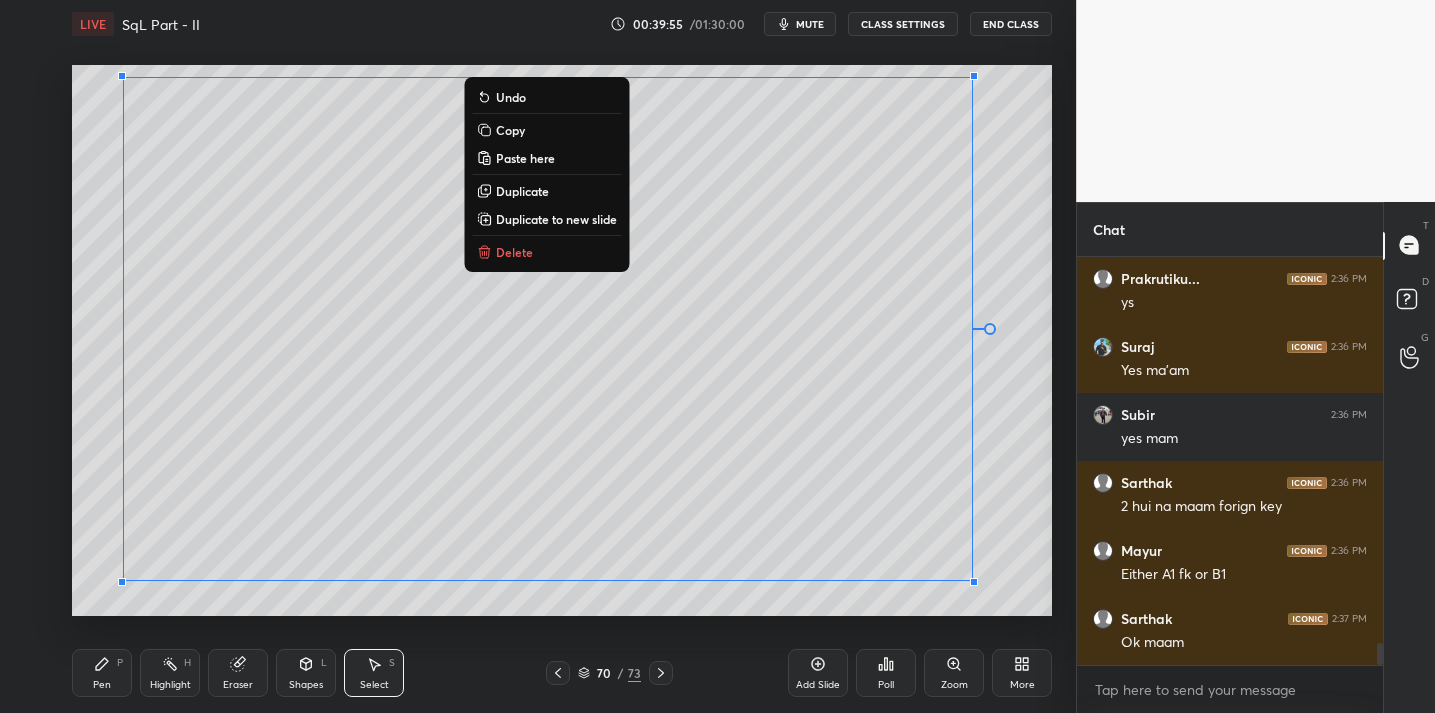 click on "Copy" at bounding box center (510, 130) 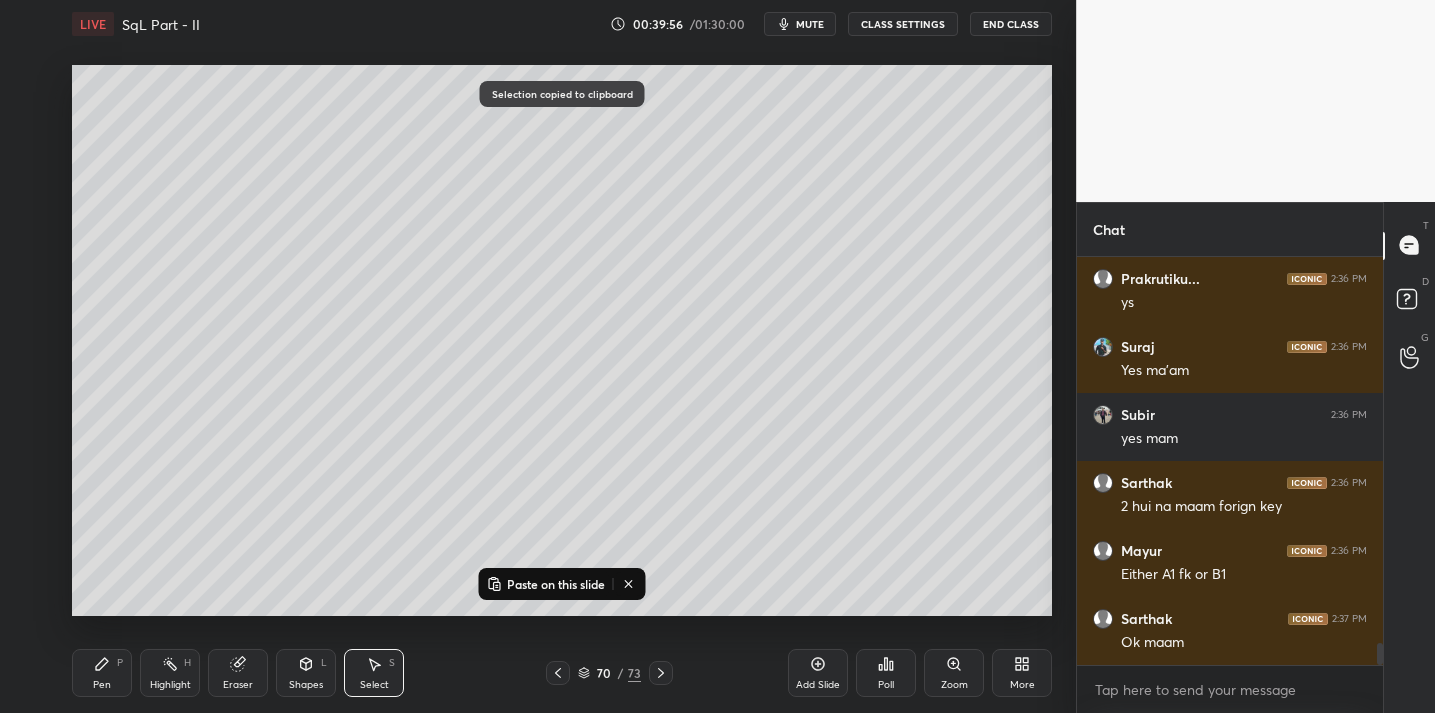 click on "Add Slide" at bounding box center (818, 673) 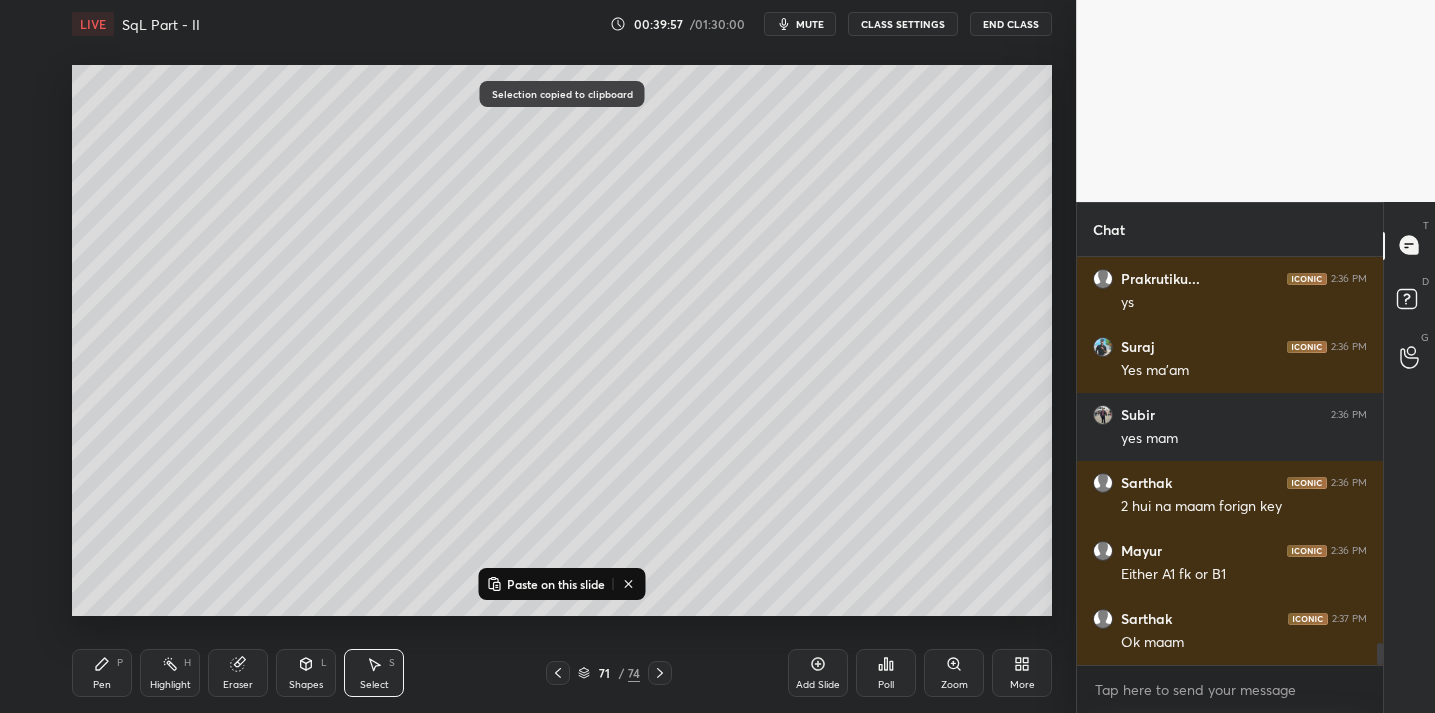 drag, startPoint x: 570, startPoint y: 579, endPoint x: 579, endPoint y: 587, distance: 12.0415945 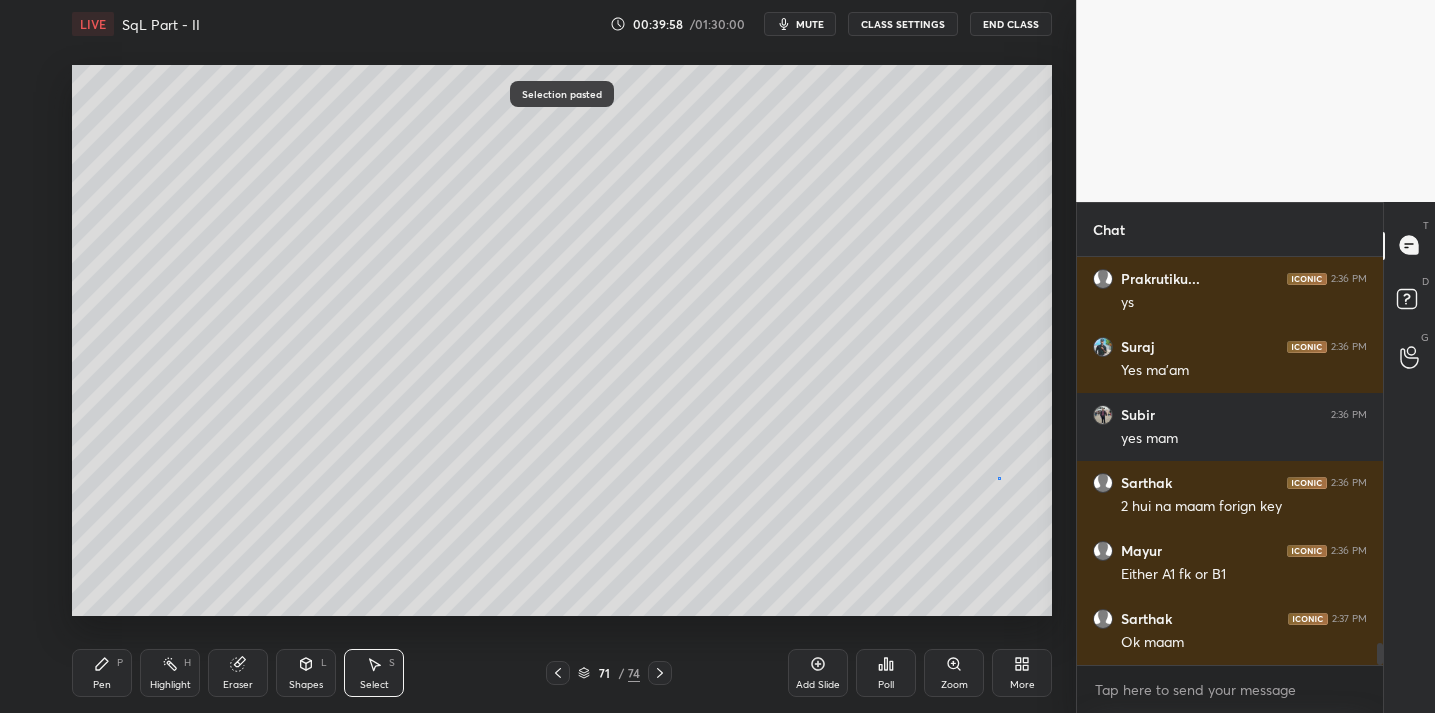 click on "0 ° Undo Copy Paste here Duplicate Duplicate to new slide Delete" at bounding box center [562, 340] 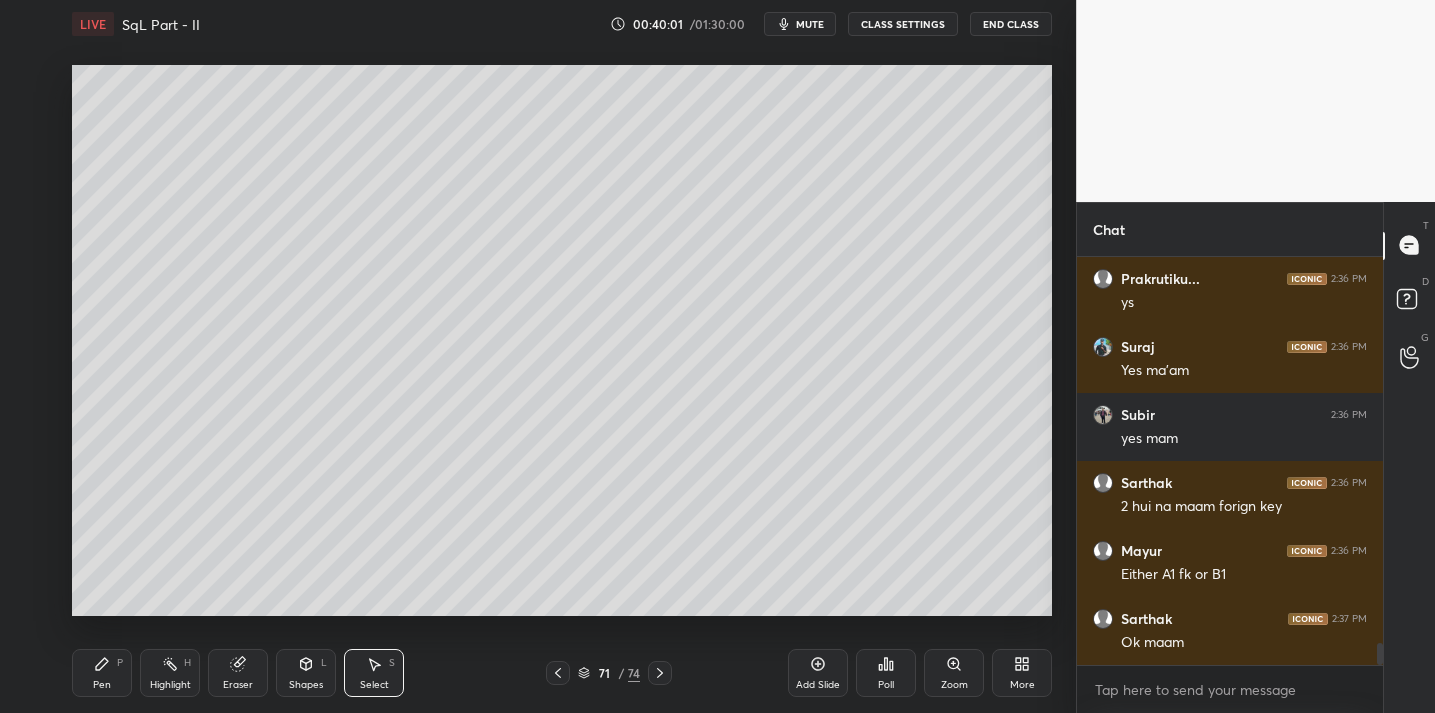 click at bounding box center [558, 673] 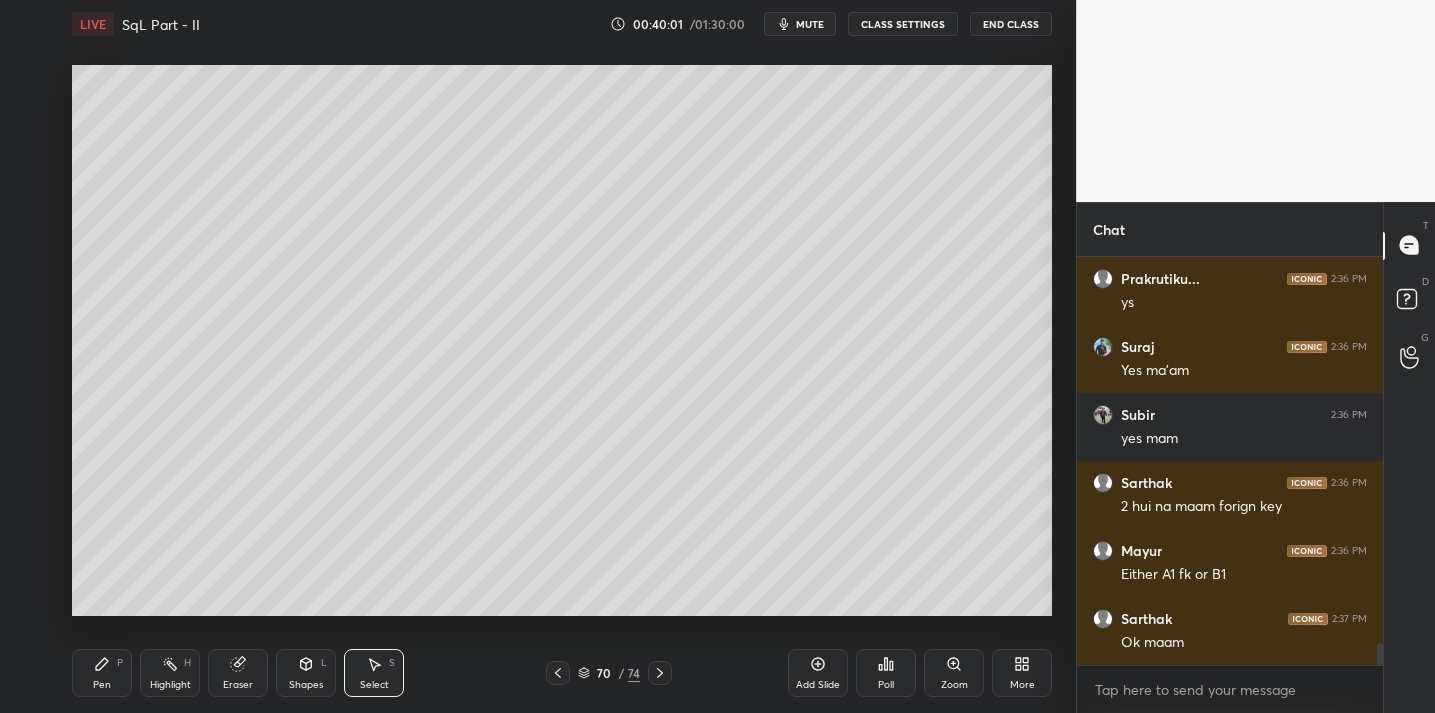 click 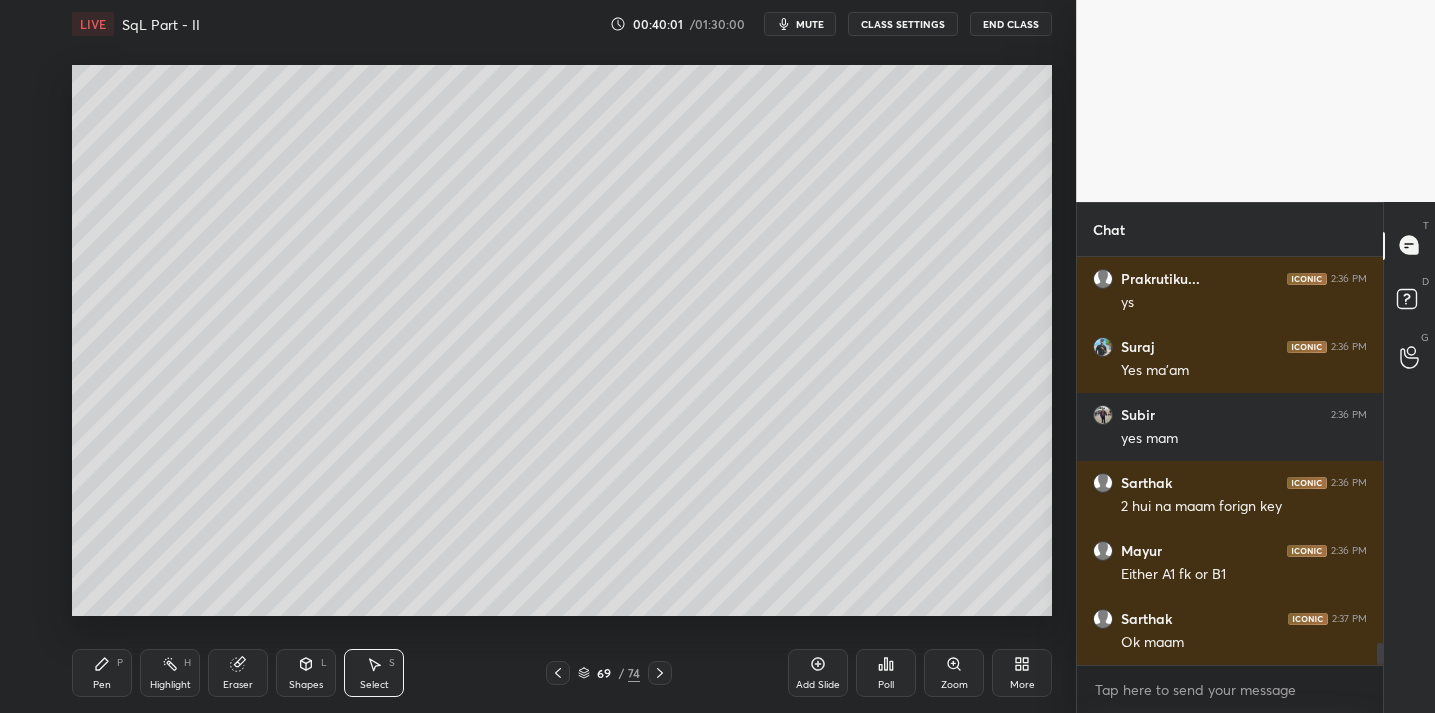 click 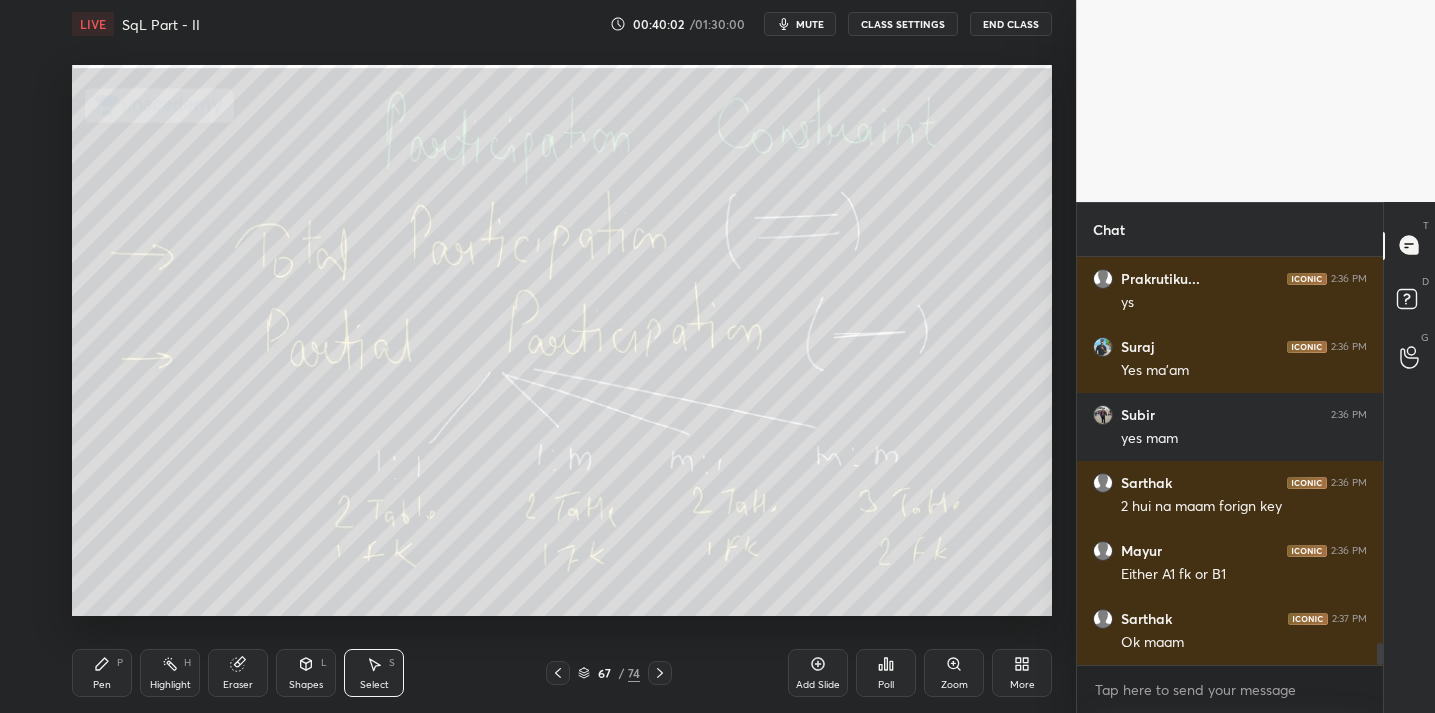 click 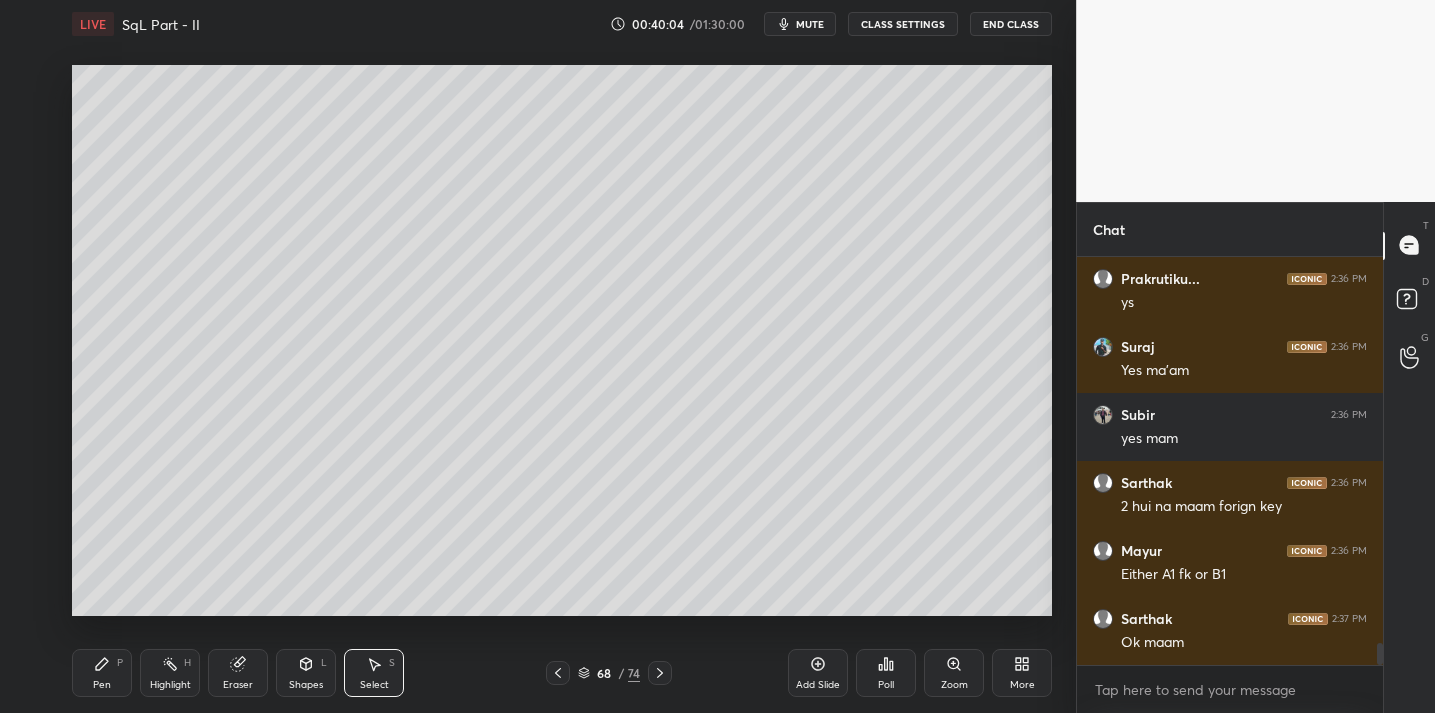 click on "Pen P" at bounding box center [102, 673] 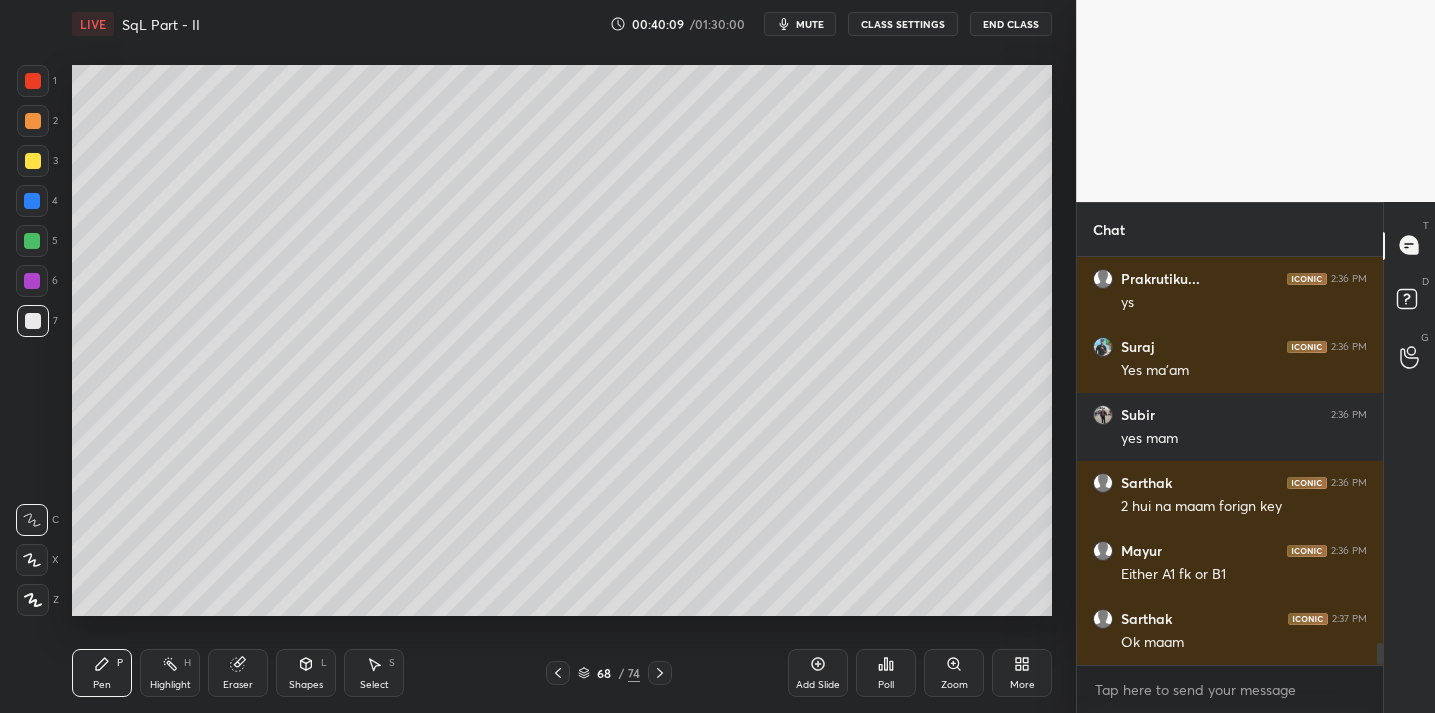 scroll, scrollTop: 7076, scrollLeft: 0, axis: vertical 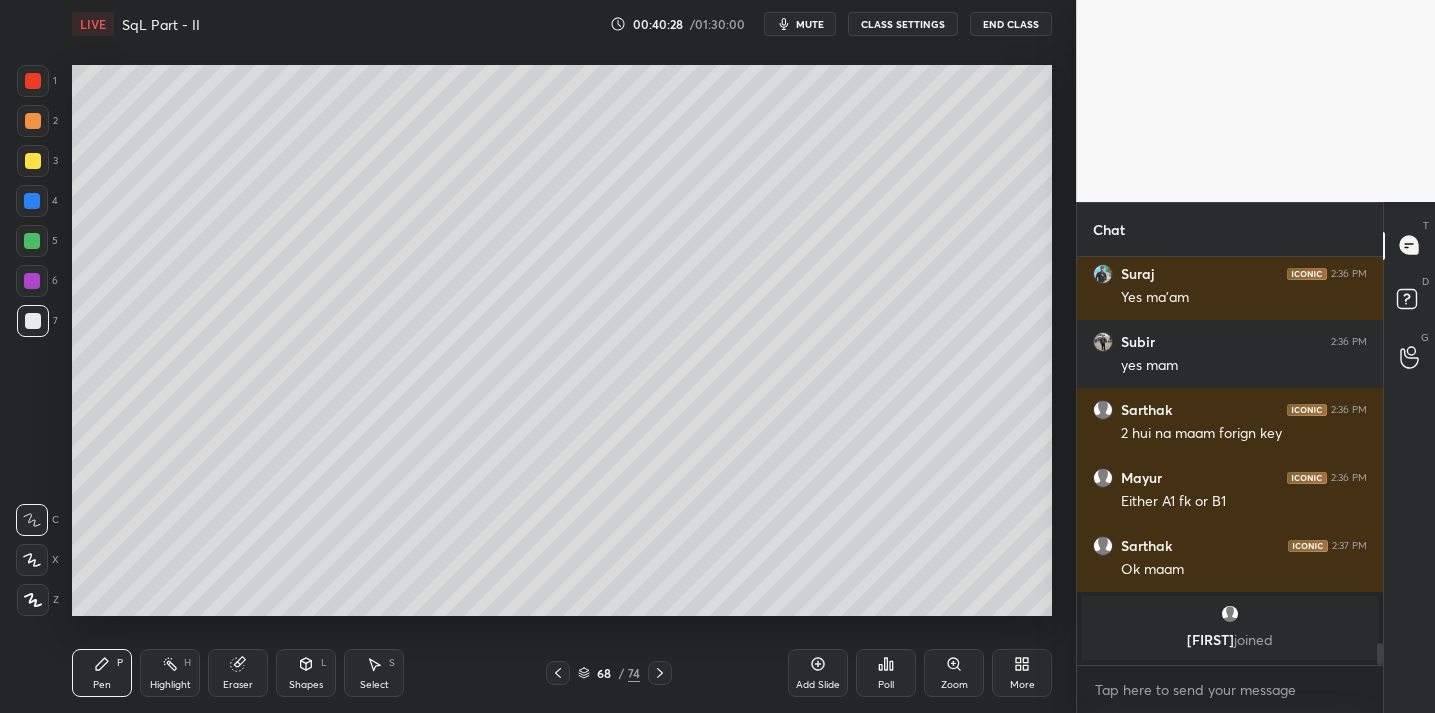 click on "Eraser" at bounding box center [238, 673] 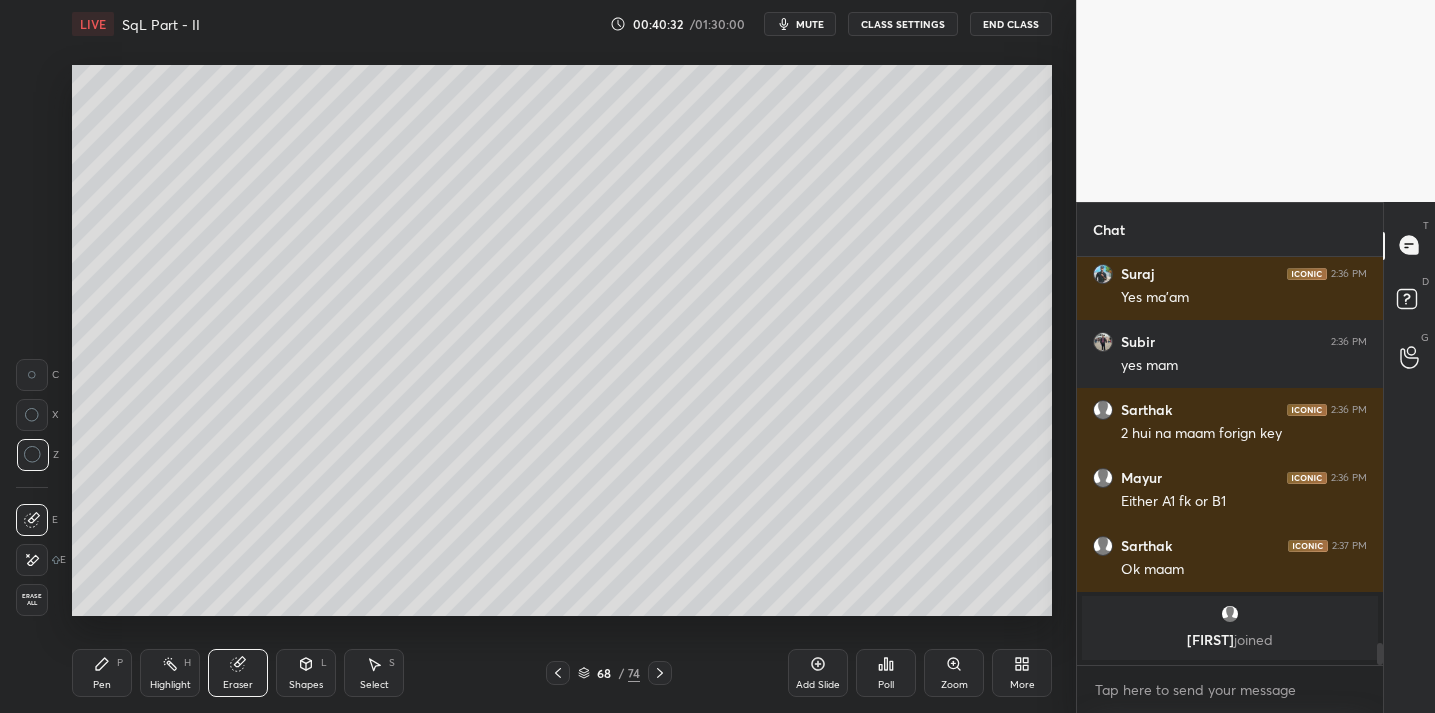 click on "Pen P" at bounding box center (102, 673) 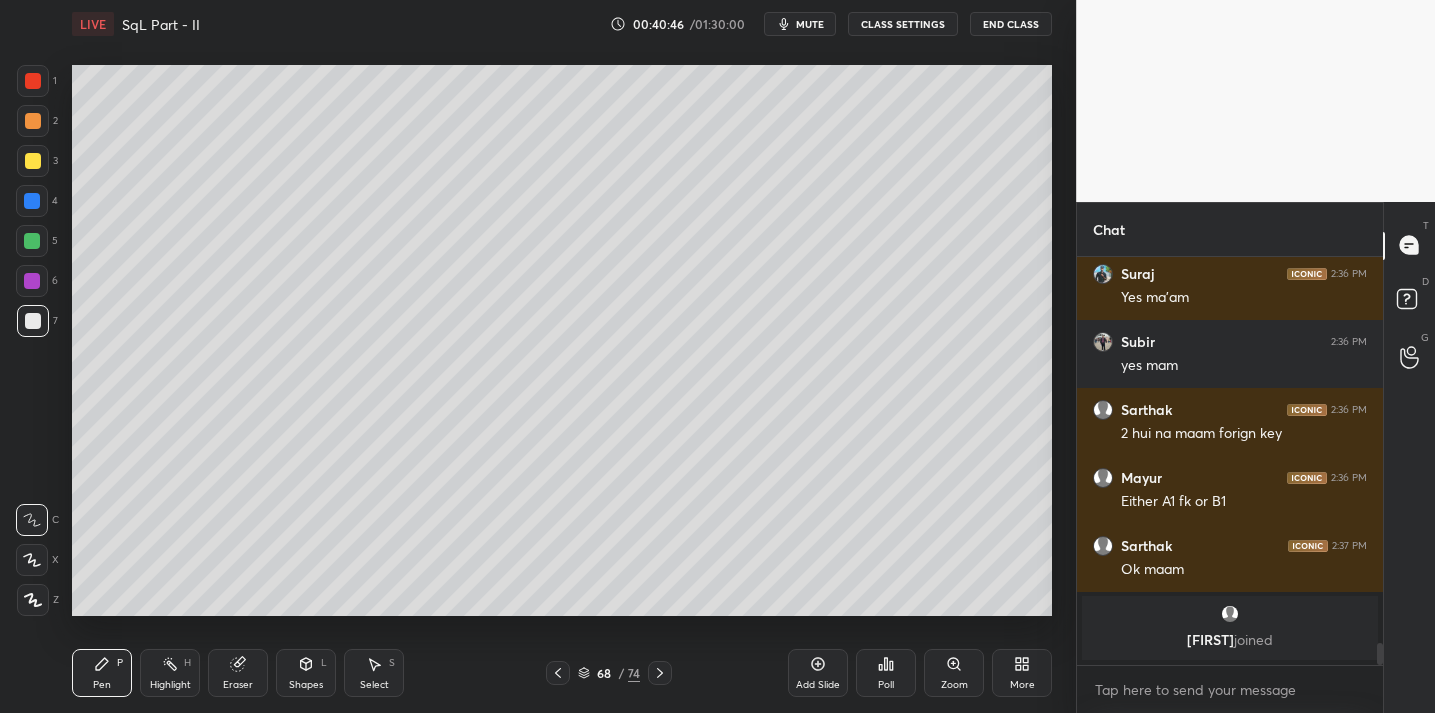 click at bounding box center [33, 161] 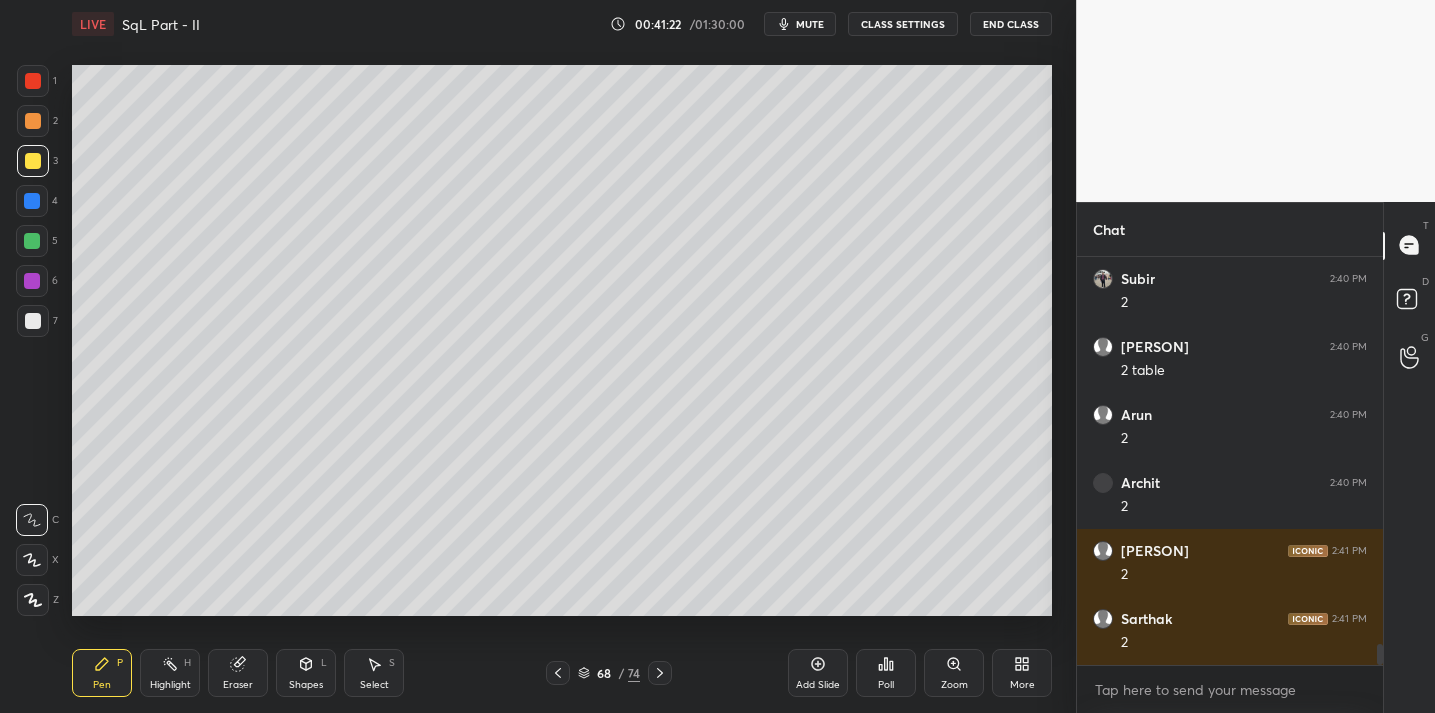 scroll, scrollTop: 7408, scrollLeft: 0, axis: vertical 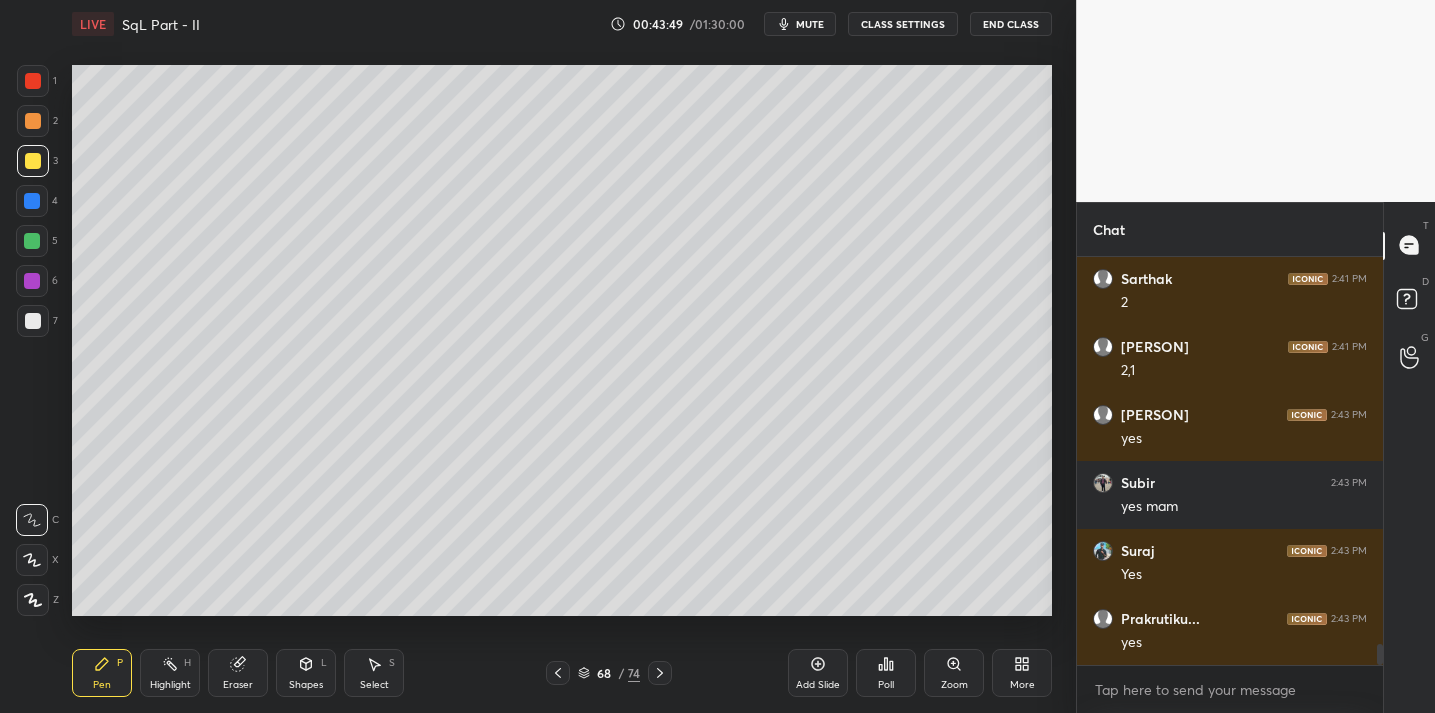 click 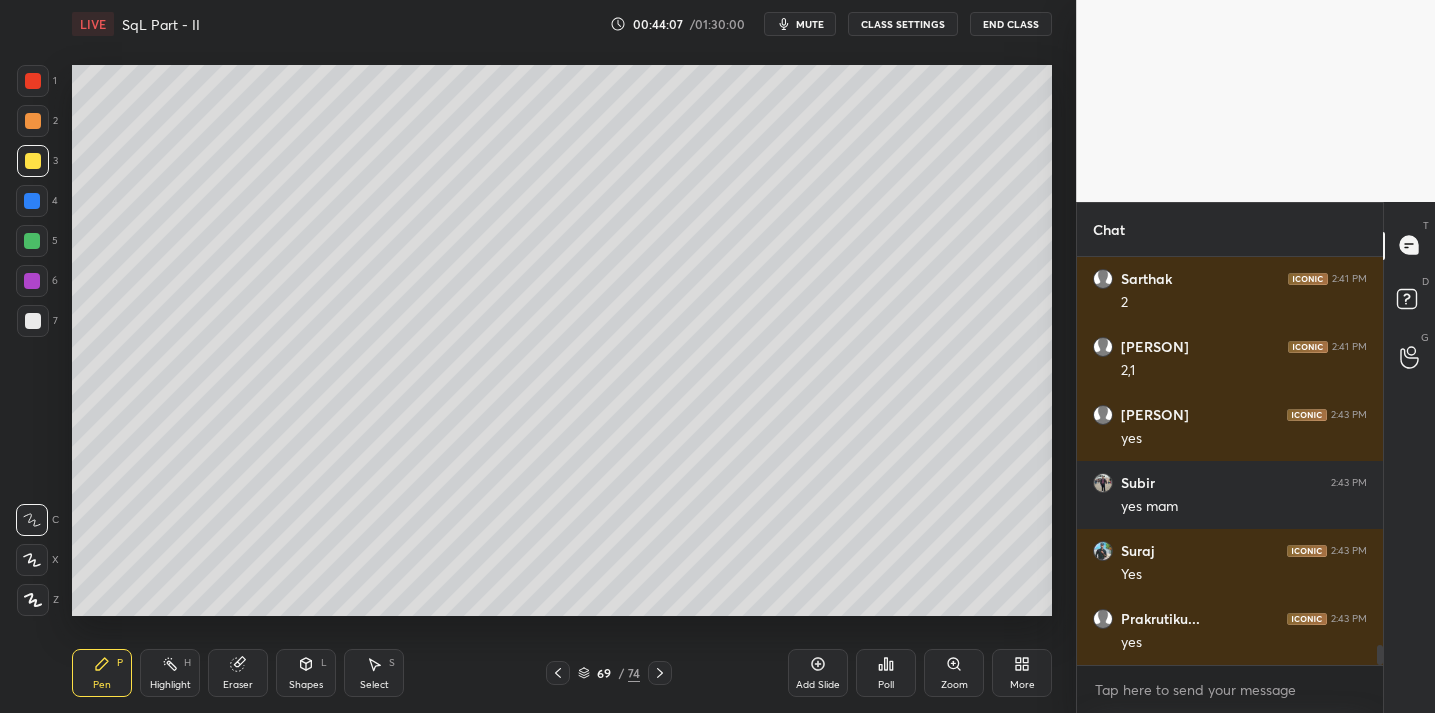 scroll, scrollTop: 7748, scrollLeft: 0, axis: vertical 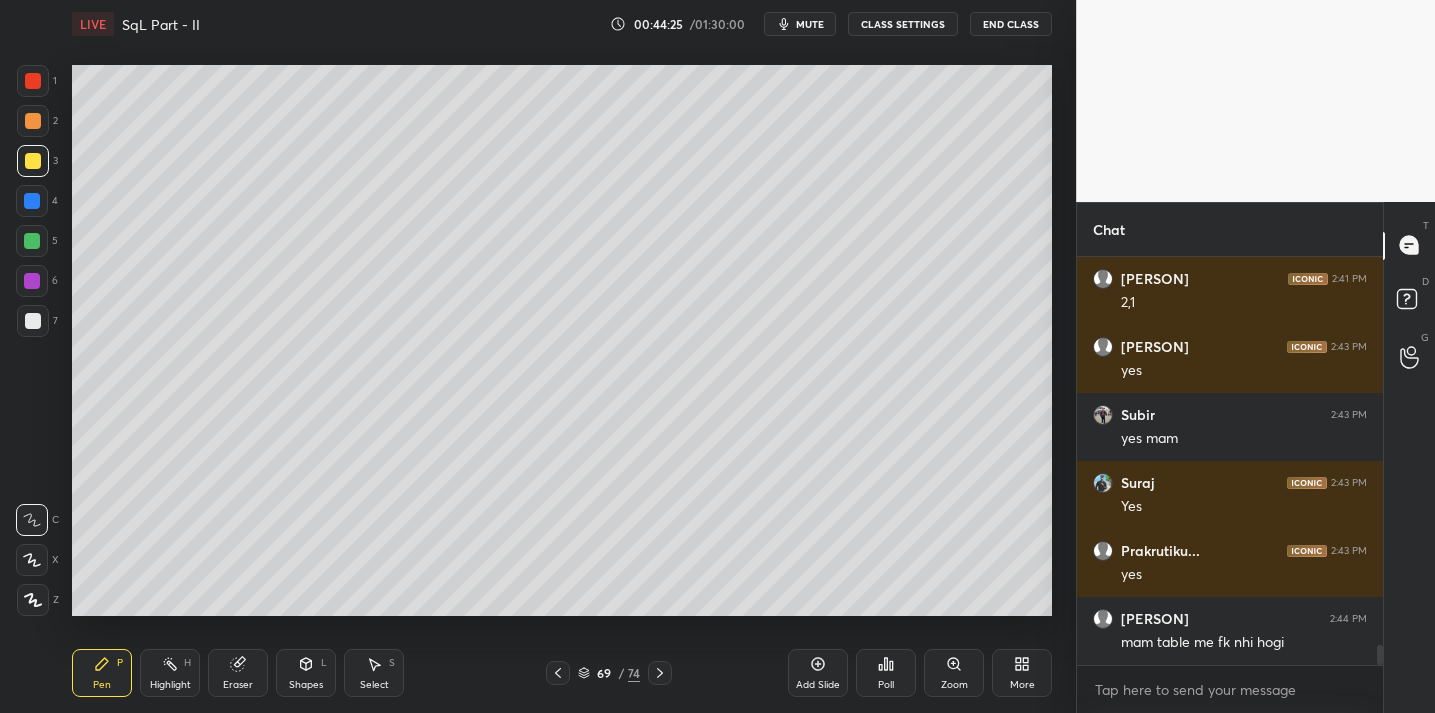 click 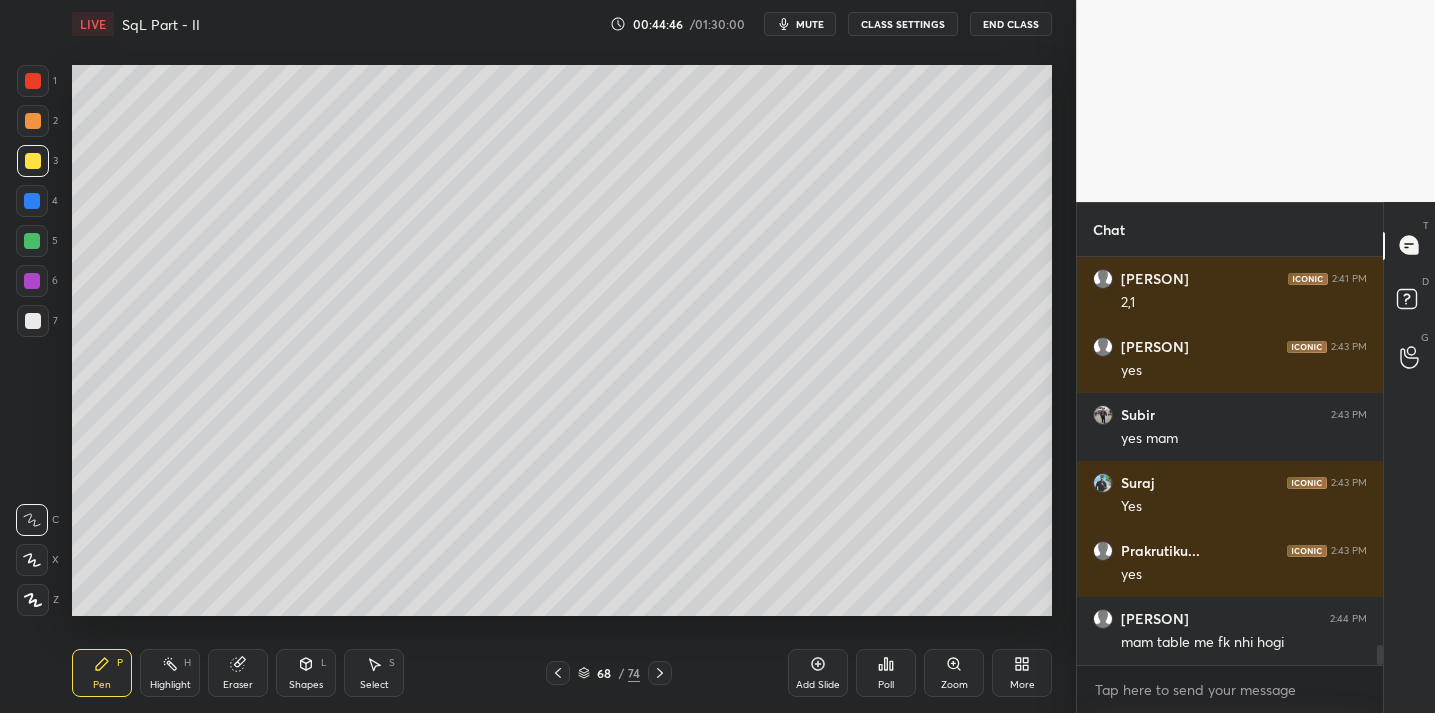 scroll, scrollTop: 7768, scrollLeft: 0, axis: vertical 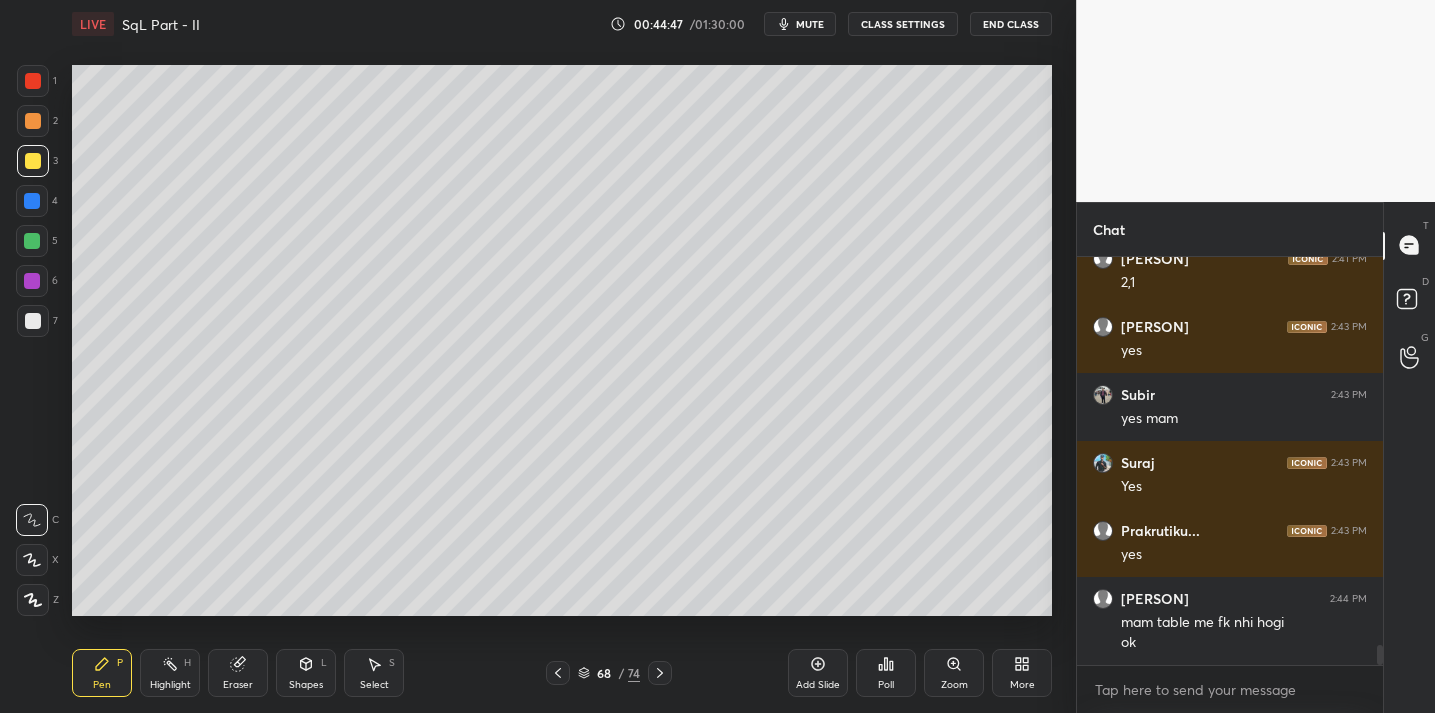 click 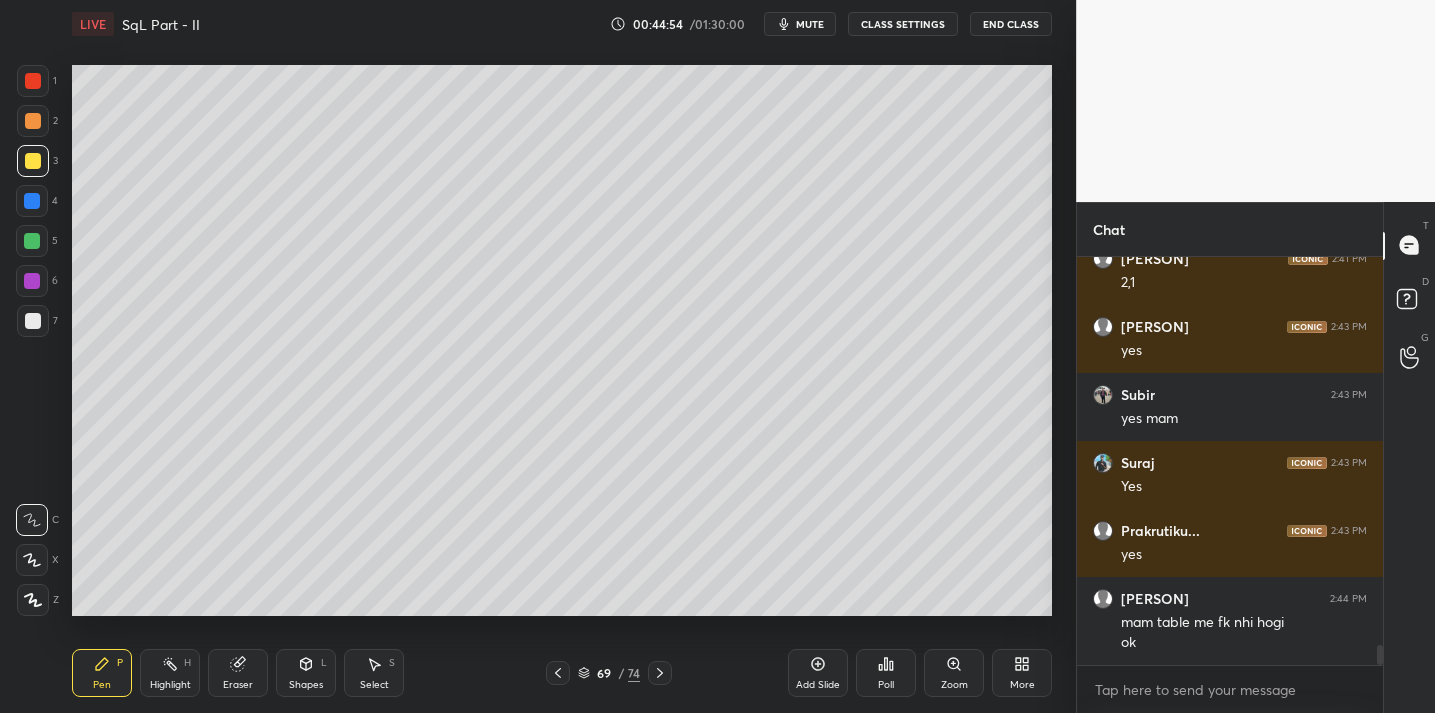 scroll, scrollTop: 7836, scrollLeft: 0, axis: vertical 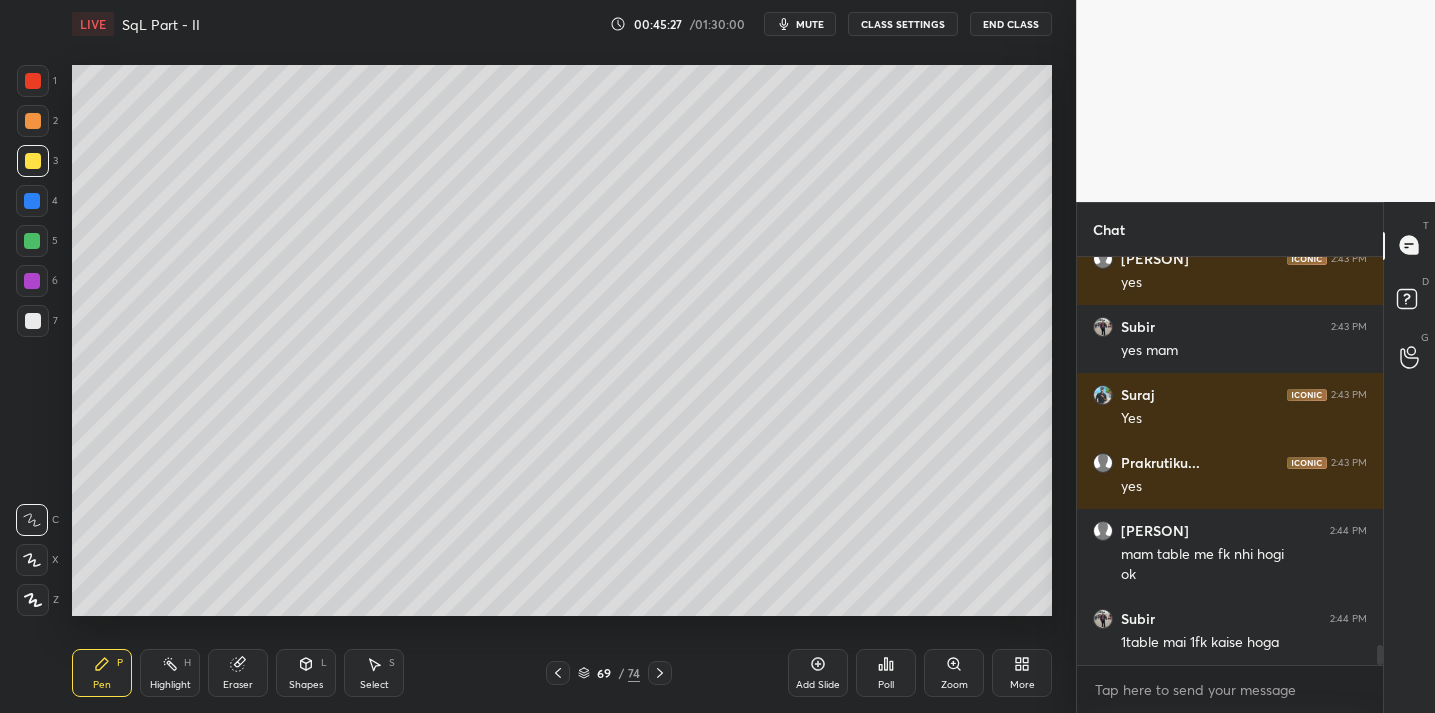 drag, startPoint x: 245, startPoint y: 661, endPoint x: 247, endPoint y: 649, distance: 12.165525 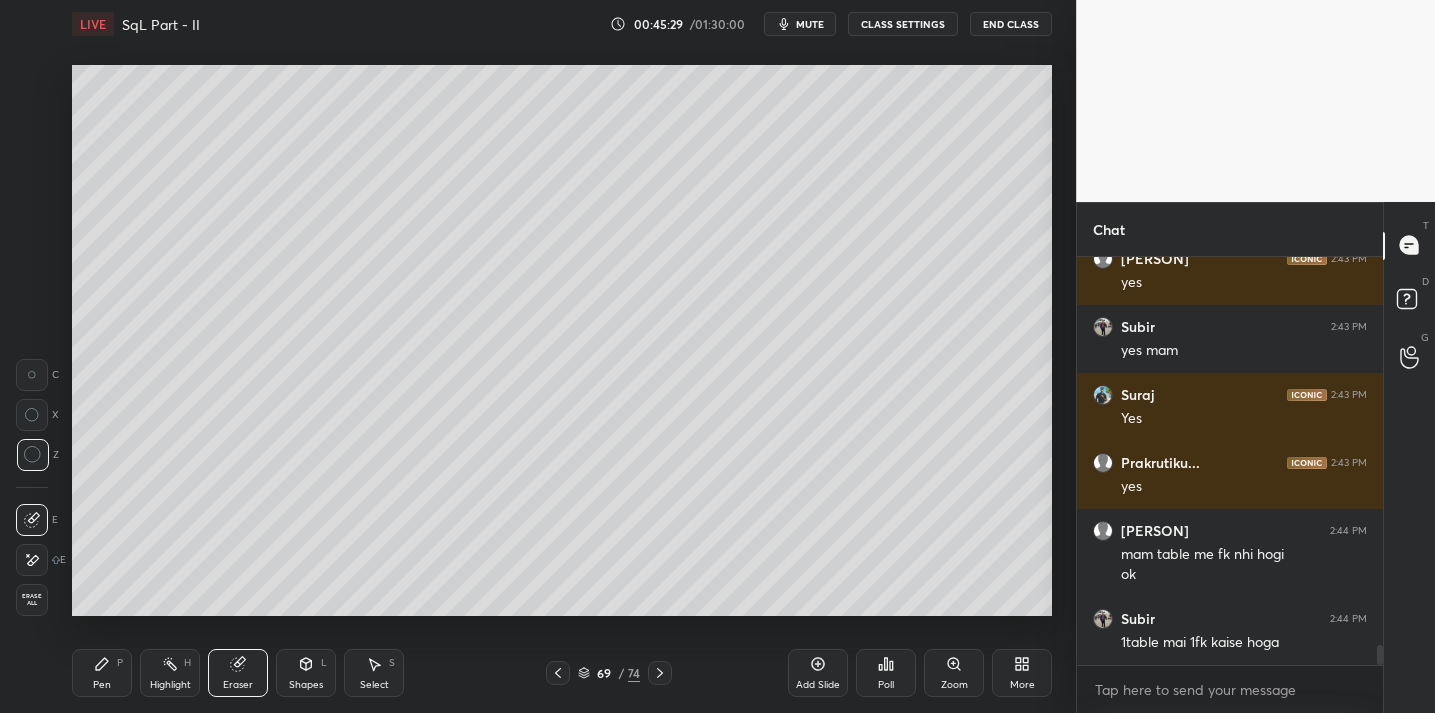 click on "Pen P" at bounding box center [102, 673] 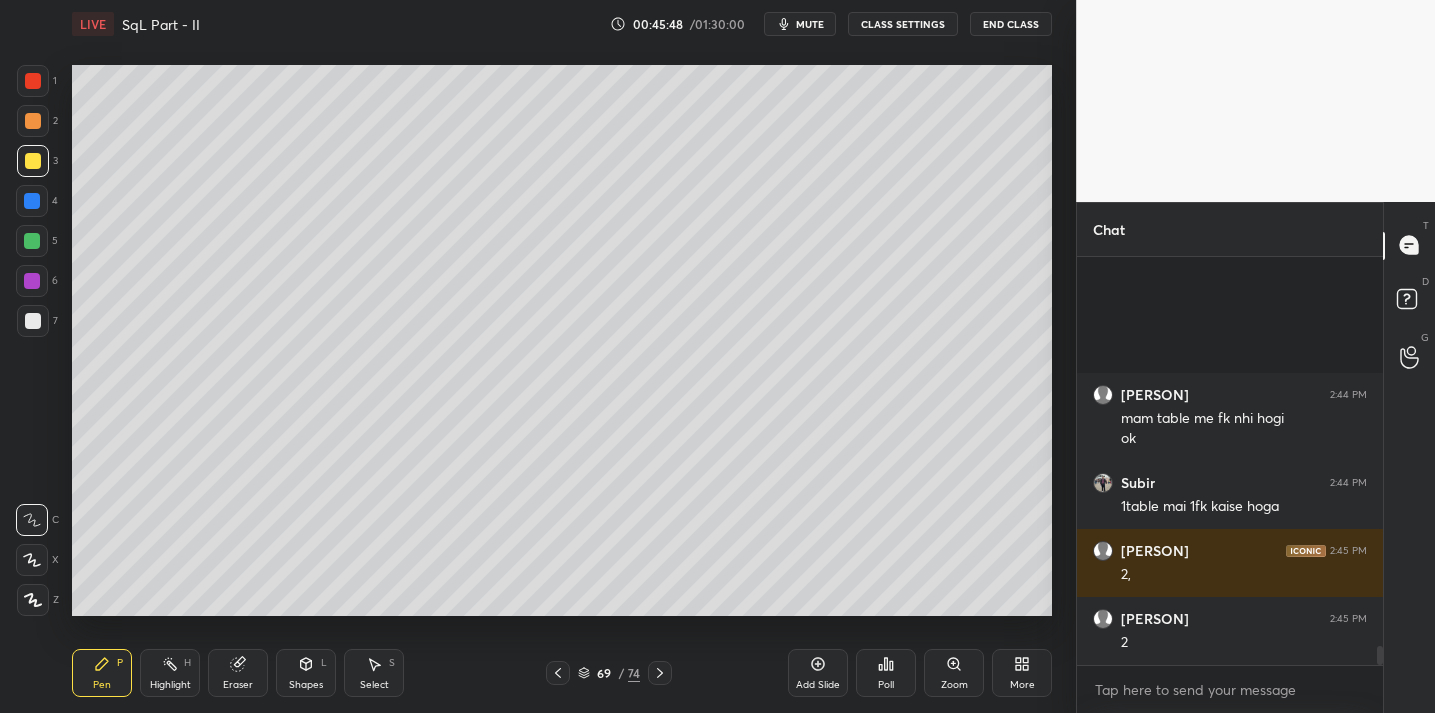 scroll, scrollTop: 8176, scrollLeft: 0, axis: vertical 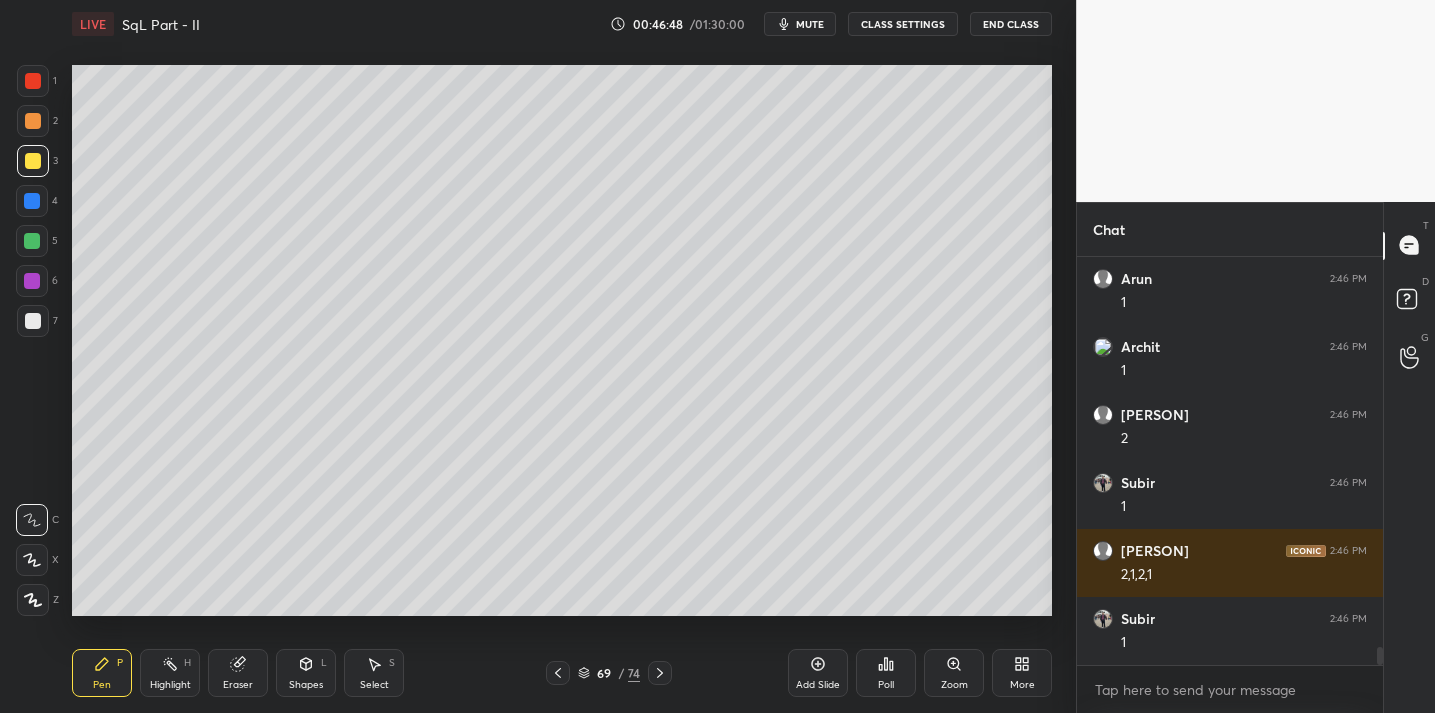 click 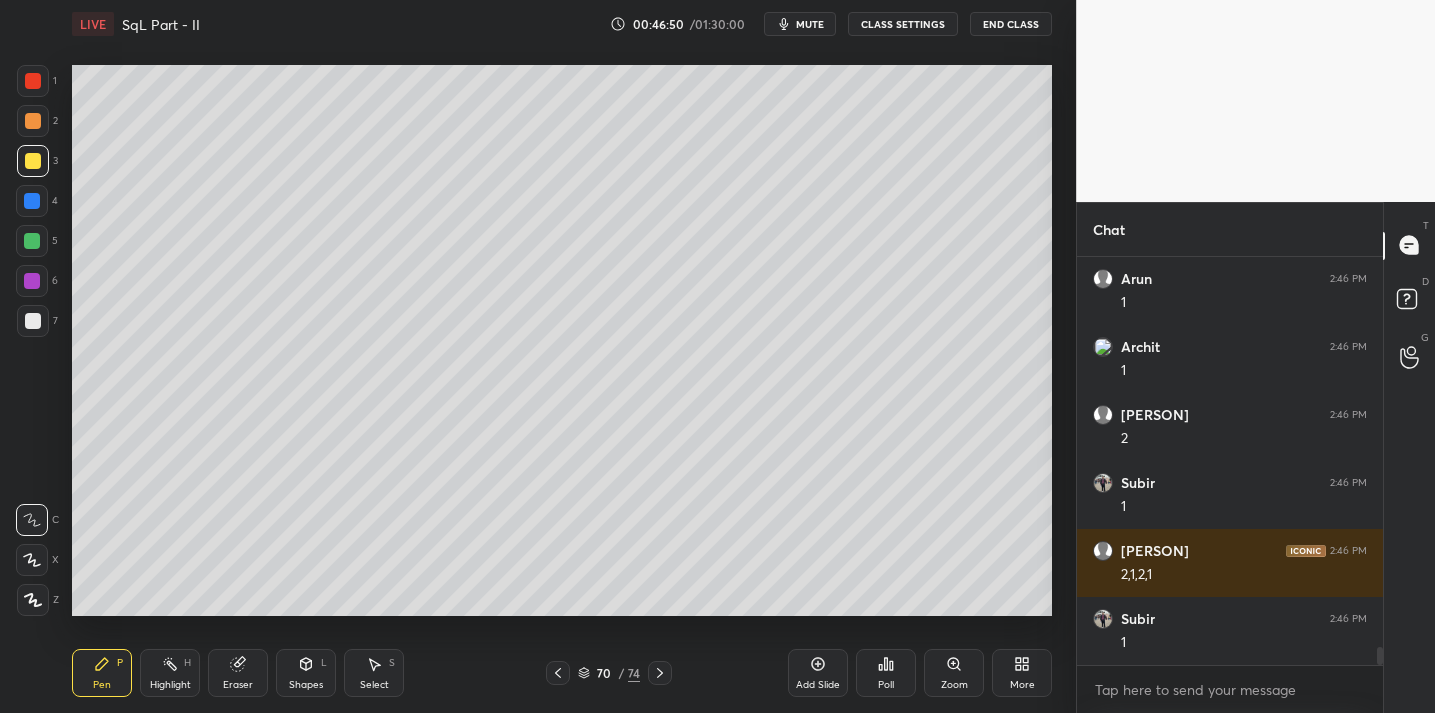 scroll, scrollTop: 8924, scrollLeft: 0, axis: vertical 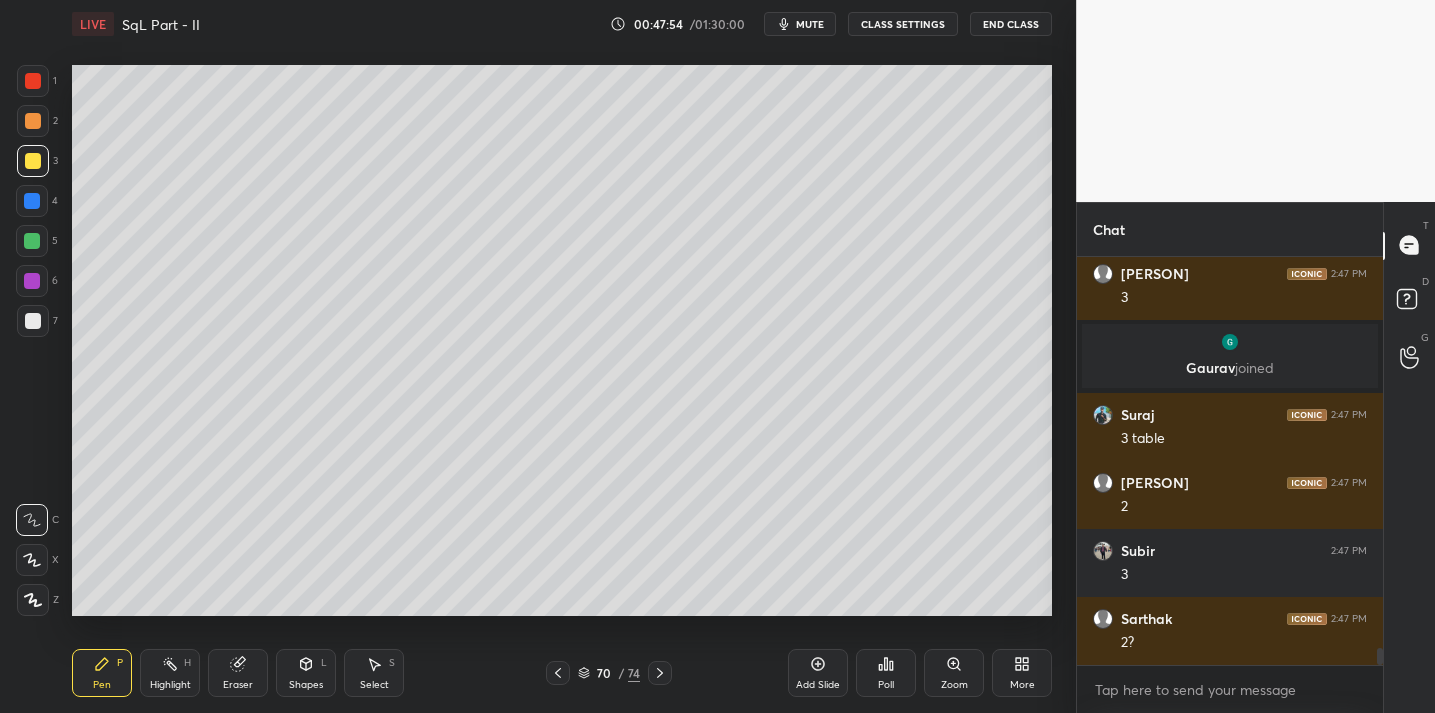 click on "End Class" at bounding box center [1011, 24] 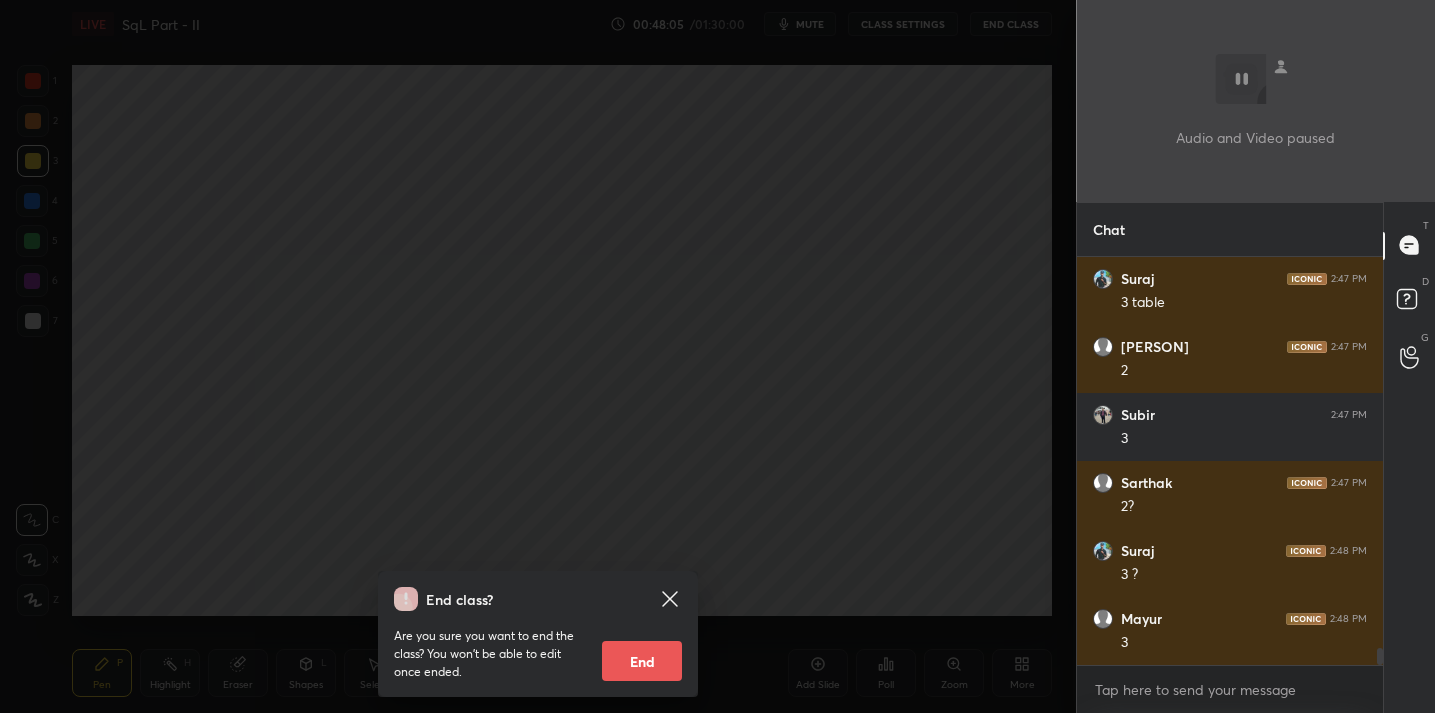scroll, scrollTop: 9541, scrollLeft: 0, axis: vertical 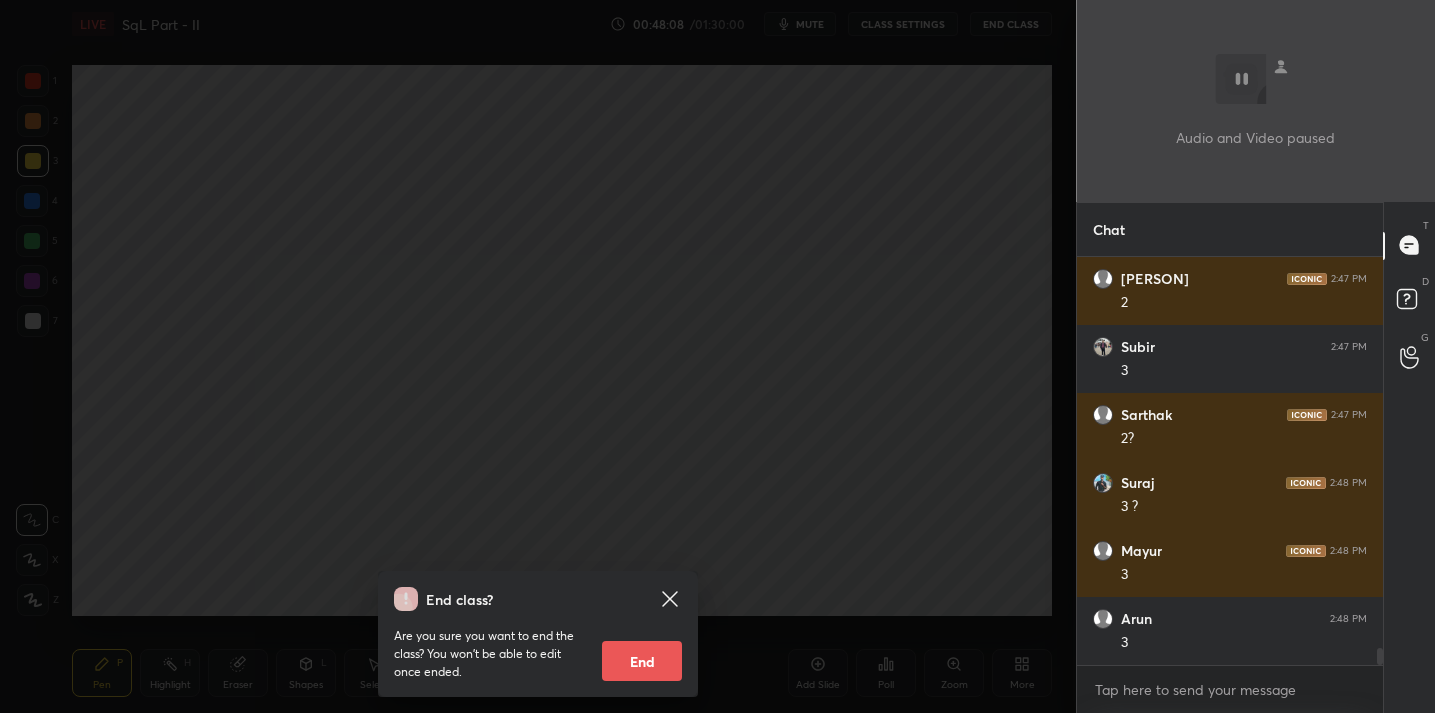 click on "End class? Are you sure you want to end the class? You won’t be able to edit once ended. End" at bounding box center [538, 356] 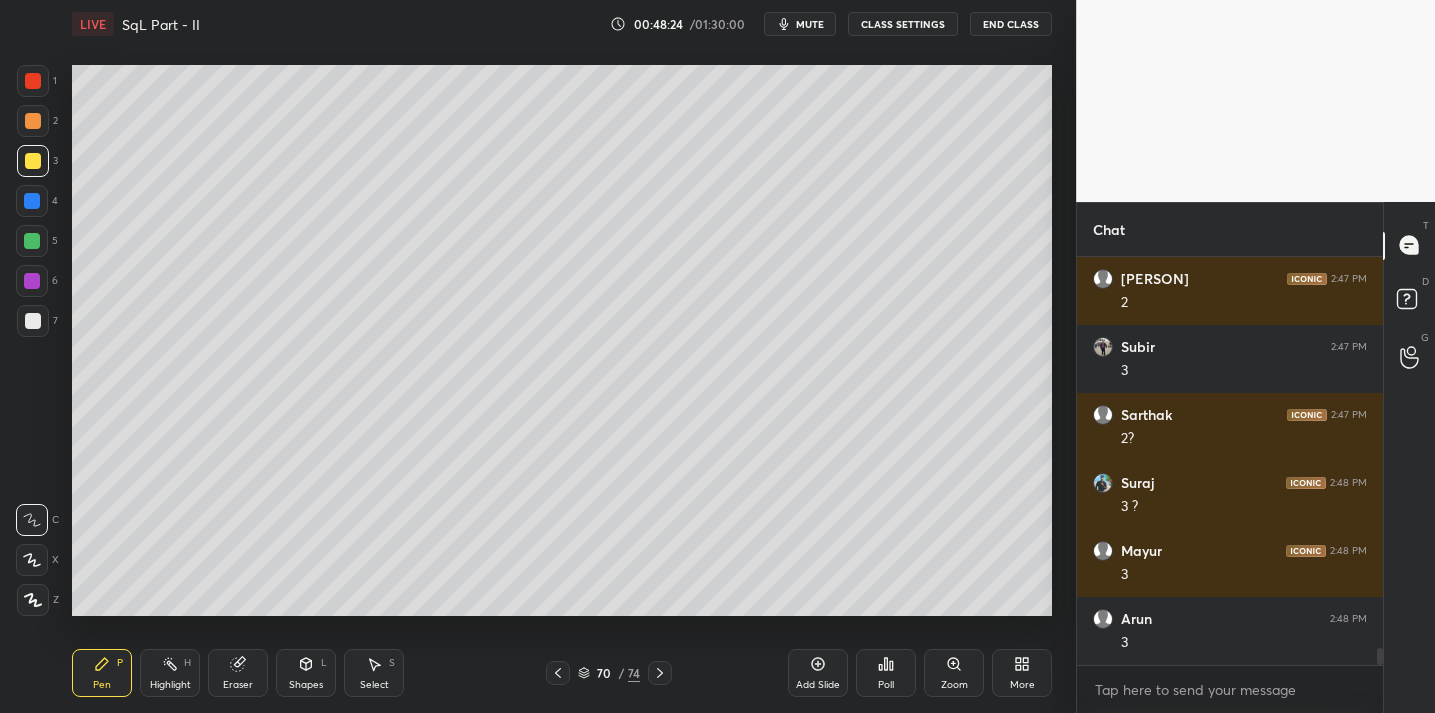 scroll, scrollTop: 9609, scrollLeft: 0, axis: vertical 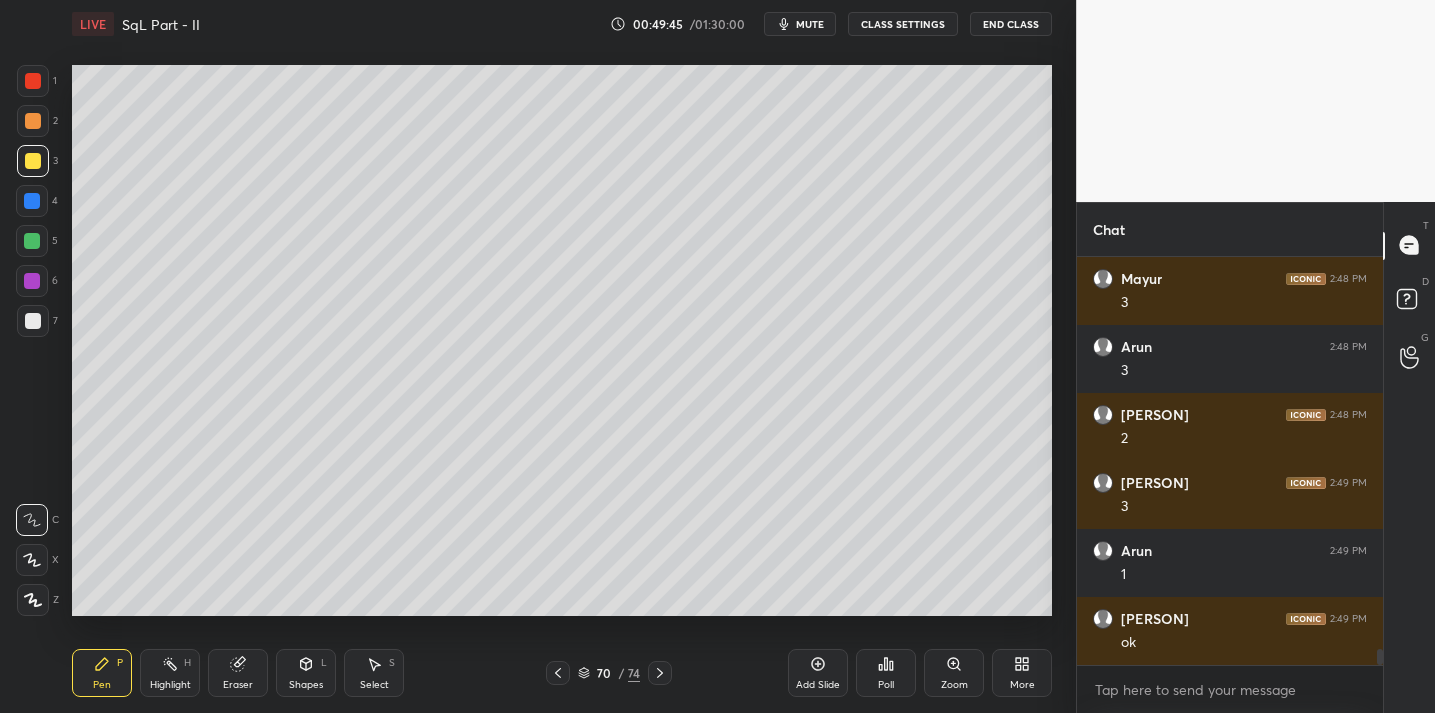 click 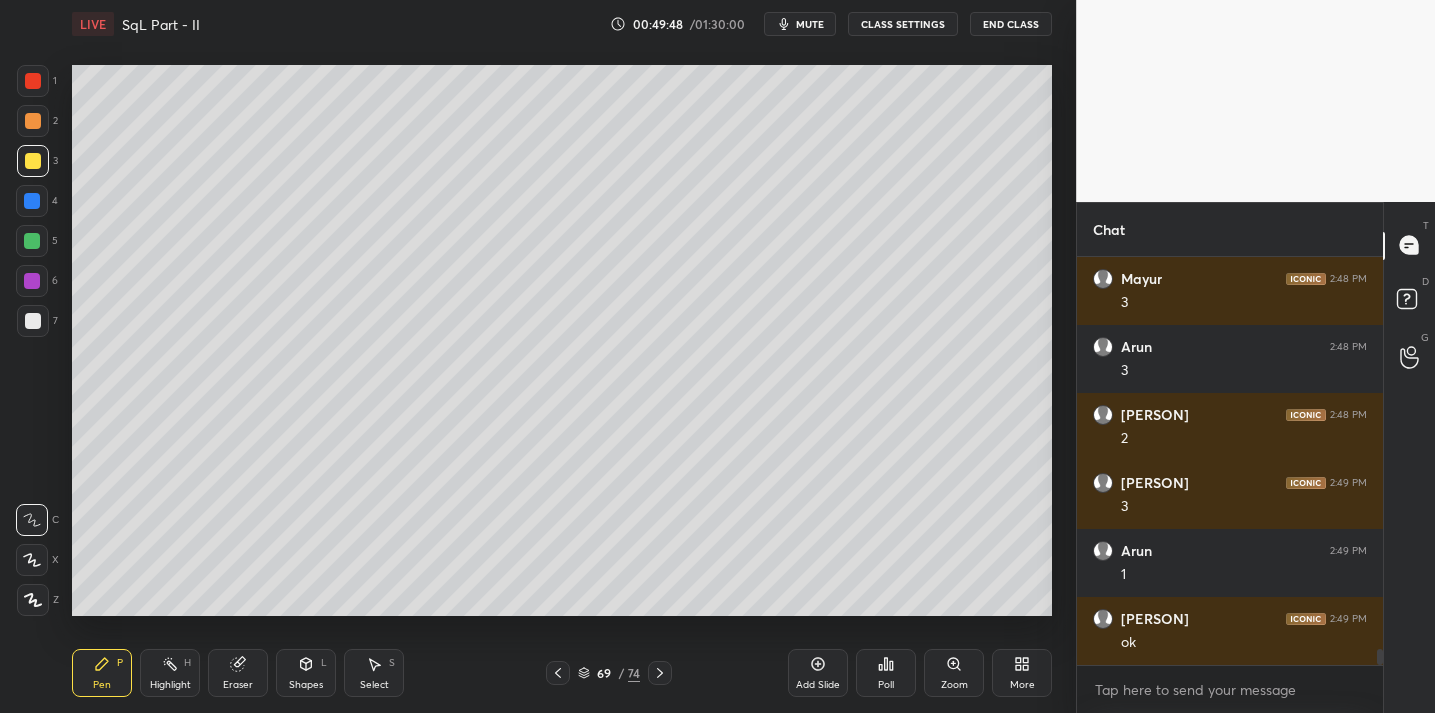 click 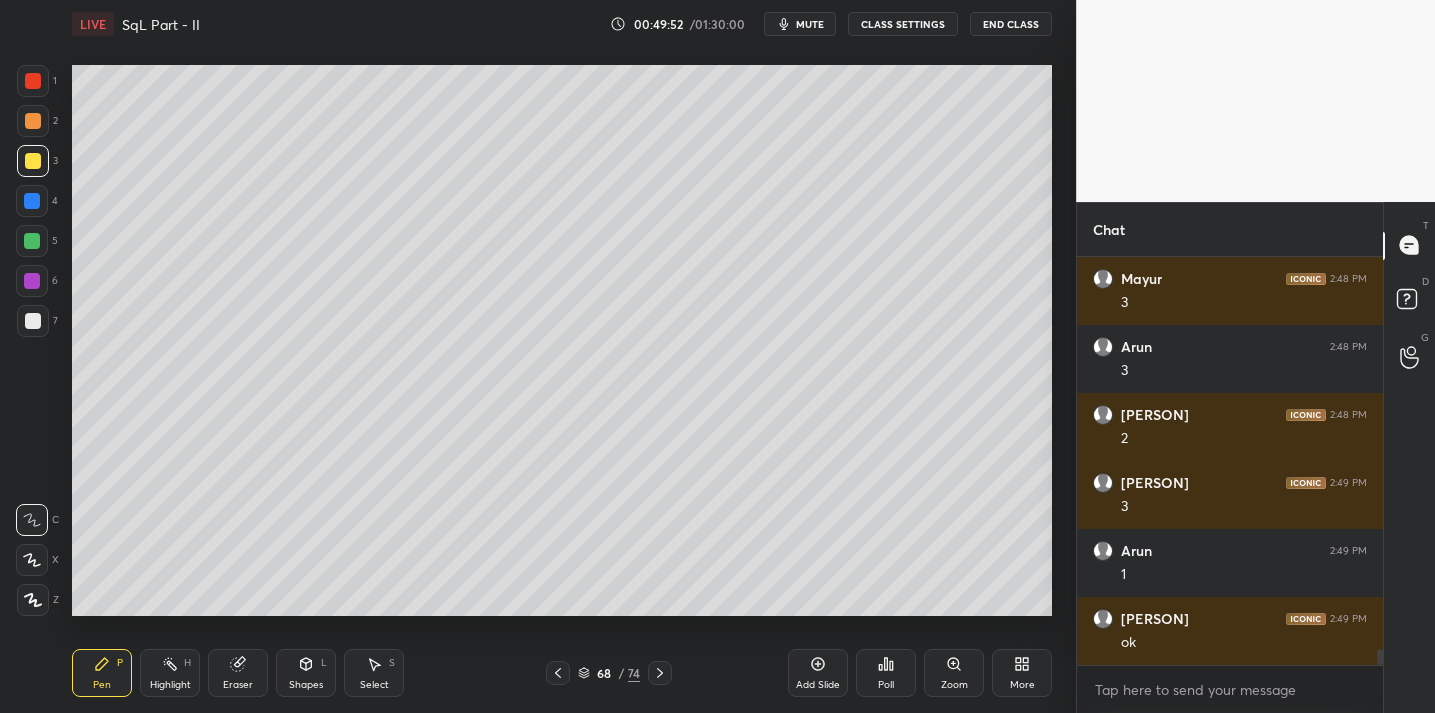 click 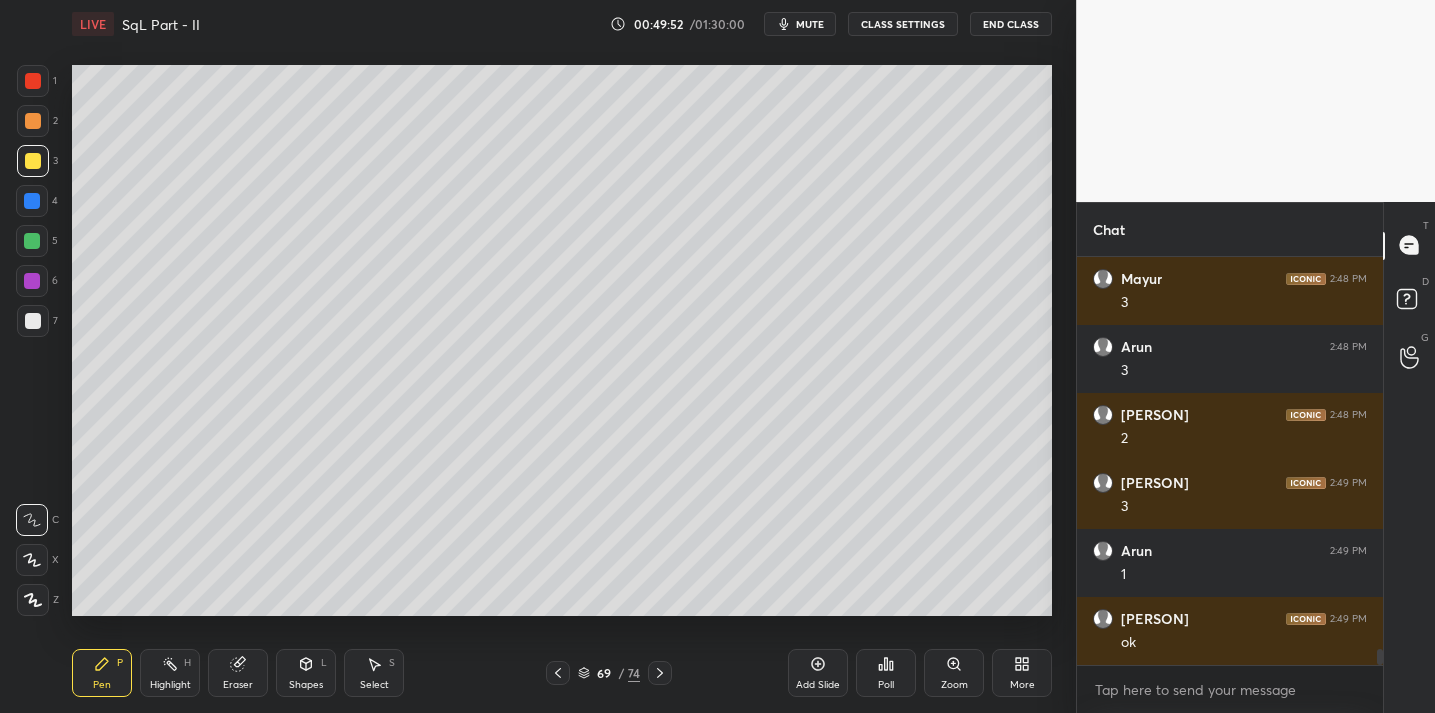 click 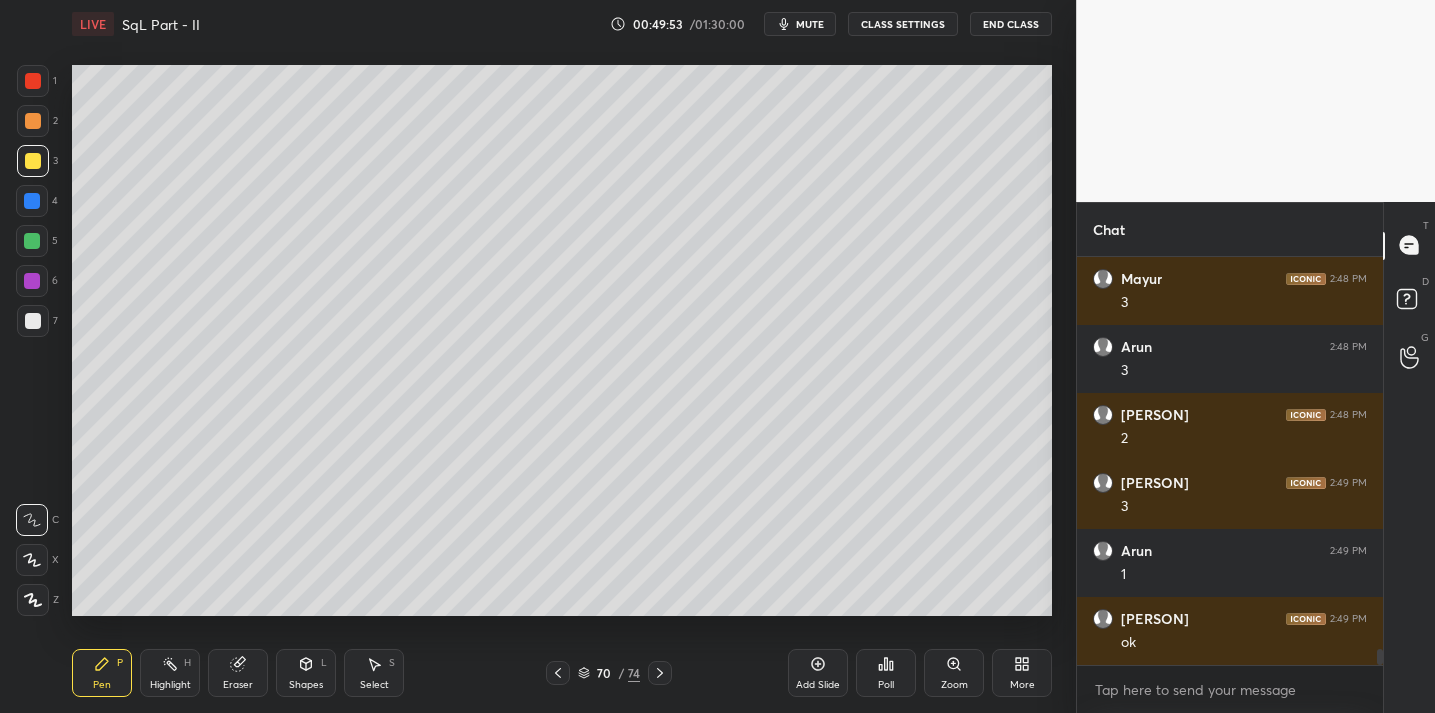 click 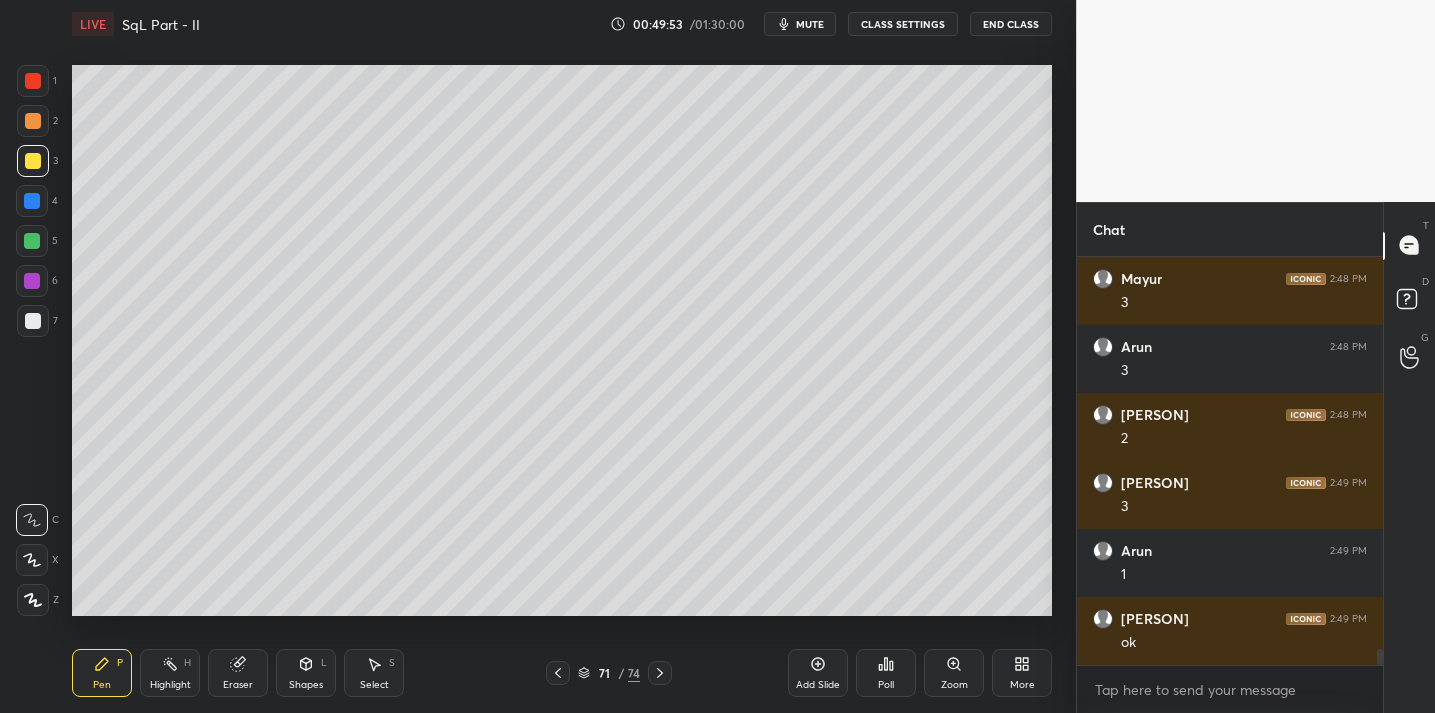 click 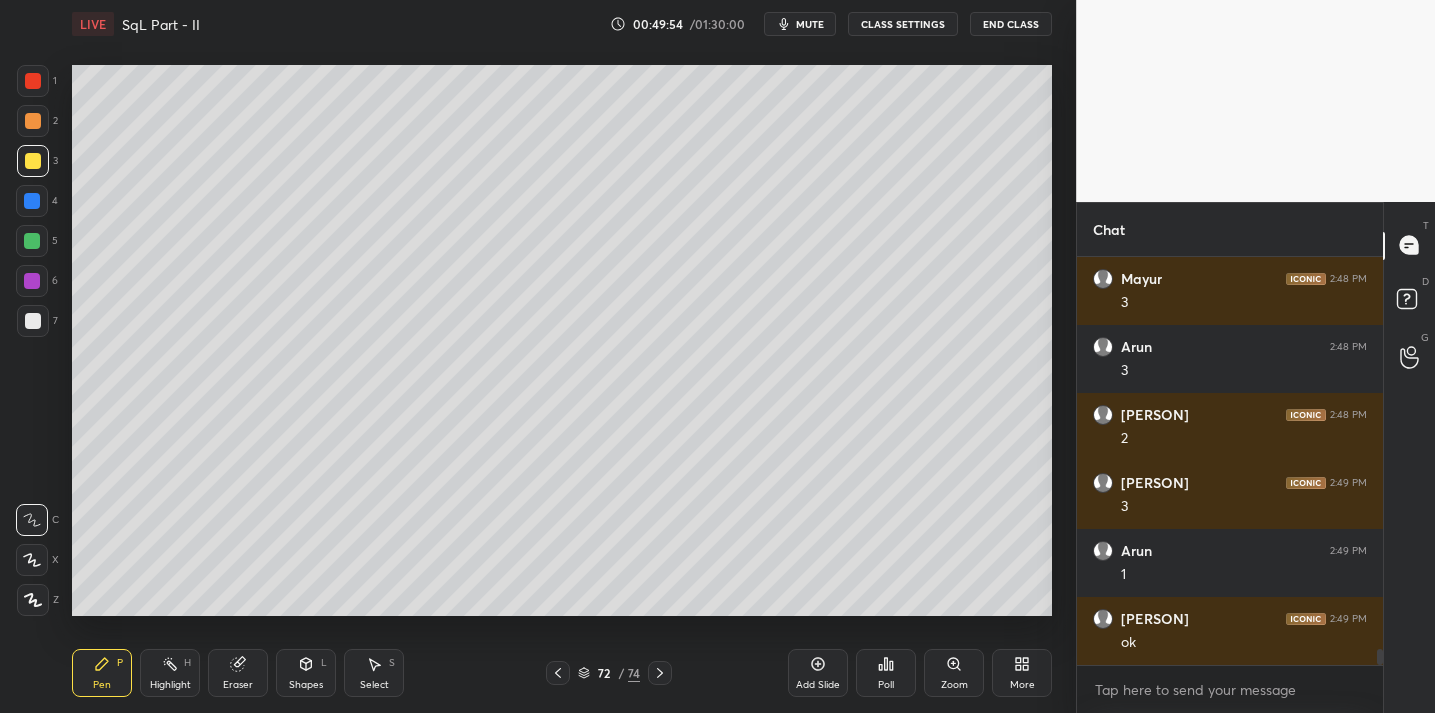 click 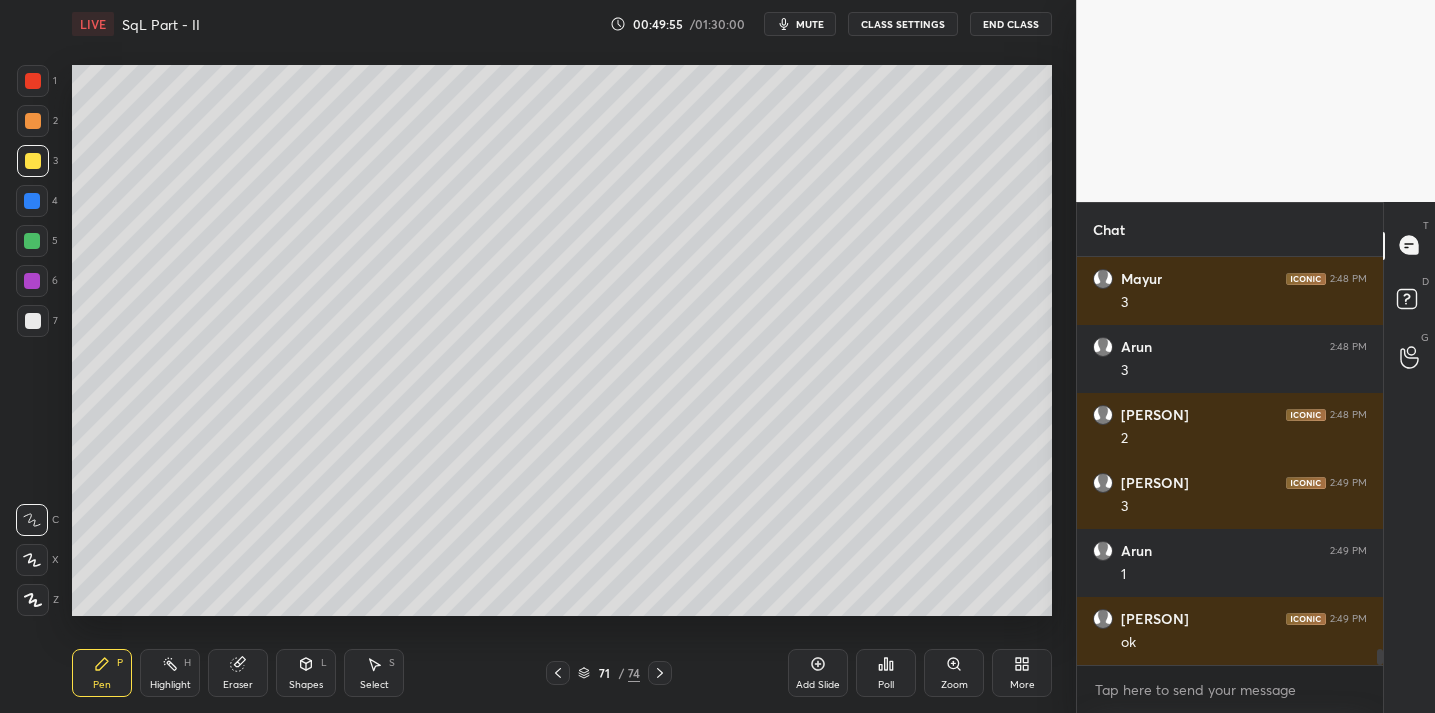 click 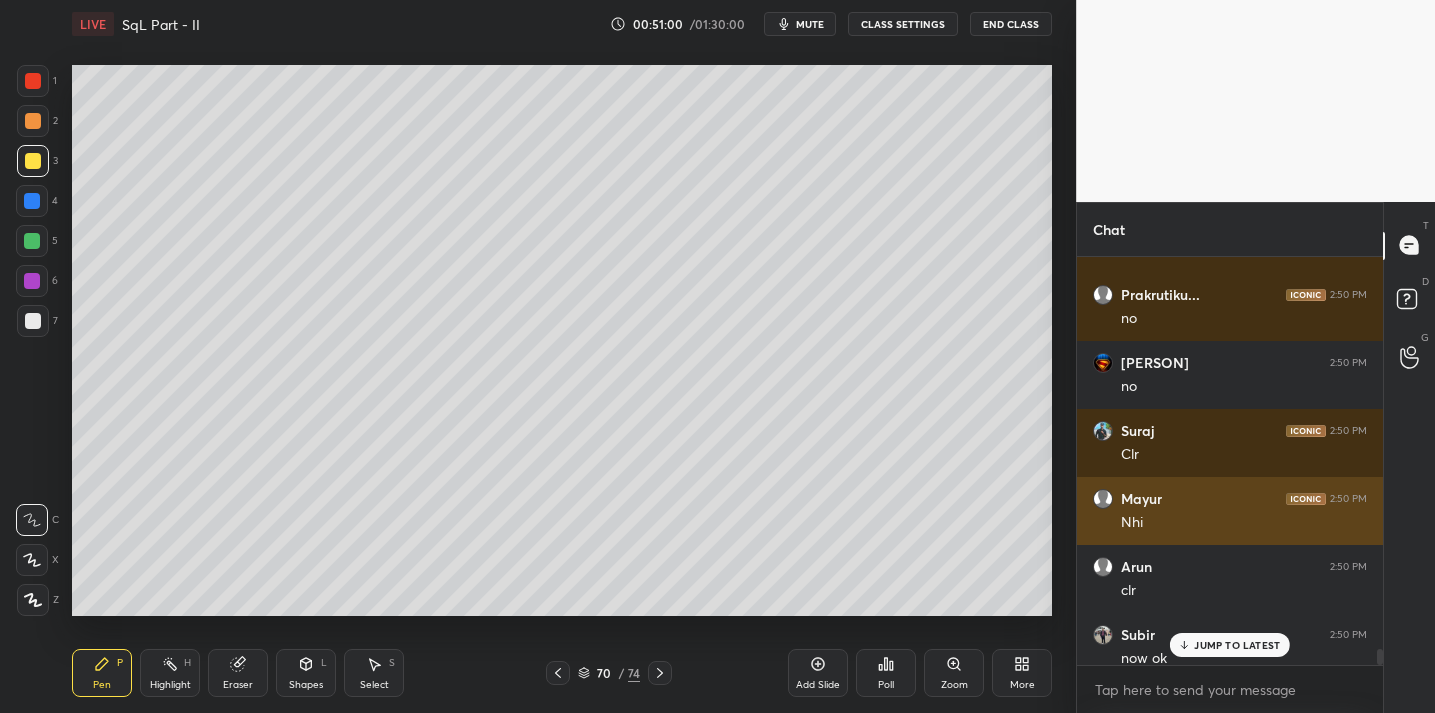 scroll, scrollTop: 10425, scrollLeft: 0, axis: vertical 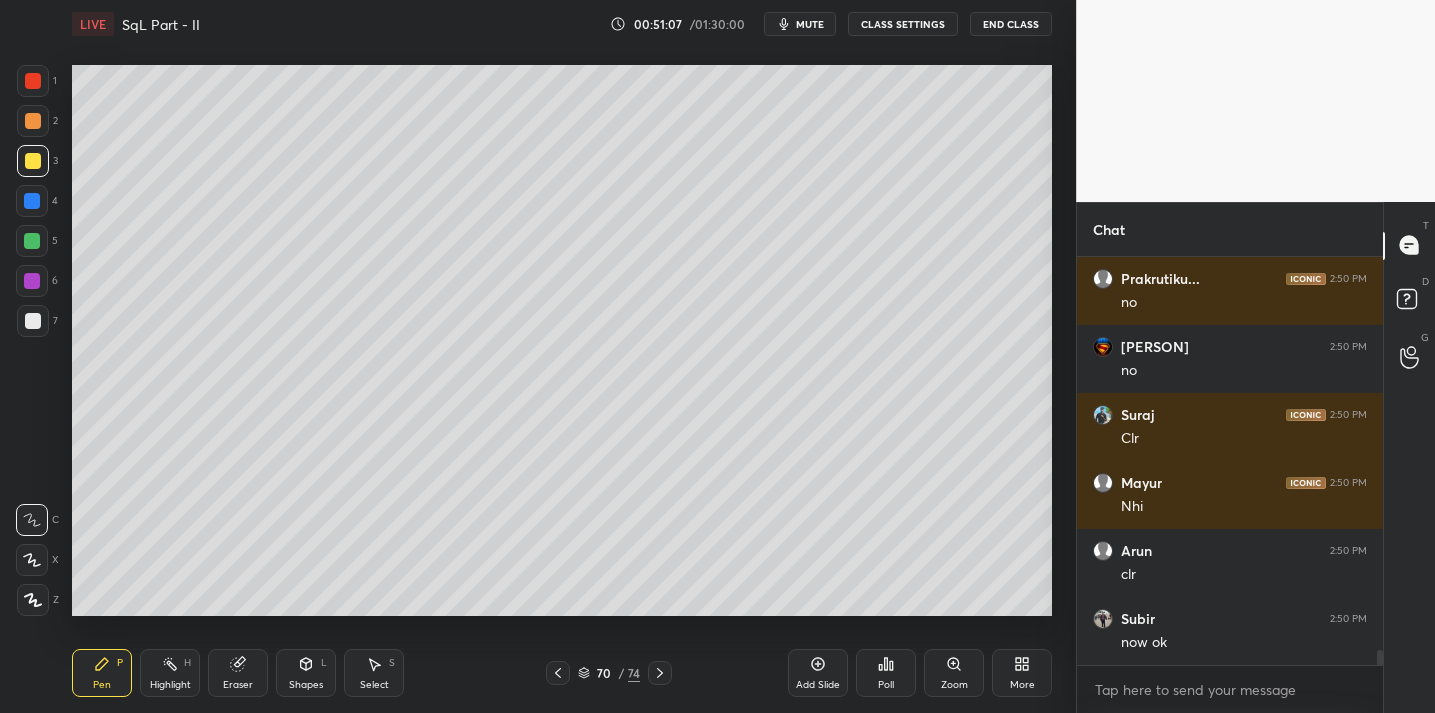 click 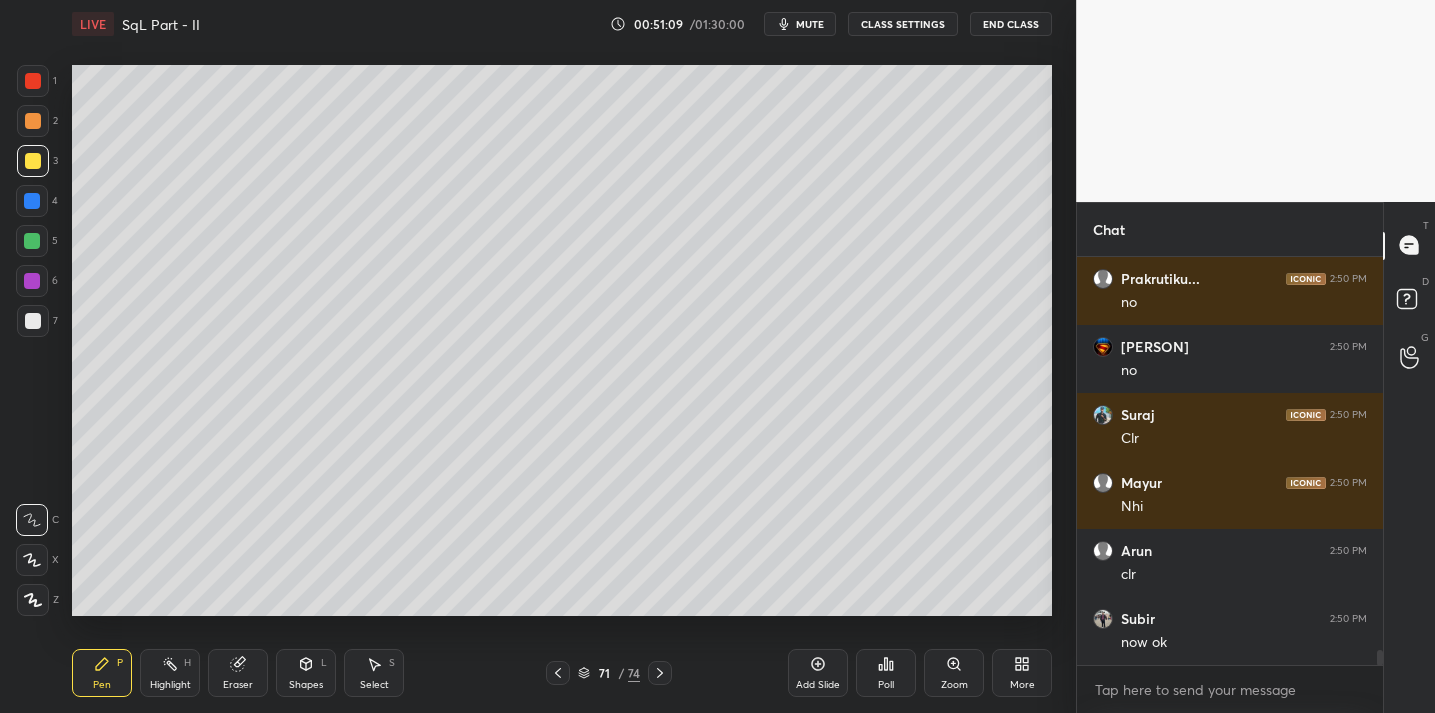 scroll, scrollTop: 10493, scrollLeft: 0, axis: vertical 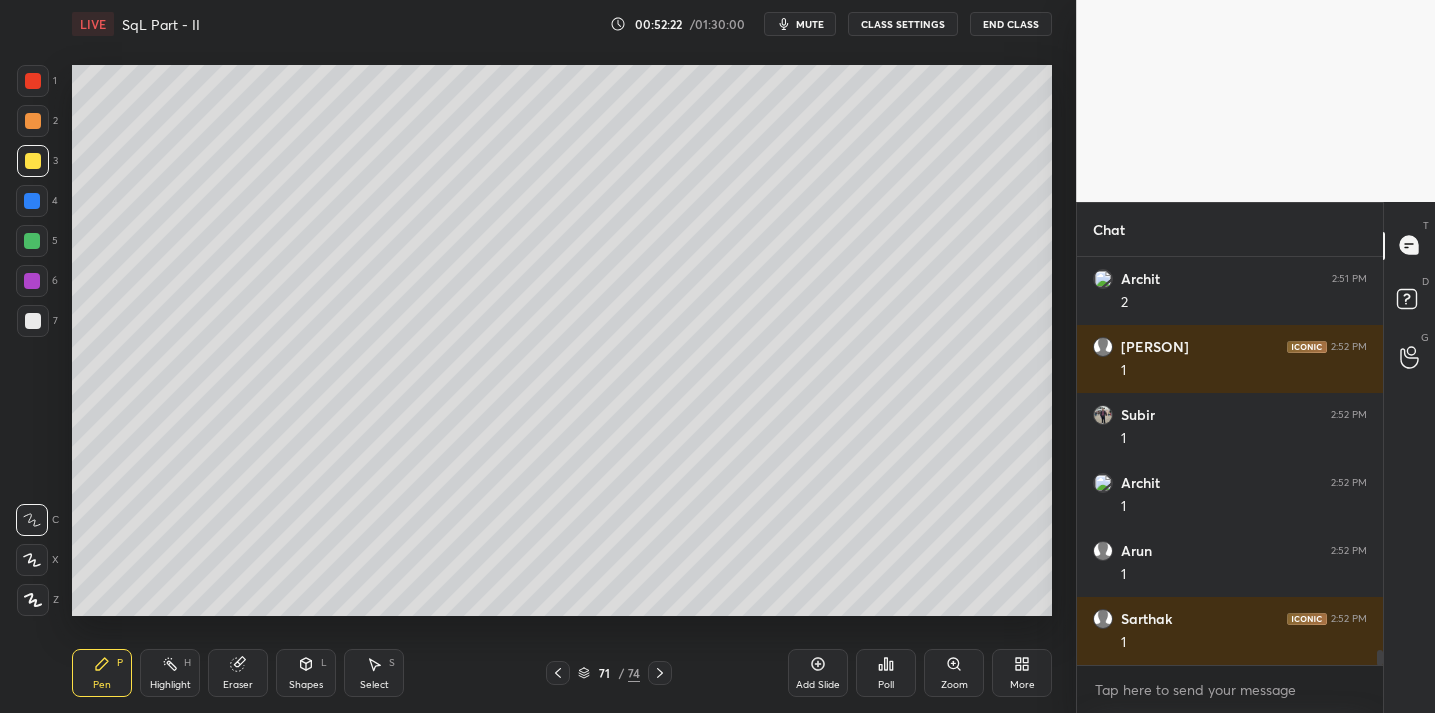 drag, startPoint x: 823, startPoint y: 661, endPoint x: 825, endPoint y: 651, distance: 10.198039 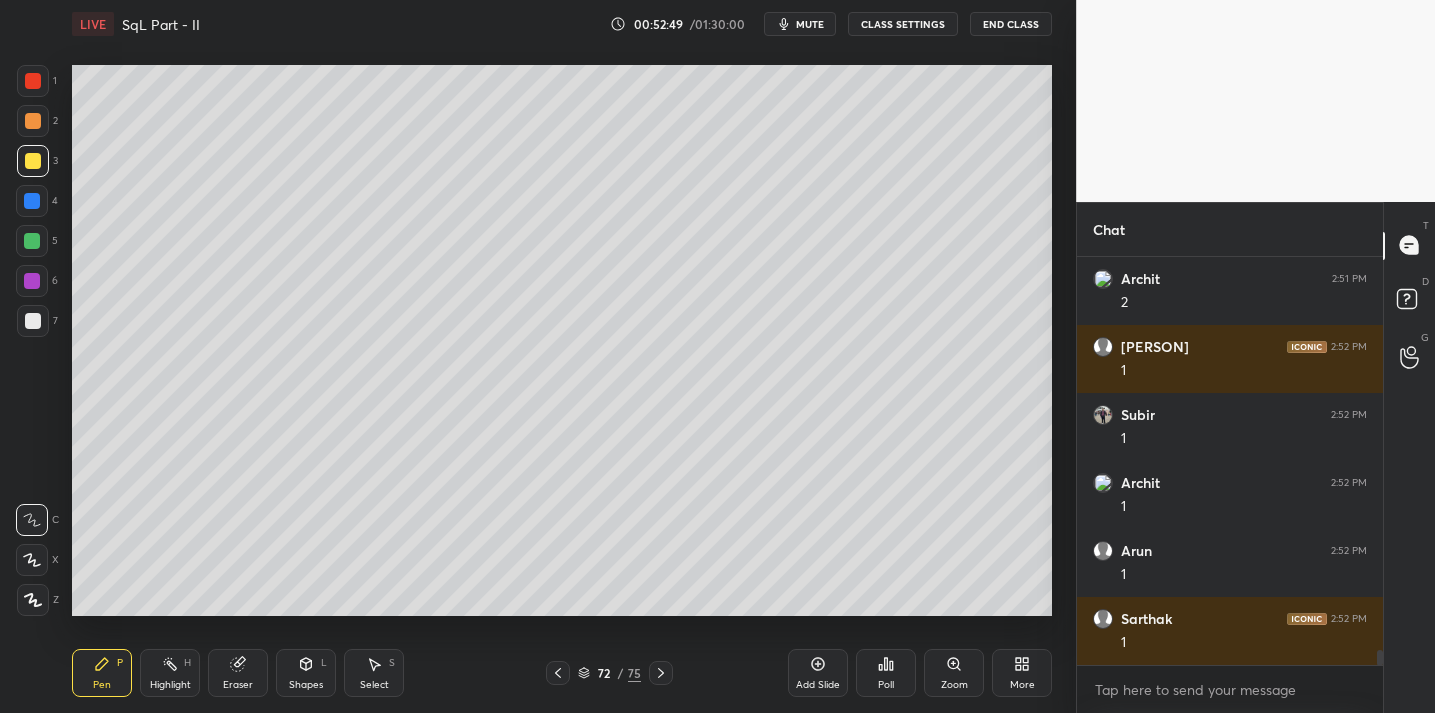 click at bounding box center [33, 321] 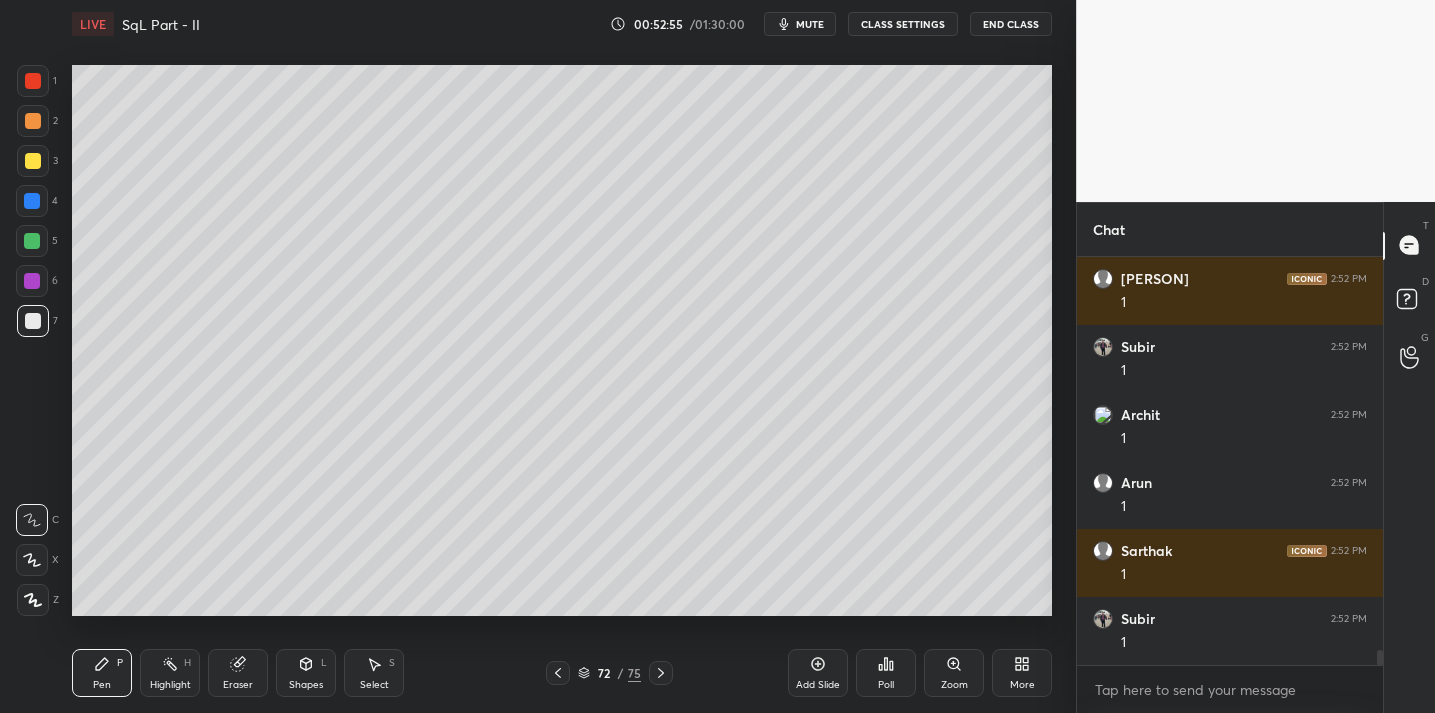 click at bounding box center [33, 161] 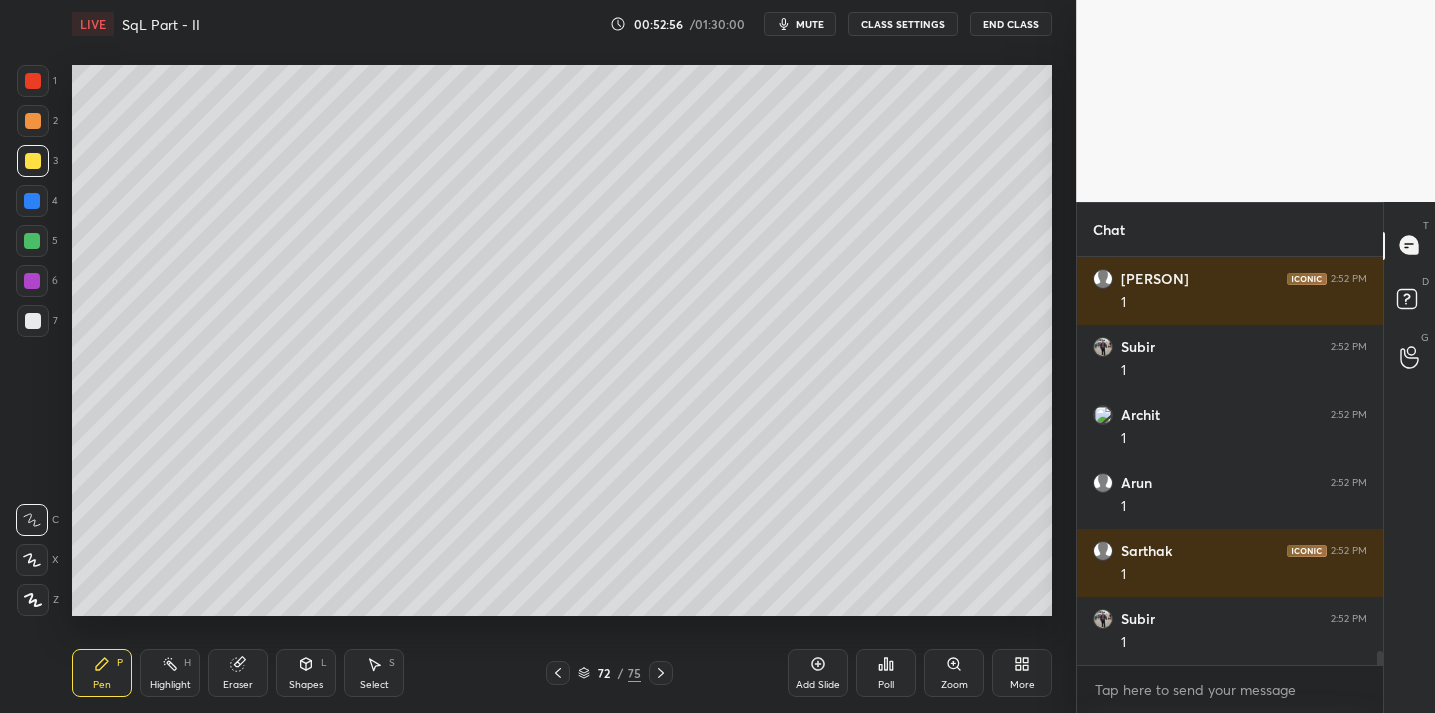 scroll, scrollTop: 11125, scrollLeft: 0, axis: vertical 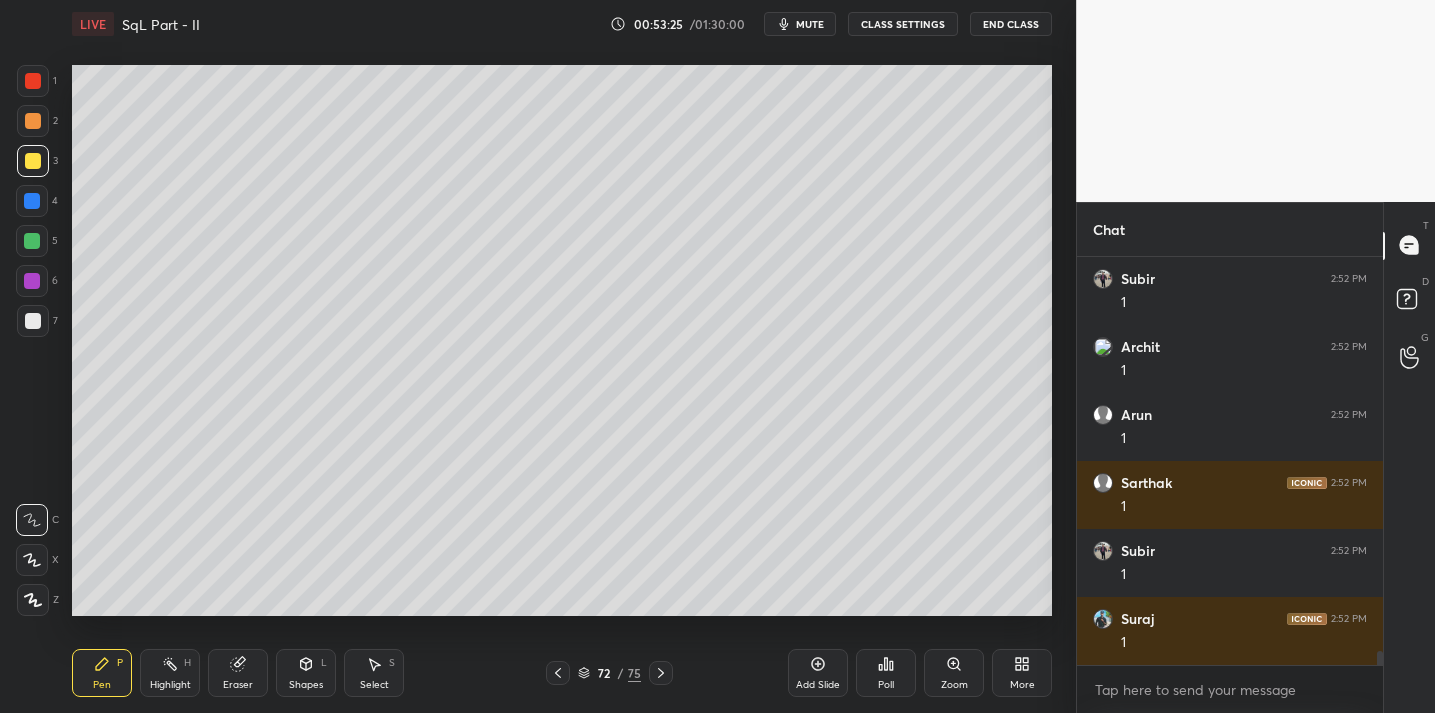 click 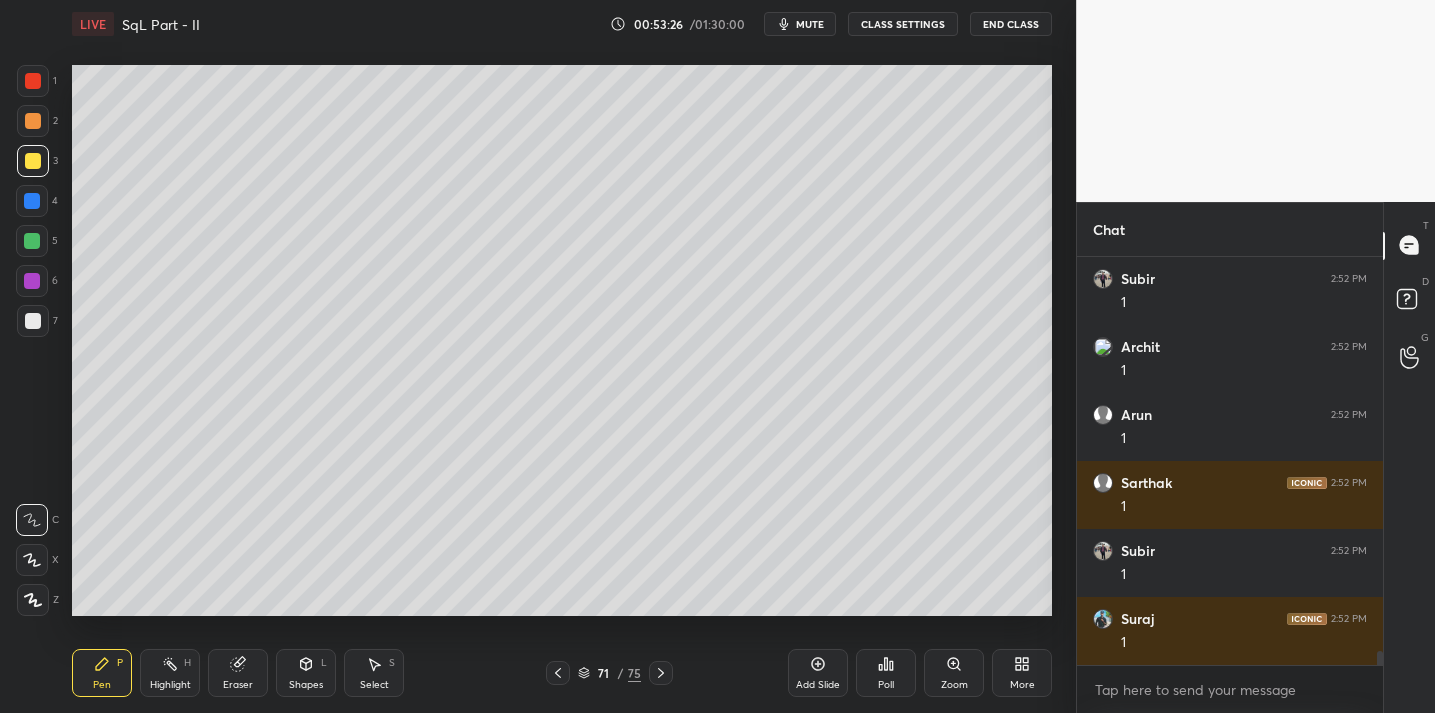 scroll, scrollTop: 11193, scrollLeft: 0, axis: vertical 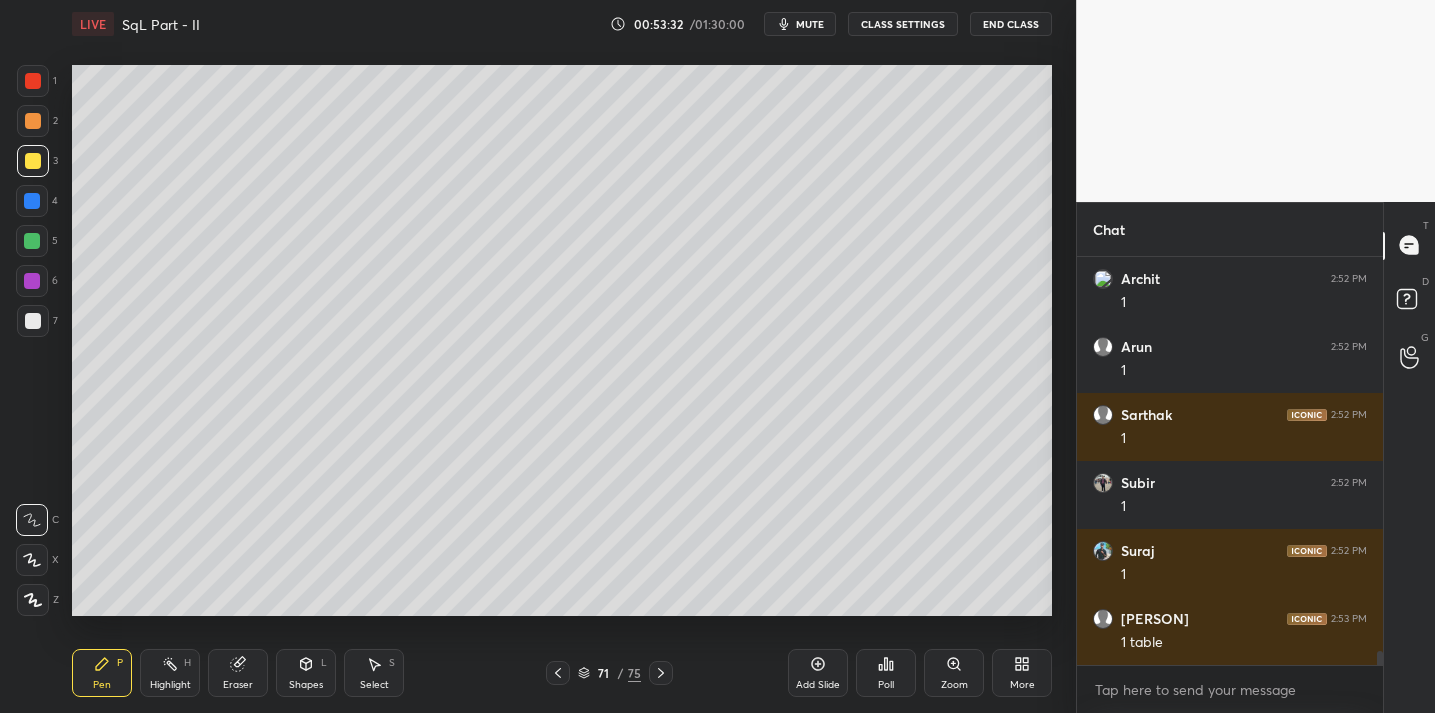 click 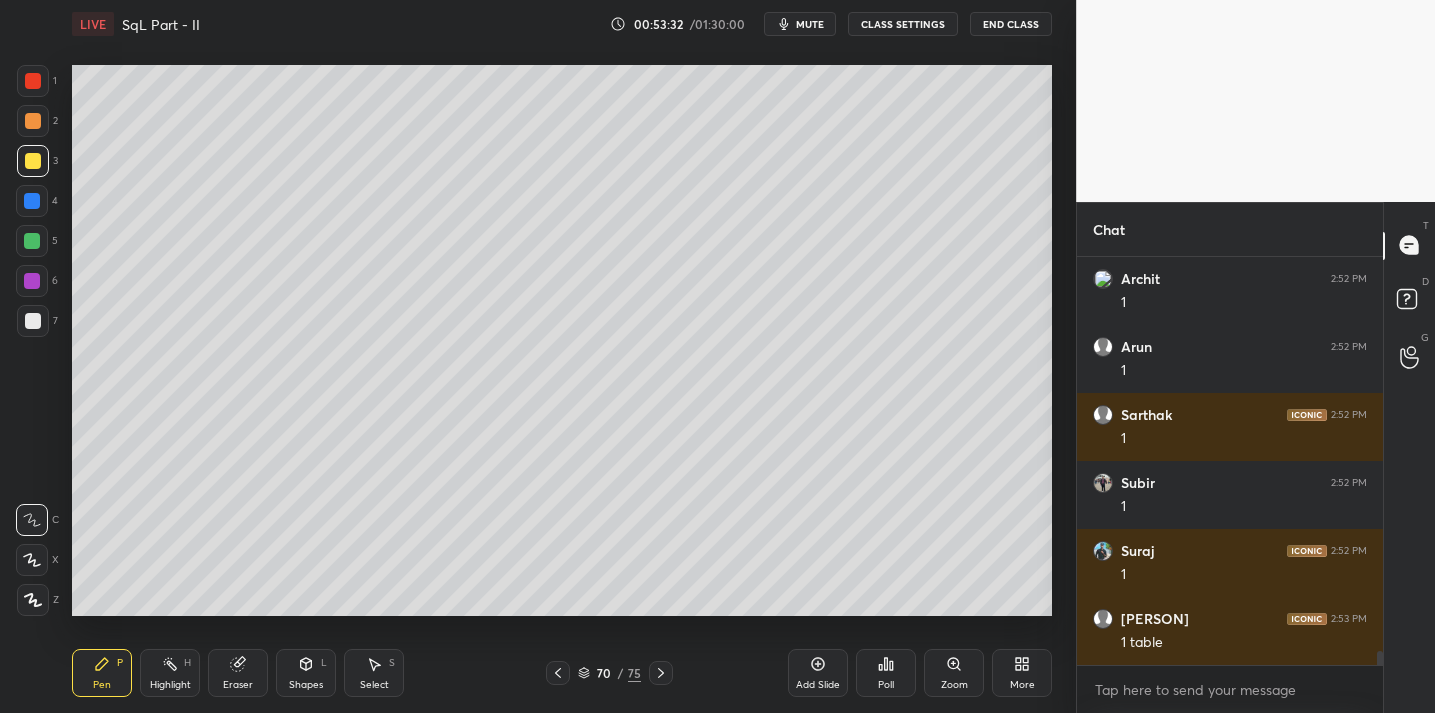 click 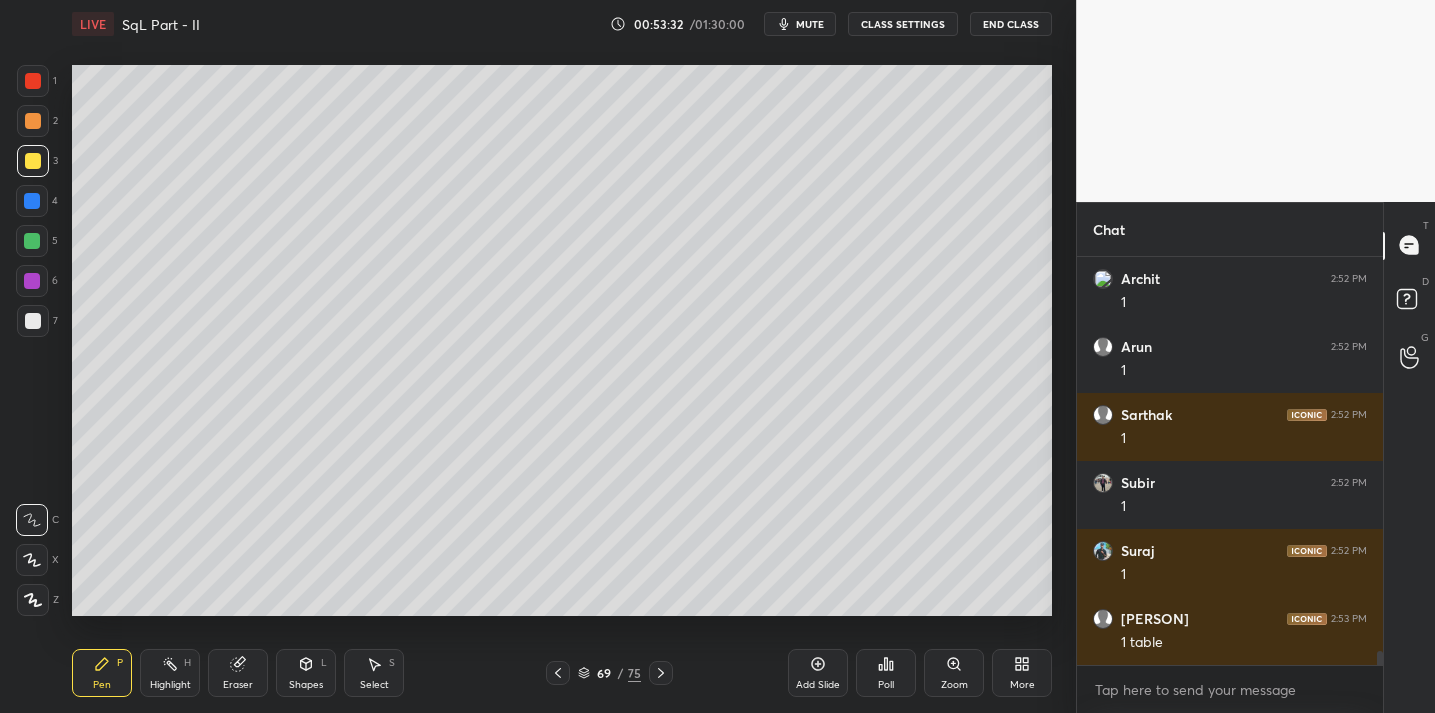 click 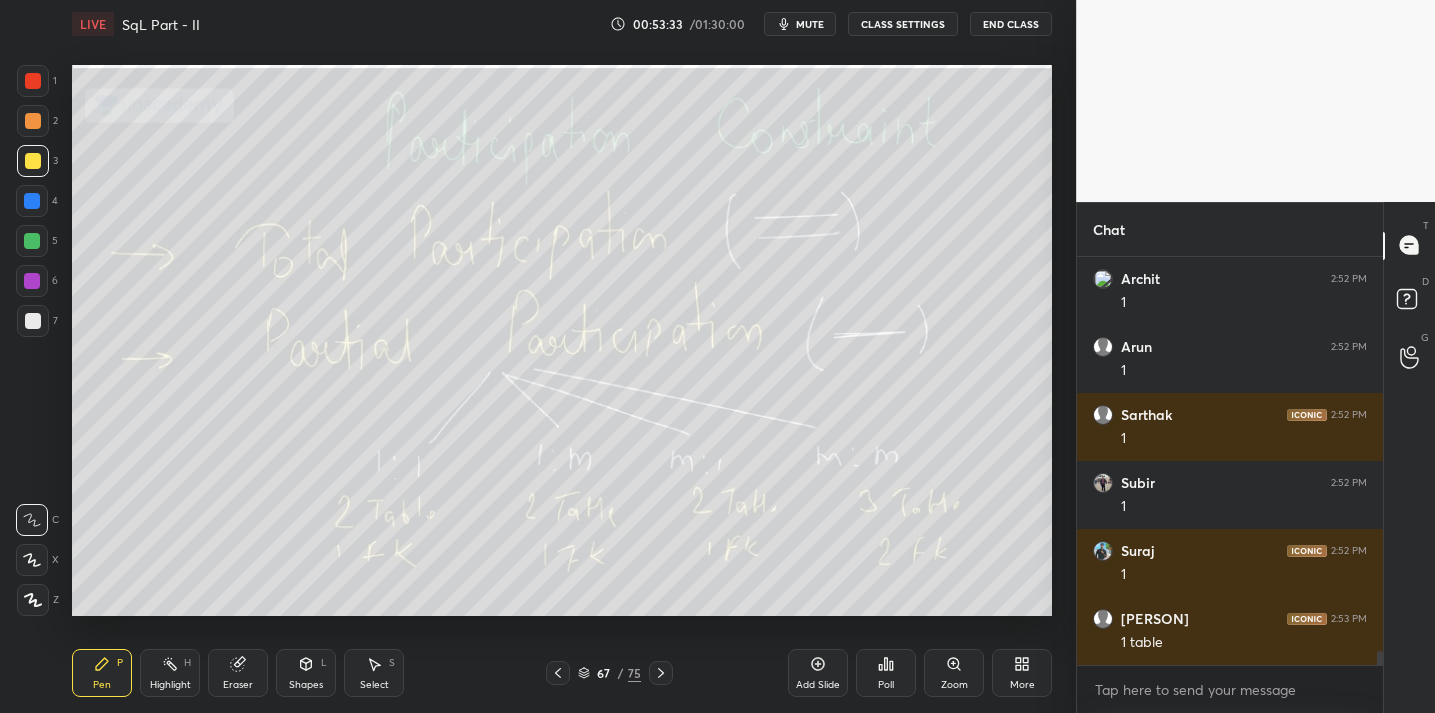 click at bounding box center [661, 673] 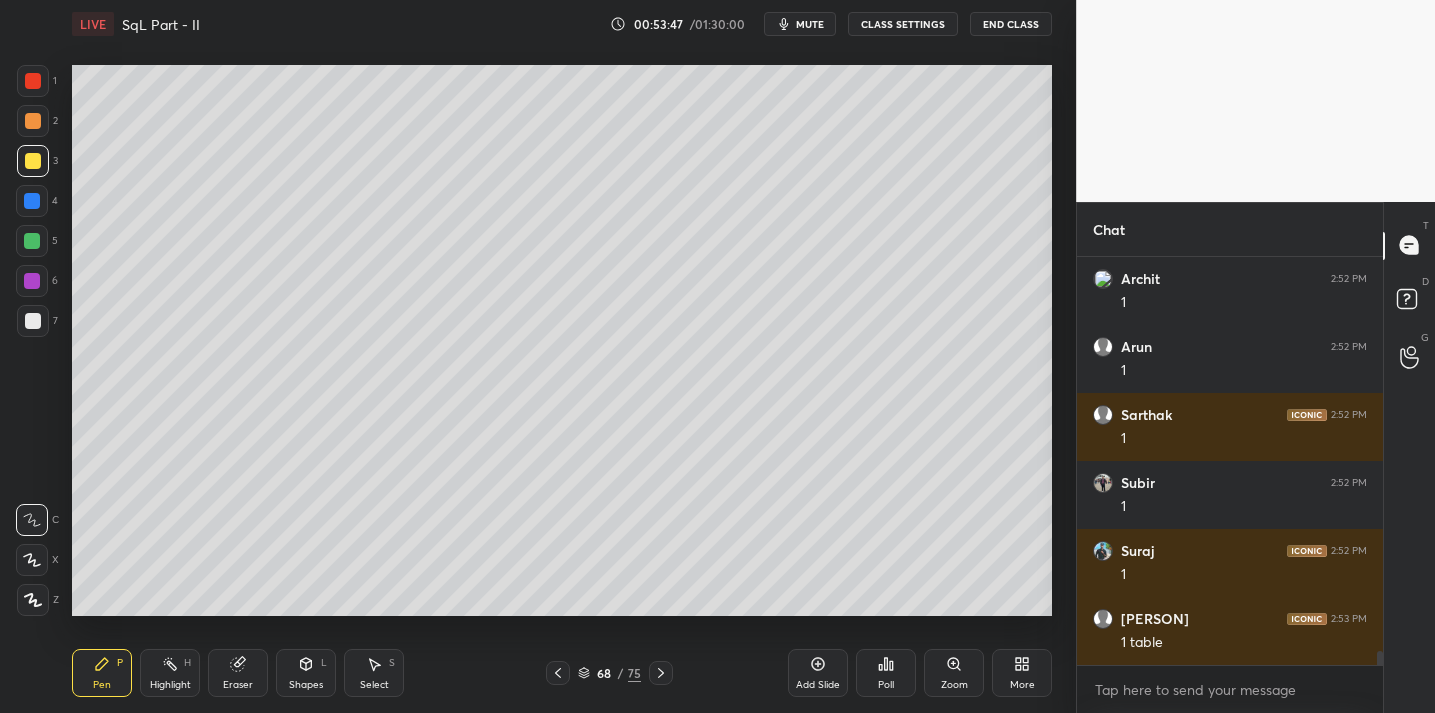 click 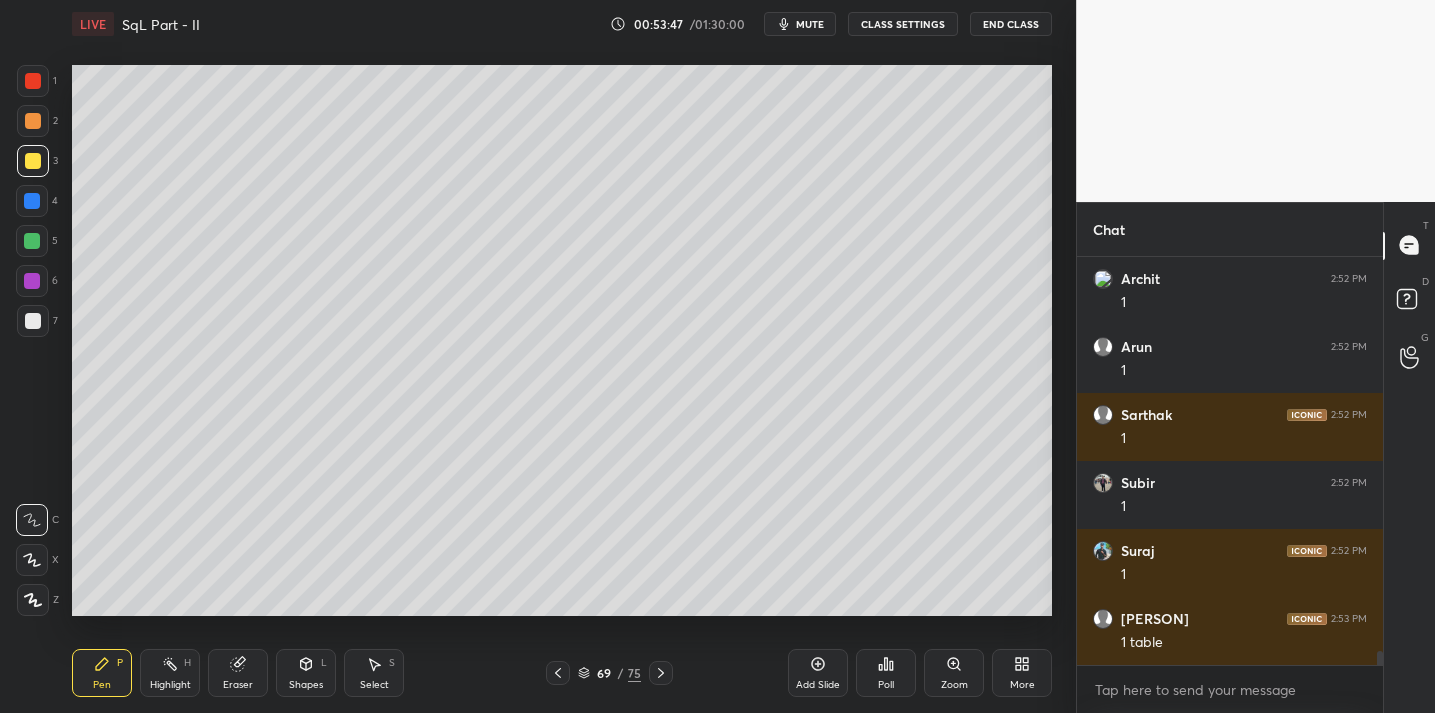 click 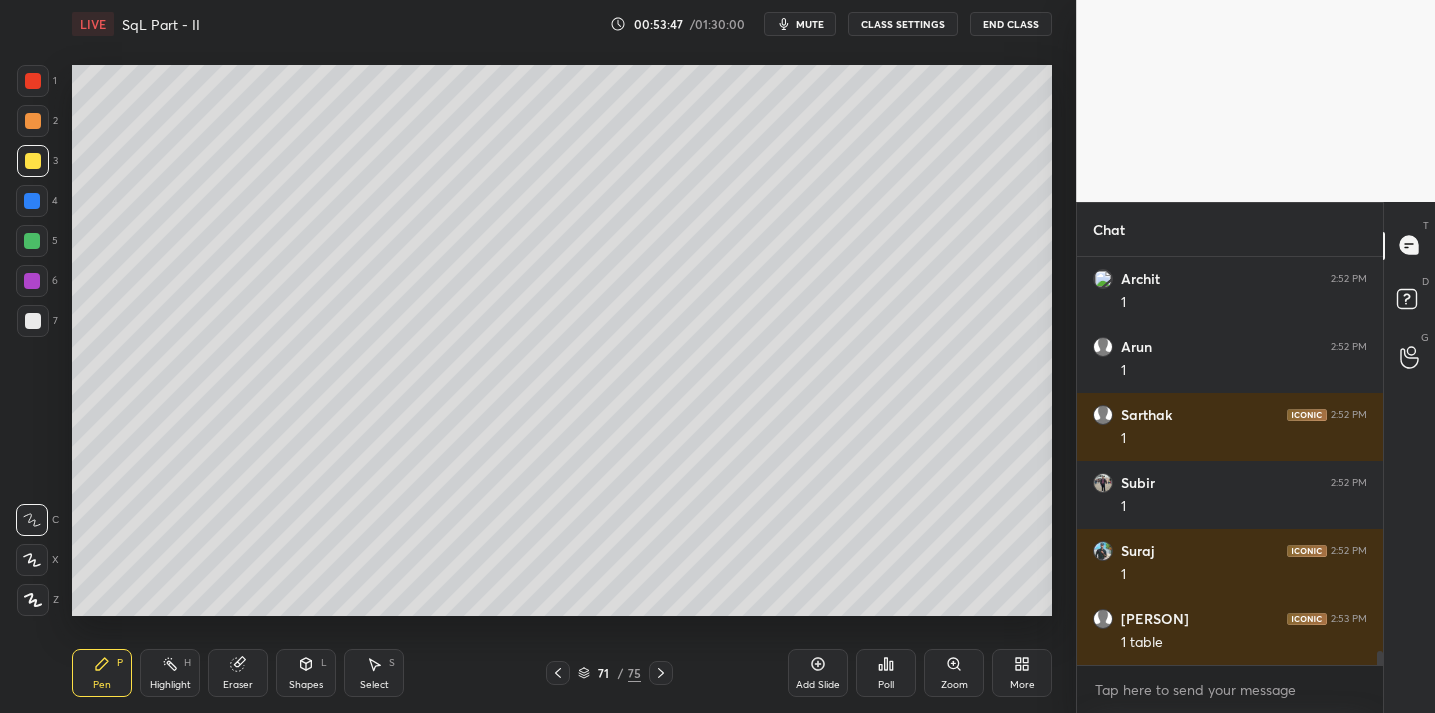 click 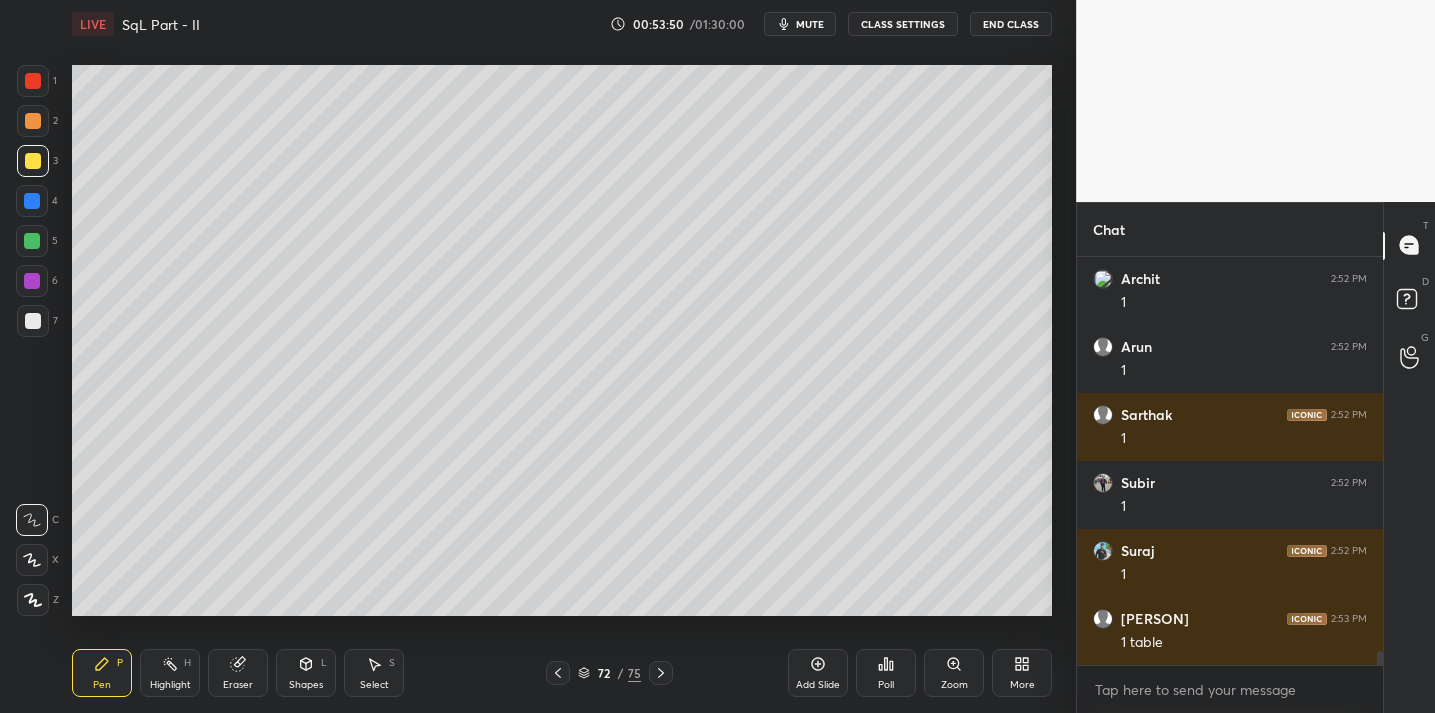 drag, startPoint x: 42, startPoint y: 320, endPoint x: 65, endPoint y: 318, distance: 23.086792 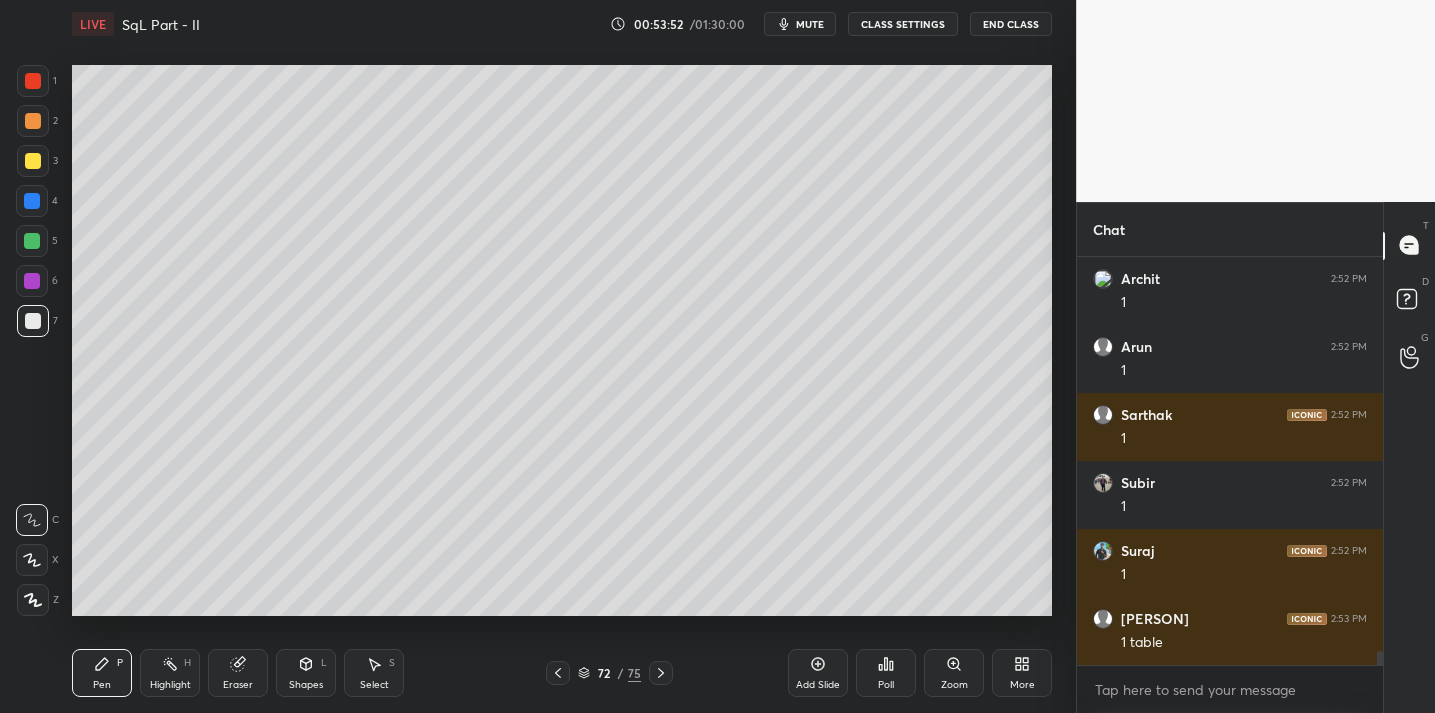 click at bounding box center (33, 161) 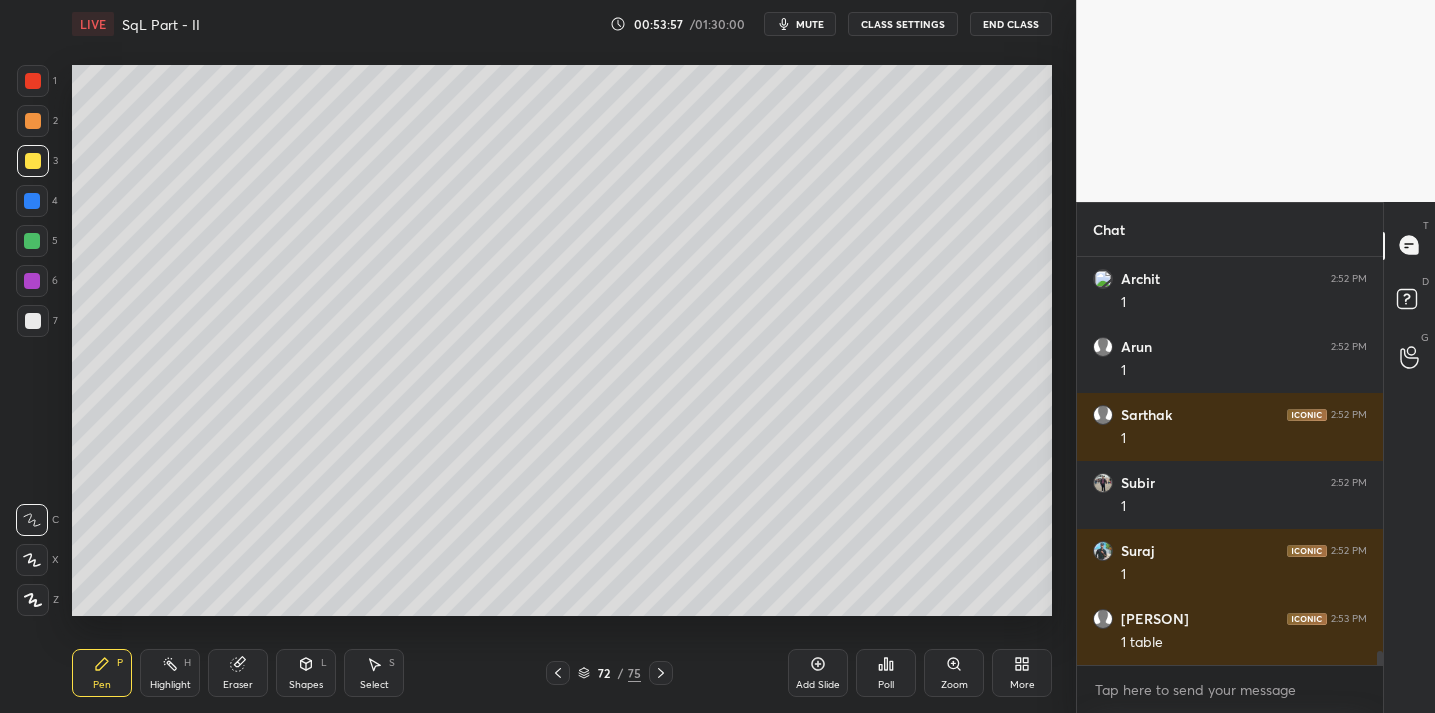 click at bounding box center [33, 321] 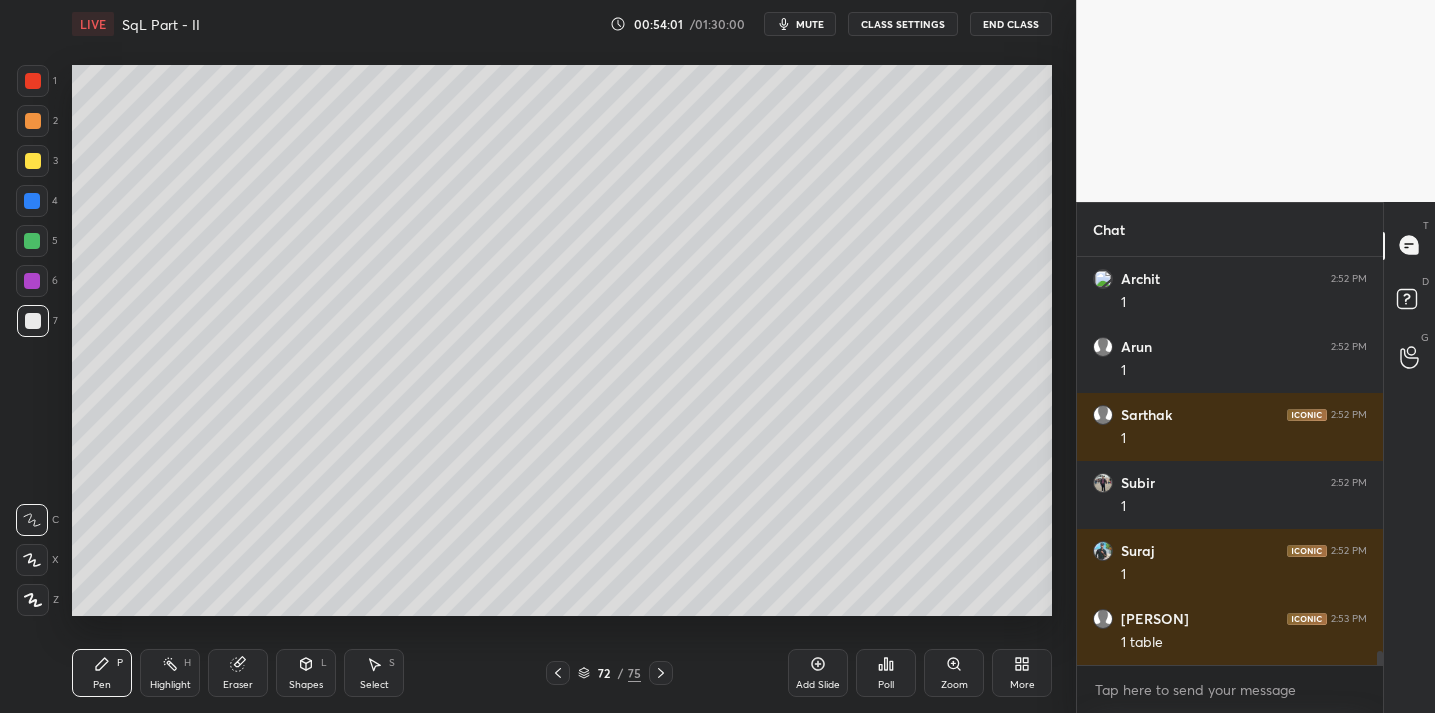 click at bounding box center (33, 161) 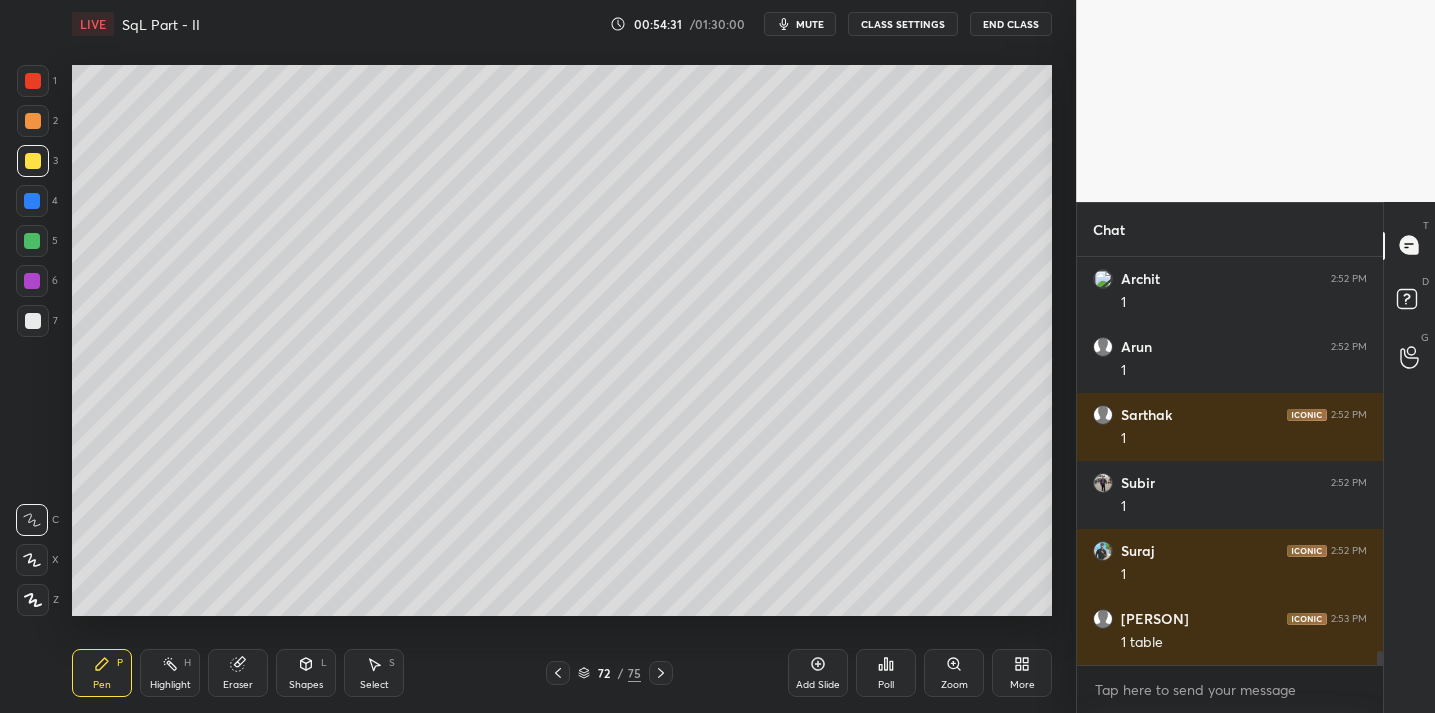 scroll, scrollTop: 11261, scrollLeft: 0, axis: vertical 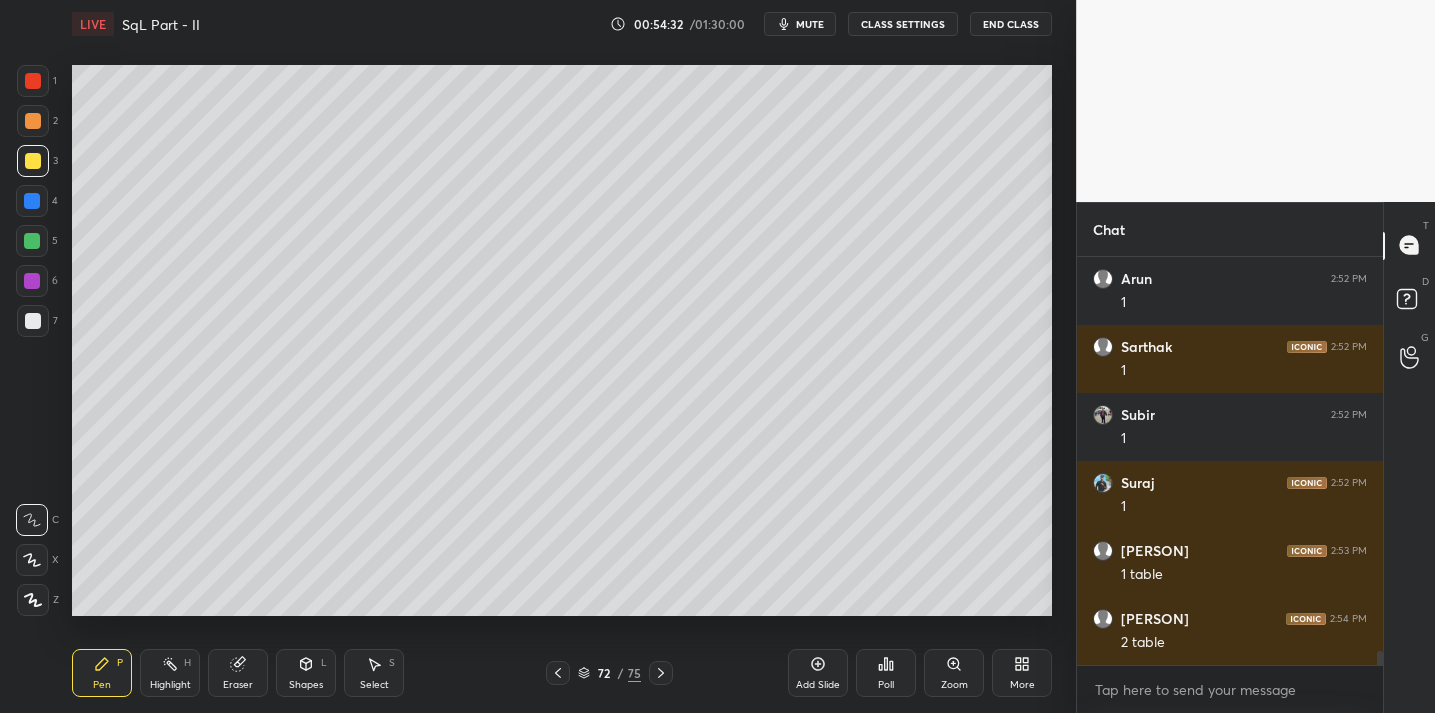 click 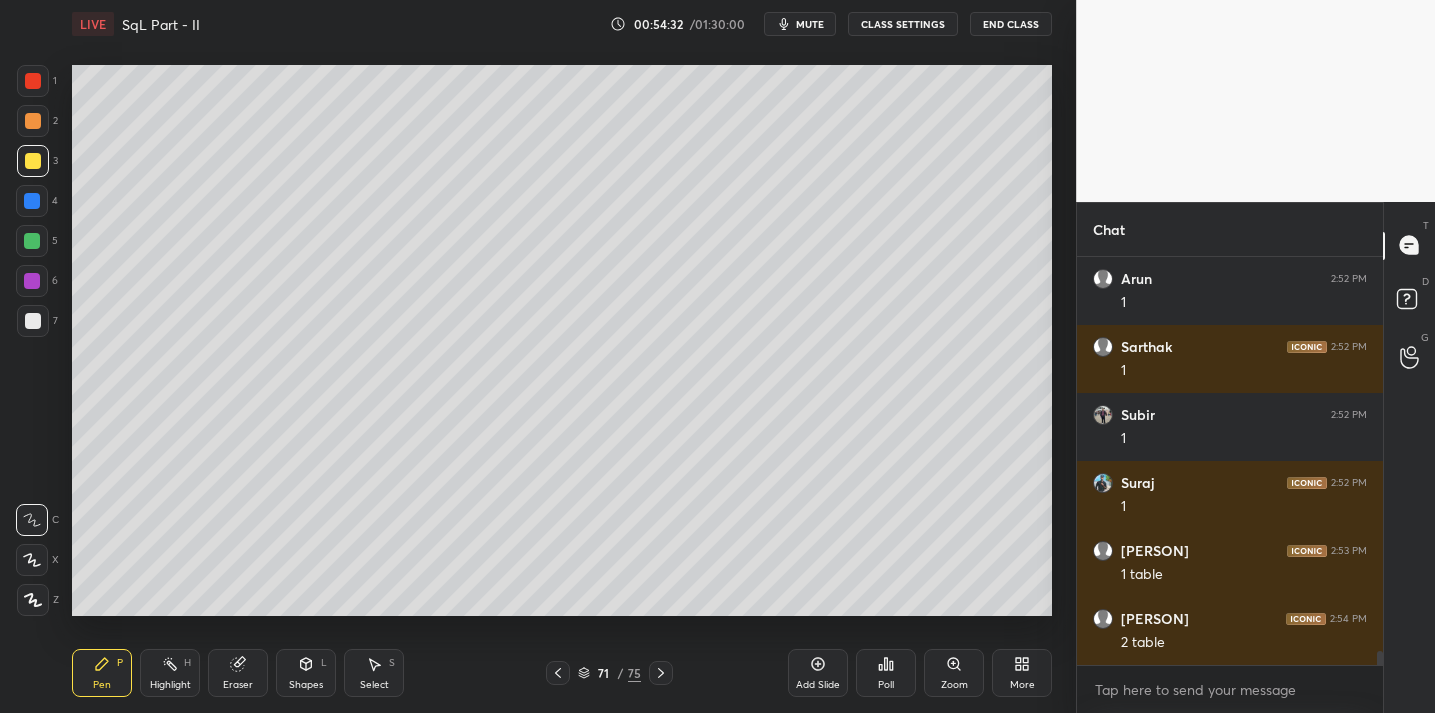 click 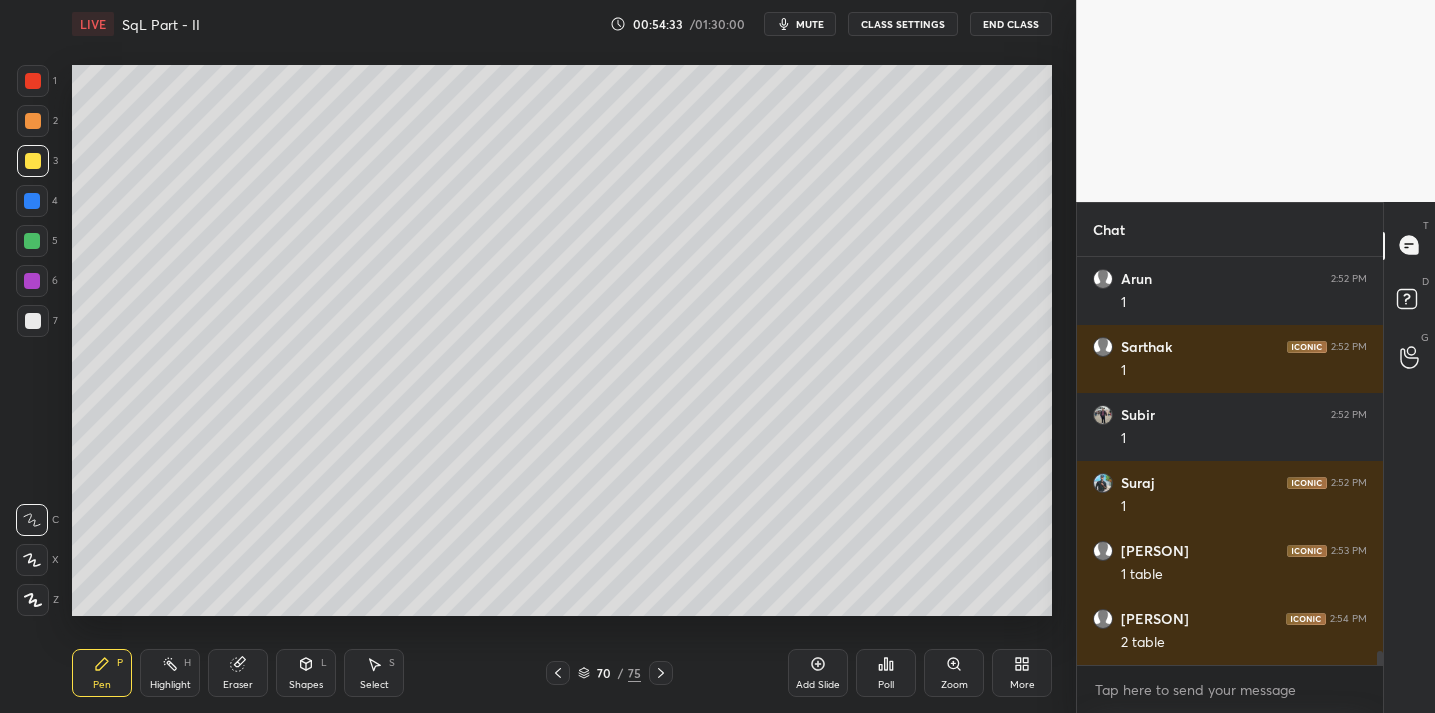 click 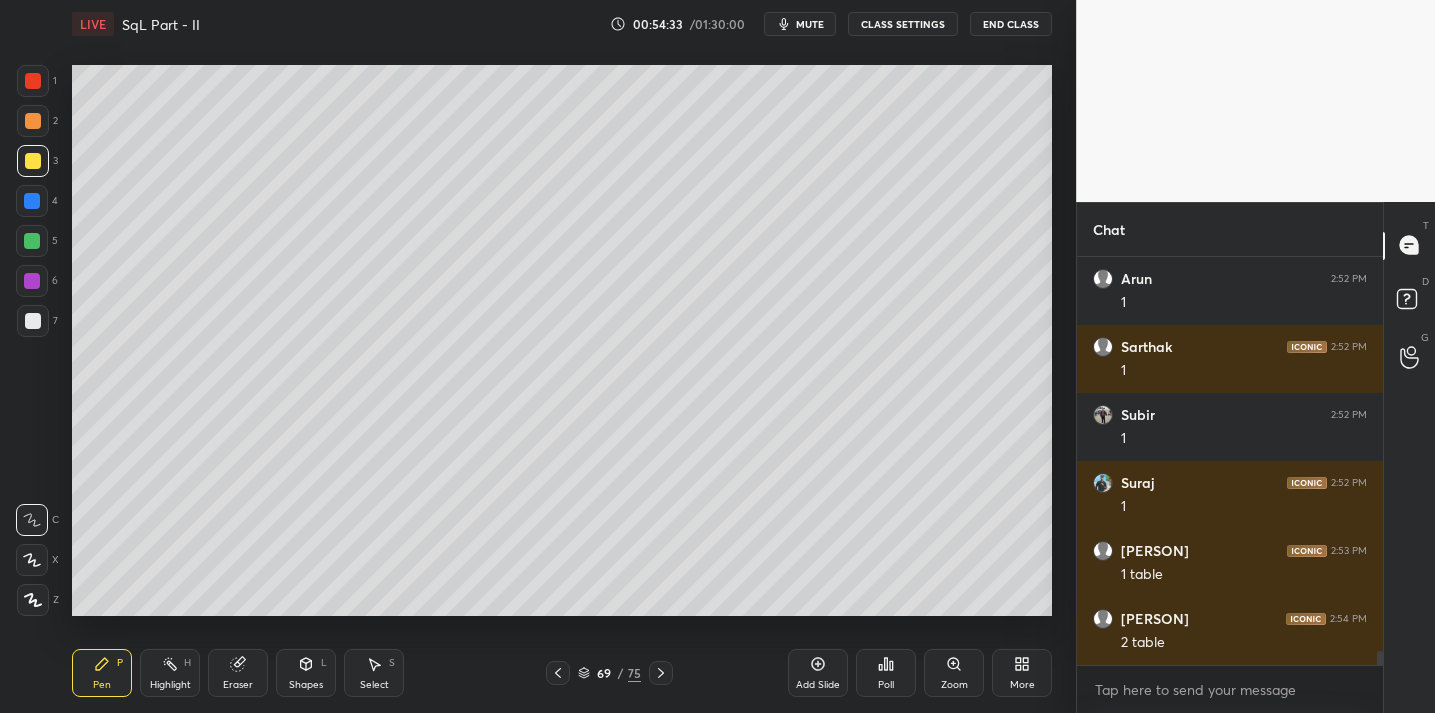 click 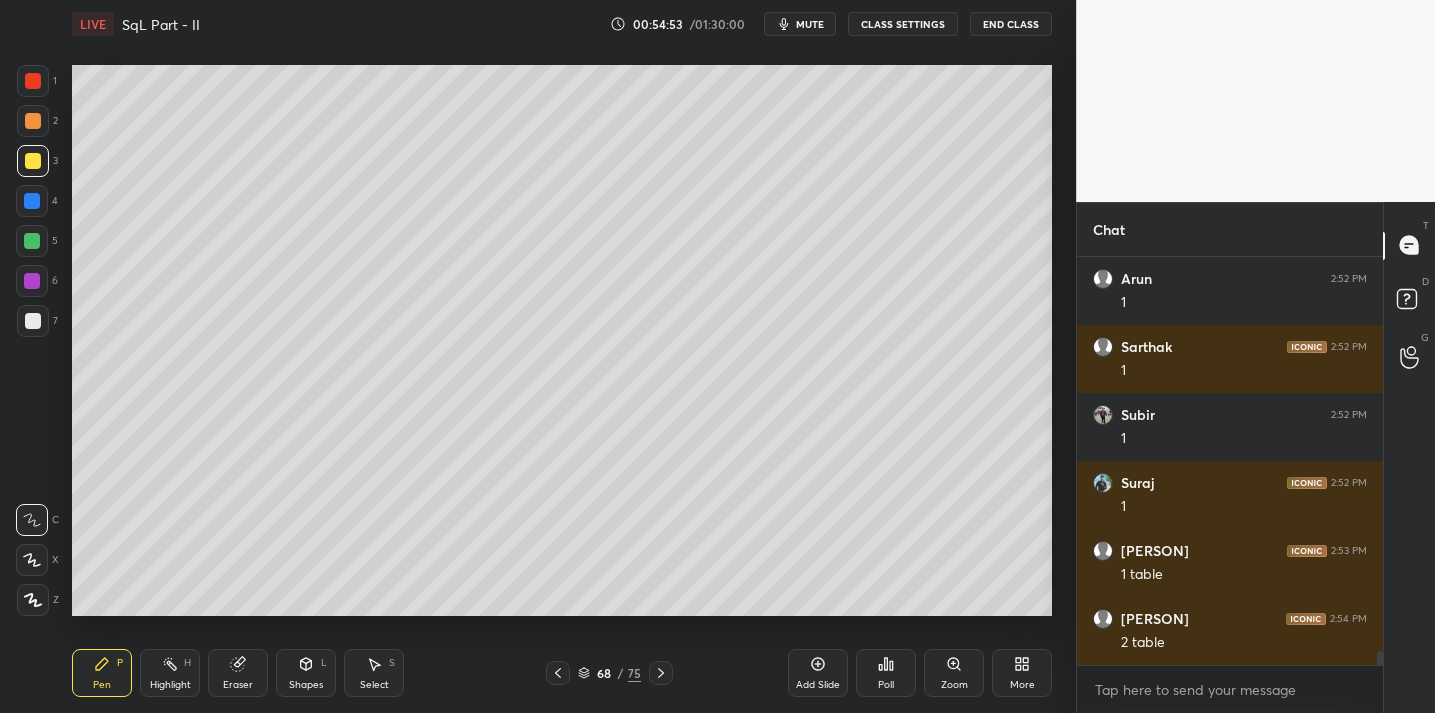 click 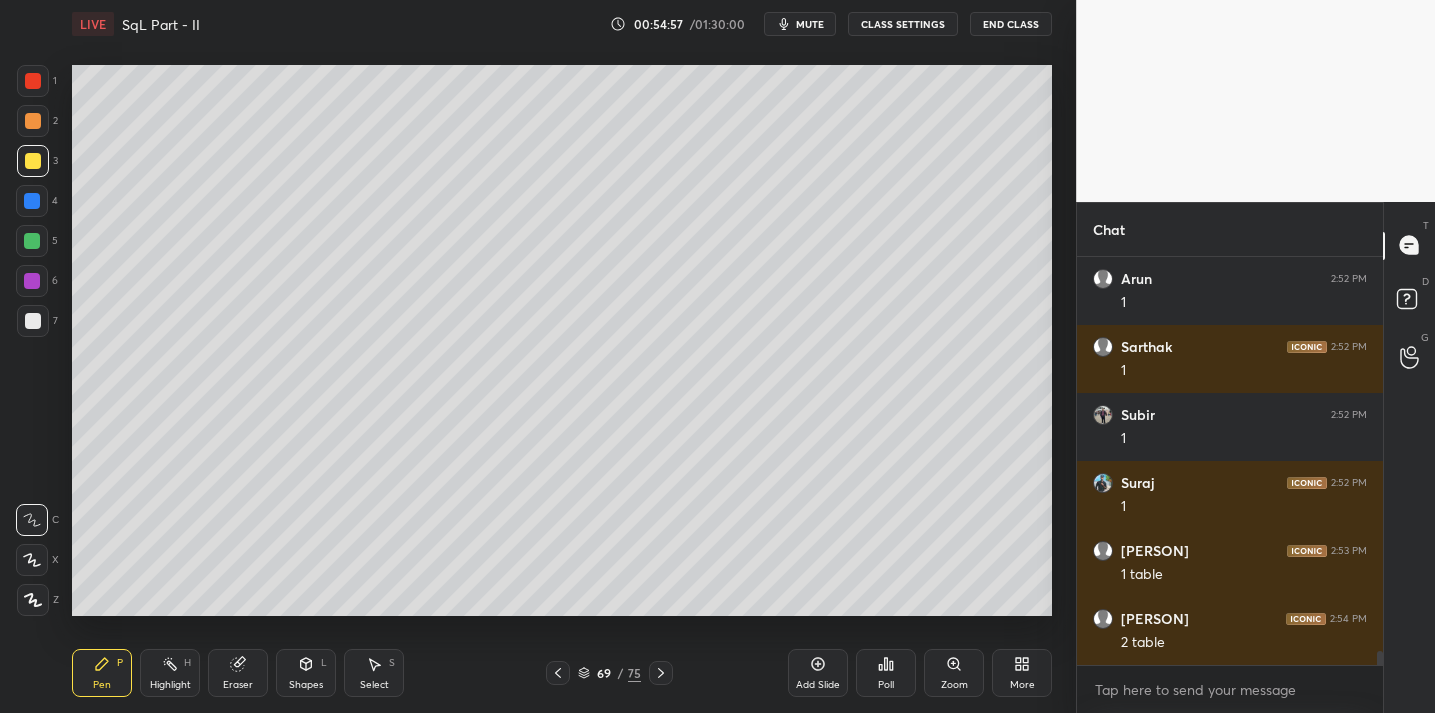 click 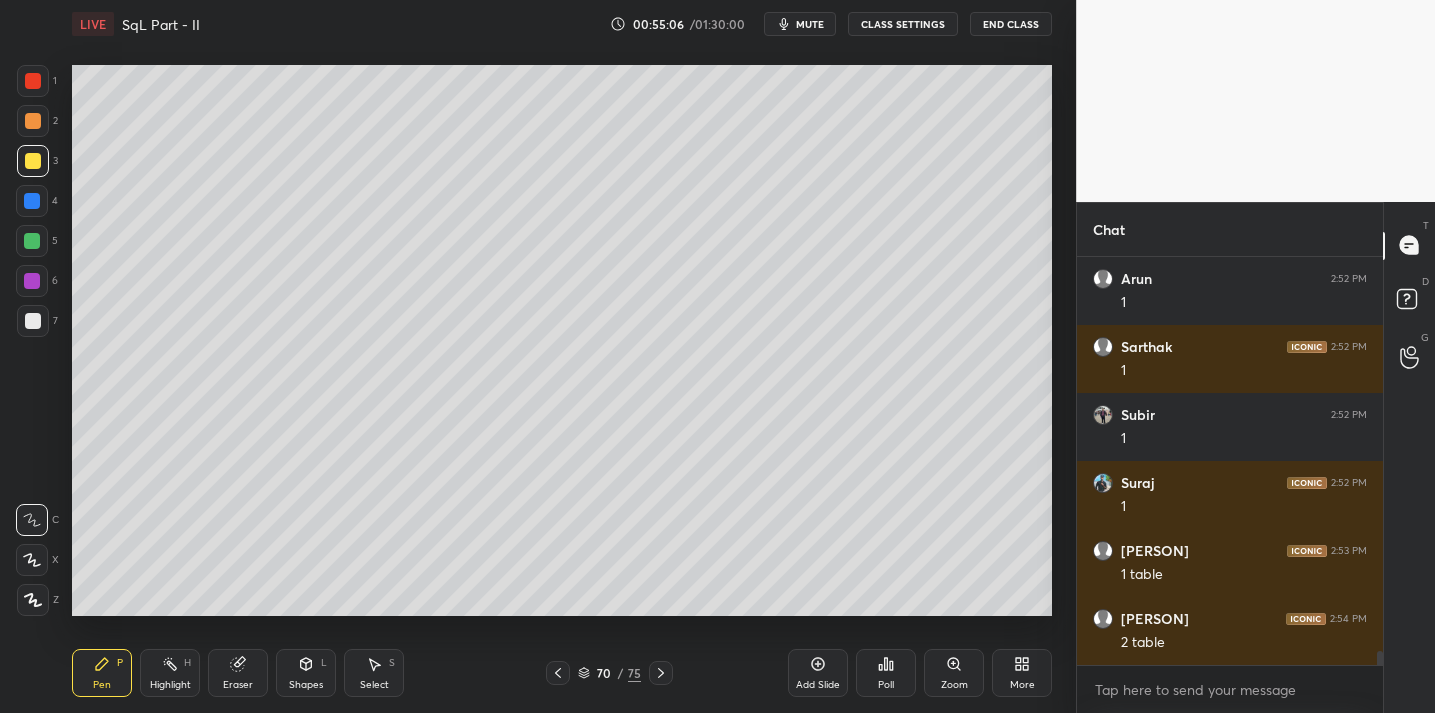 click 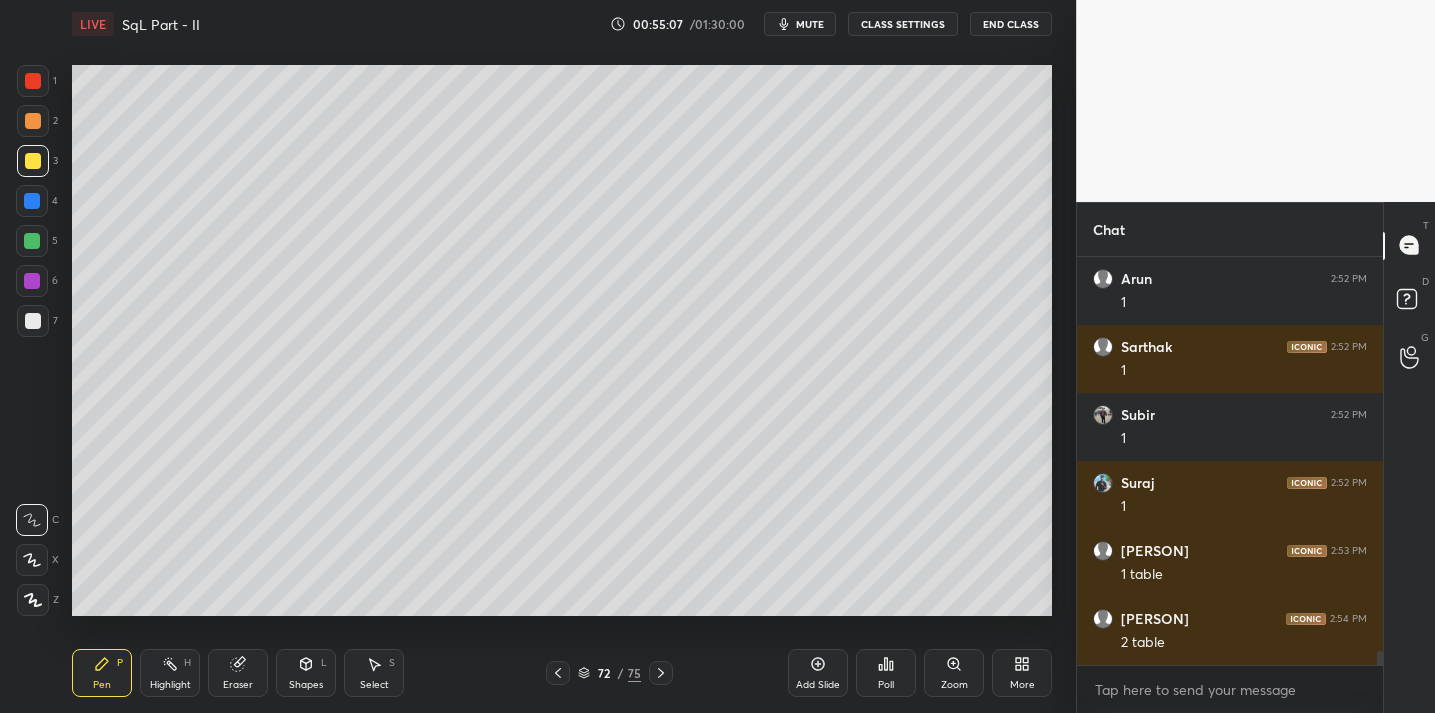 click 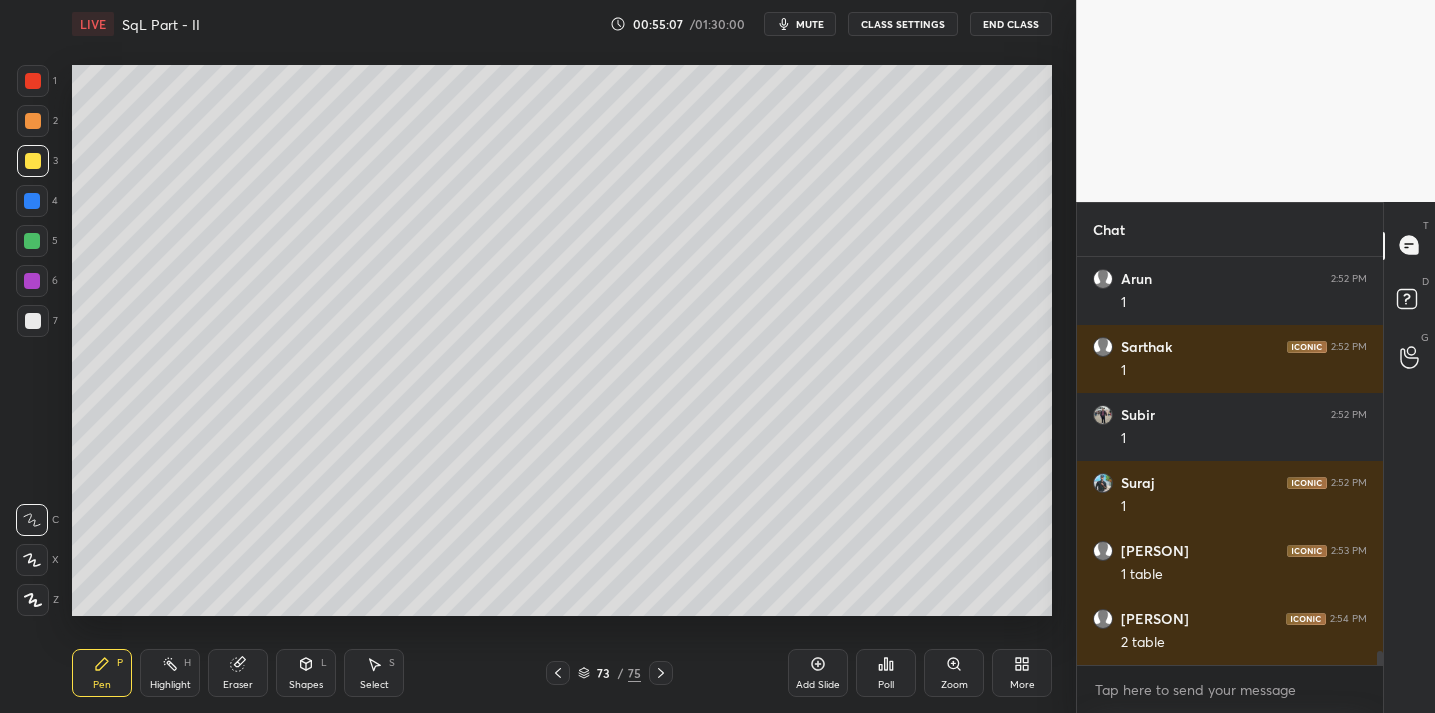click 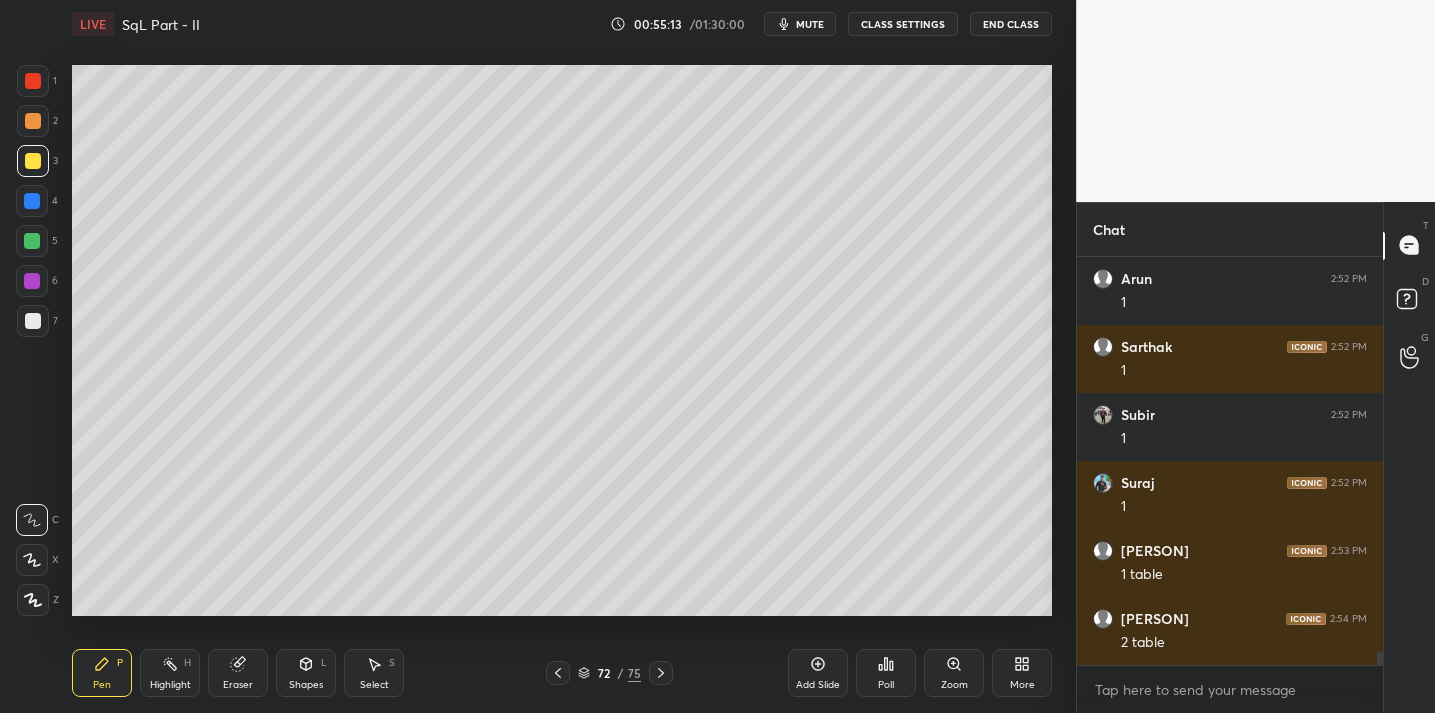 click at bounding box center (33, 321) 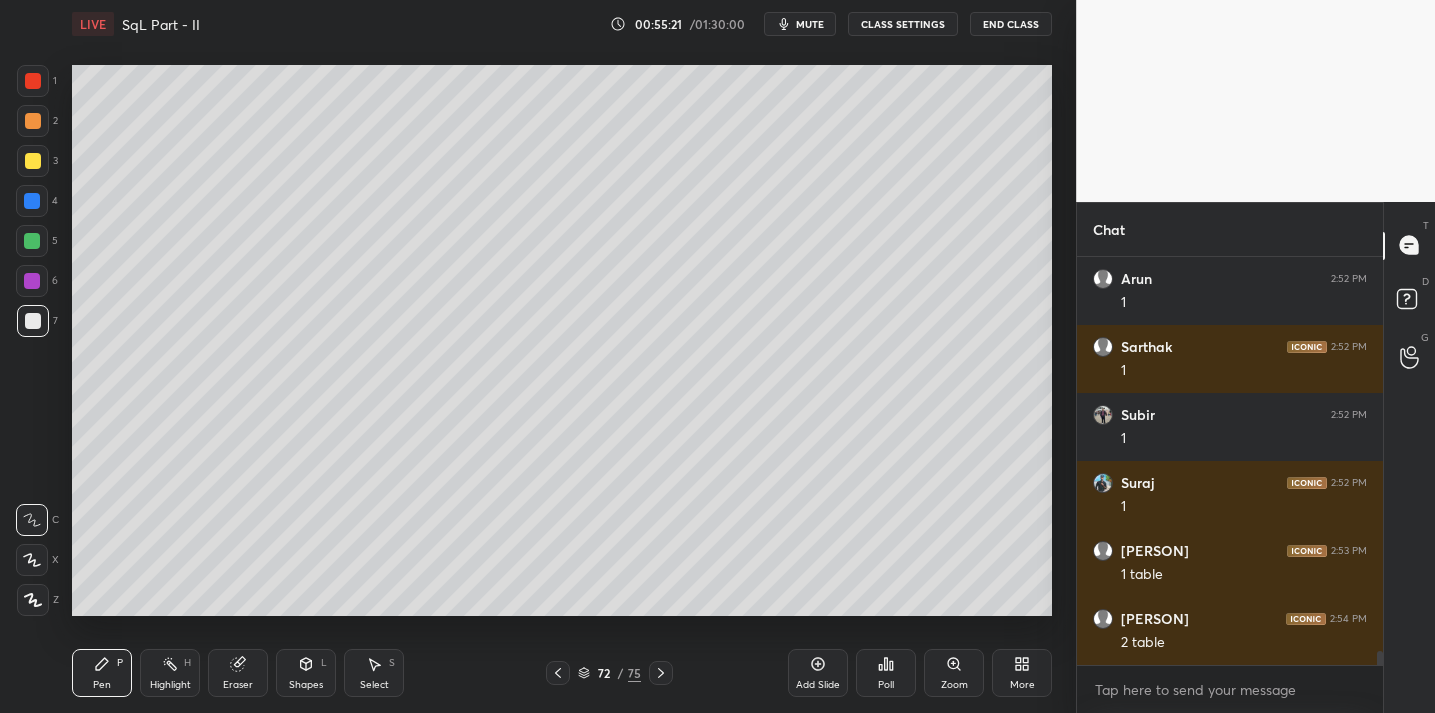 click at bounding box center [33, 161] 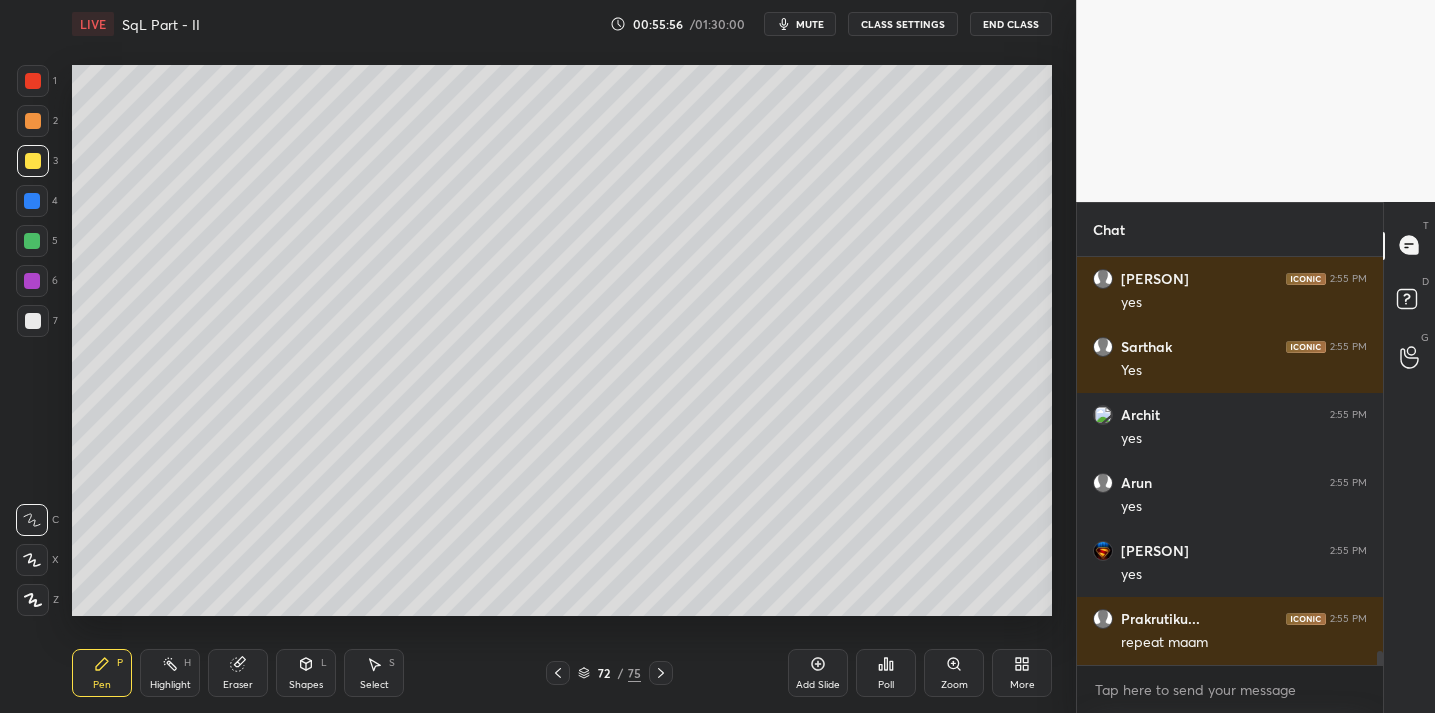 scroll, scrollTop: 11873, scrollLeft: 0, axis: vertical 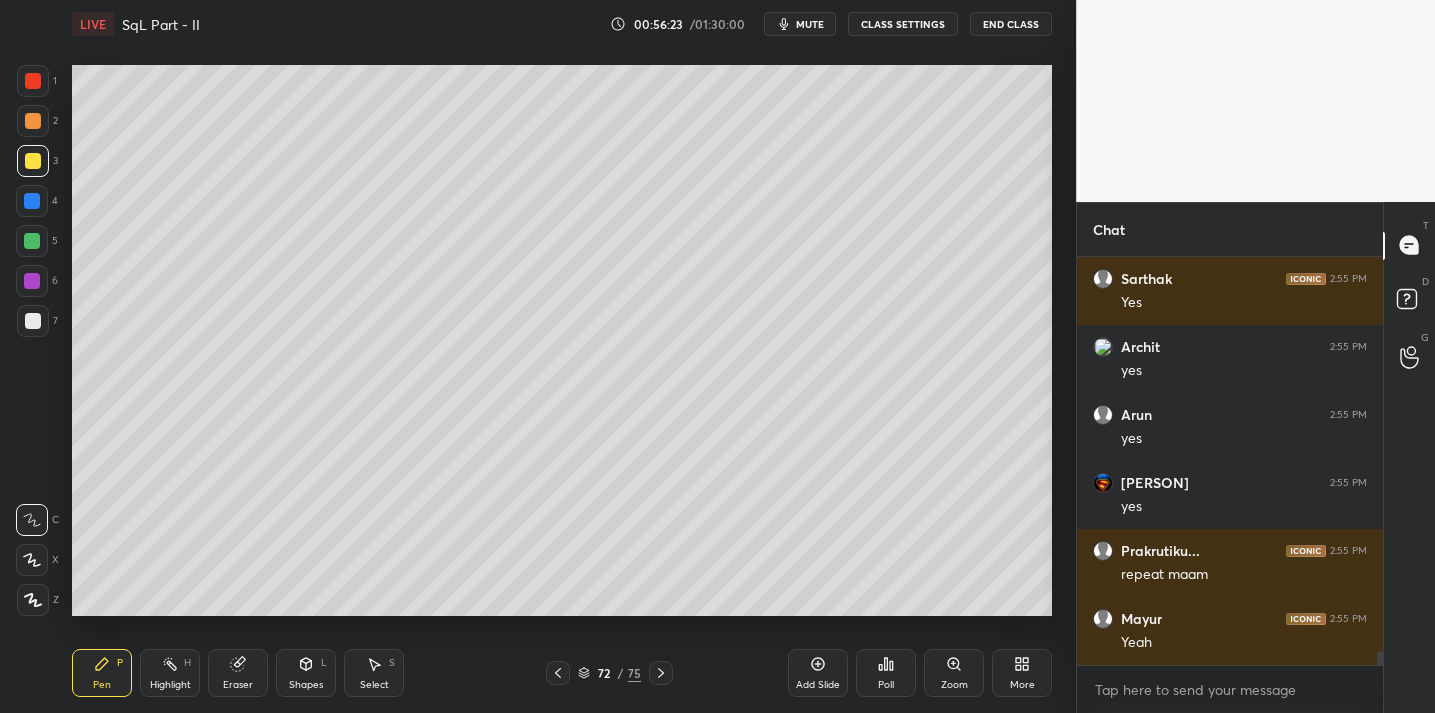 click on "Add Slide" at bounding box center [818, 673] 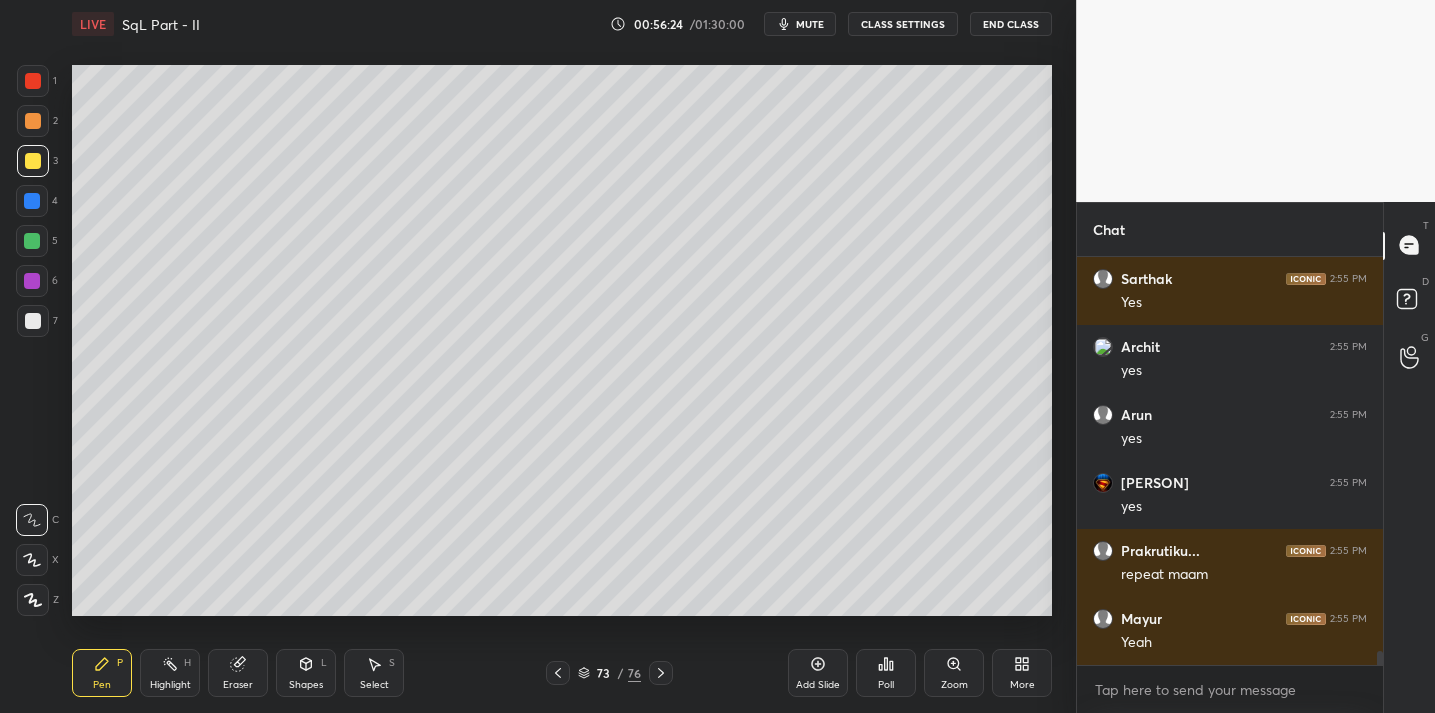 scroll, scrollTop: 11941, scrollLeft: 0, axis: vertical 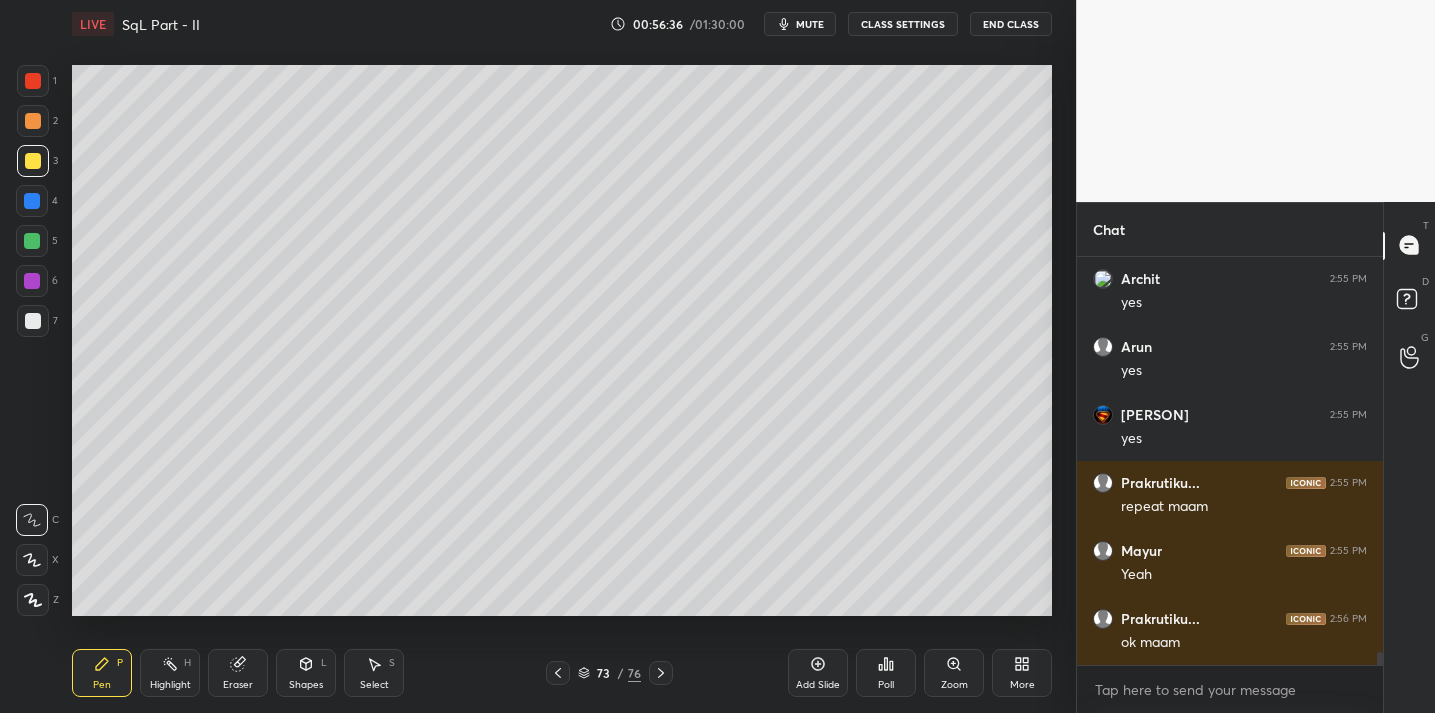 click on "Shapes L" at bounding box center (306, 673) 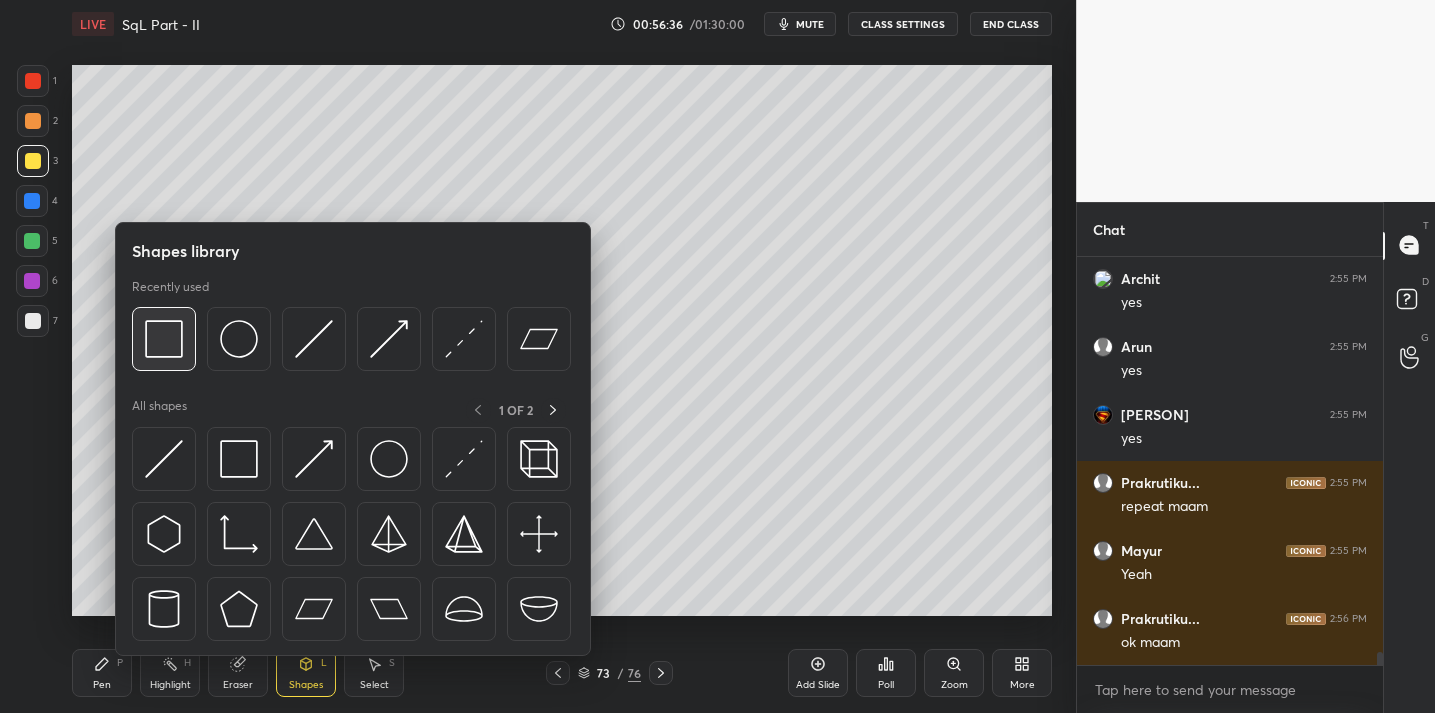 click at bounding box center (164, 339) 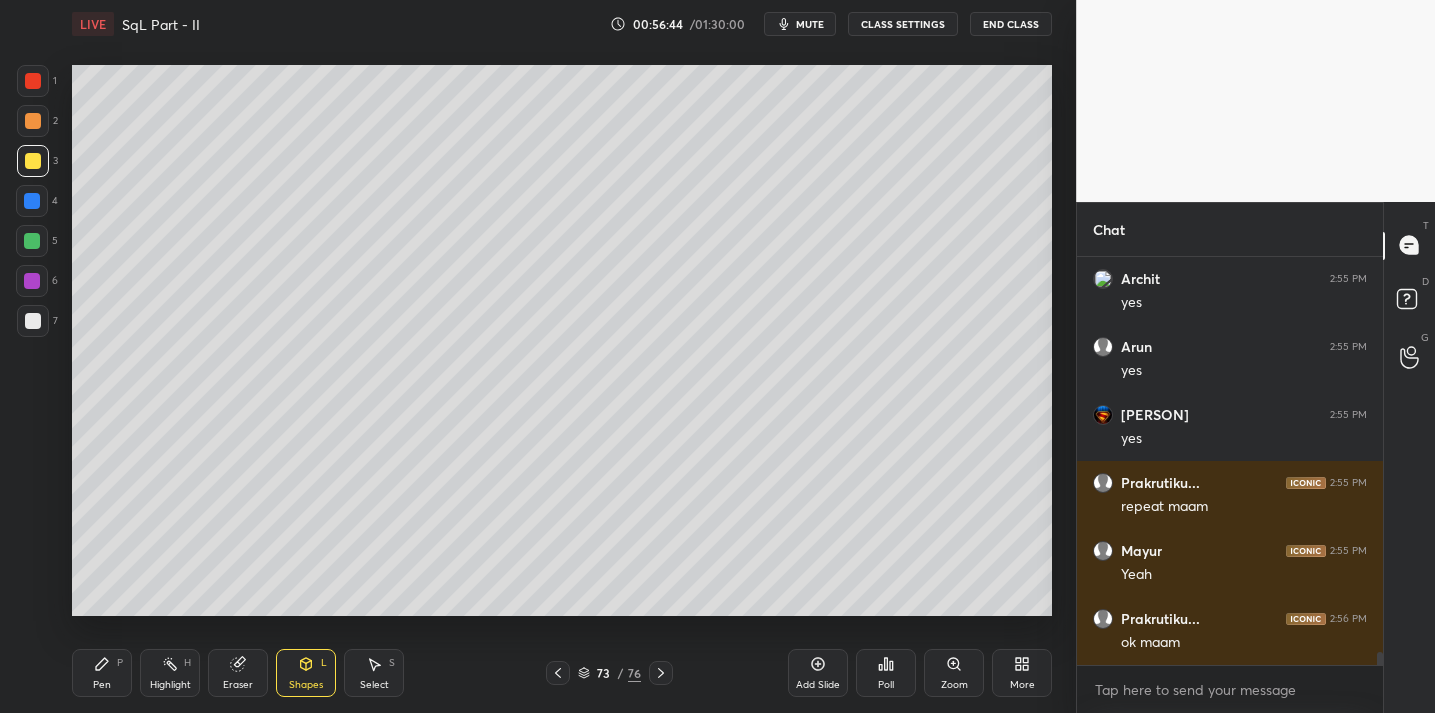 click on "Pen P" at bounding box center (102, 673) 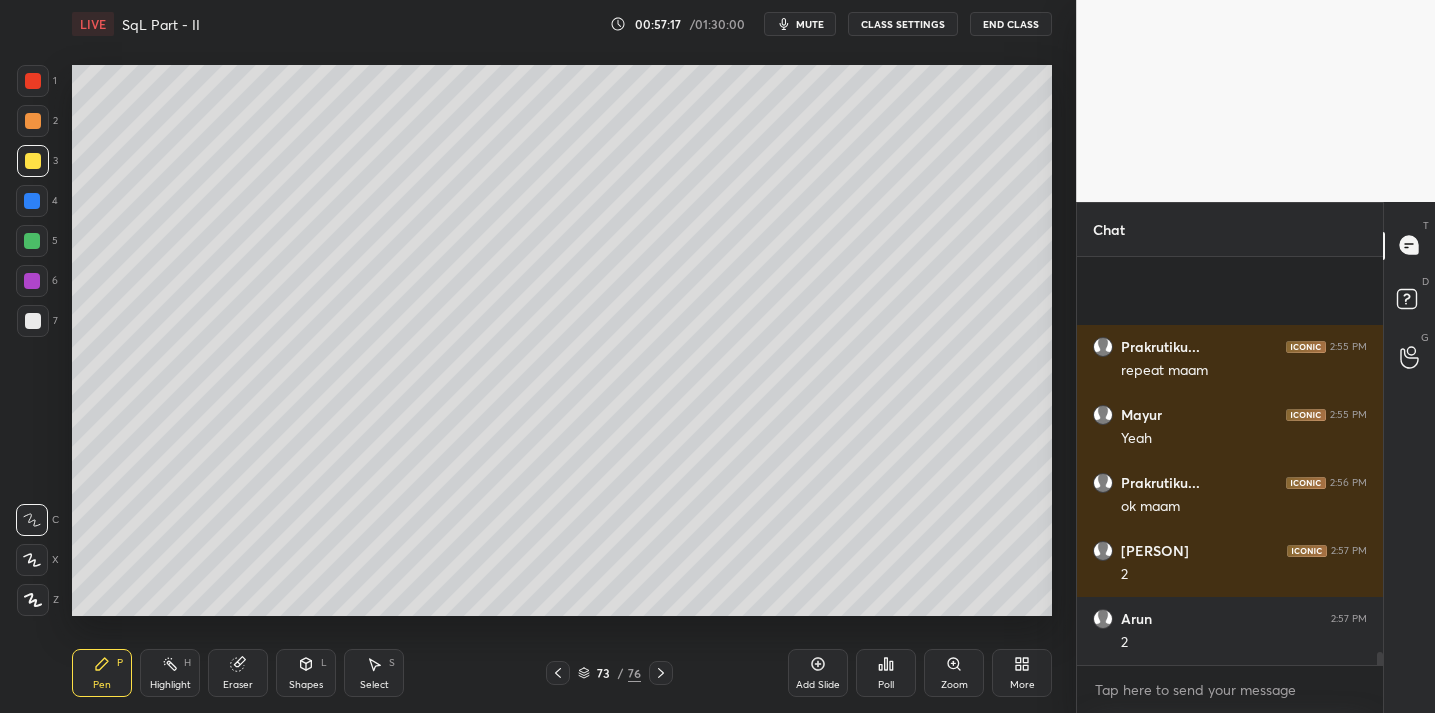 scroll, scrollTop: 12213, scrollLeft: 0, axis: vertical 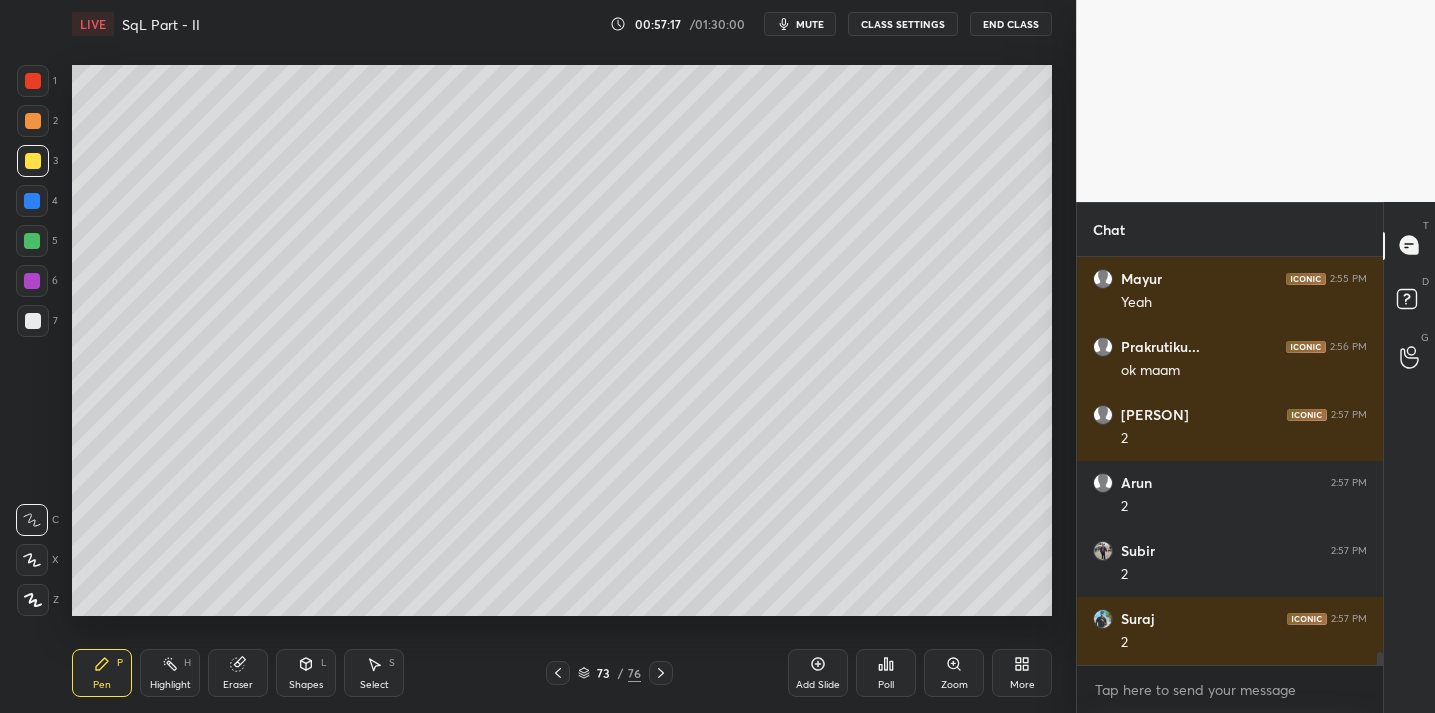 click on "Eraser" at bounding box center [238, 673] 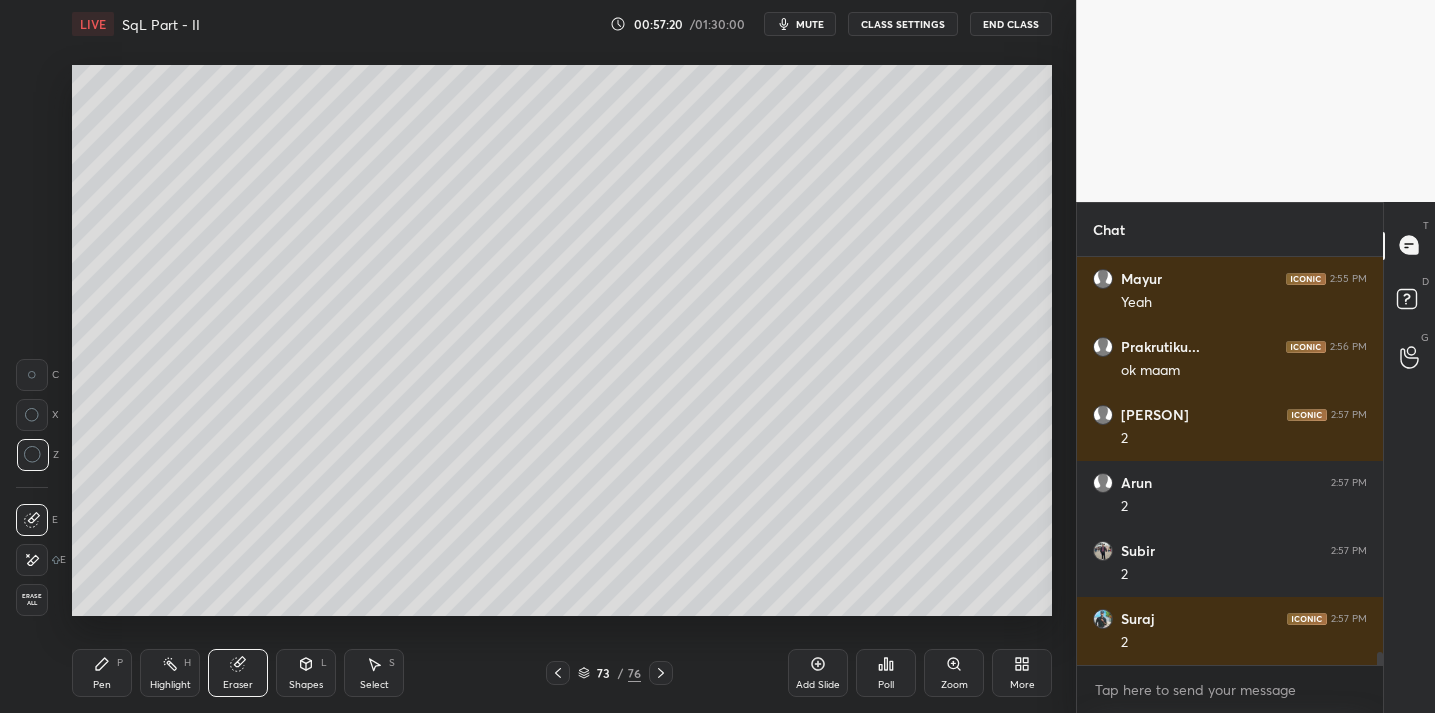 drag, startPoint x: 102, startPoint y: 668, endPoint x: 94, endPoint y: 661, distance: 10.630146 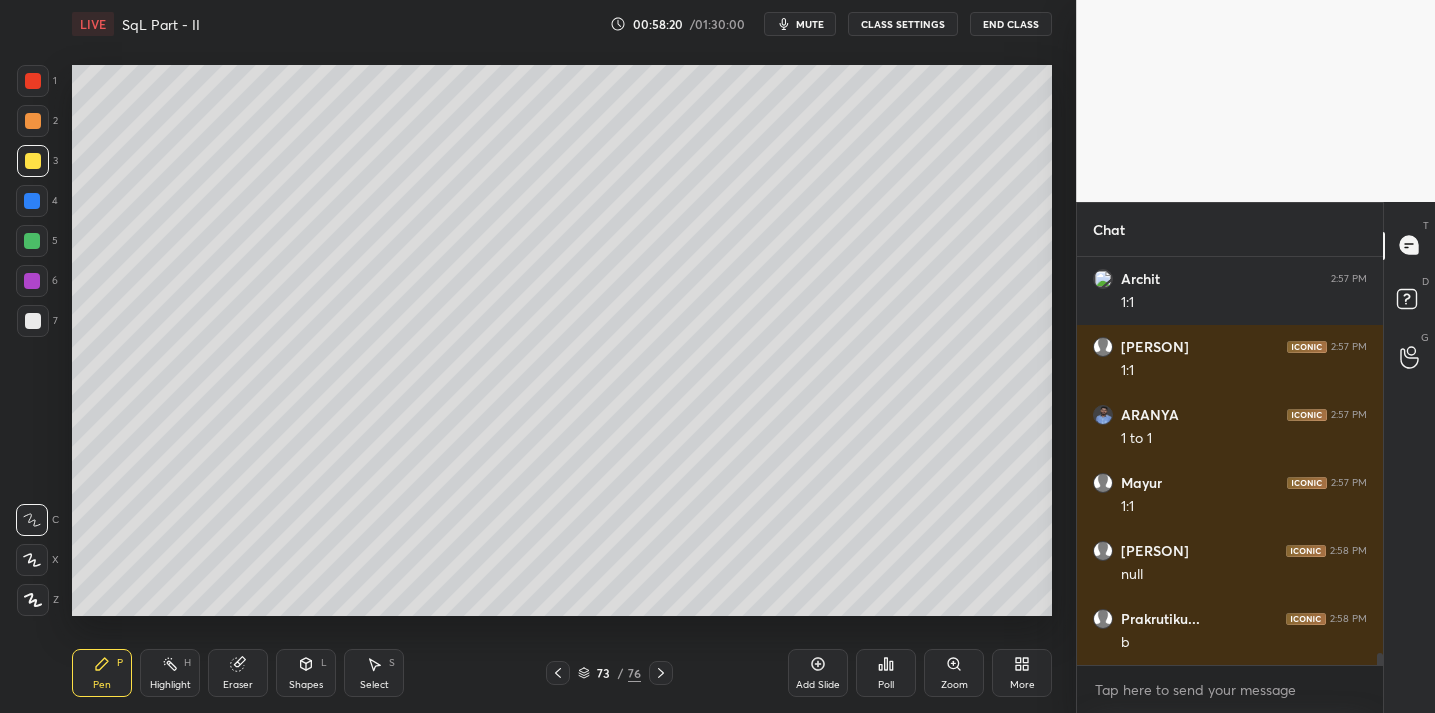 scroll, scrollTop: 13097, scrollLeft: 0, axis: vertical 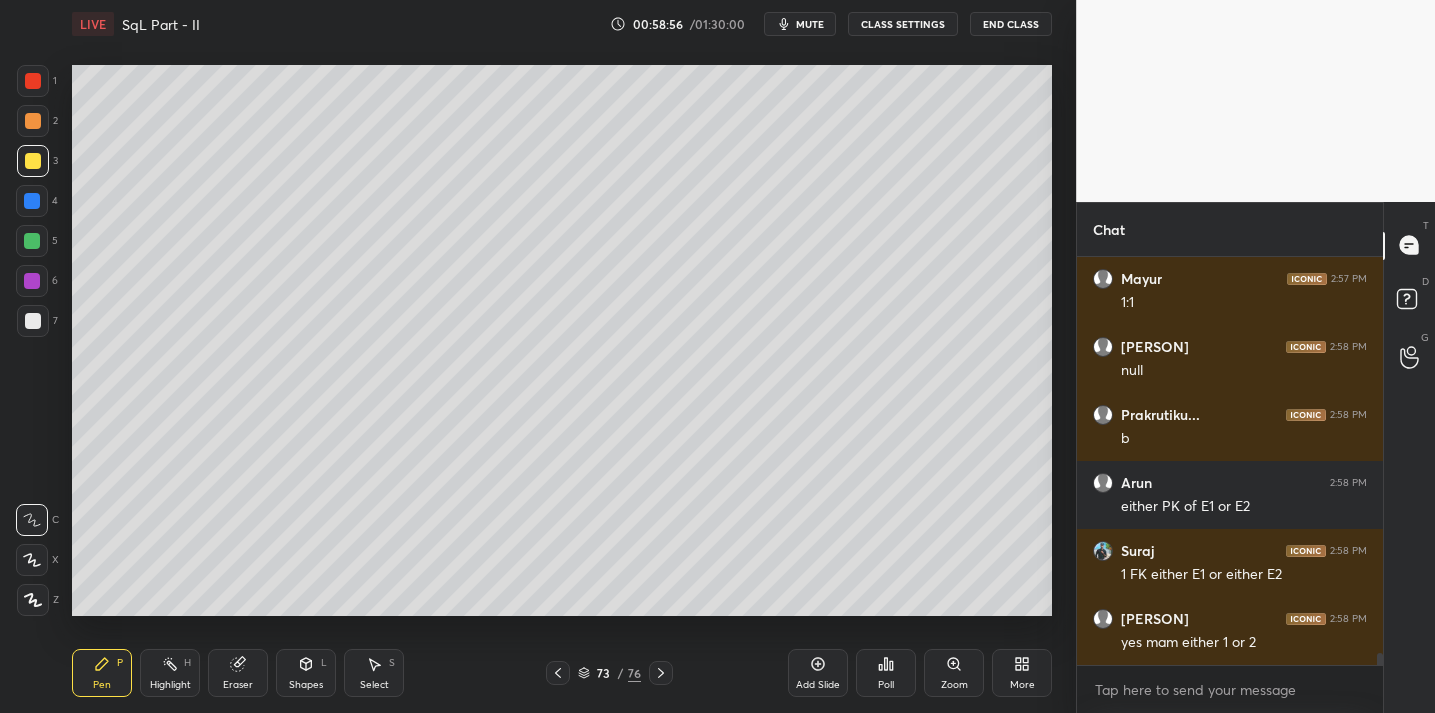 click 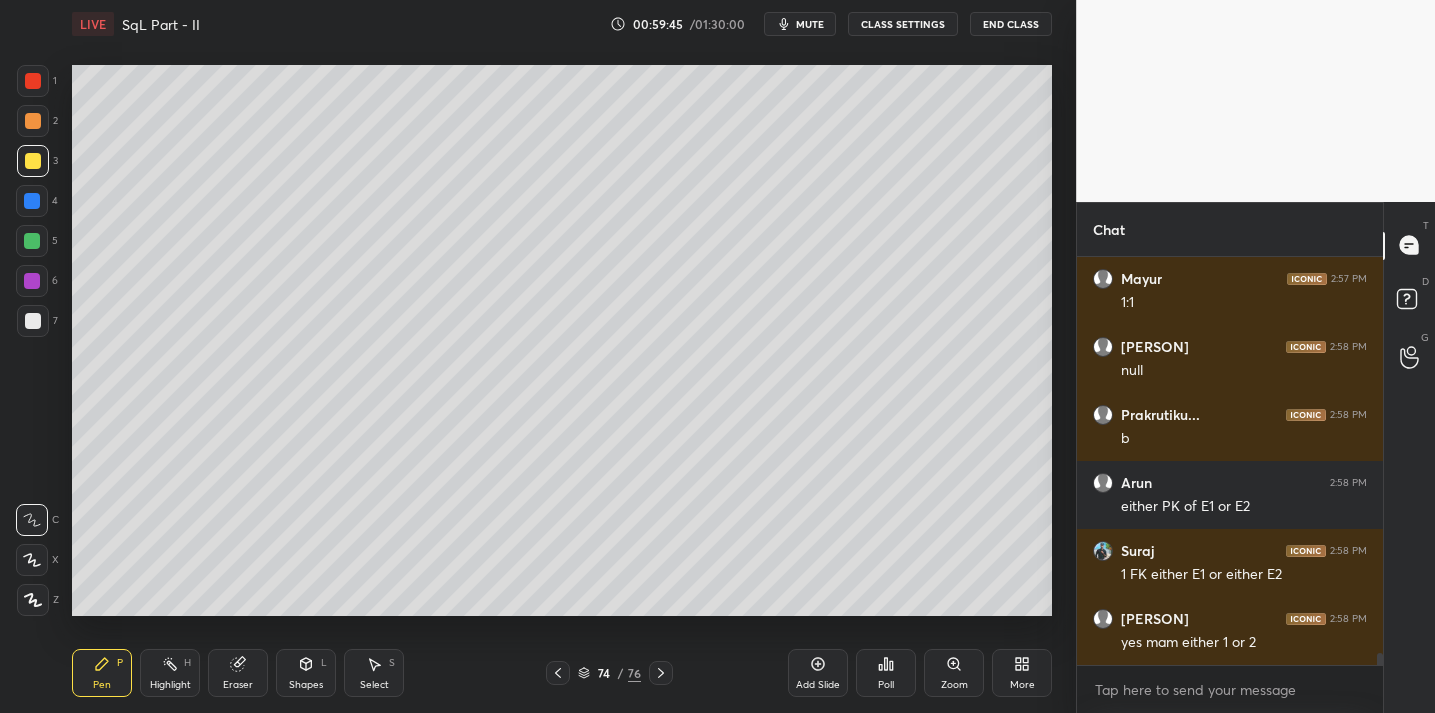 click 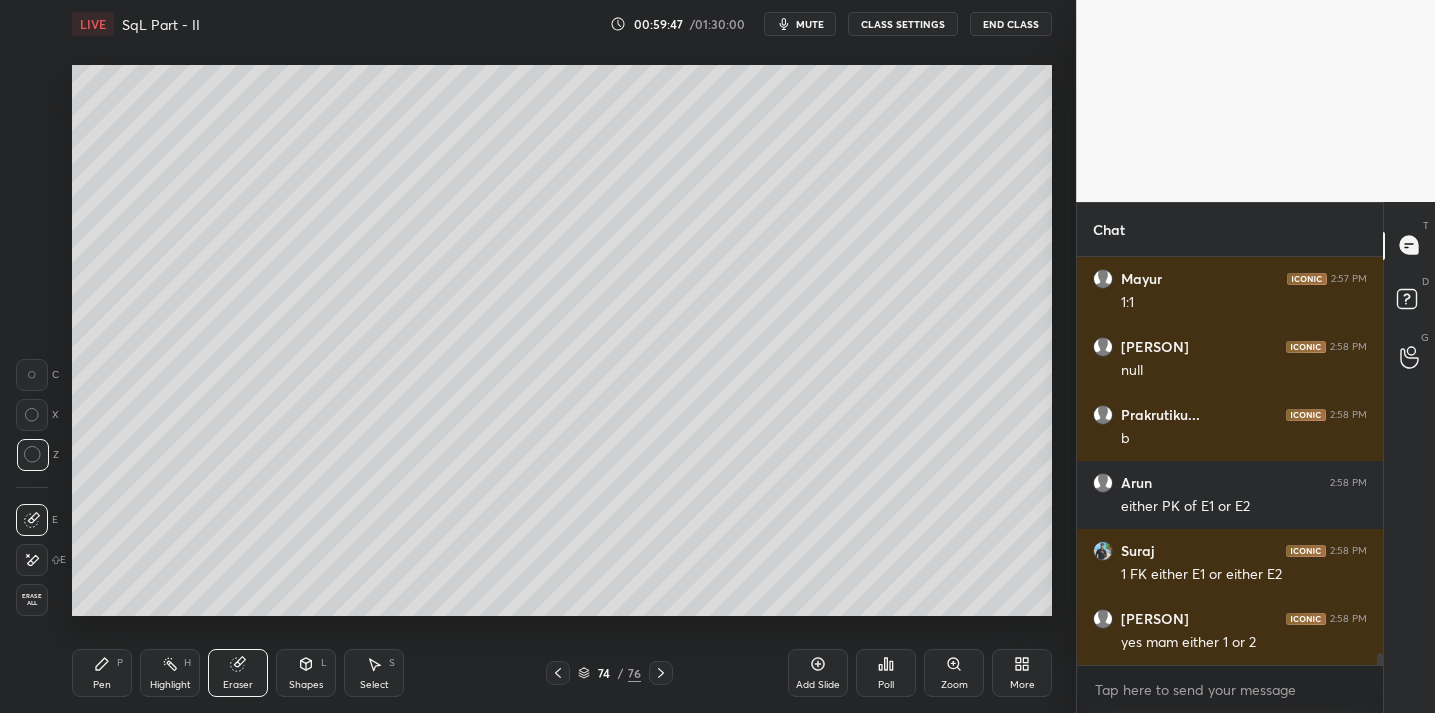 click 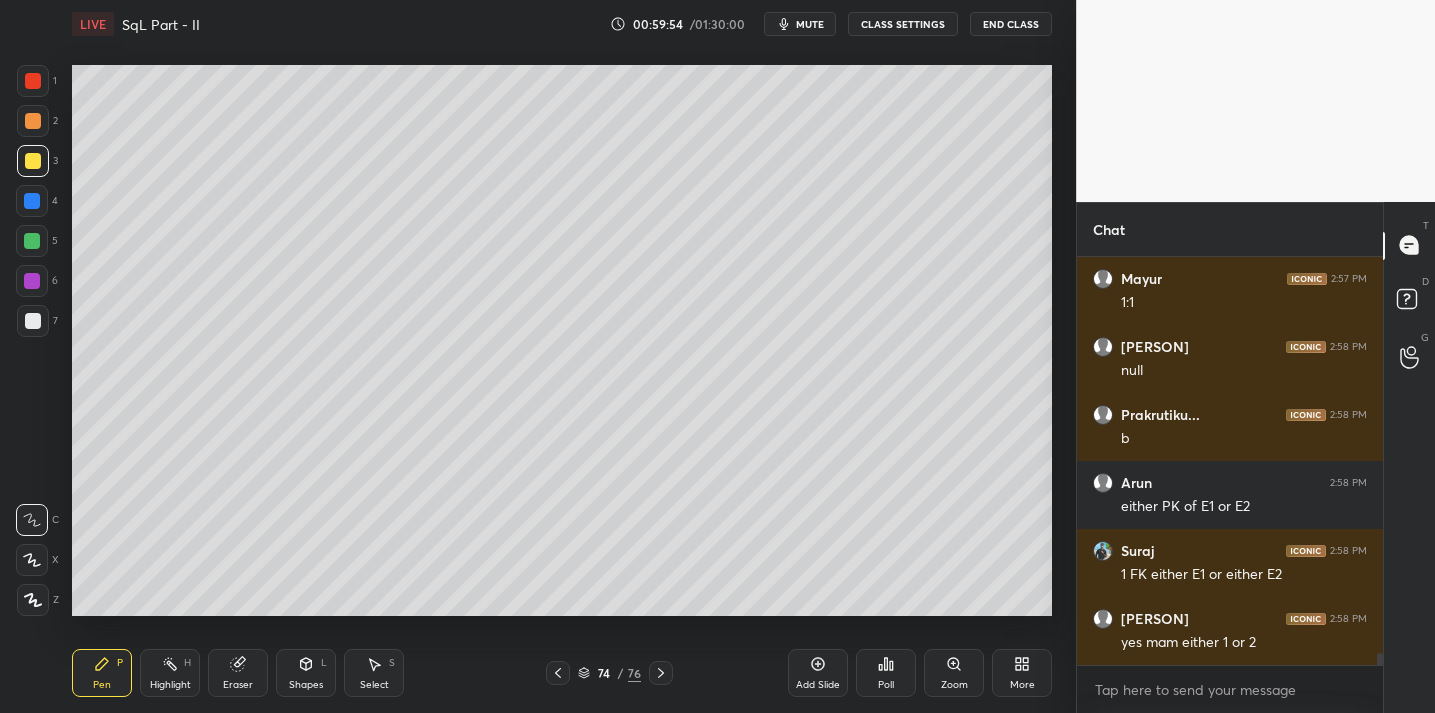 click on "Eraser" at bounding box center [238, 673] 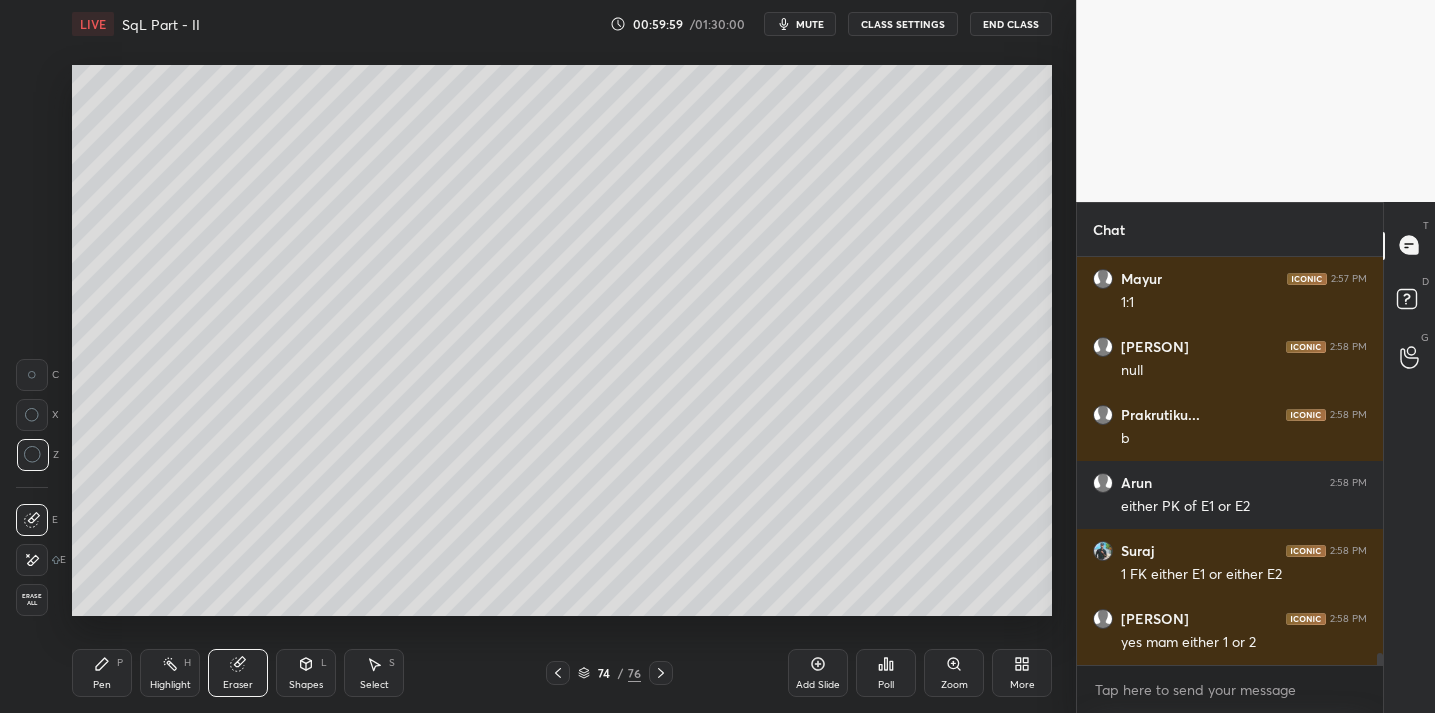click on "Pen P" at bounding box center [102, 673] 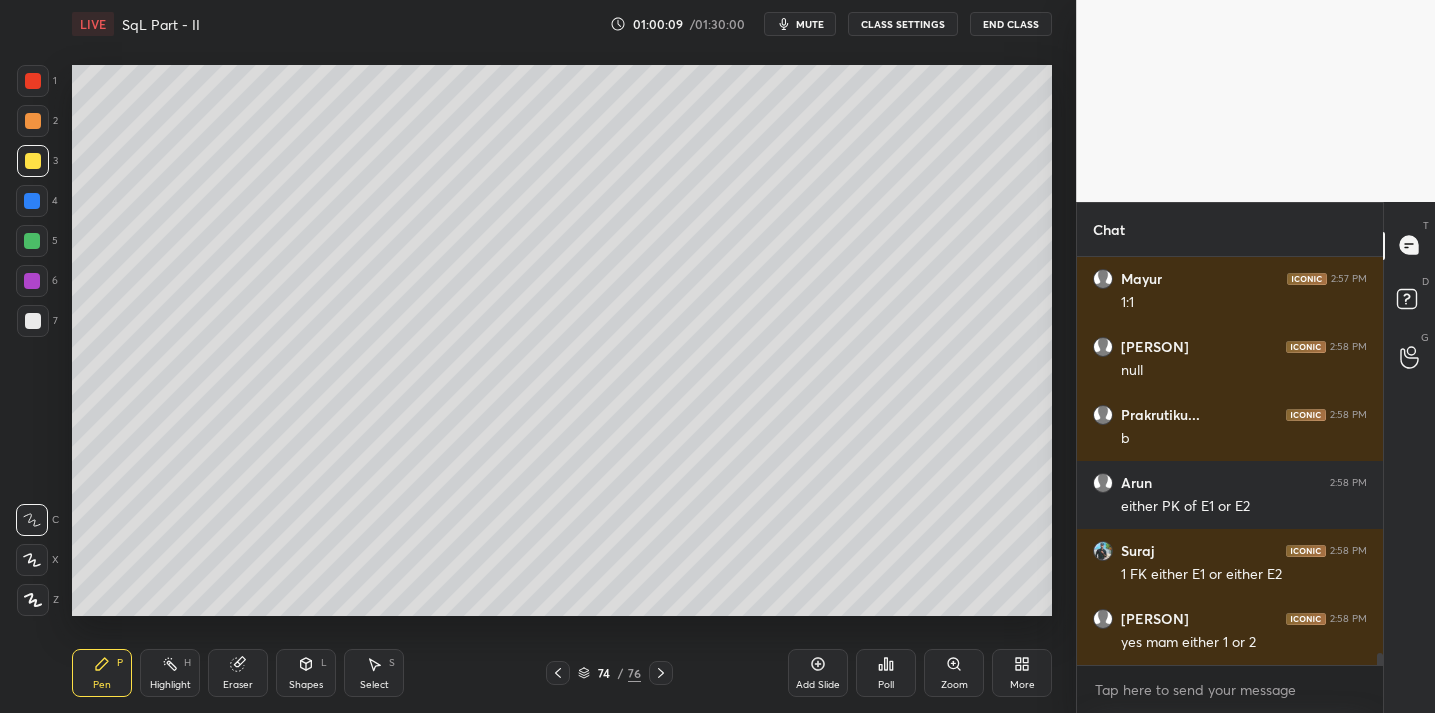 click at bounding box center (33, 321) 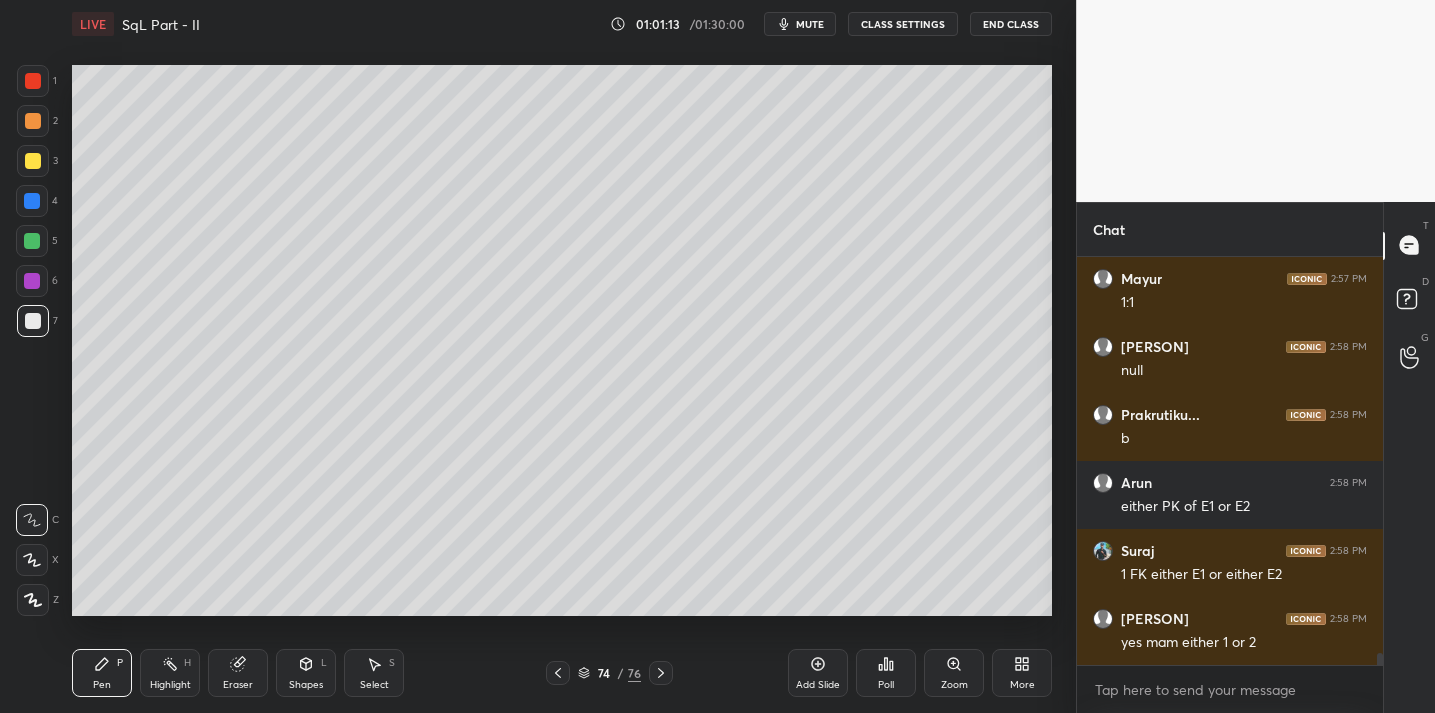 click on "Add Slide" at bounding box center (818, 673) 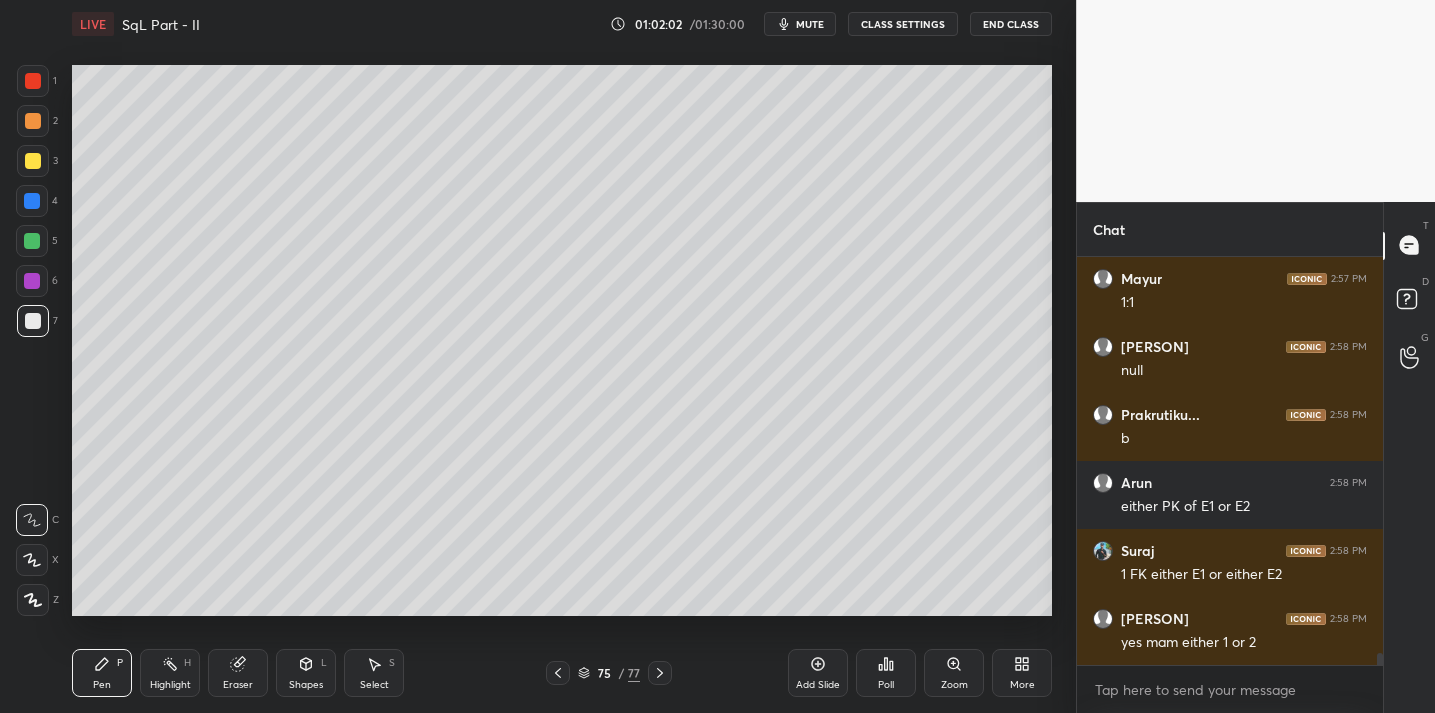 click at bounding box center [33, 161] 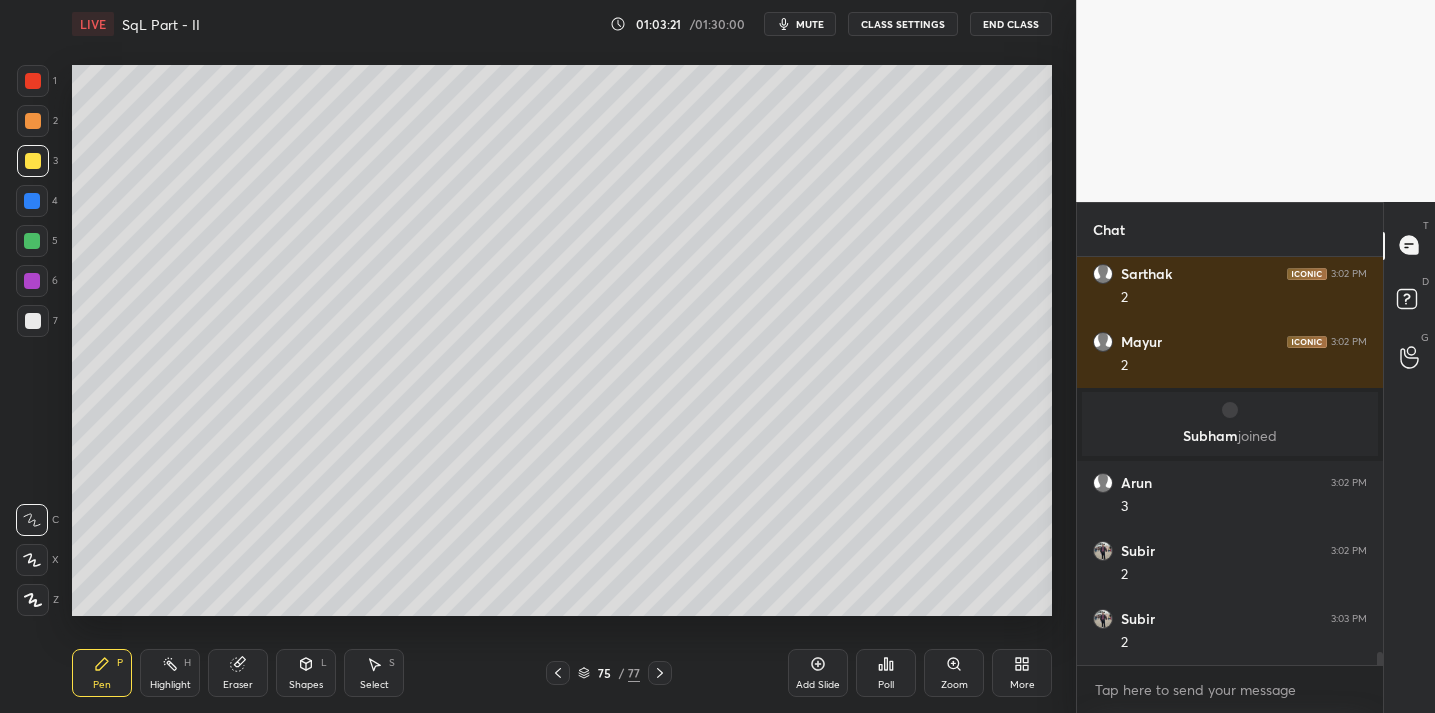 scroll, scrollTop: 11965, scrollLeft: 0, axis: vertical 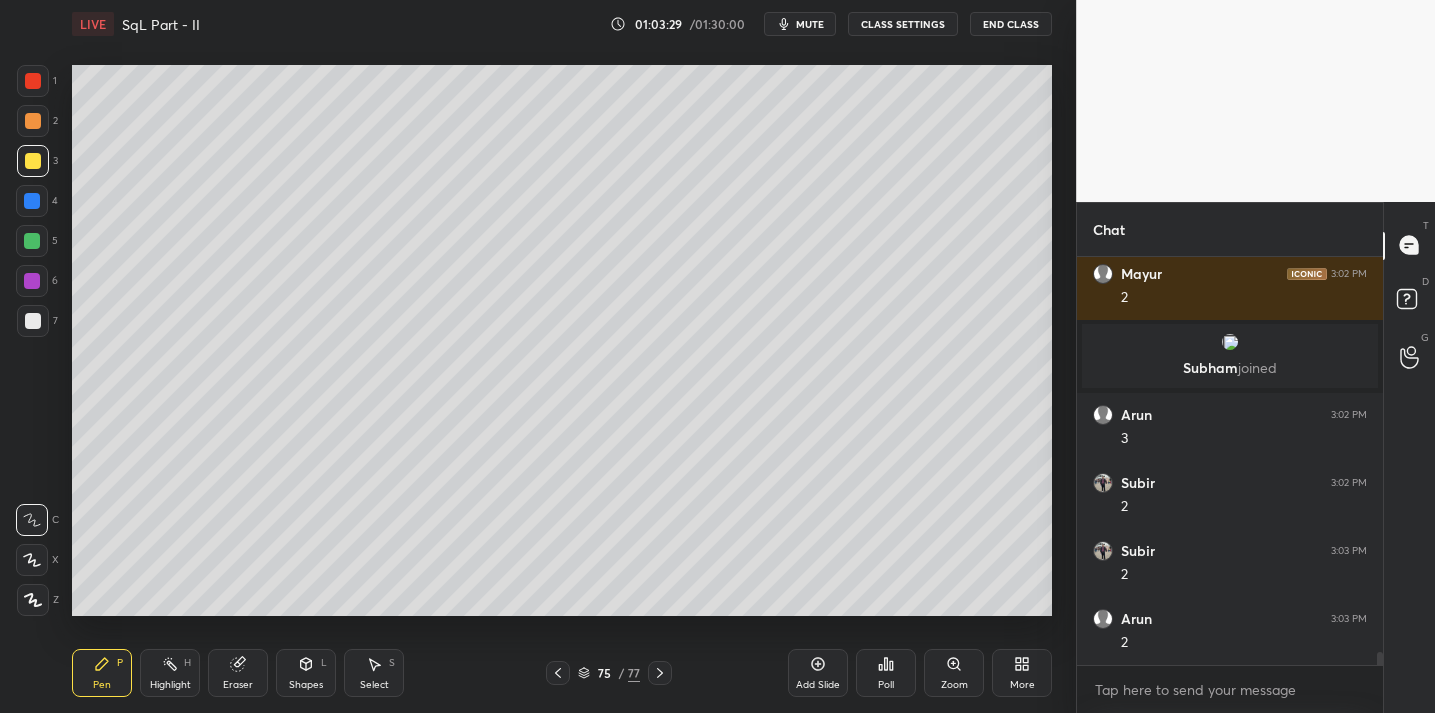 click on "Add Slide" at bounding box center (818, 673) 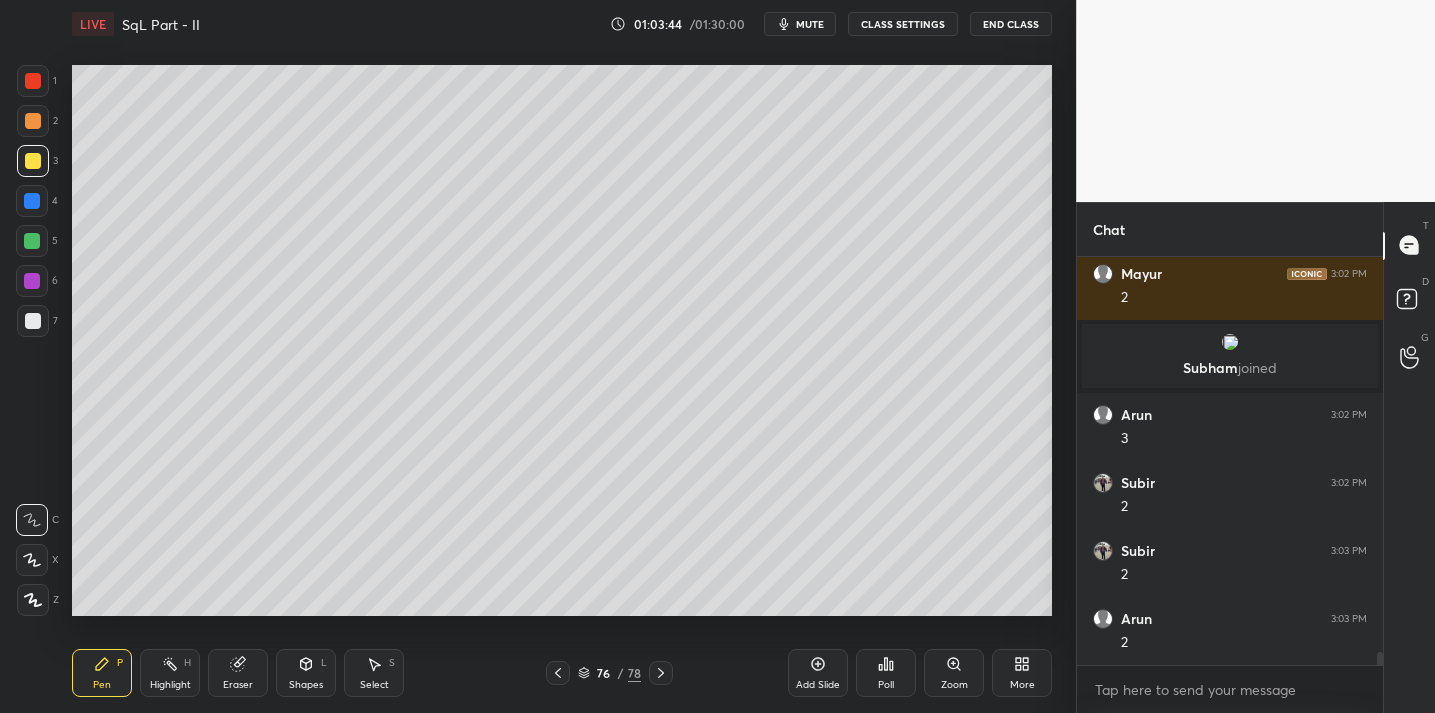scroll, scrollTop: 12051, scrollLeft: 0, axis: vertical 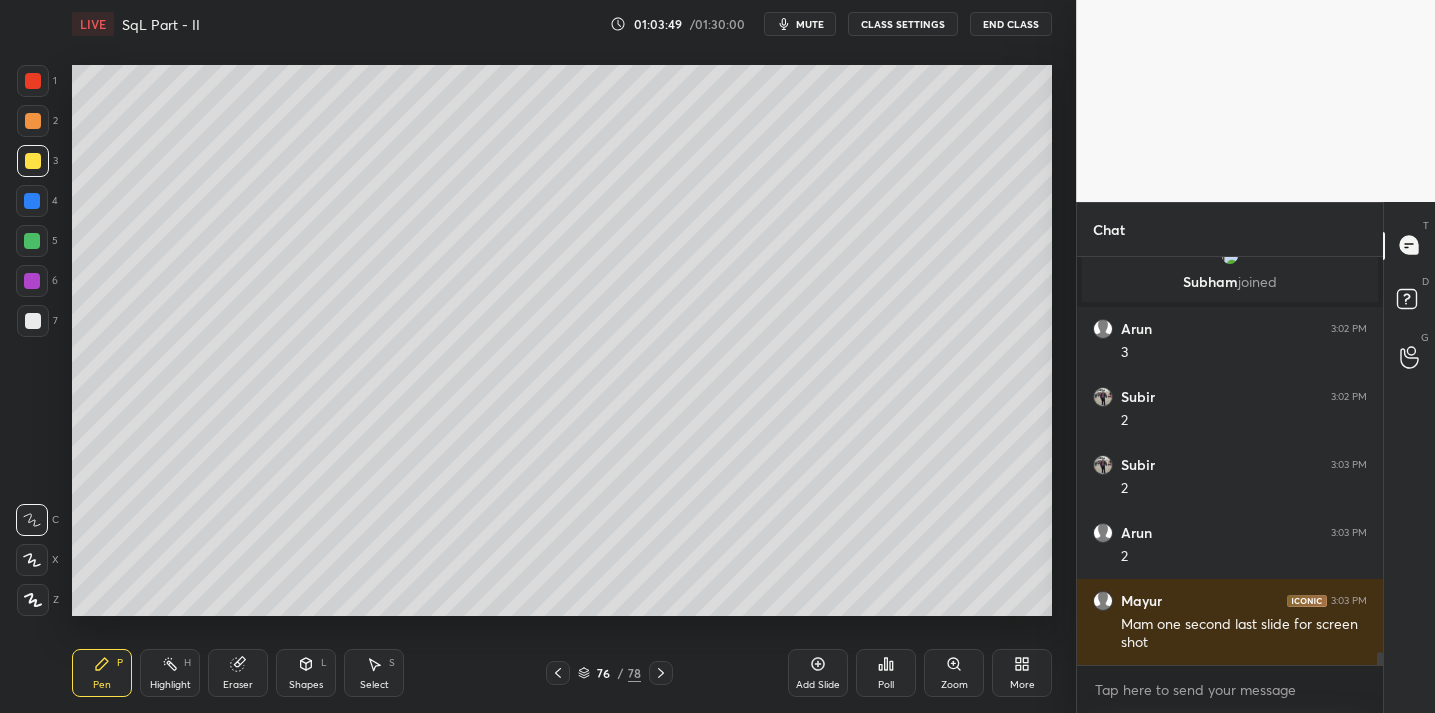 click 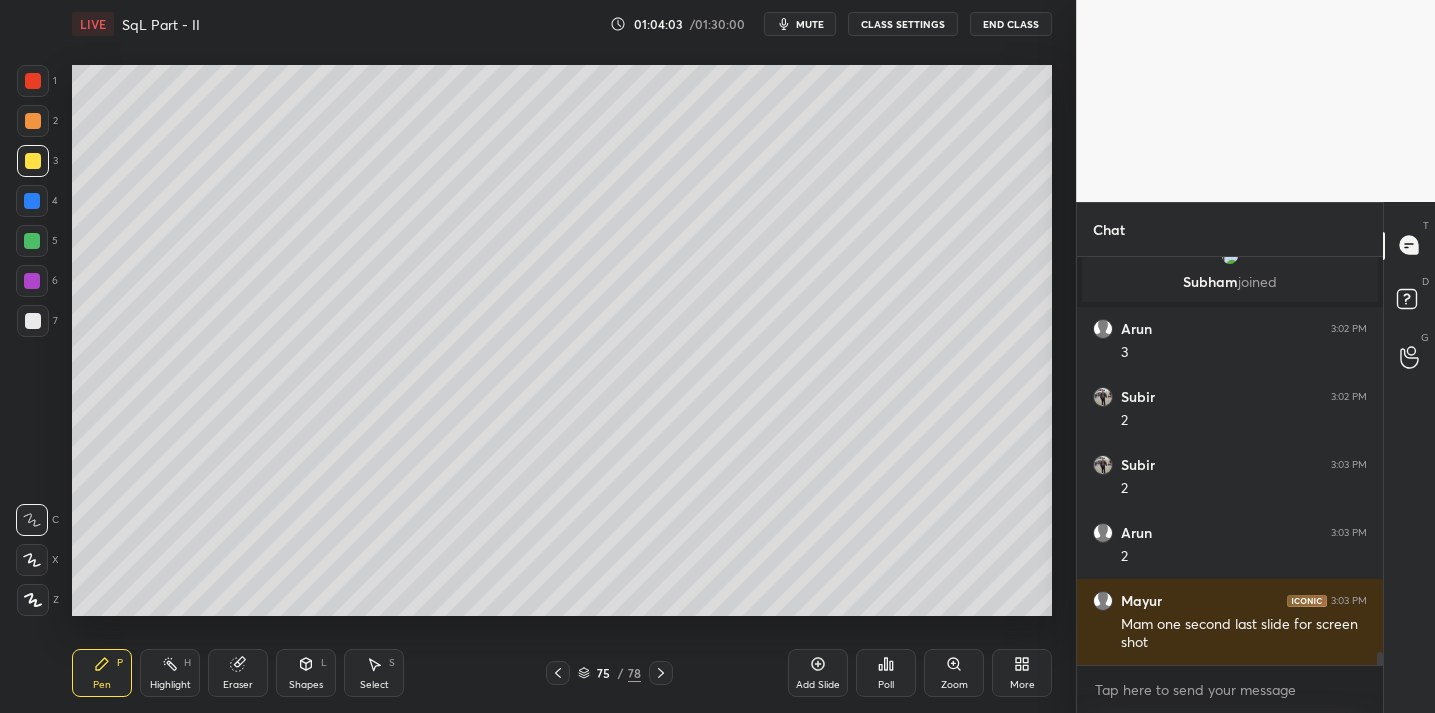 scroll, scrollTop: 12119, scrollLeft: 0, axis: vertical 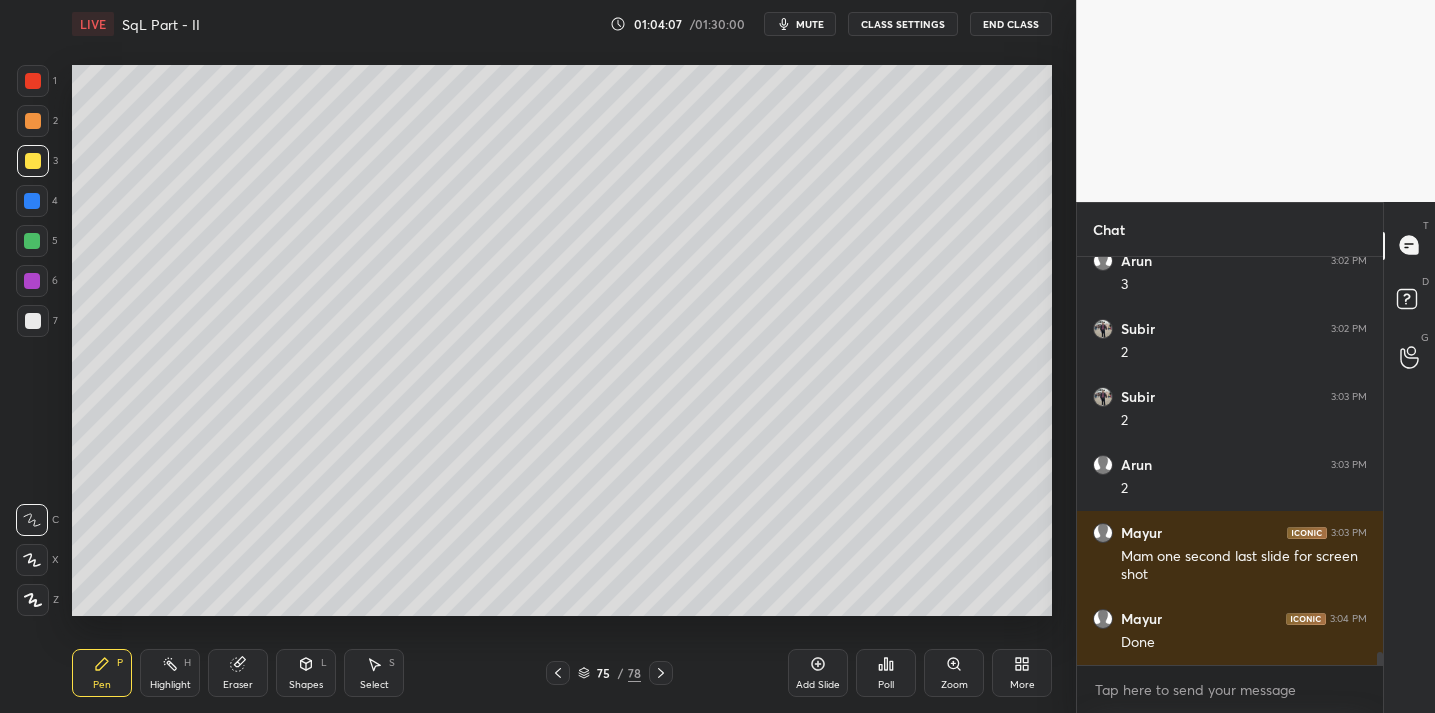 click 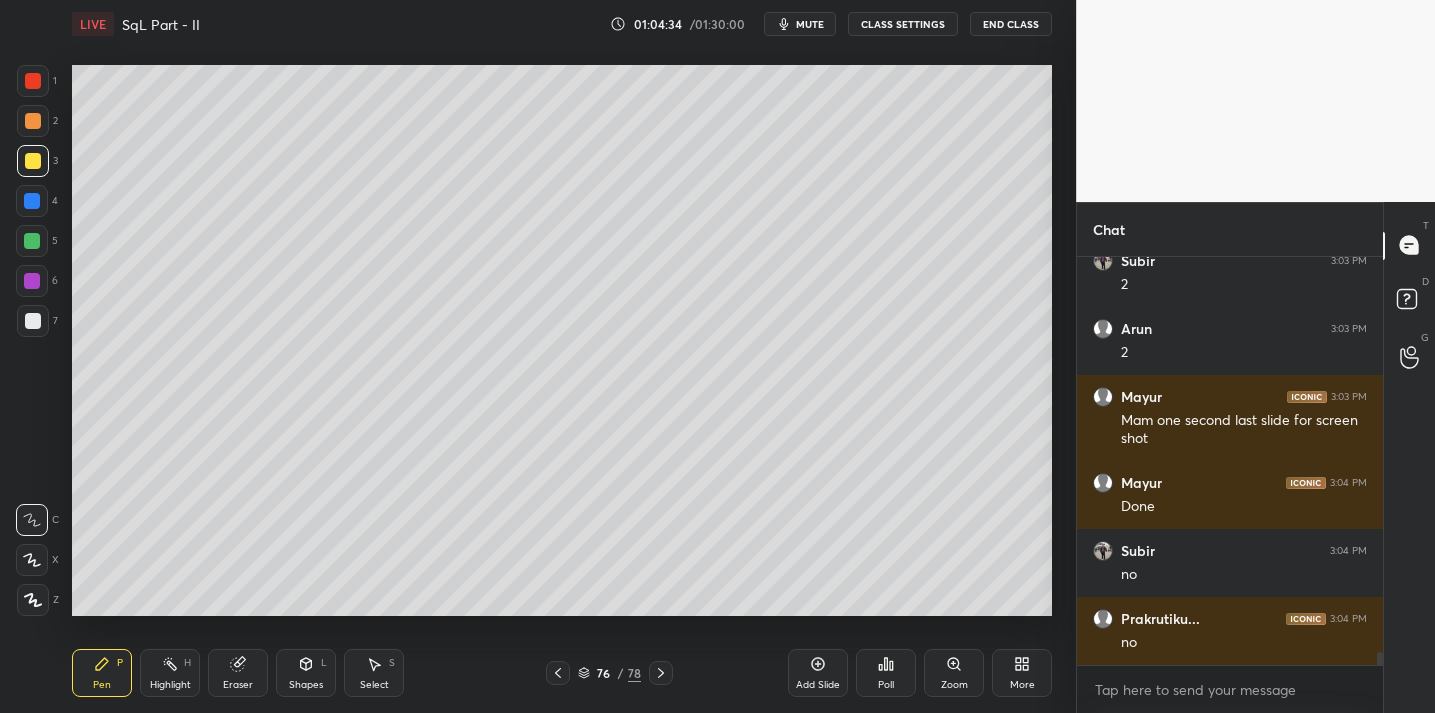 scroll, scrollTop: 12323, scrollLeft: 0, axis: vertical 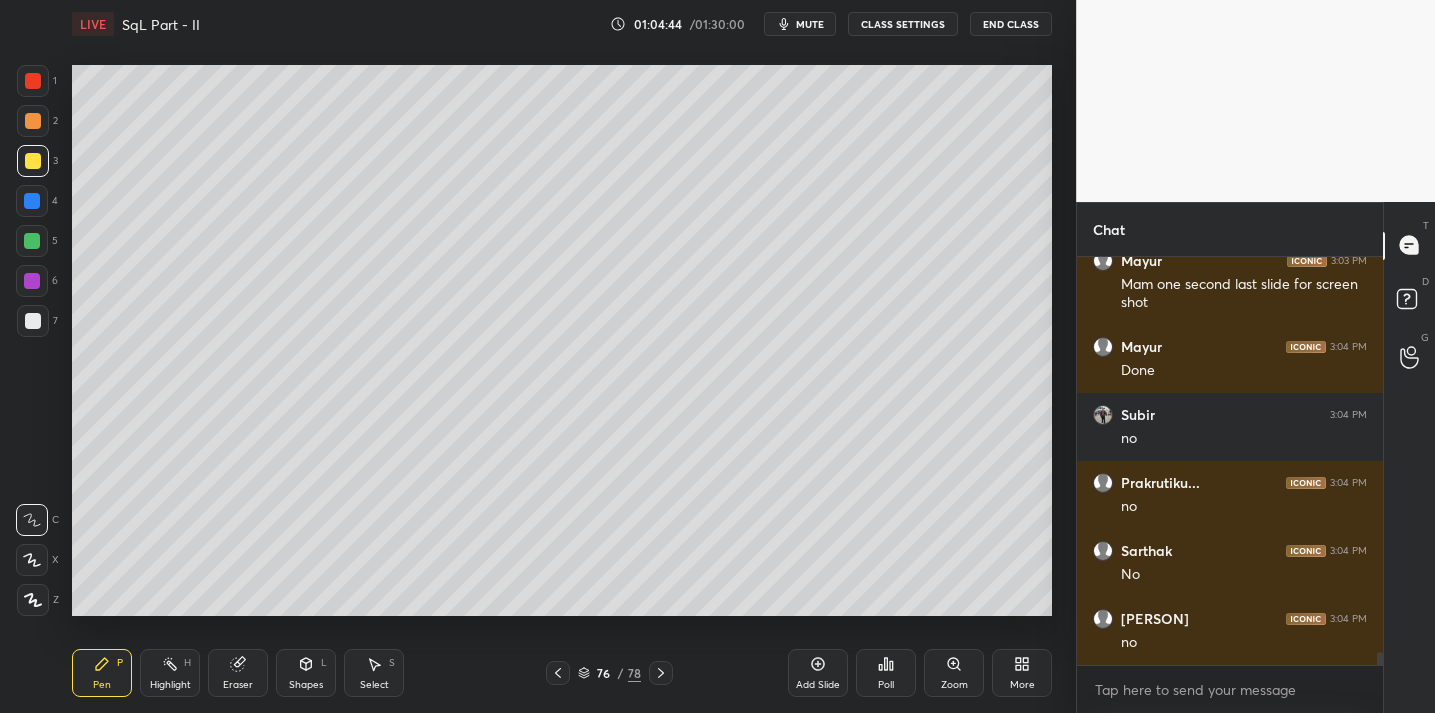 drag, startPoint x: 35, startPoint y: 325, endPoint x: 50, endPoint y: 318, distance: 16.552946 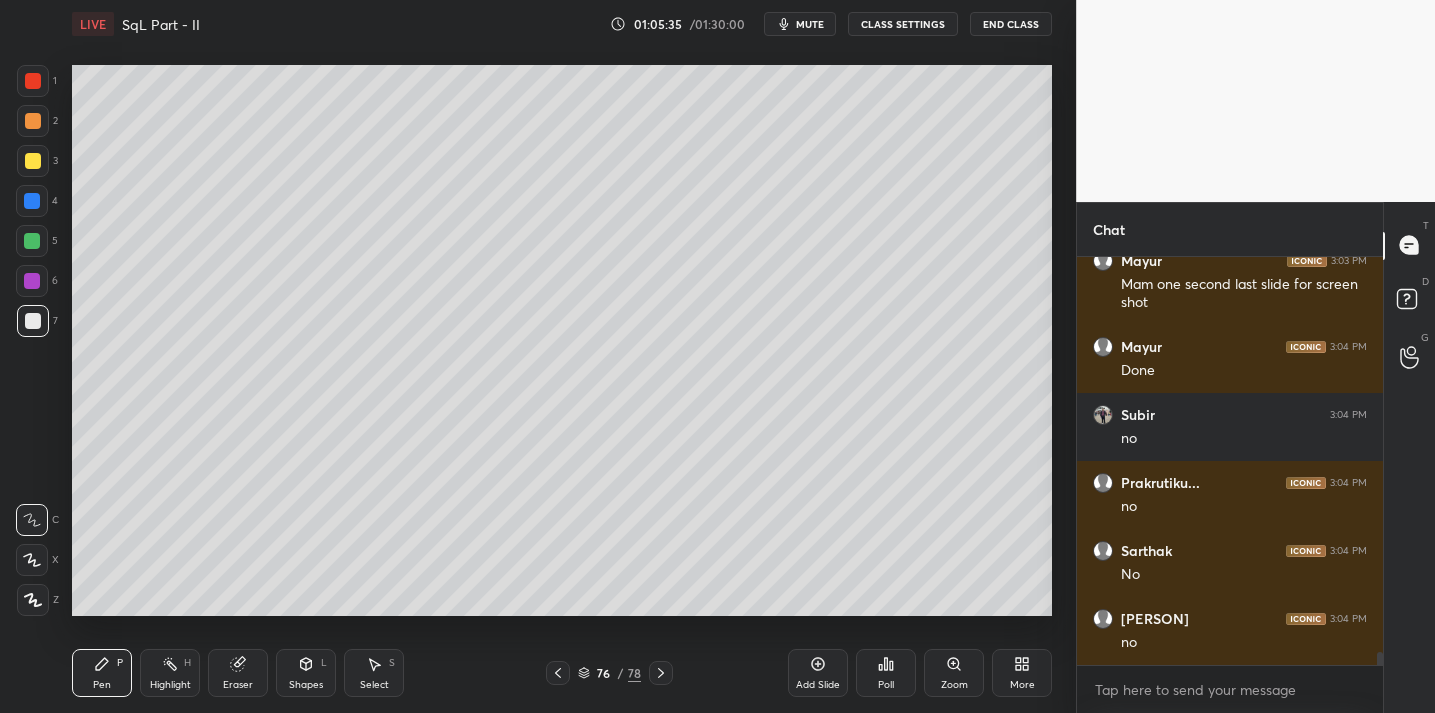 scroll, scrollTop: 12459, scrollLeft: 0, axis: vertical 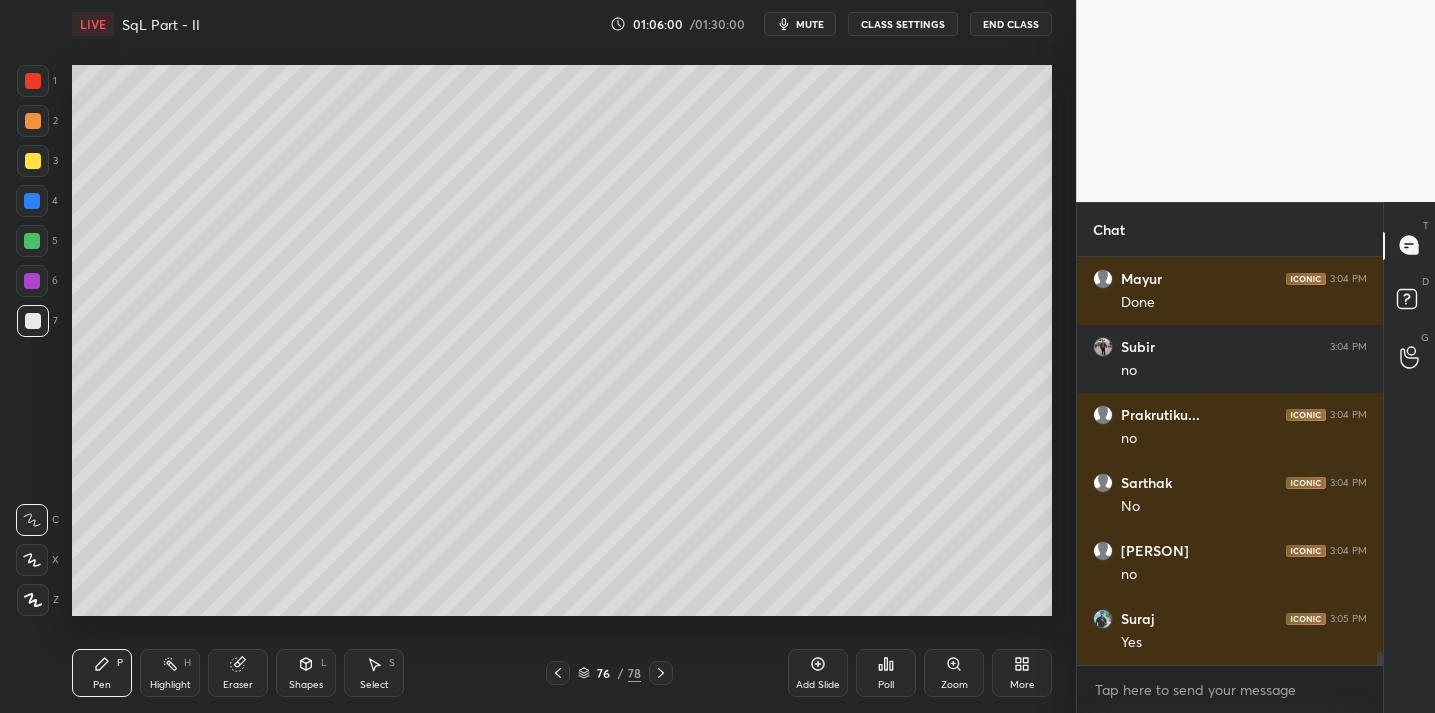 drag, startPoint x: 246, startPoint y: 678, endPoint x: 249, endPoint y: 631, distance: 47.095646 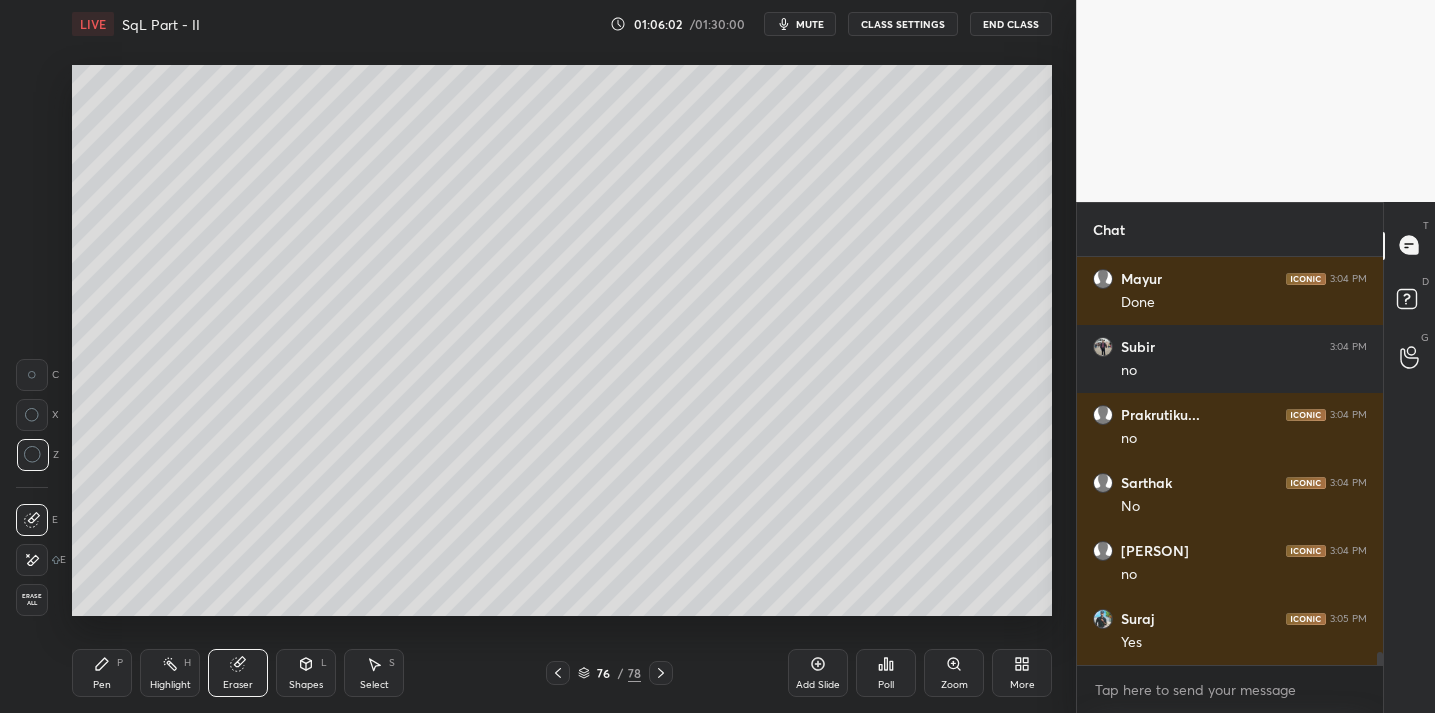 scroll, scrollTop: 12527, scrollLeft: 0, axis: vertical 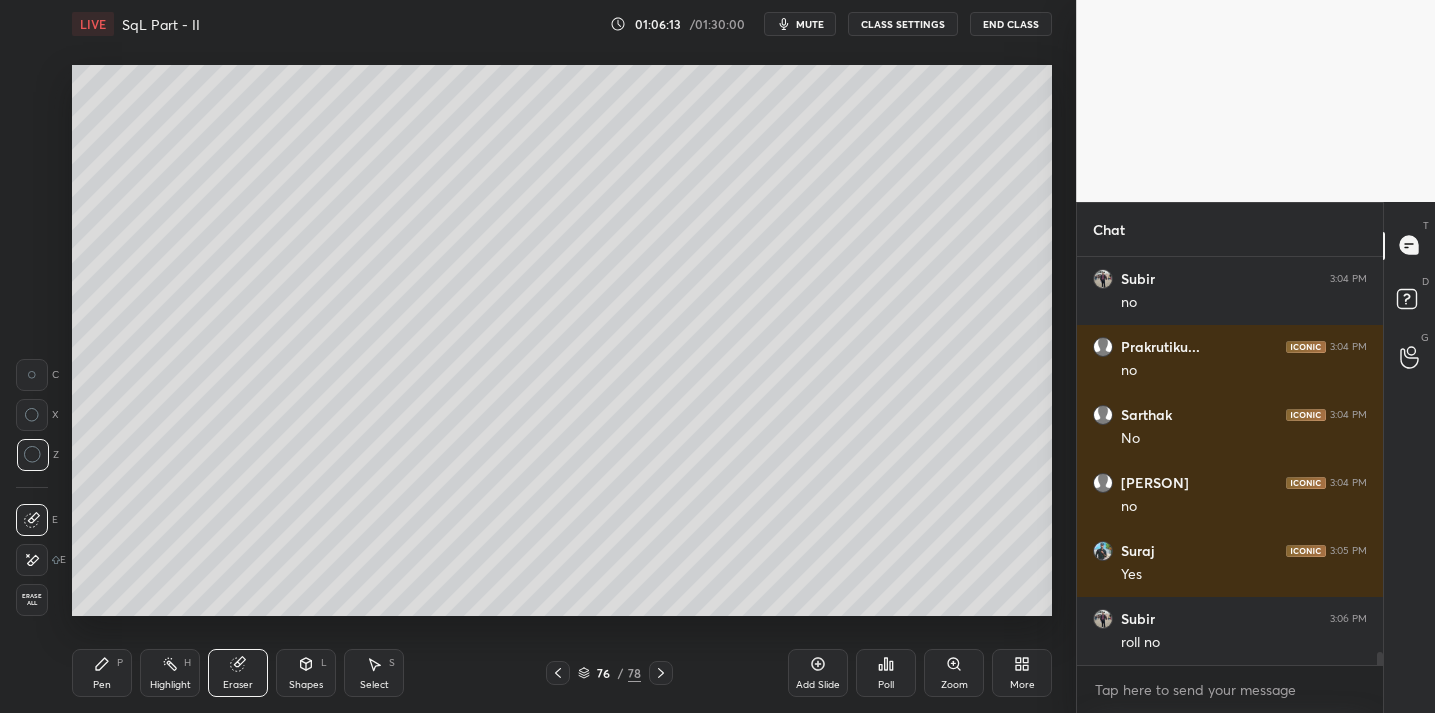 click on "Pen P" at bounding box center (102, 673) 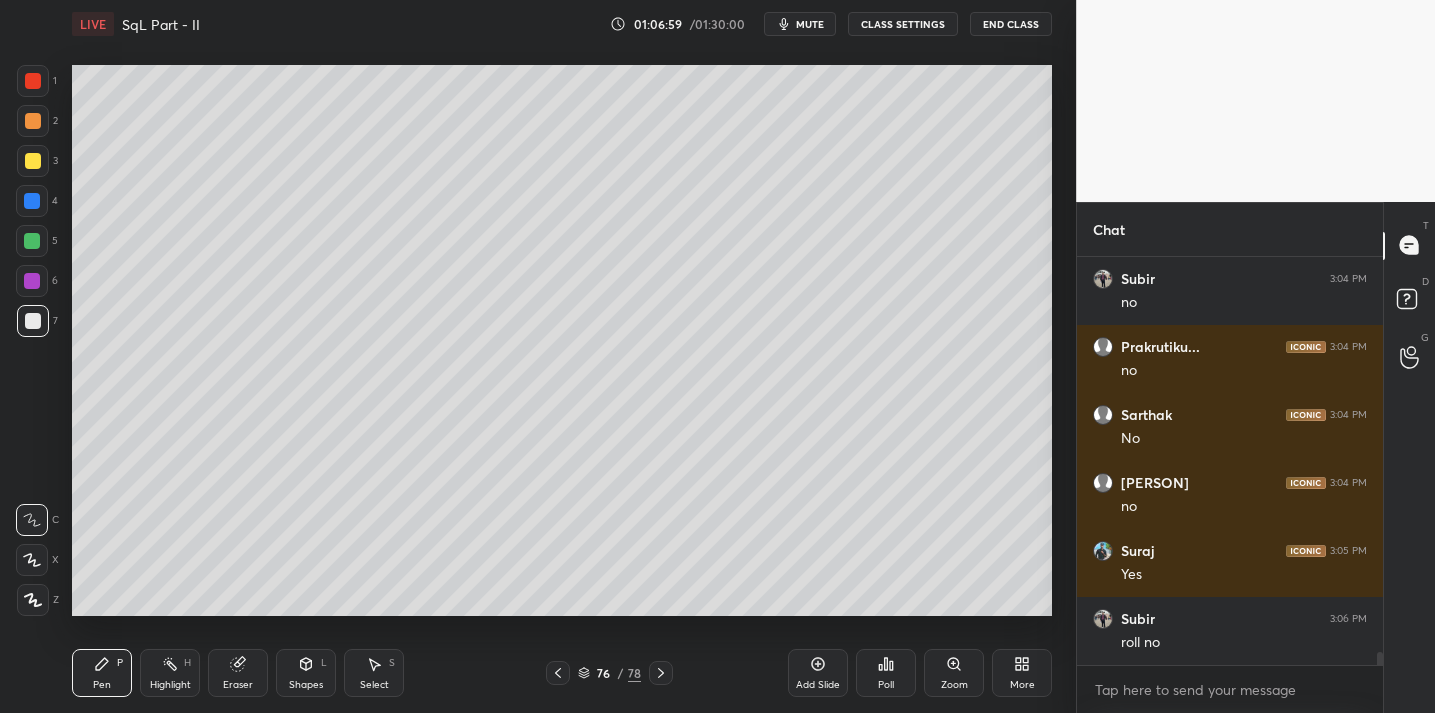 drag, startPoint x: 246, startPoint y: 677, endPoint x: 242, endPoint y: 622, distance: 55.145264 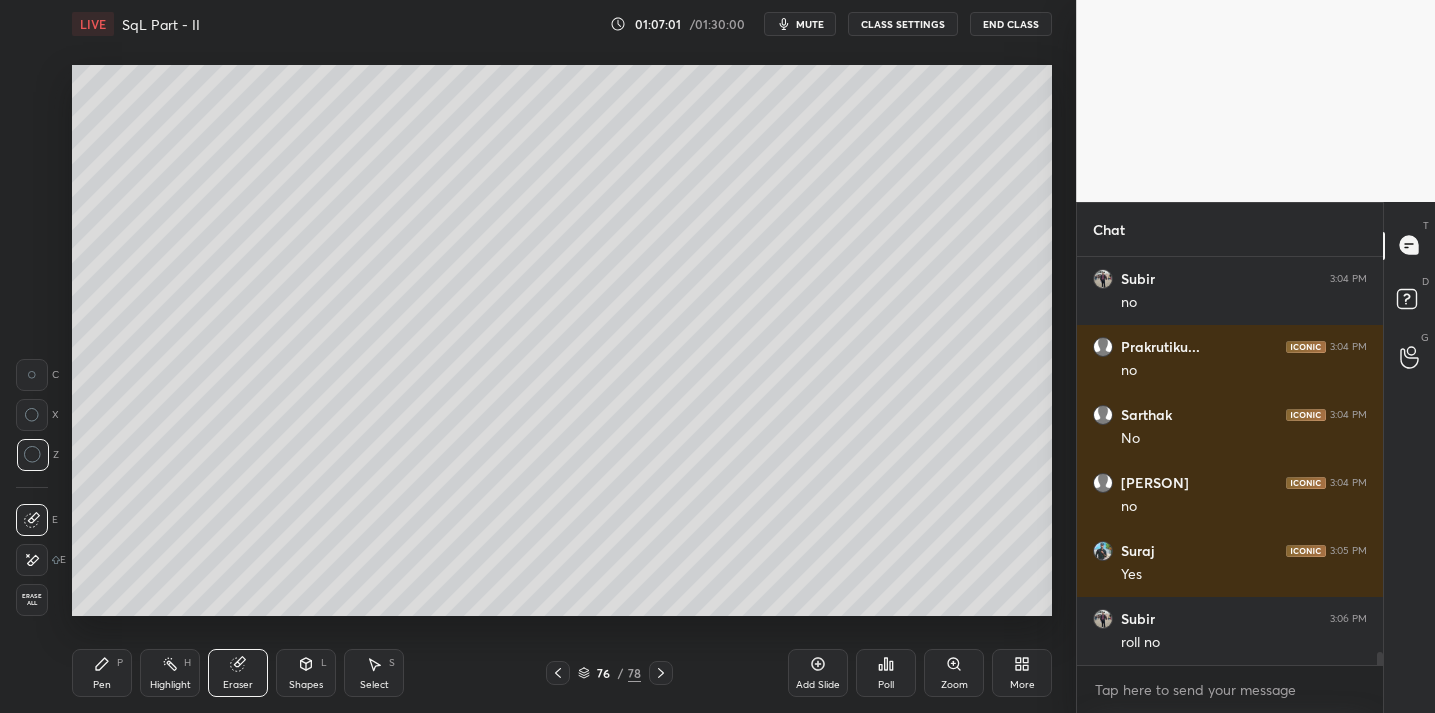 click on "Pen P" at bounding box center (102, 673) 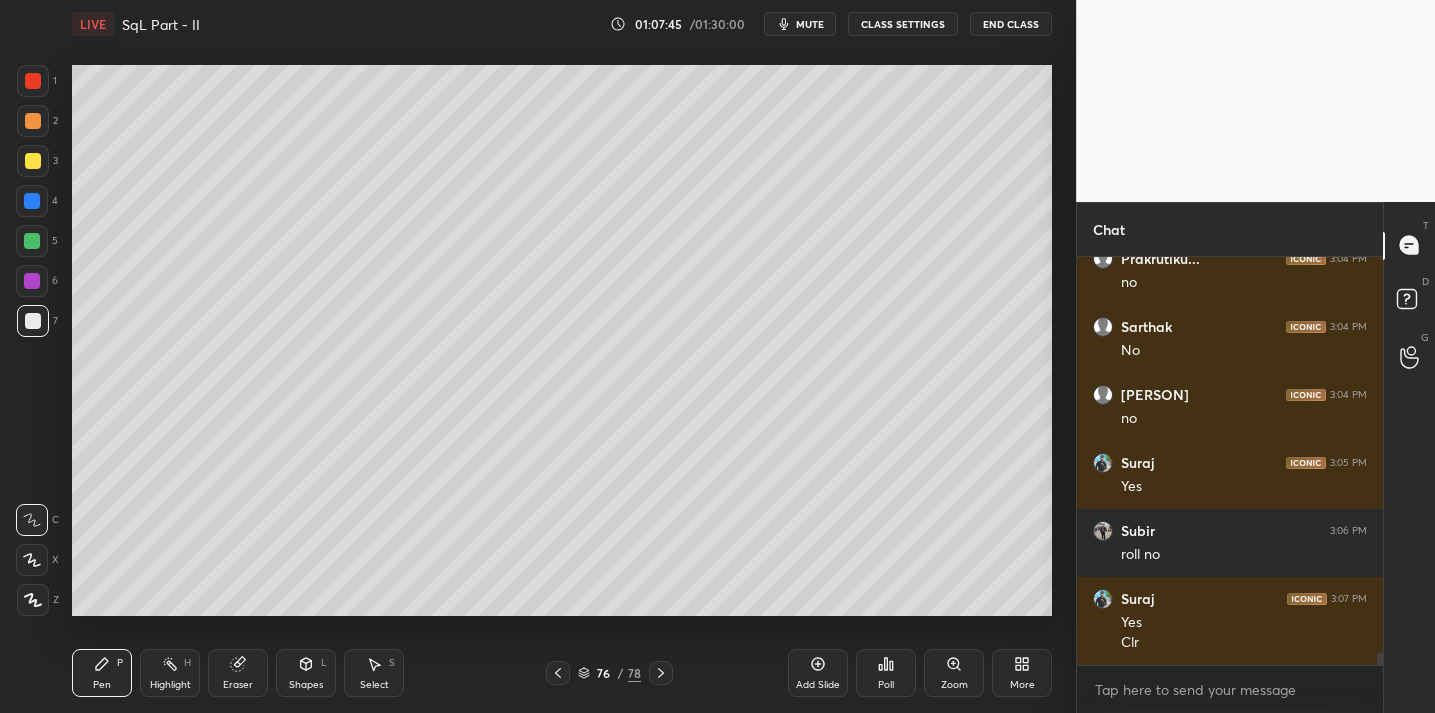 scroll, scrollTop: 12683, scrollLeft: 0, axis: vertical 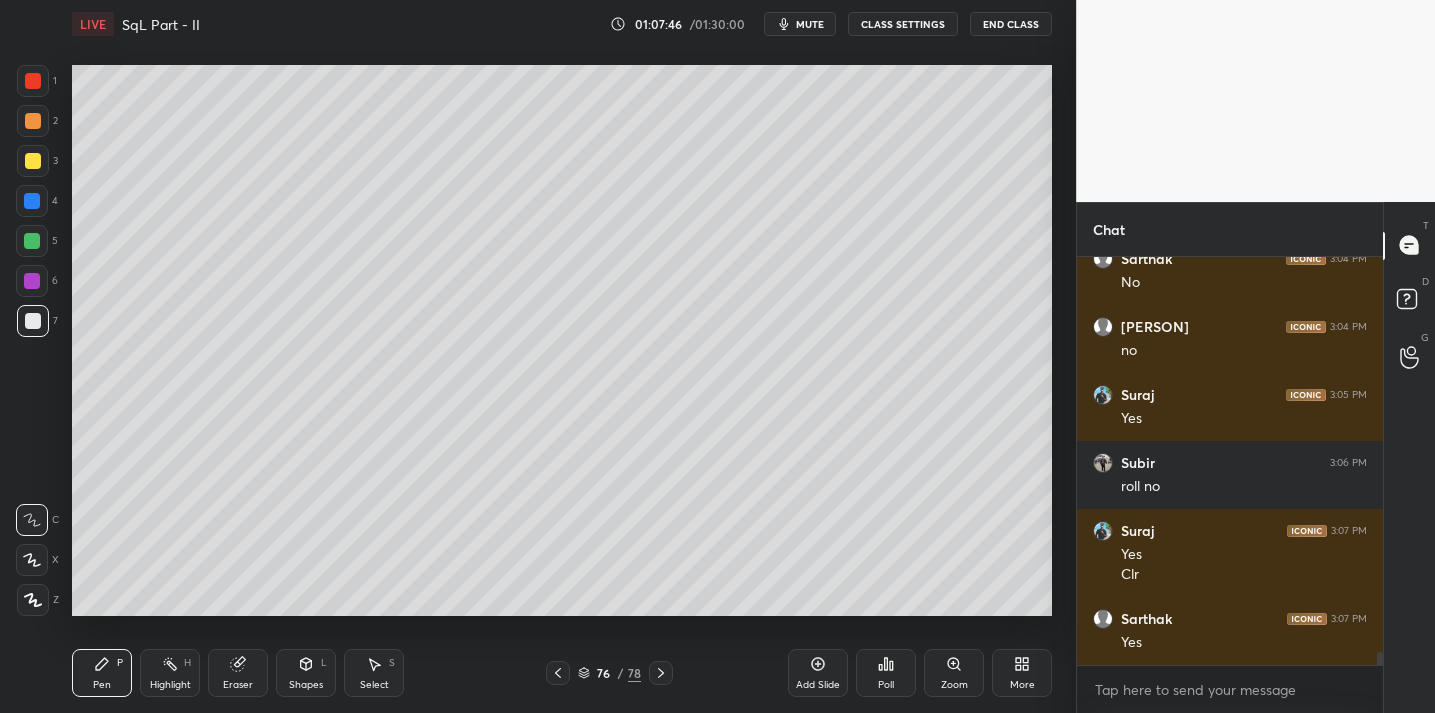 drag, startPoint x: 23, startPoint y: 168, endPoint x: 32, endPoint y: 176, distance: 12.0415945 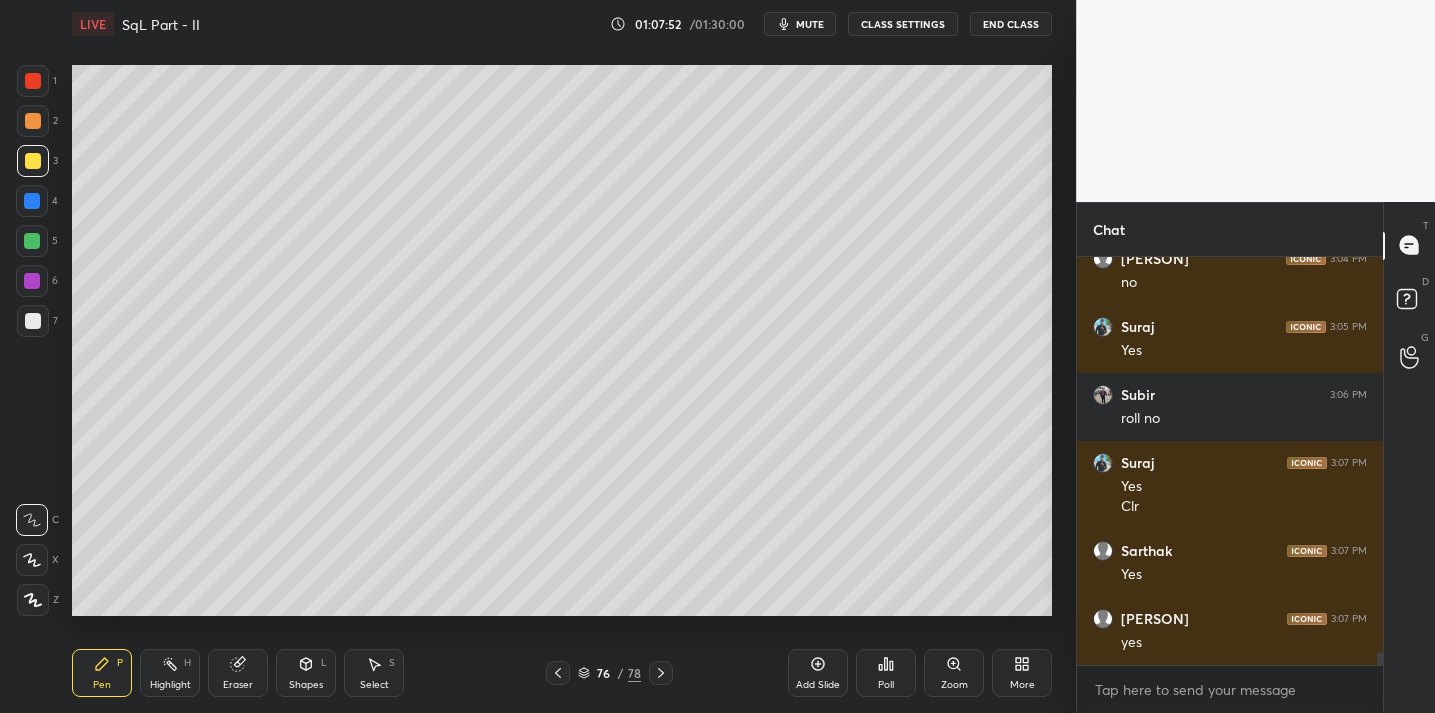 scroll, scrollTop: 12837, scrollLeft: 0, axis: vertical 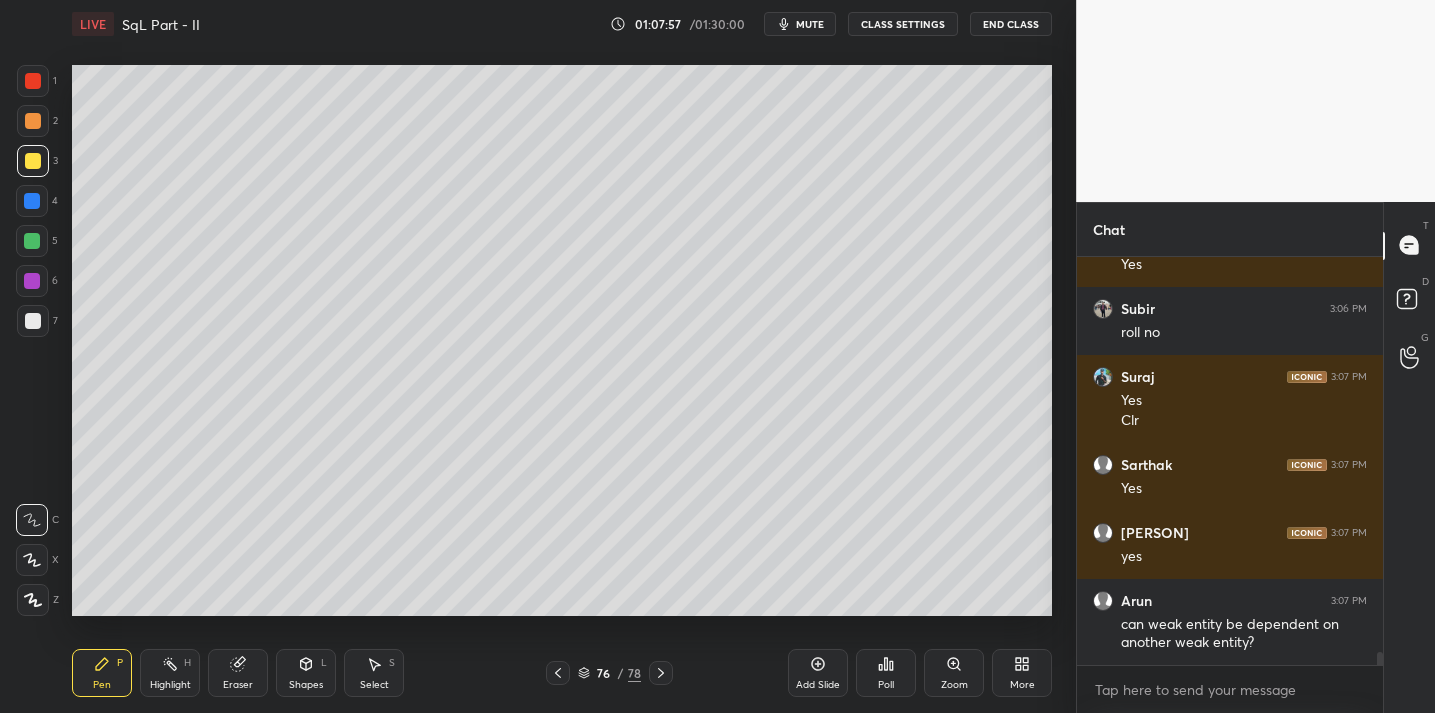 drag, startPoint x: 247, startPoint y: 670, endPoint x: 287, endPoint y: 619, distance: 64.815125 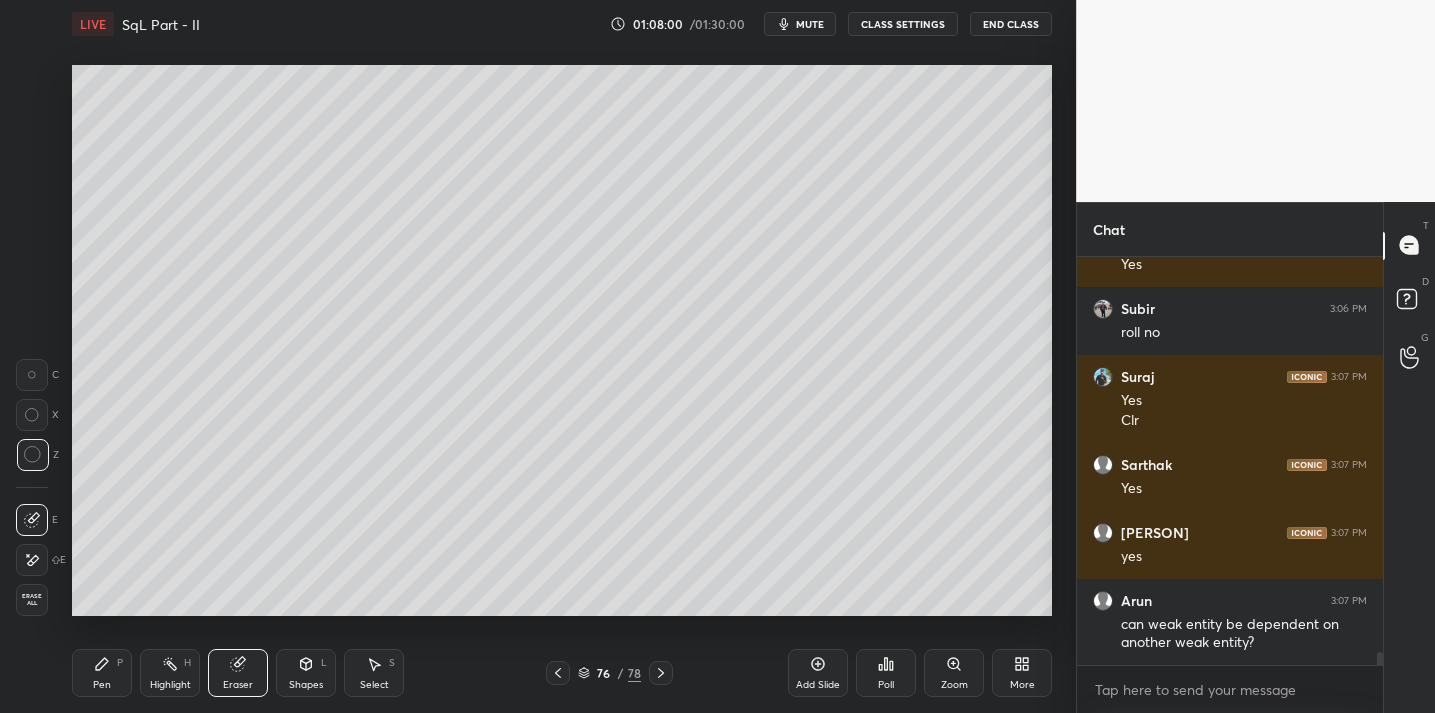 click on "Pen P" at bounding box center [102, 673] 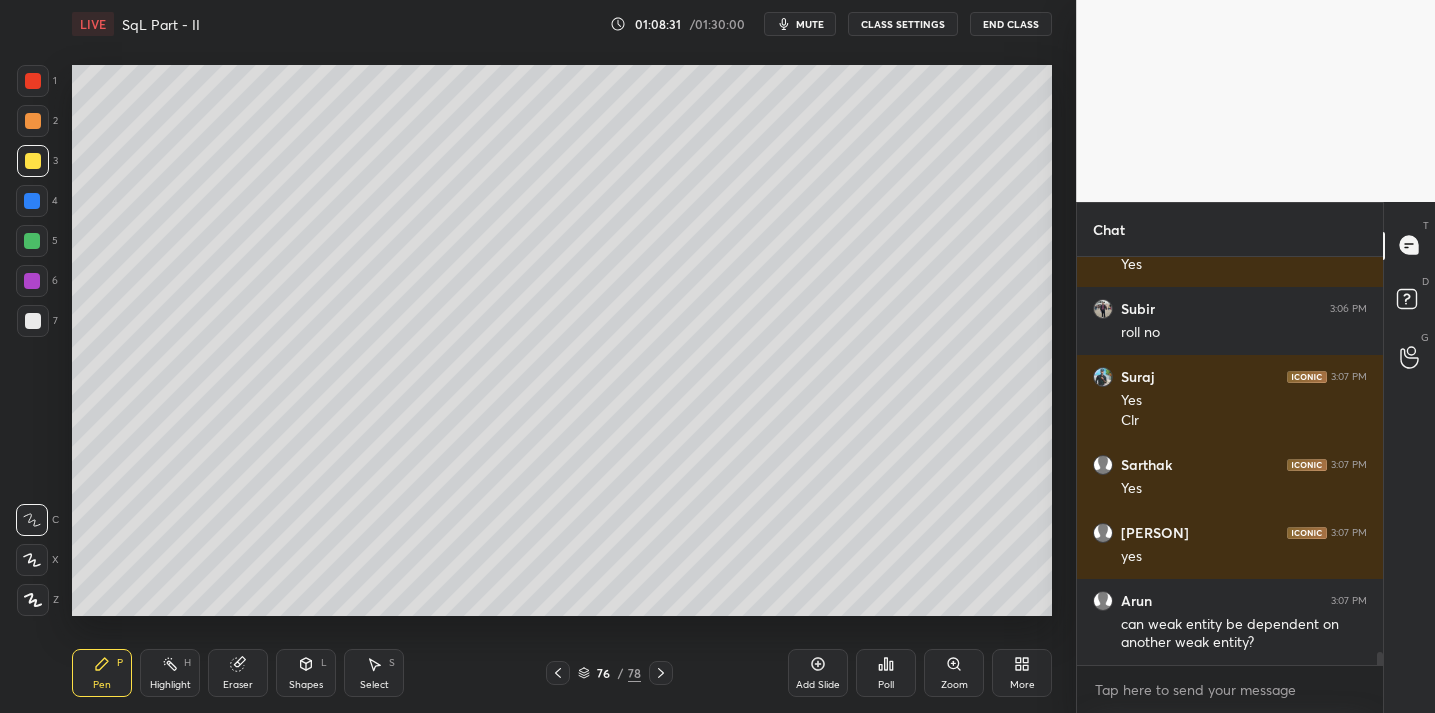 click on "Add Slide" at bounding box center (818, 673) 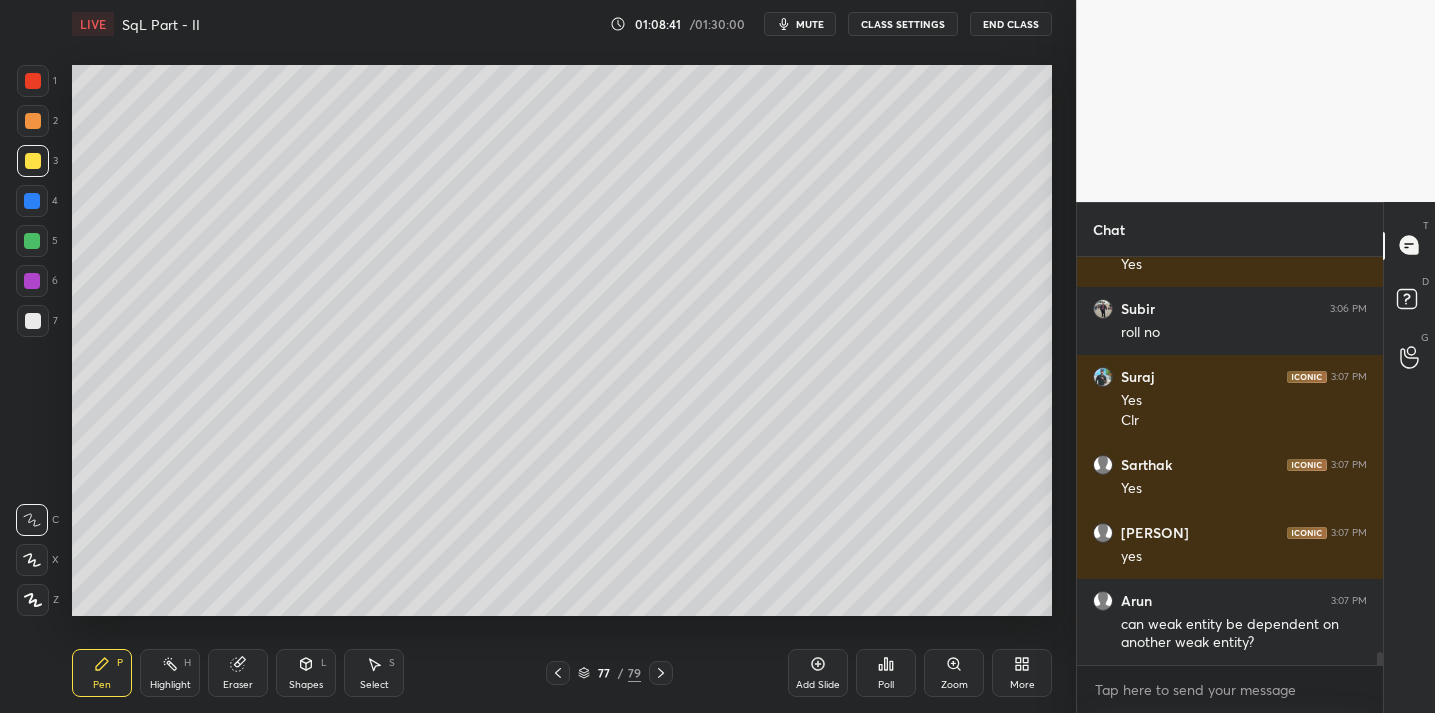 click on "Eraser" at bounding box center [238, 673] 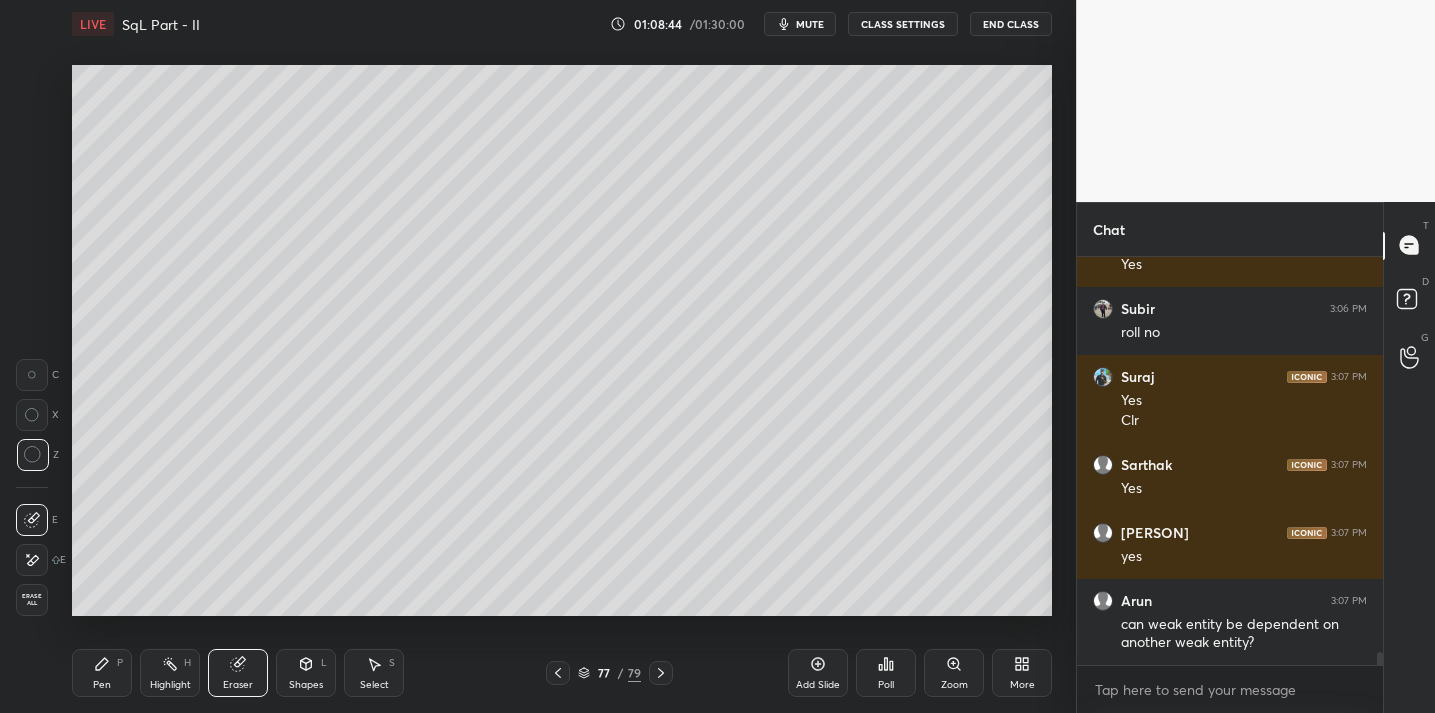 drag, startPoint x: 99, startPoint y: 678, endPoint x: 107, endPoint y: 667, distance: 13.601471 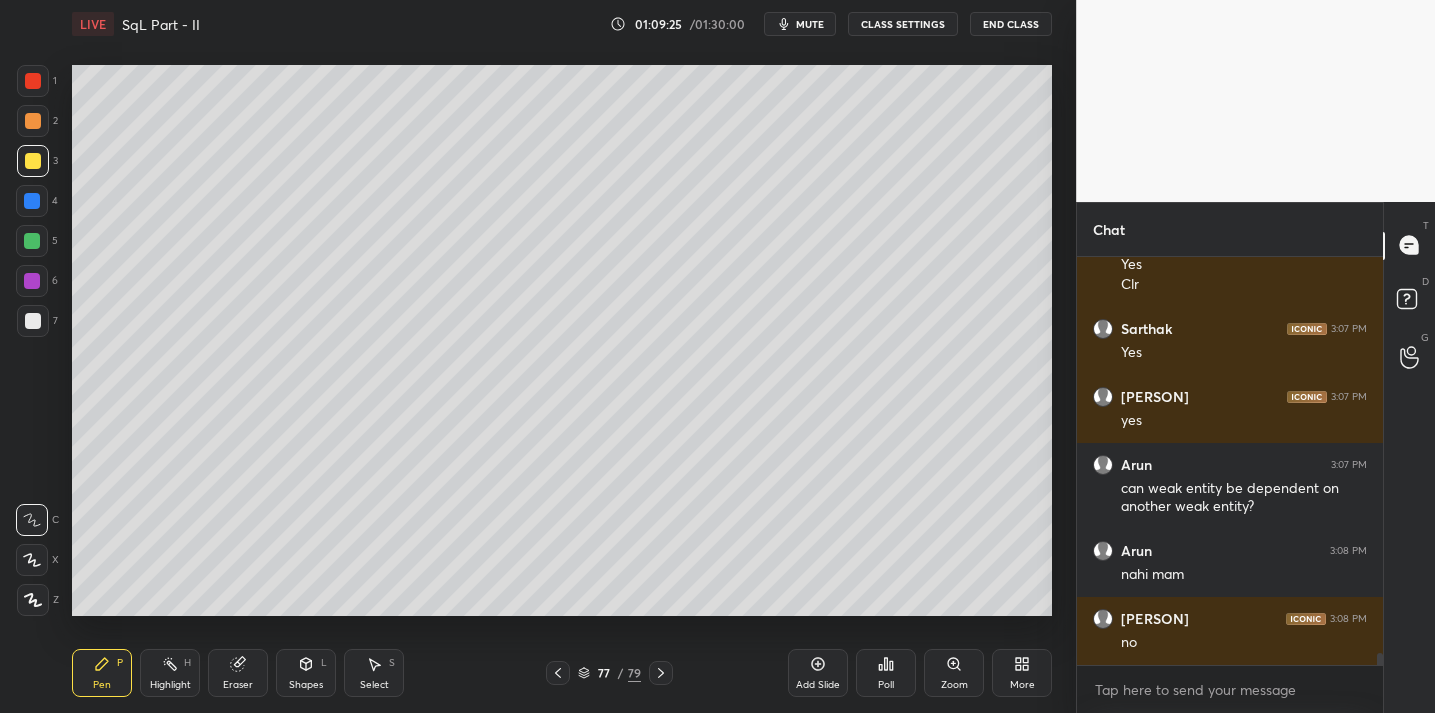 scroll, scrollTop: 13041, scrollLeft: 0, axis: vertical 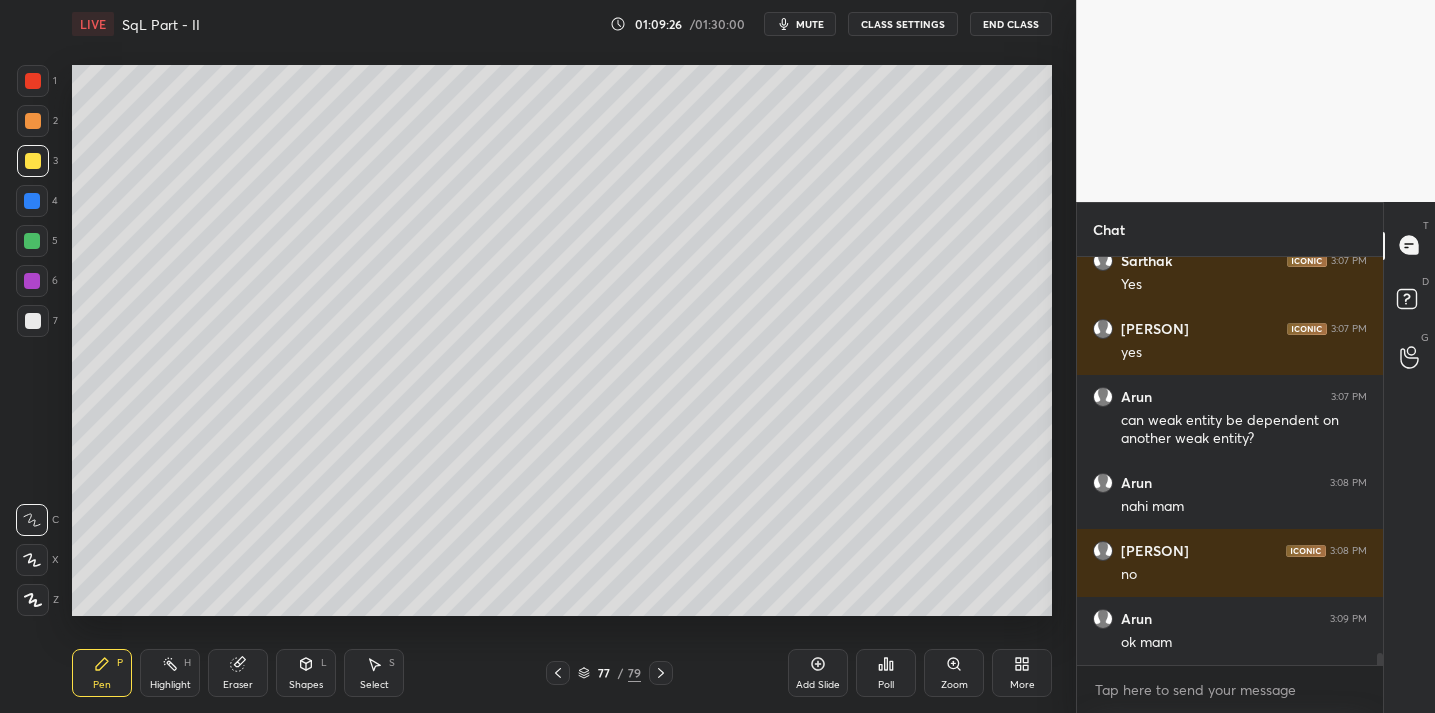 click on "End Class" at bounding box center [1011, 24] 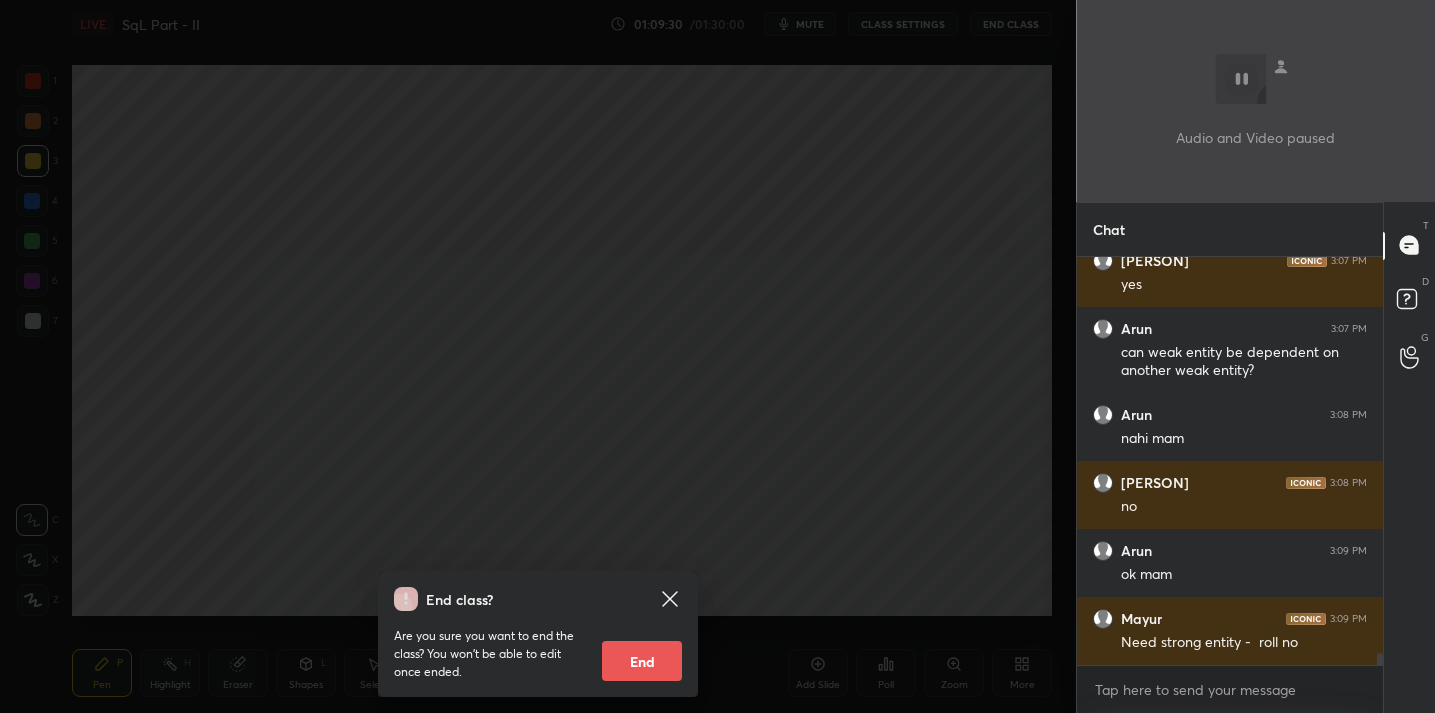 scroll, scrollTop: 13177, scrollLeft: 0, axis: vertical 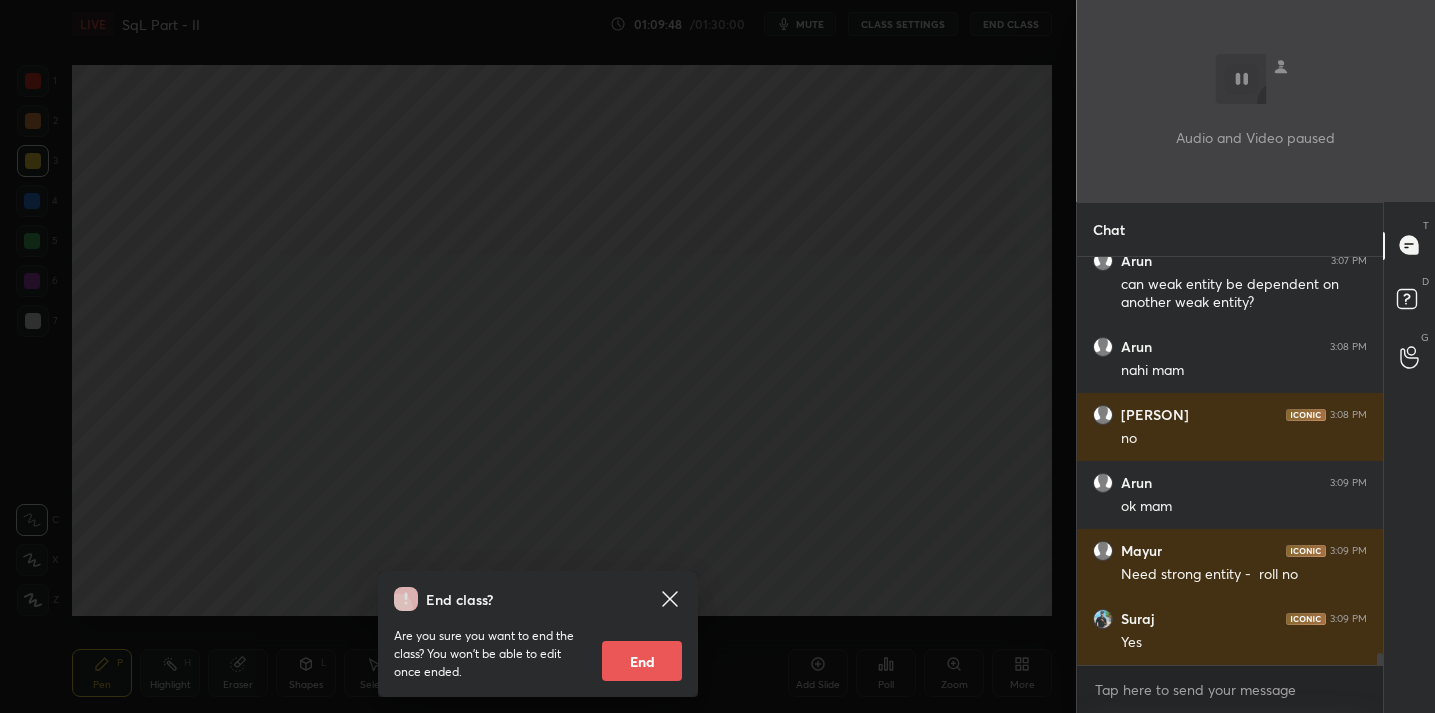 click on "End class? Are you sure you want to end the class? You won’t be able to edit once ended. End" at bounding box center [538, 356] 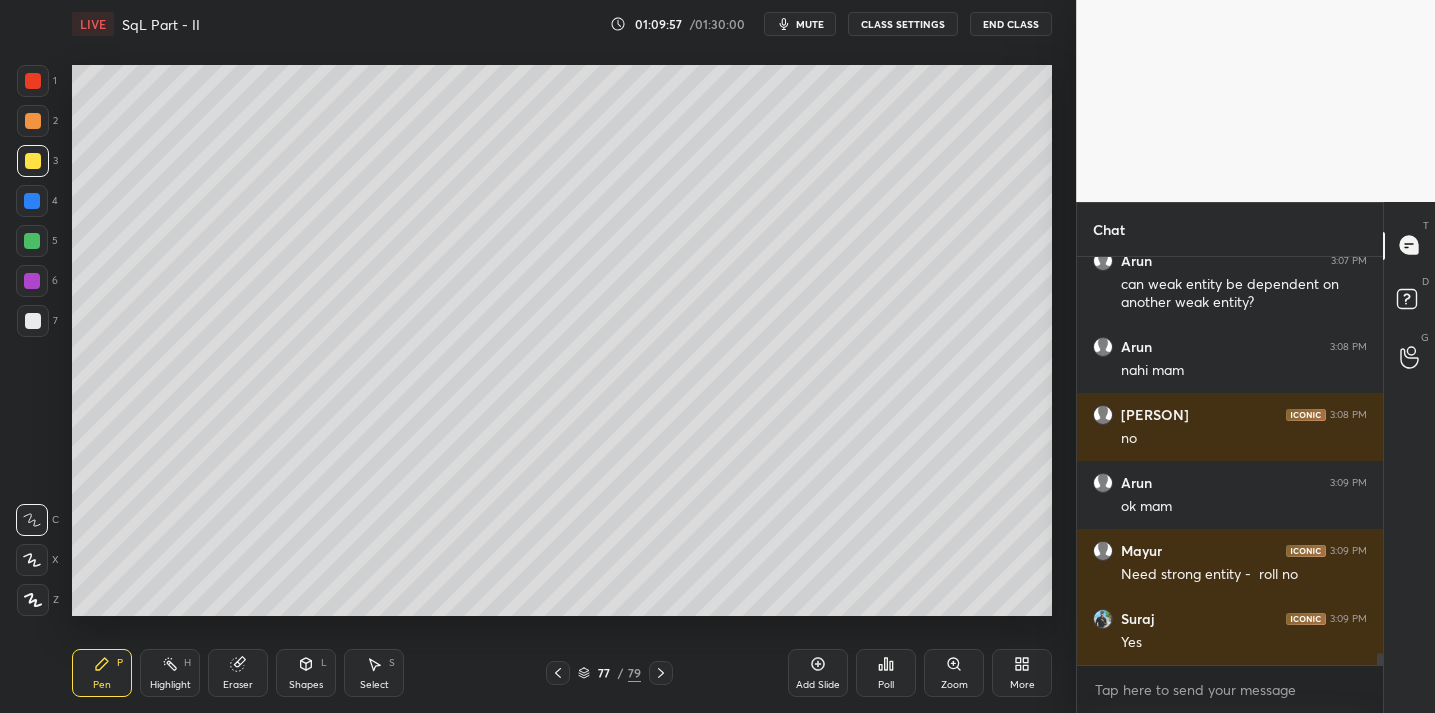 click 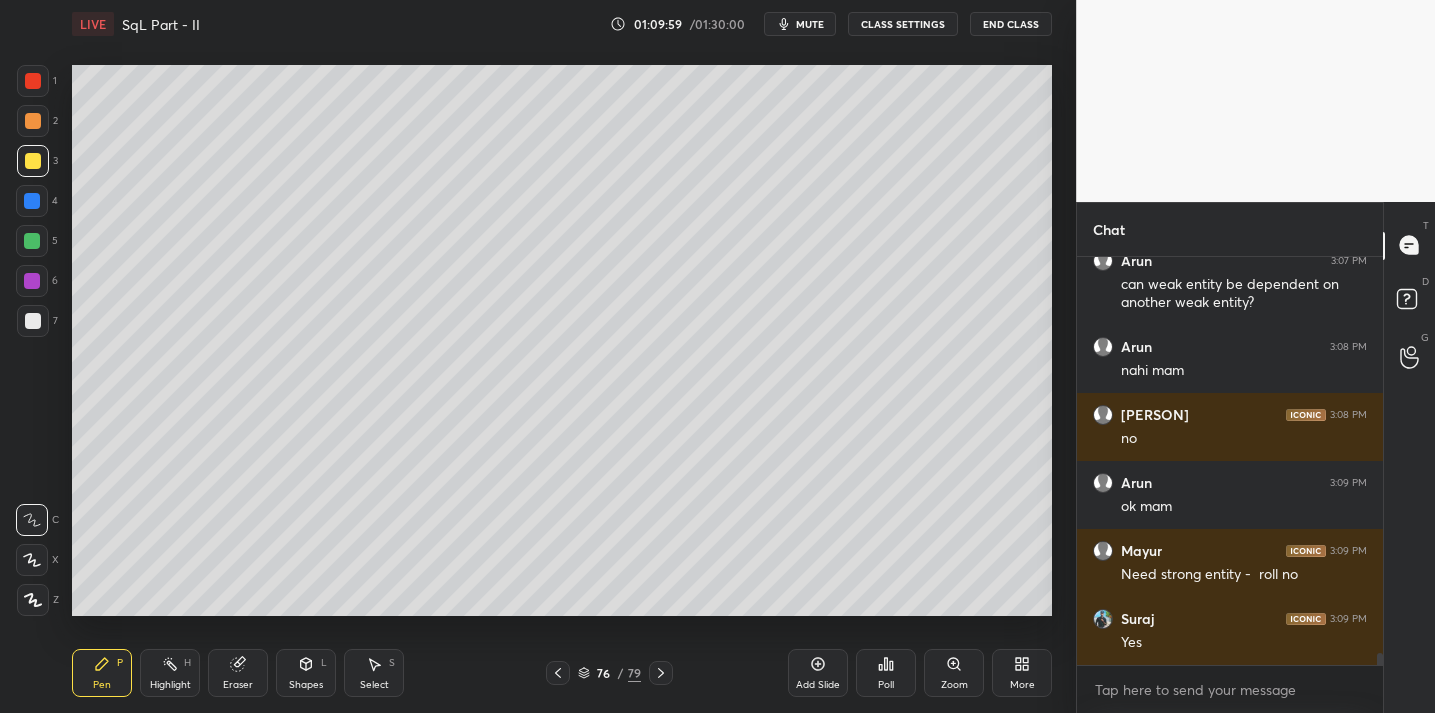 click on "Eraser" at bounding box center (238, 673) 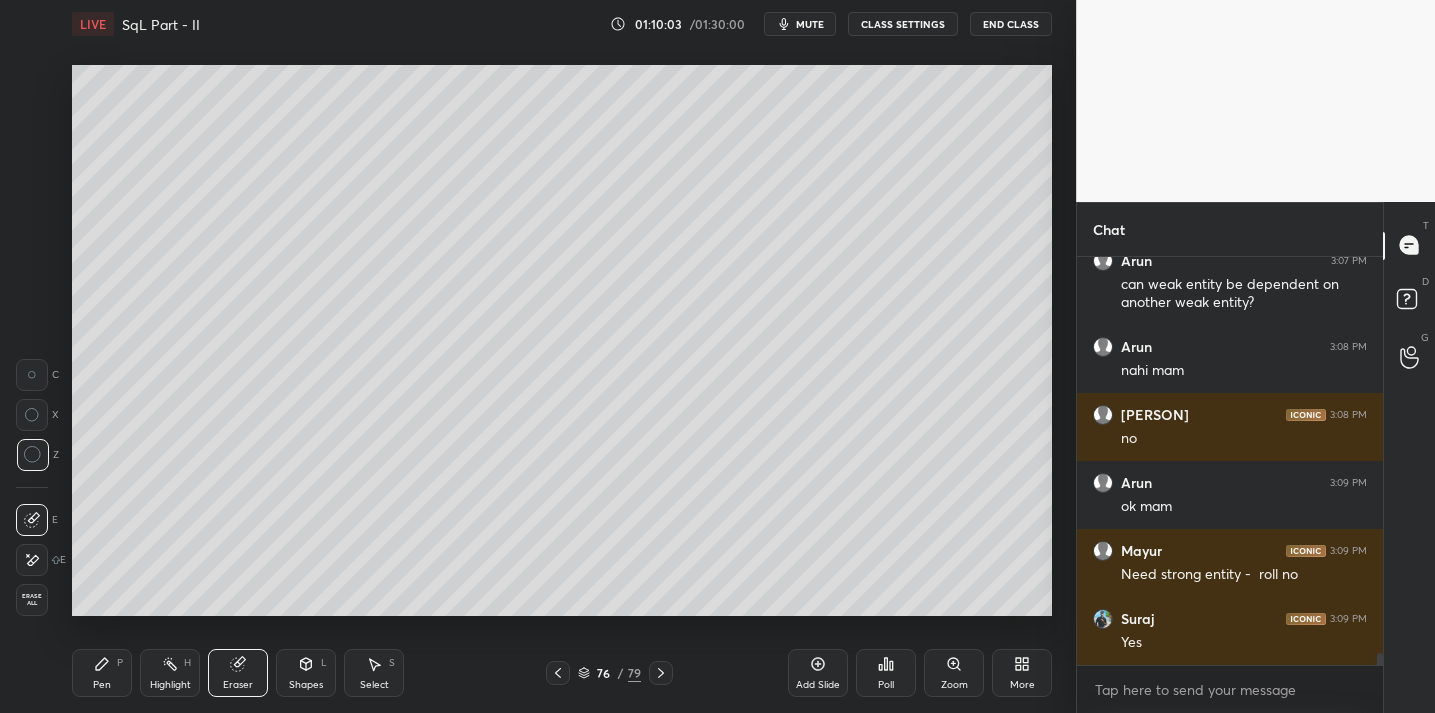drag, startPoint x: 116, startPoint y: 677, endPoint x: 128, endPoint y: 673, distance: 12.649111 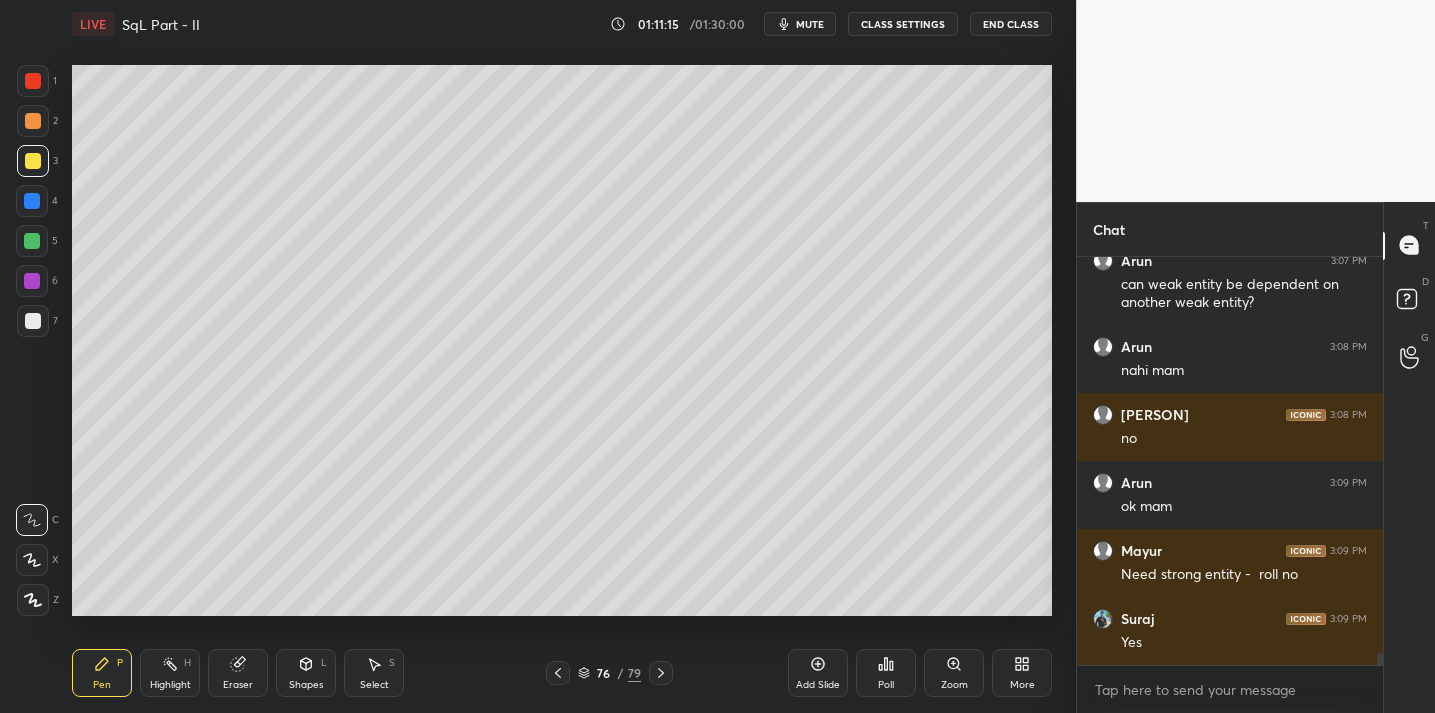 click 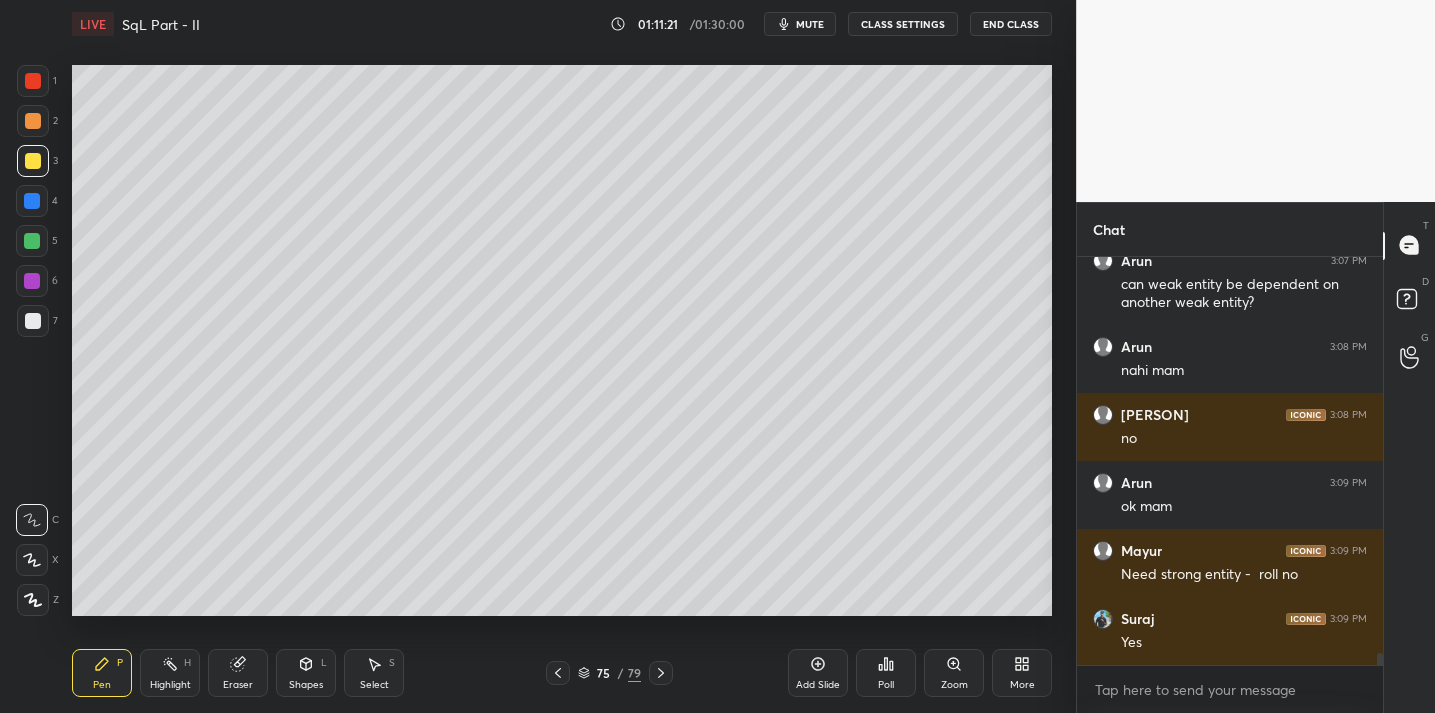 click 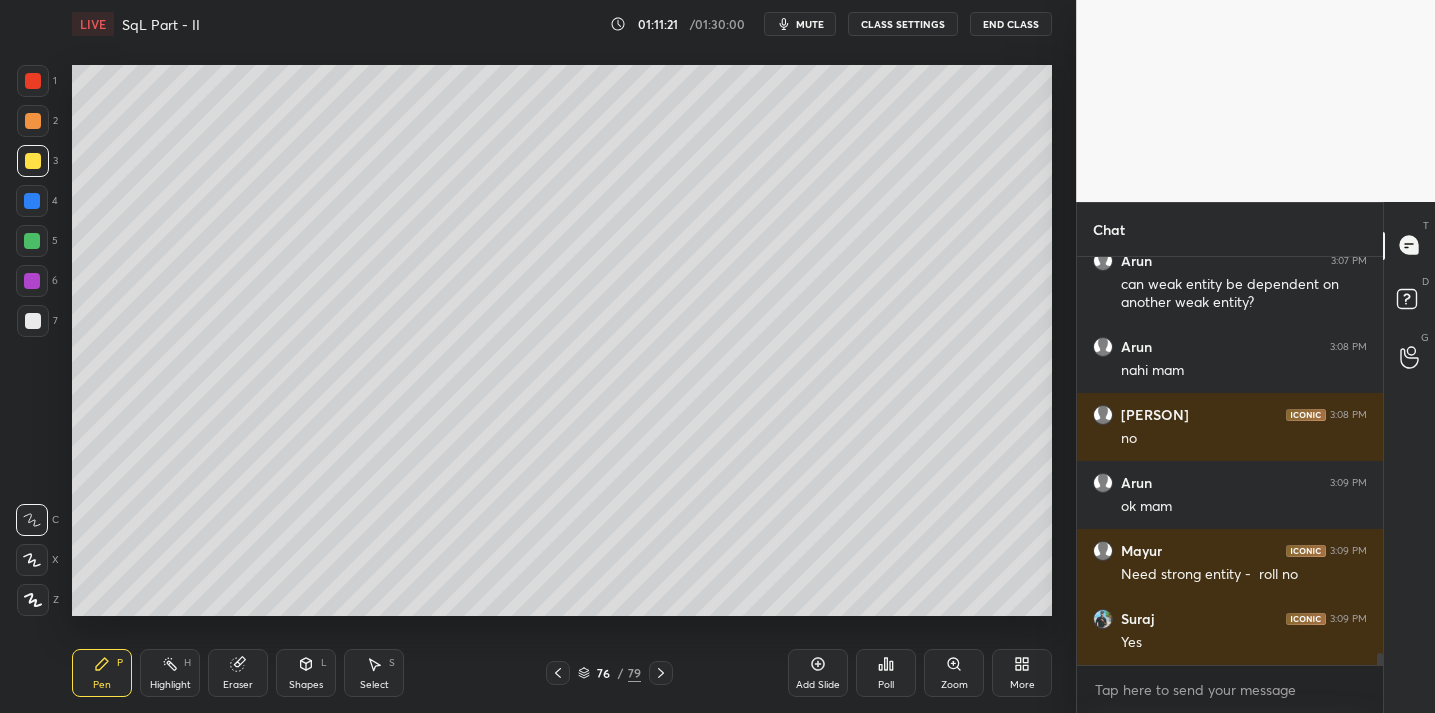 click 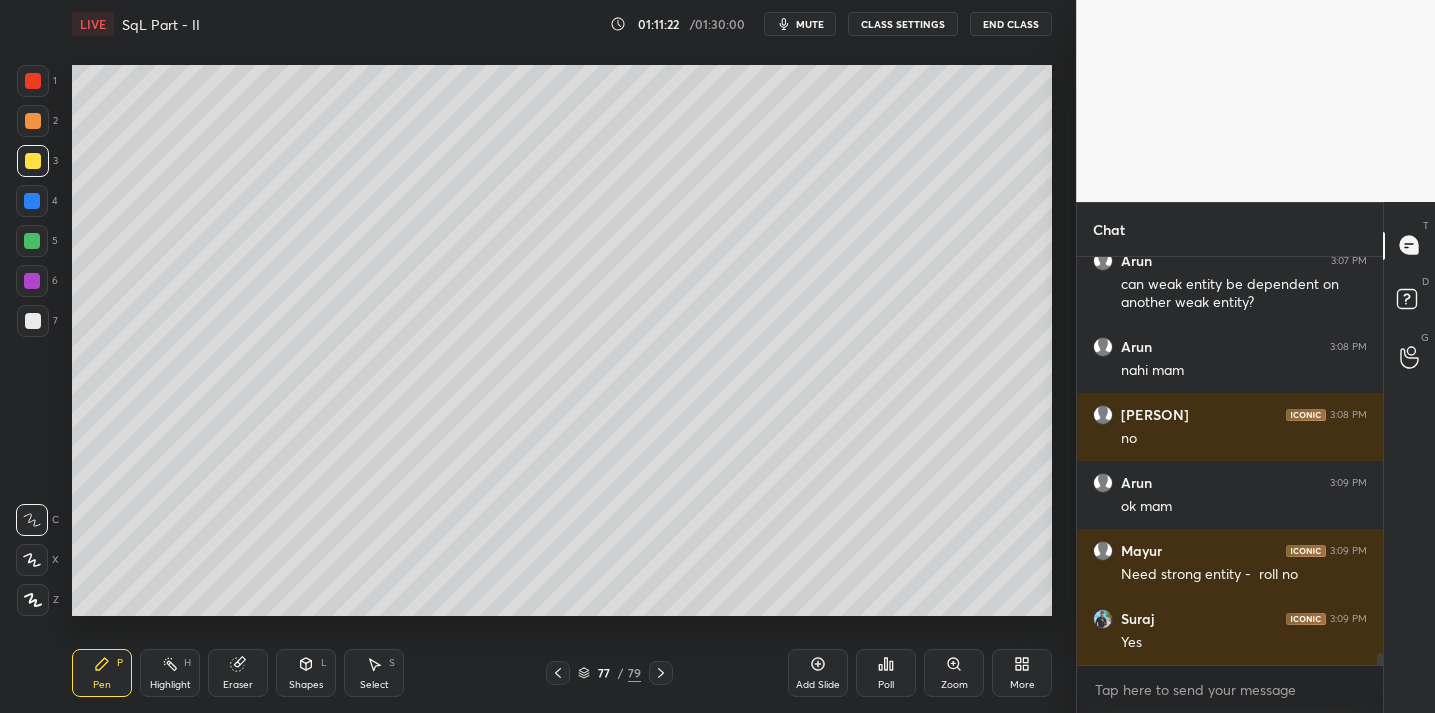 click 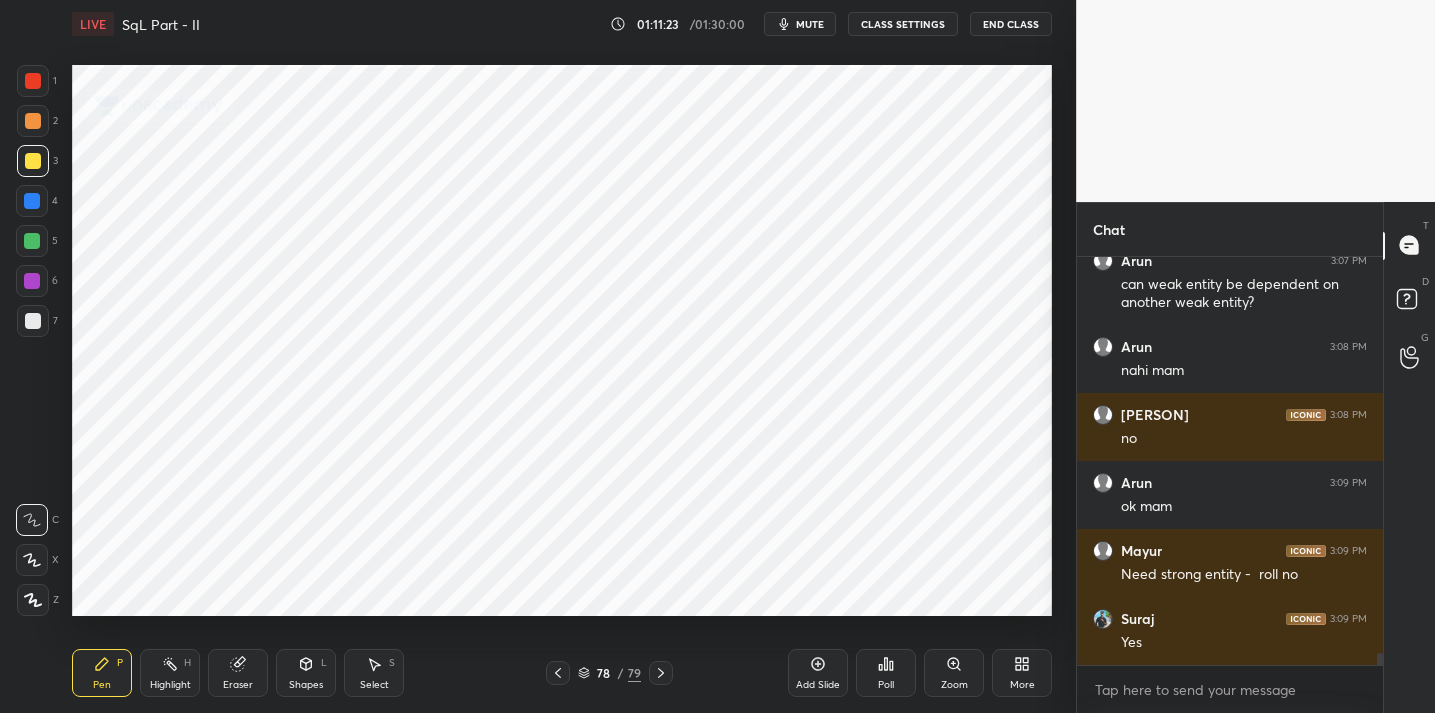 click 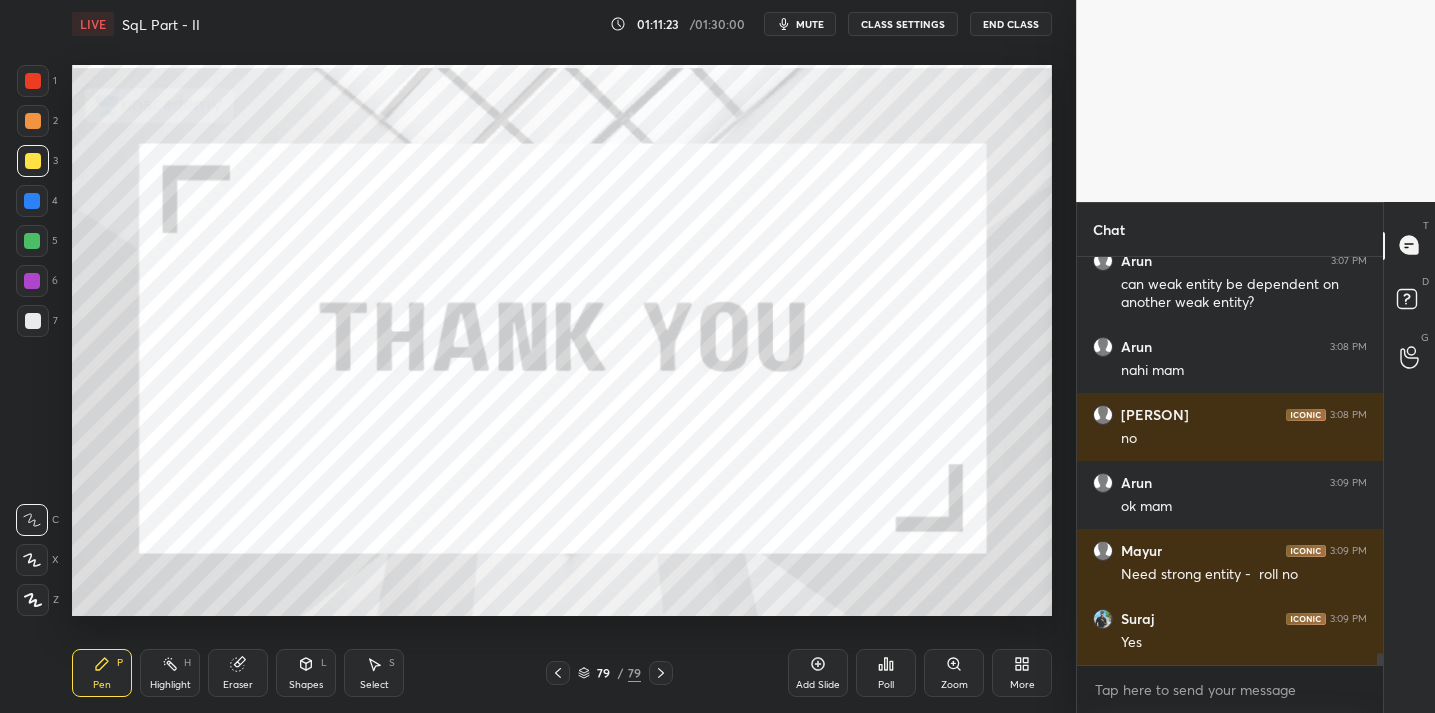 click 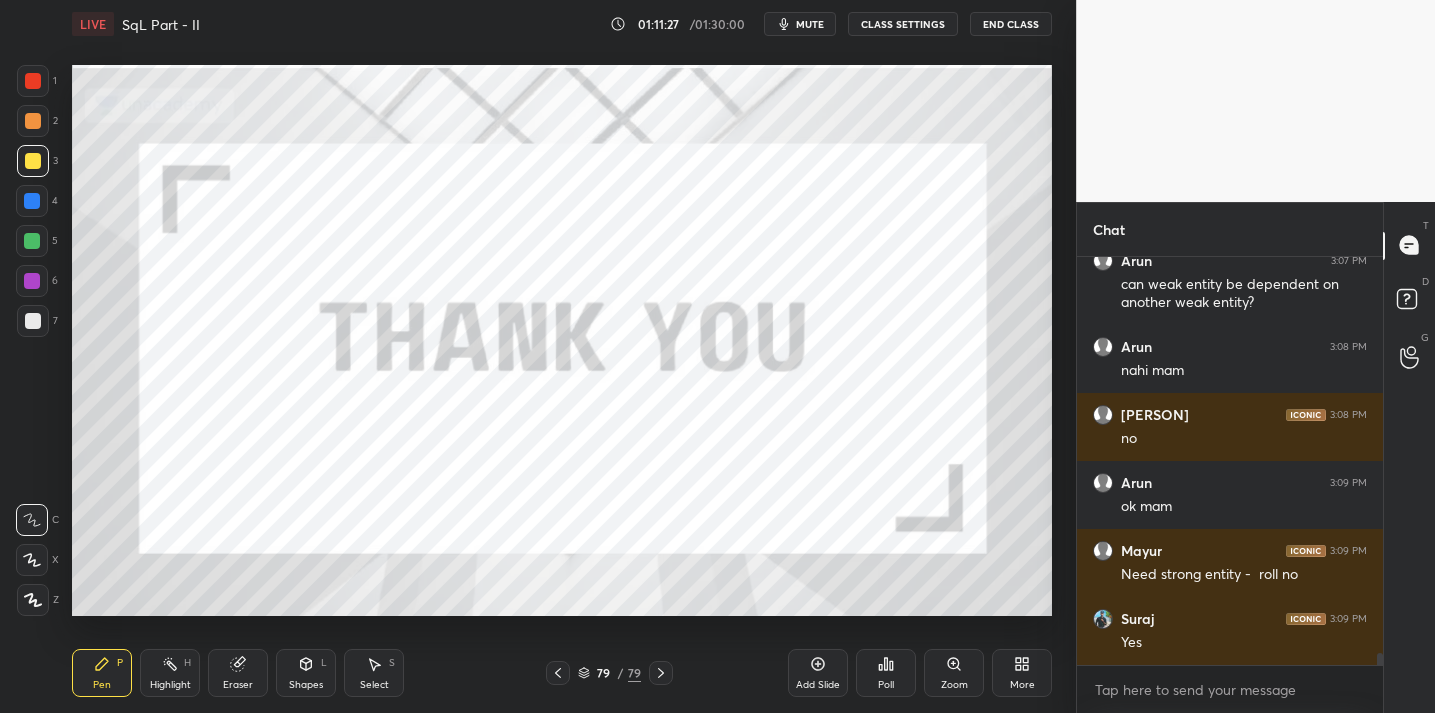 click on "More" at bounding box center [1022, 673] 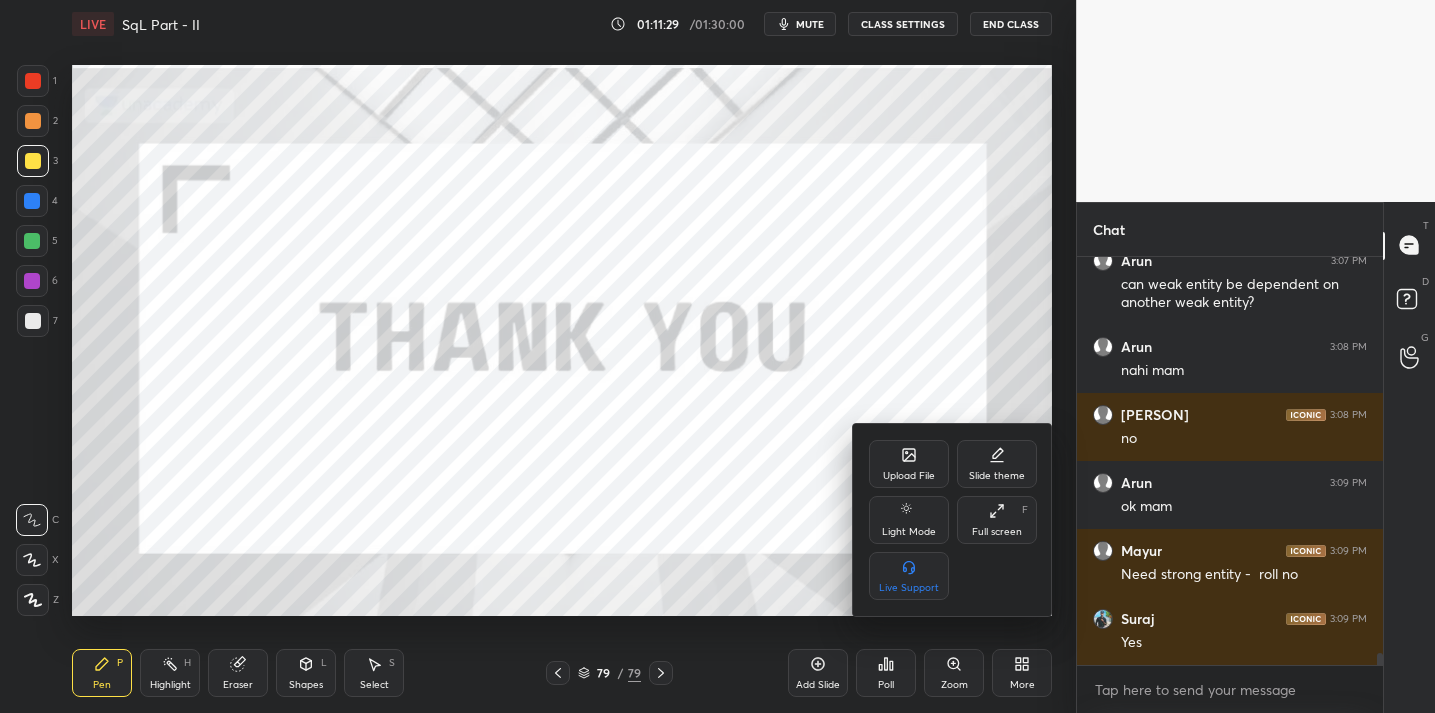 click 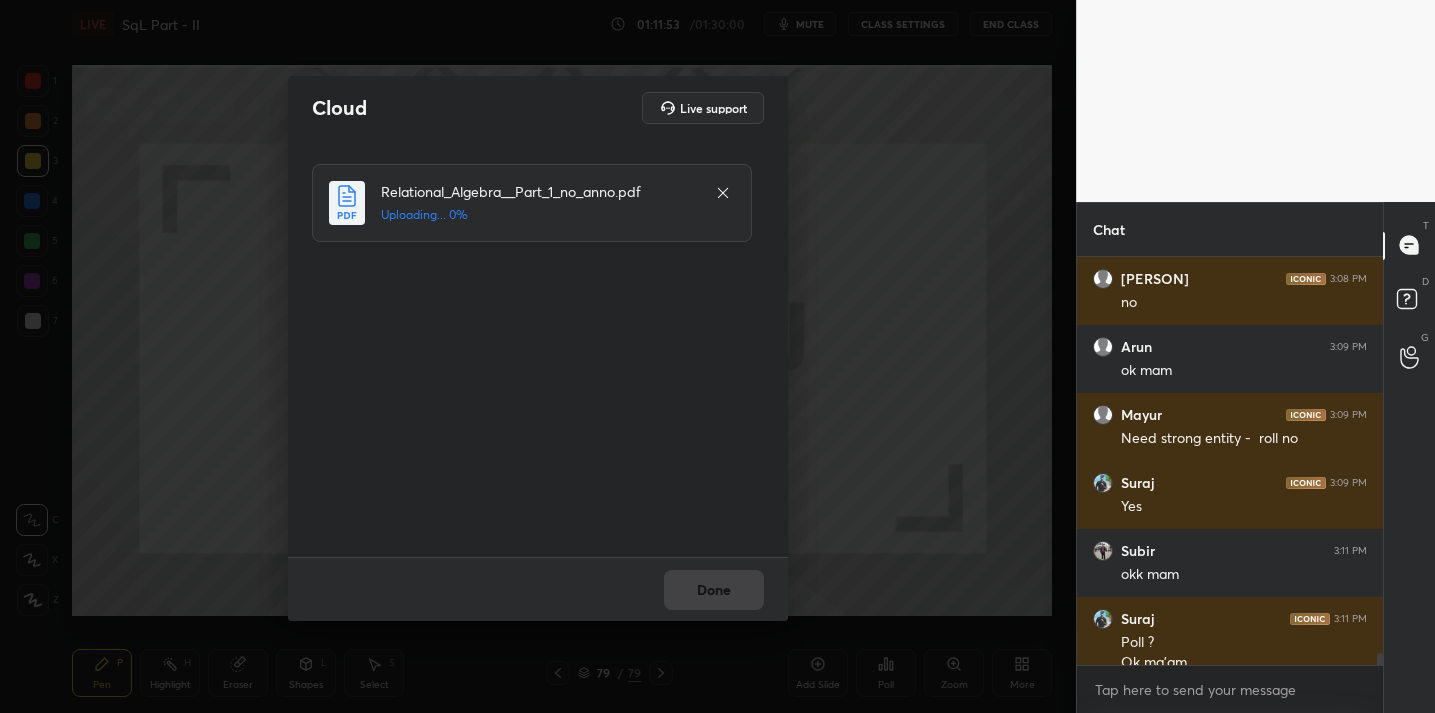 scroll, scrollTop: 13333, scrollLeft: 0, axis: vertical 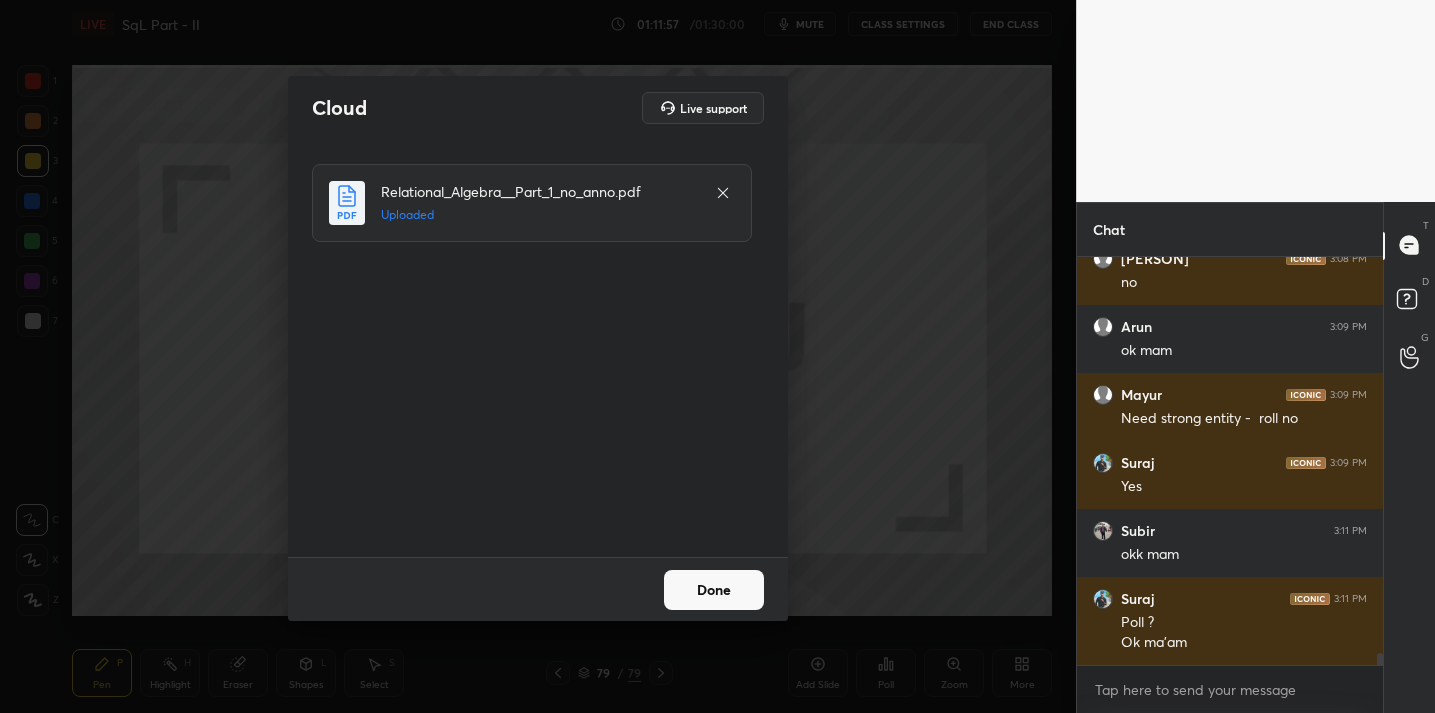 click on "Done" at bounding box center (714, 590) 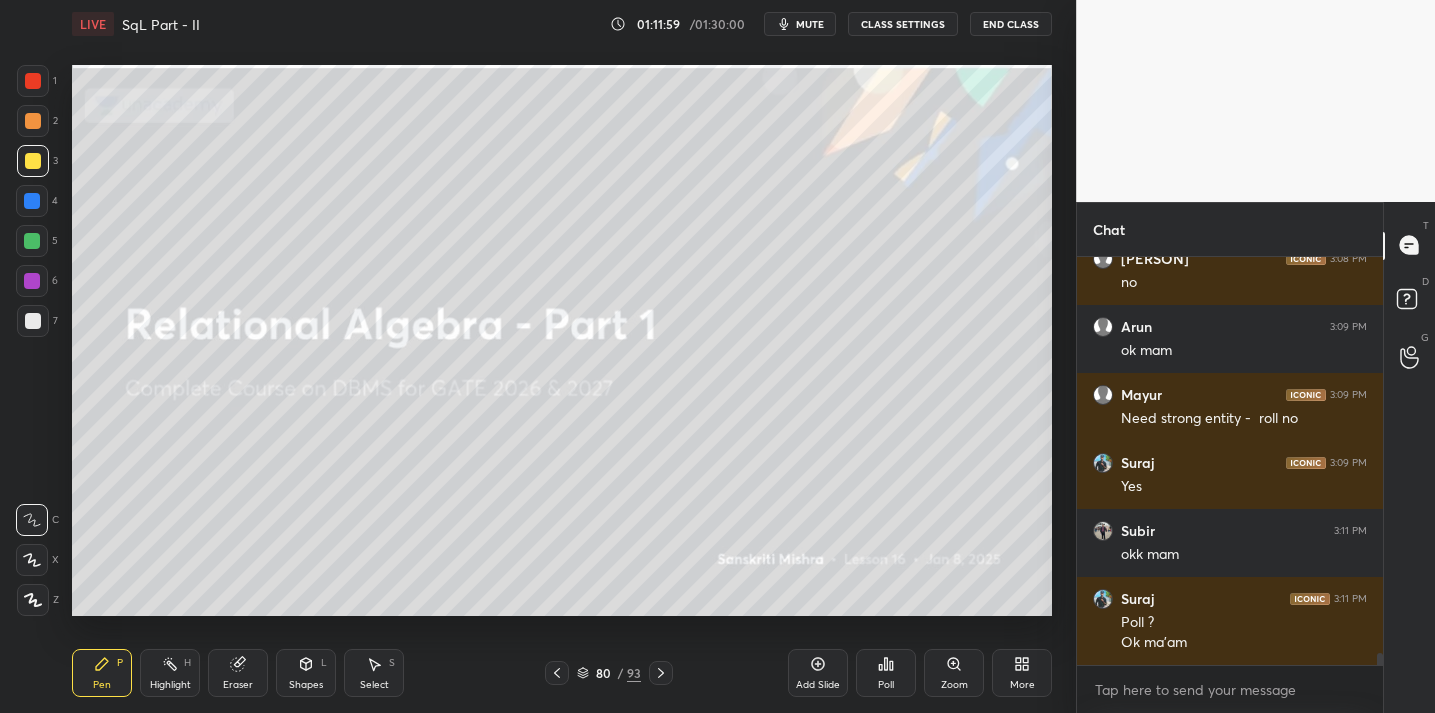 click on "/" at bounding box center [620, 673] 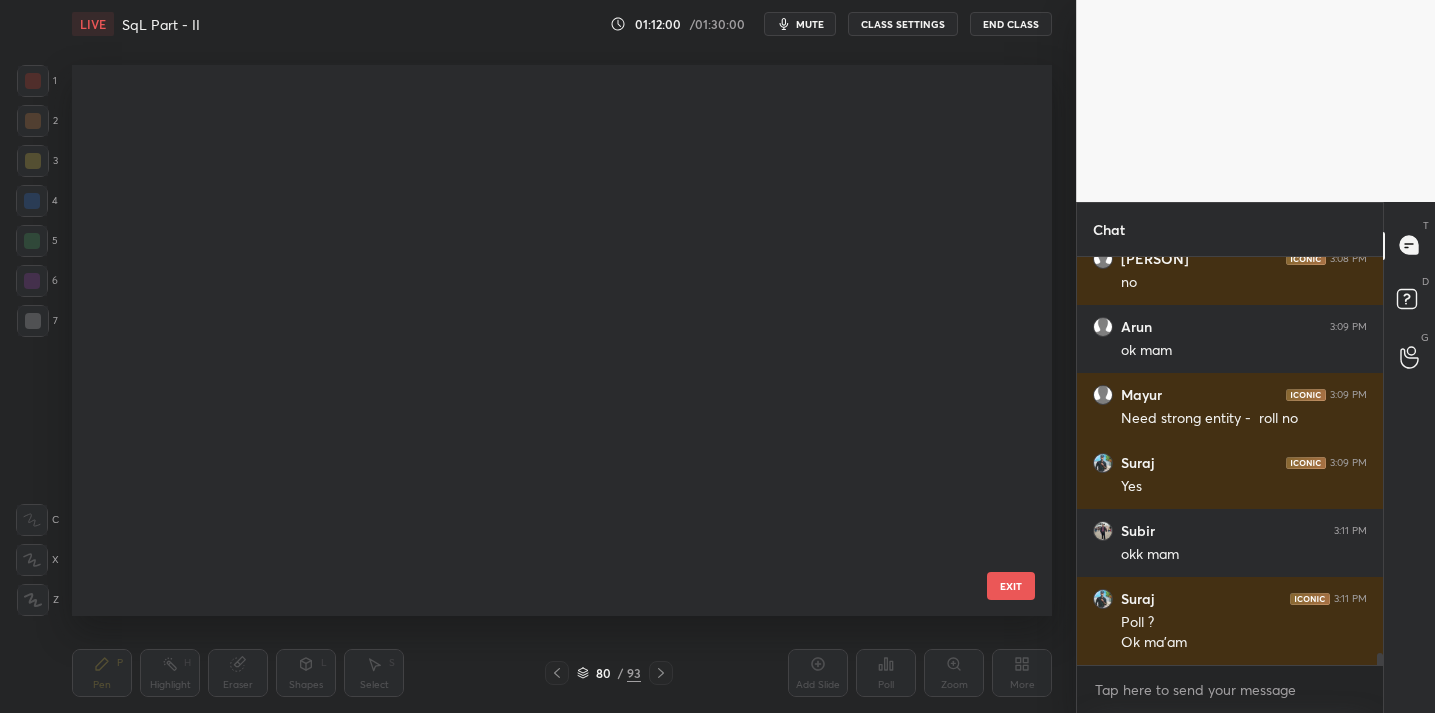 scroll, scrollTop: 4005, scrollLeft: 0, axis: vertical 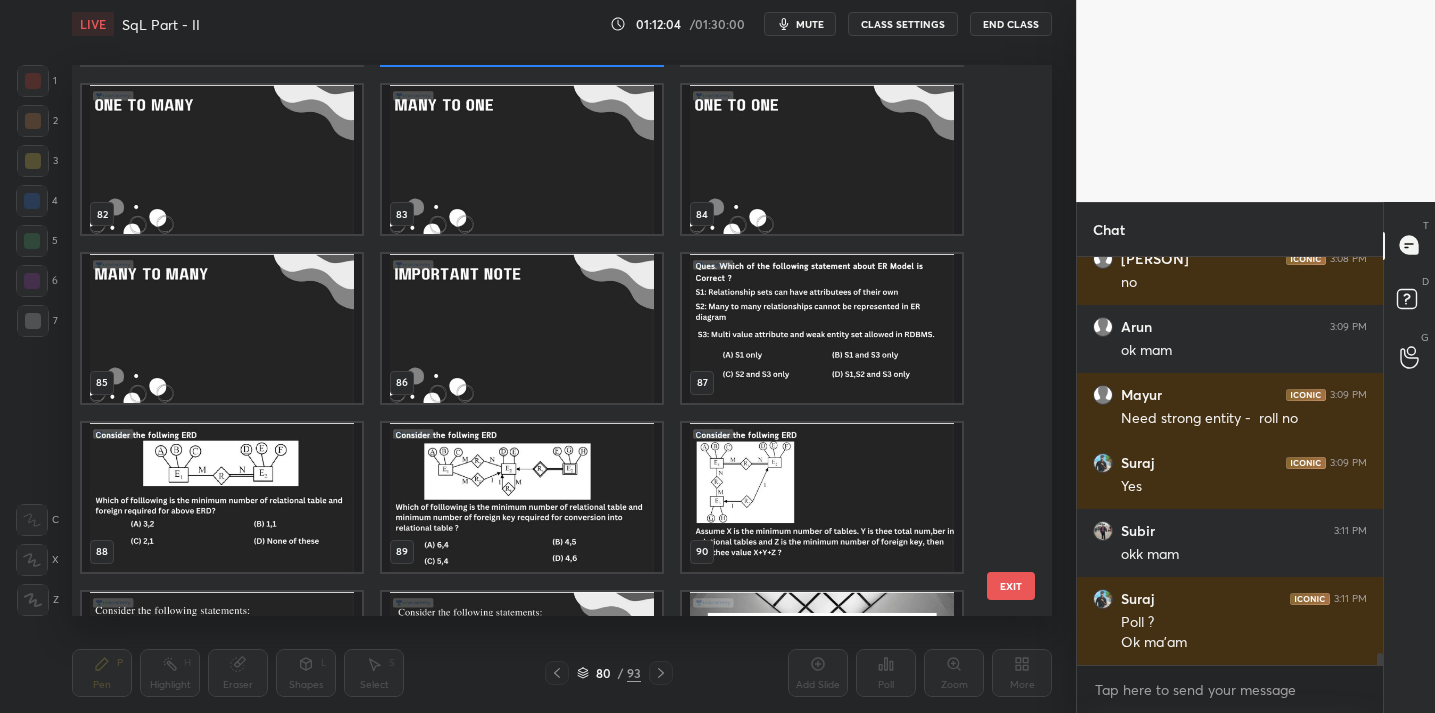 click at bounding box center [822, 328] 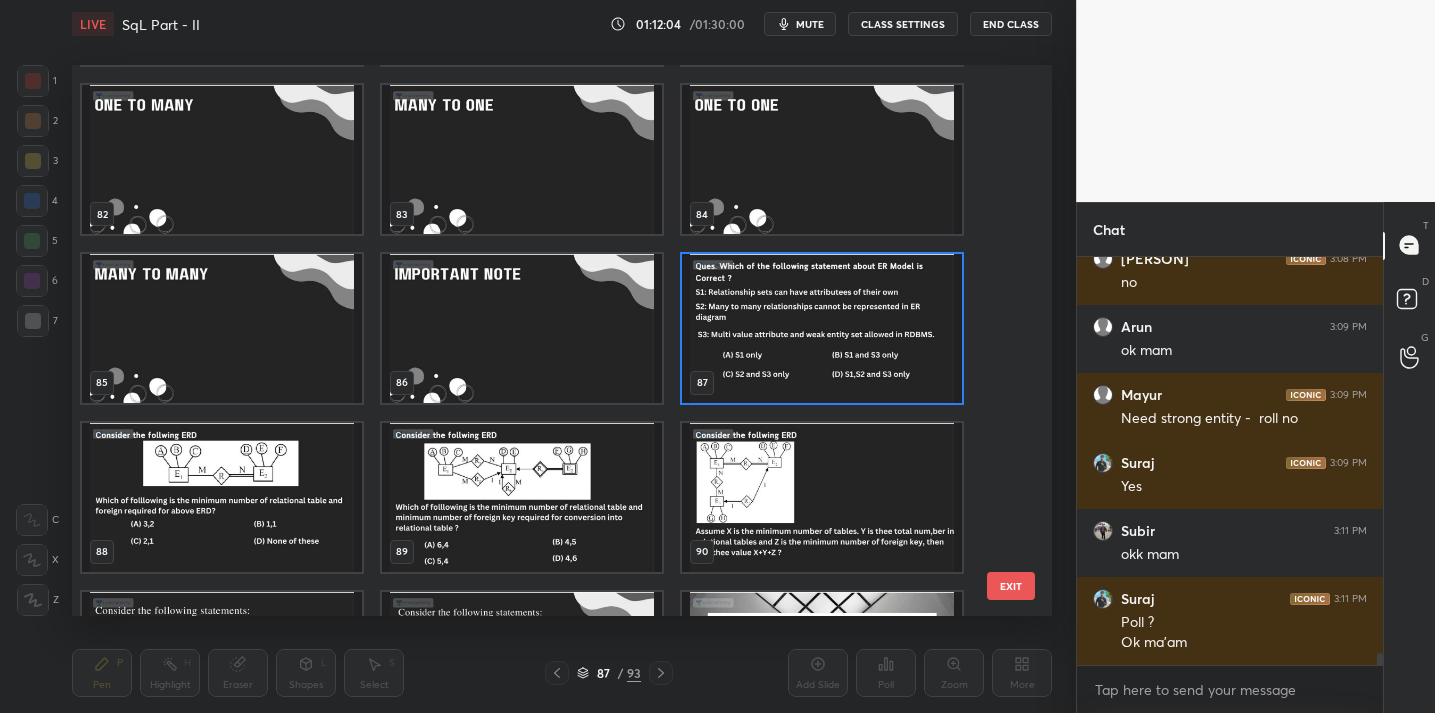 click at bounding box center (822, 328) 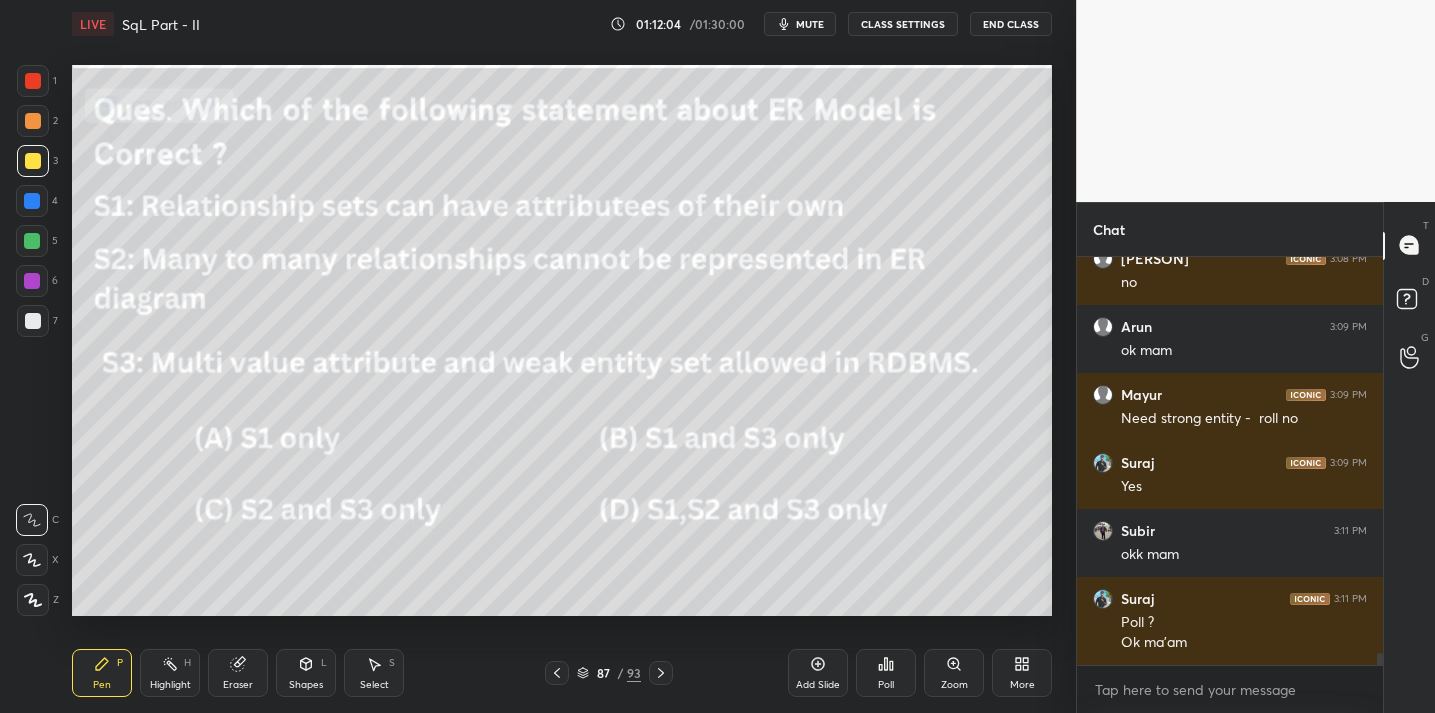 scroll, scrollTop: 13406, scrollLeft: 0, axis: vertical 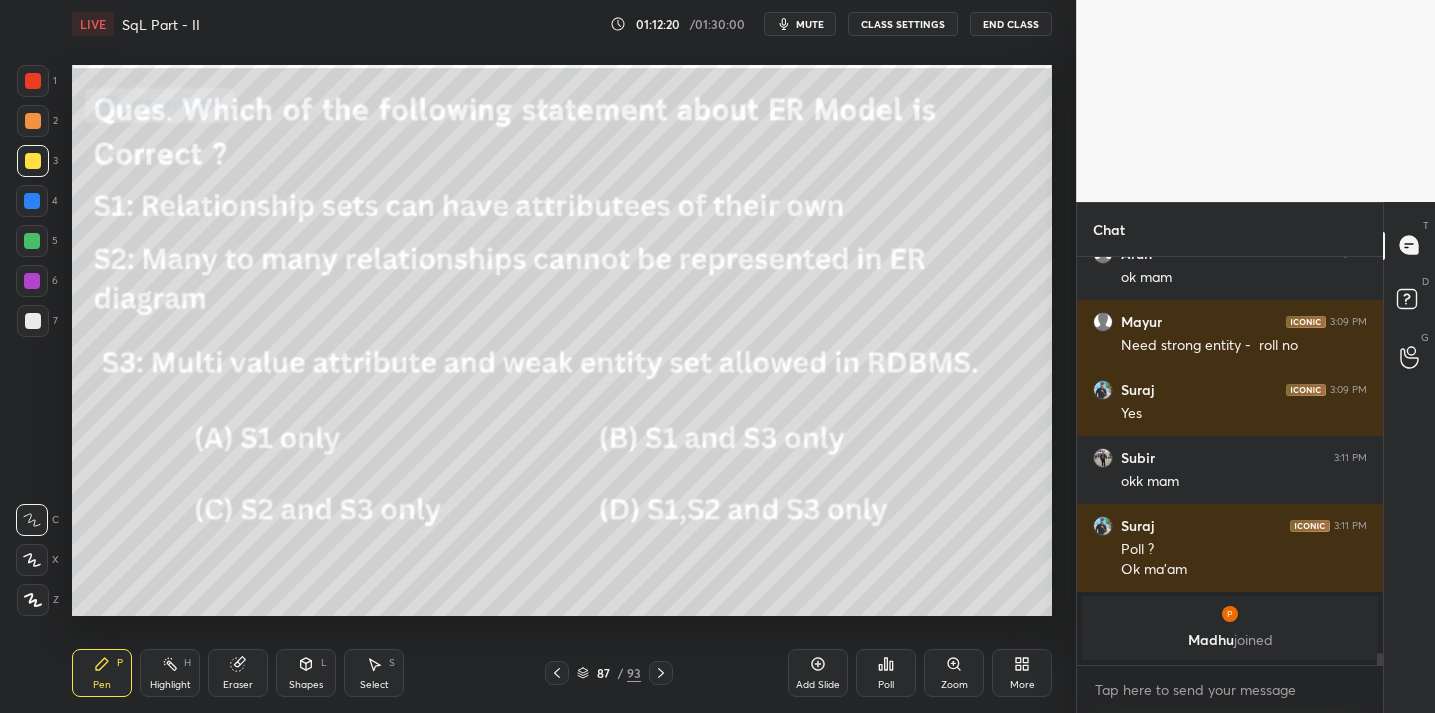 click on "Poll" at bounding box center (886, 685) 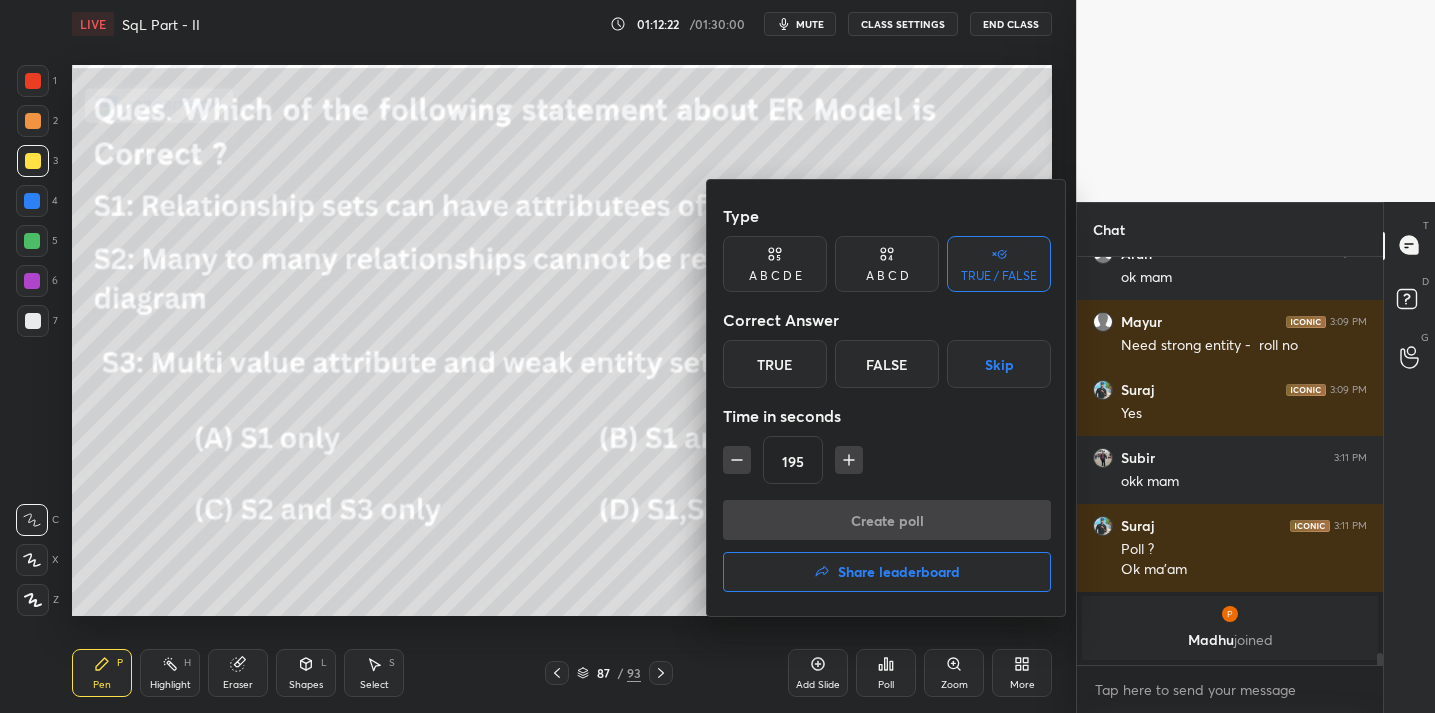 click on "A B C D" at bounding box center (887, 264) 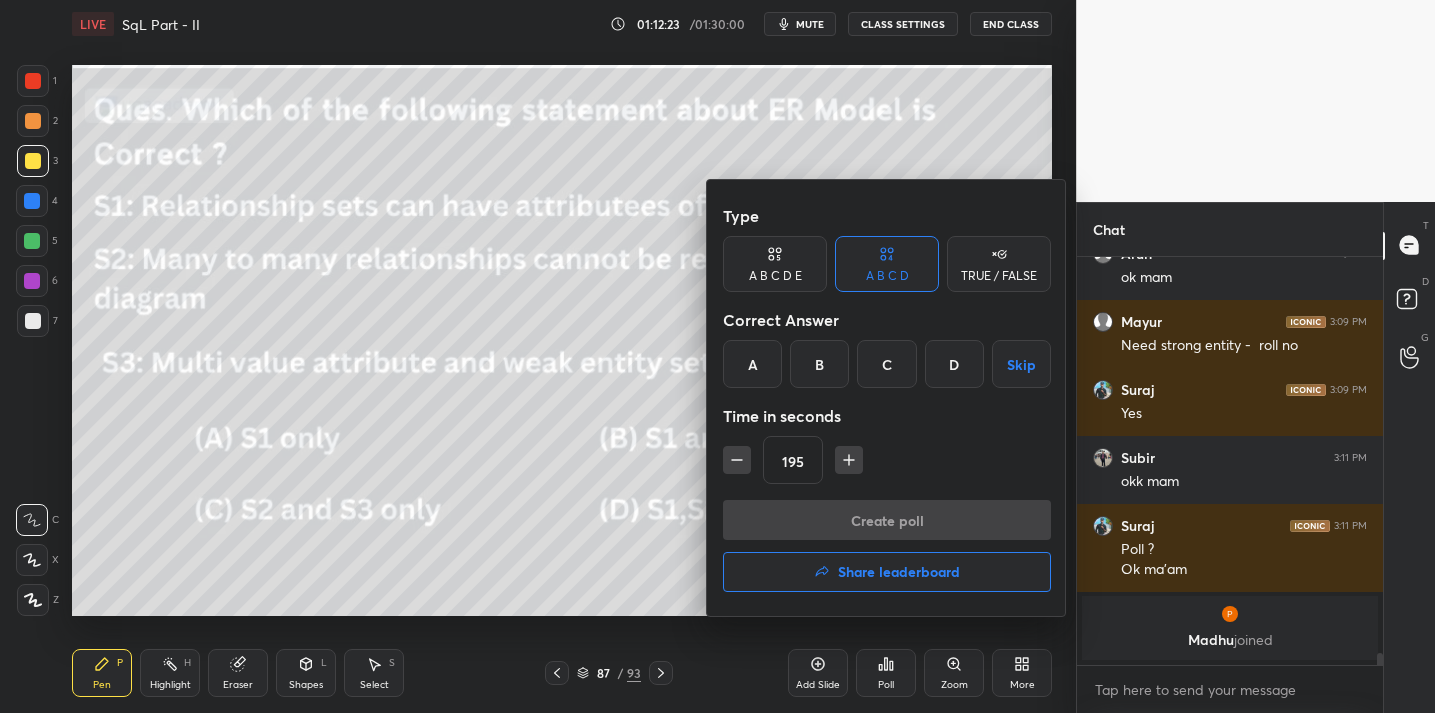 click on "A" at bounding box center (752, 364) 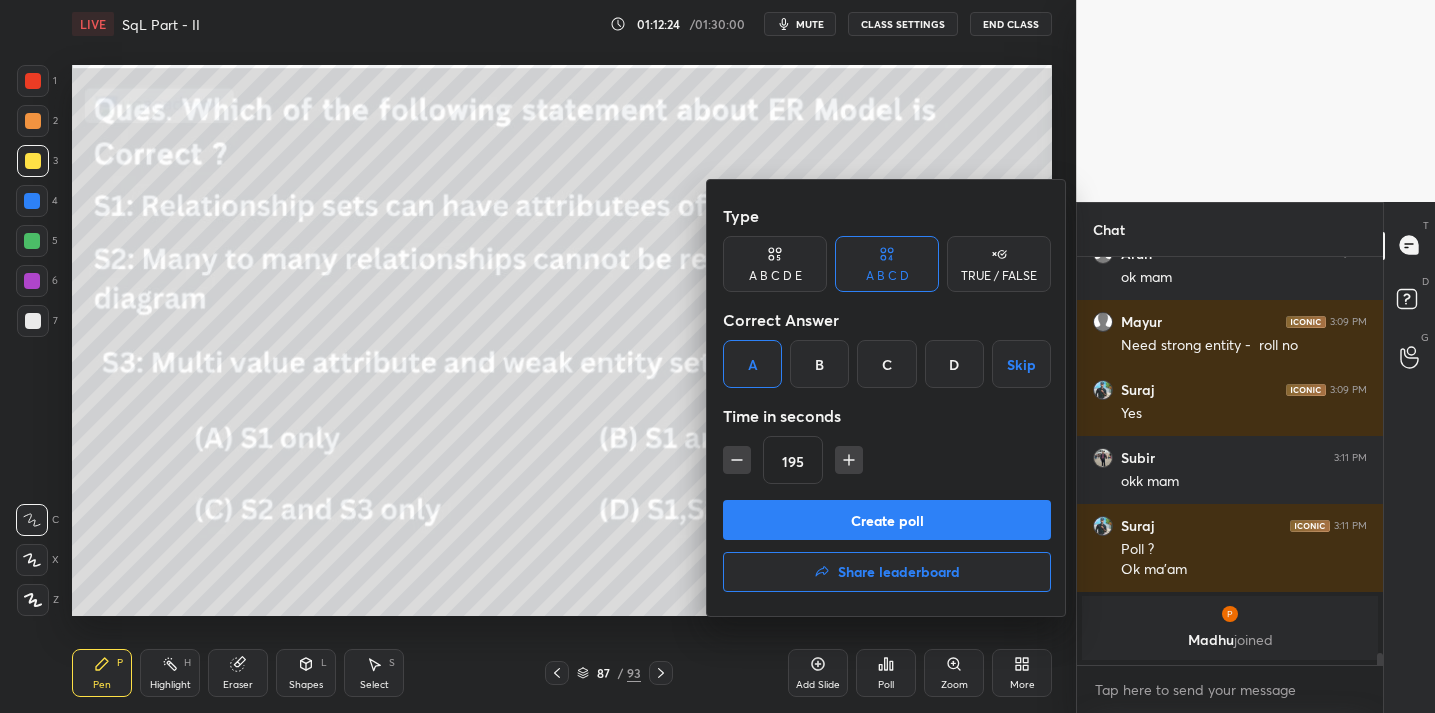click on "Create poll" at bounding box center [887, 520] 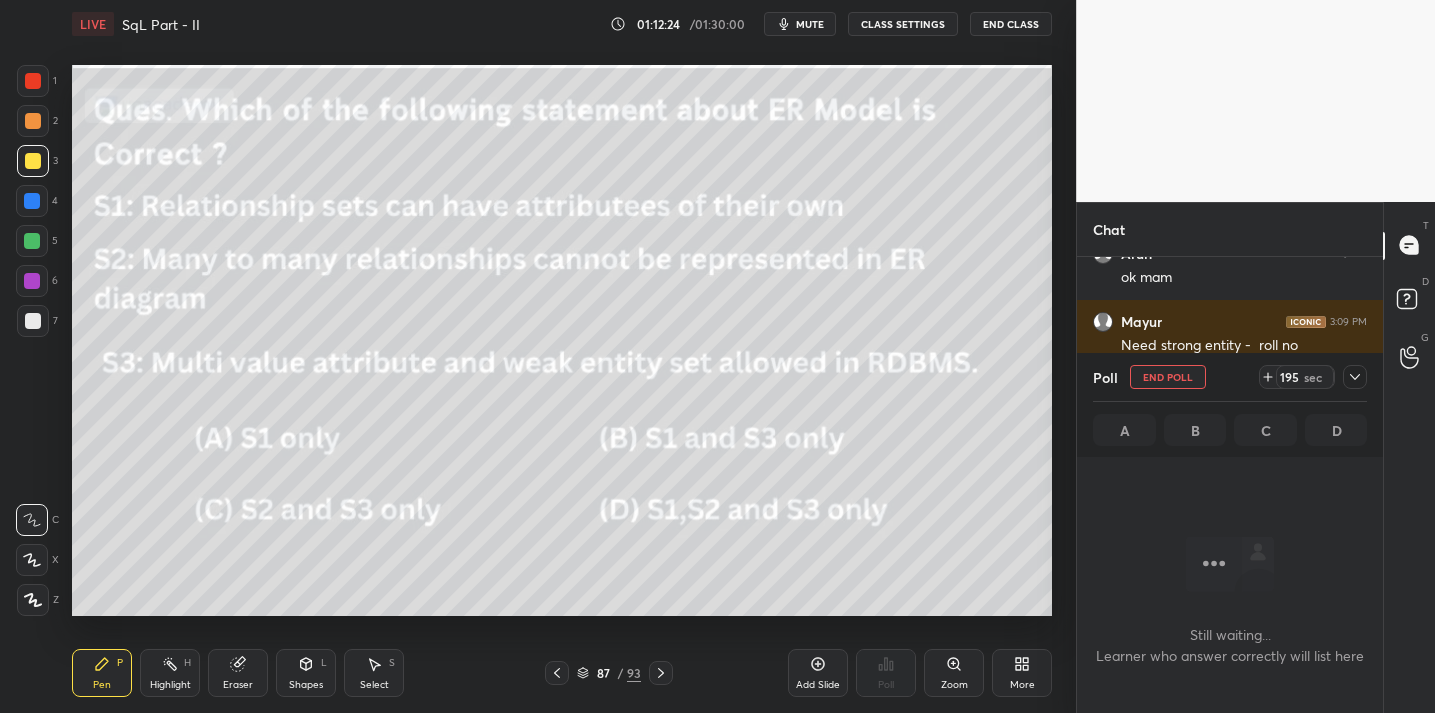 scroll, scrollTop: 308, scrollLeft: 299, axis: both 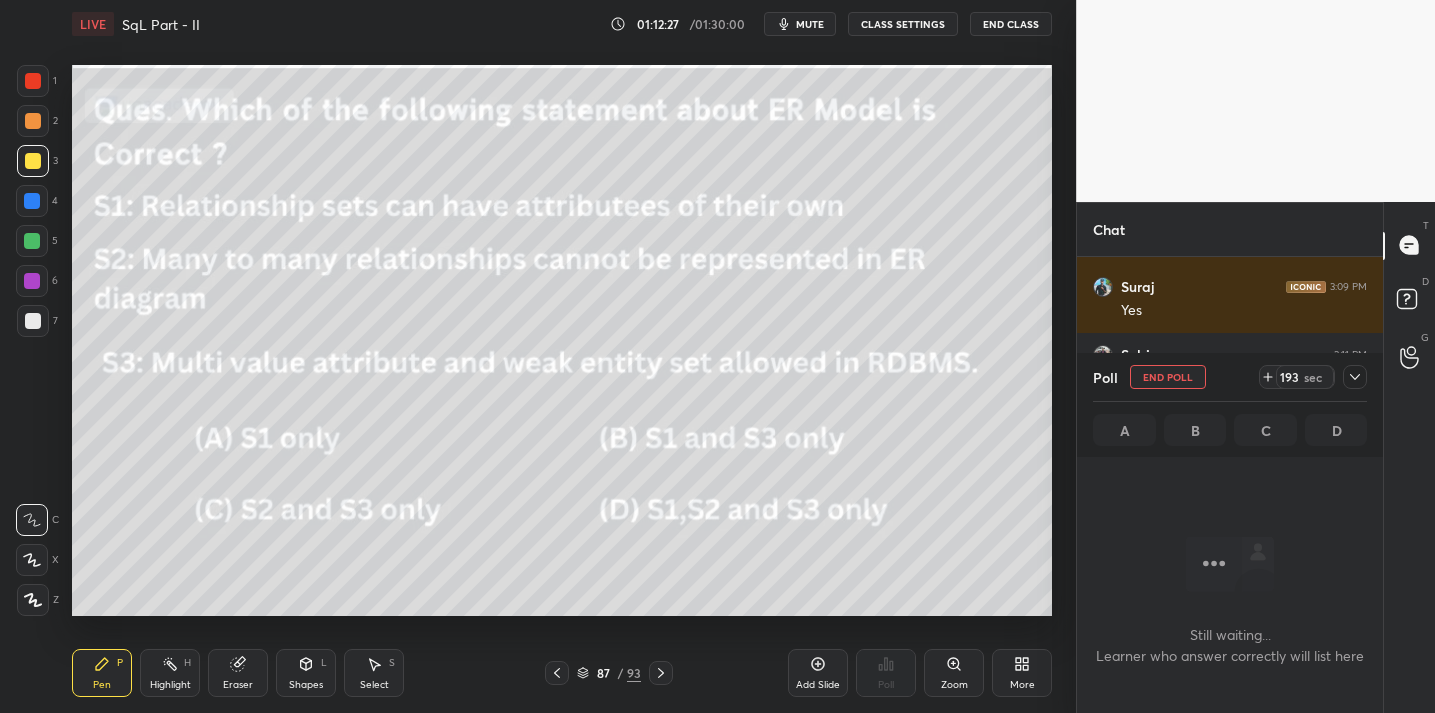 click 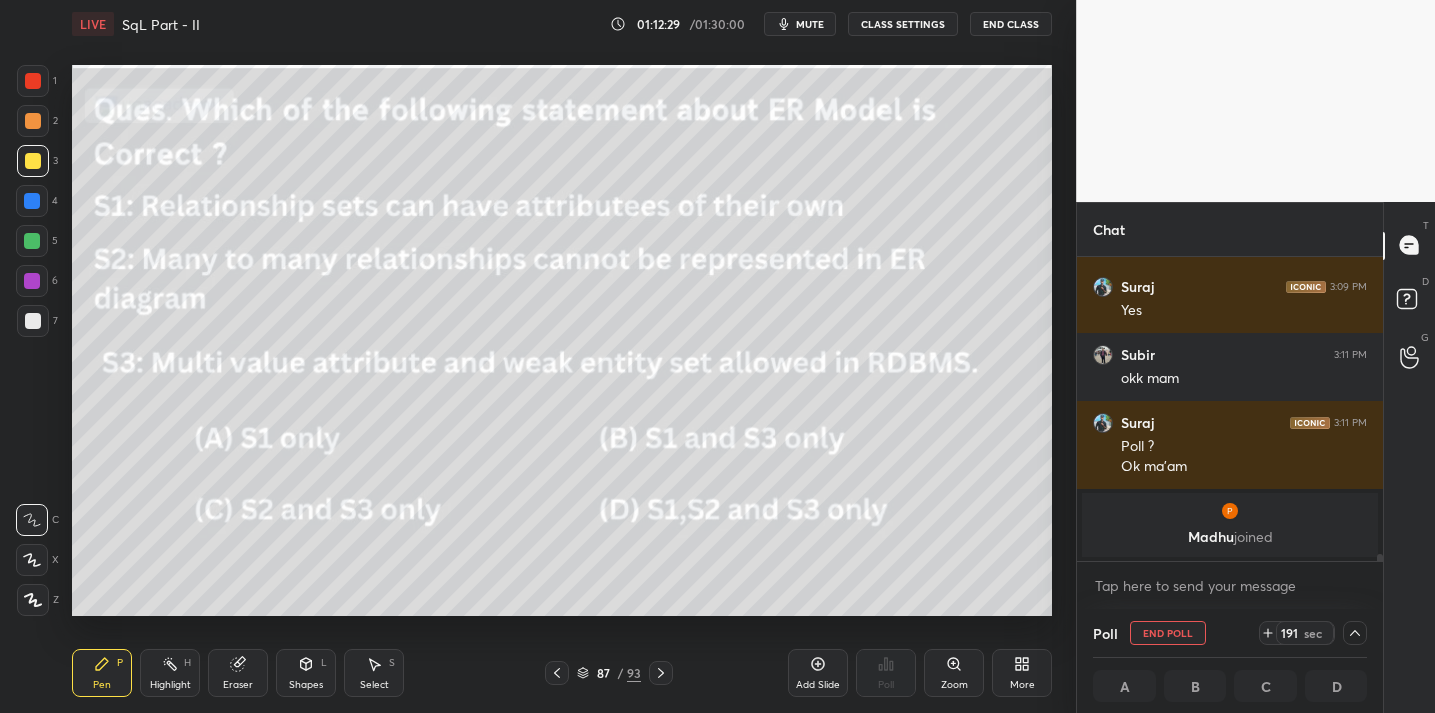click 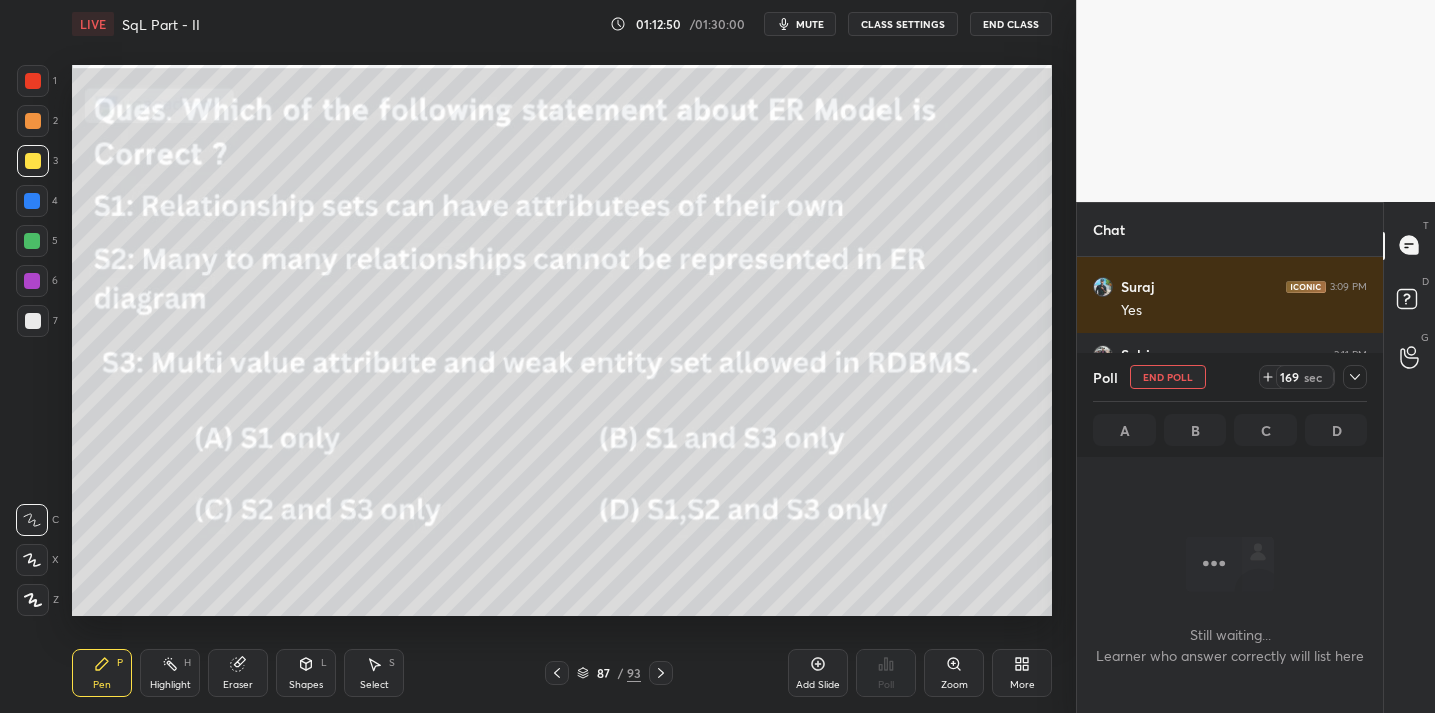click 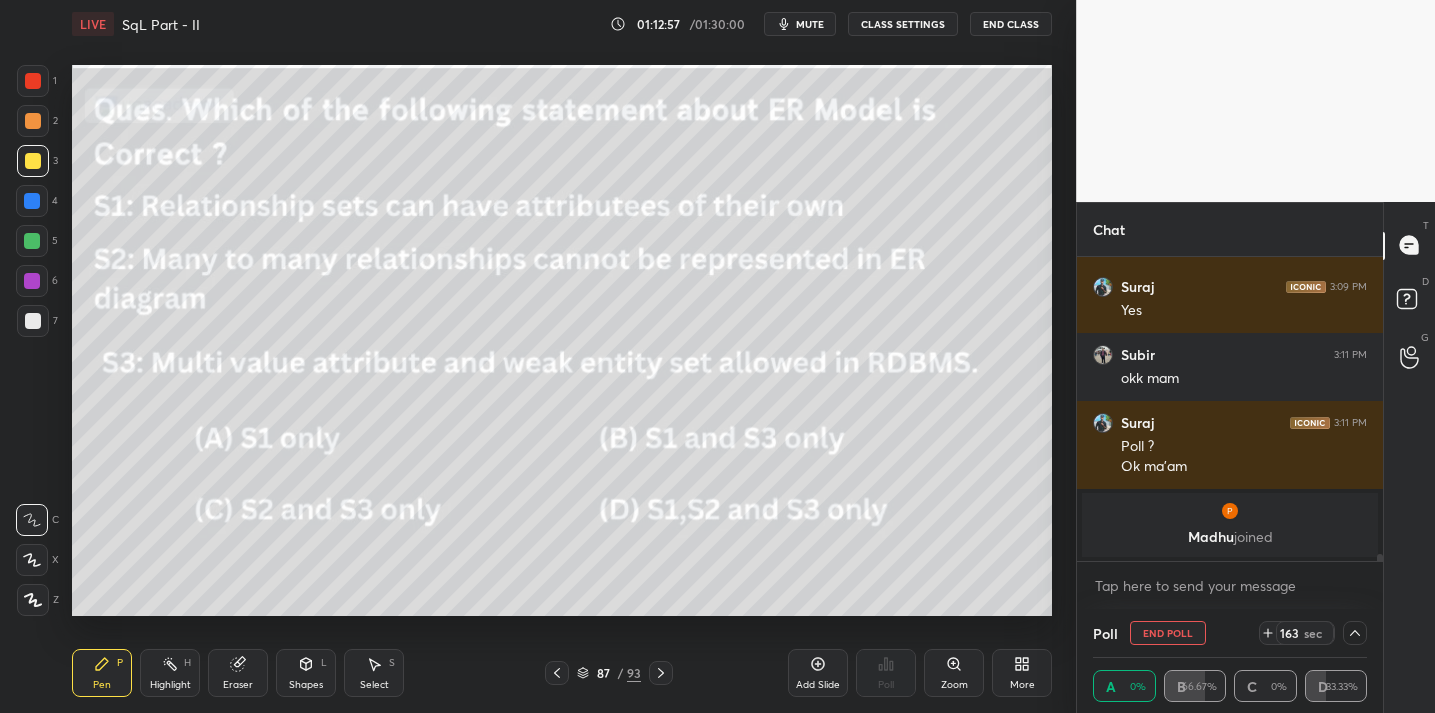 scroll, scrollTop: 1, scrollLeft: 7, axis: both 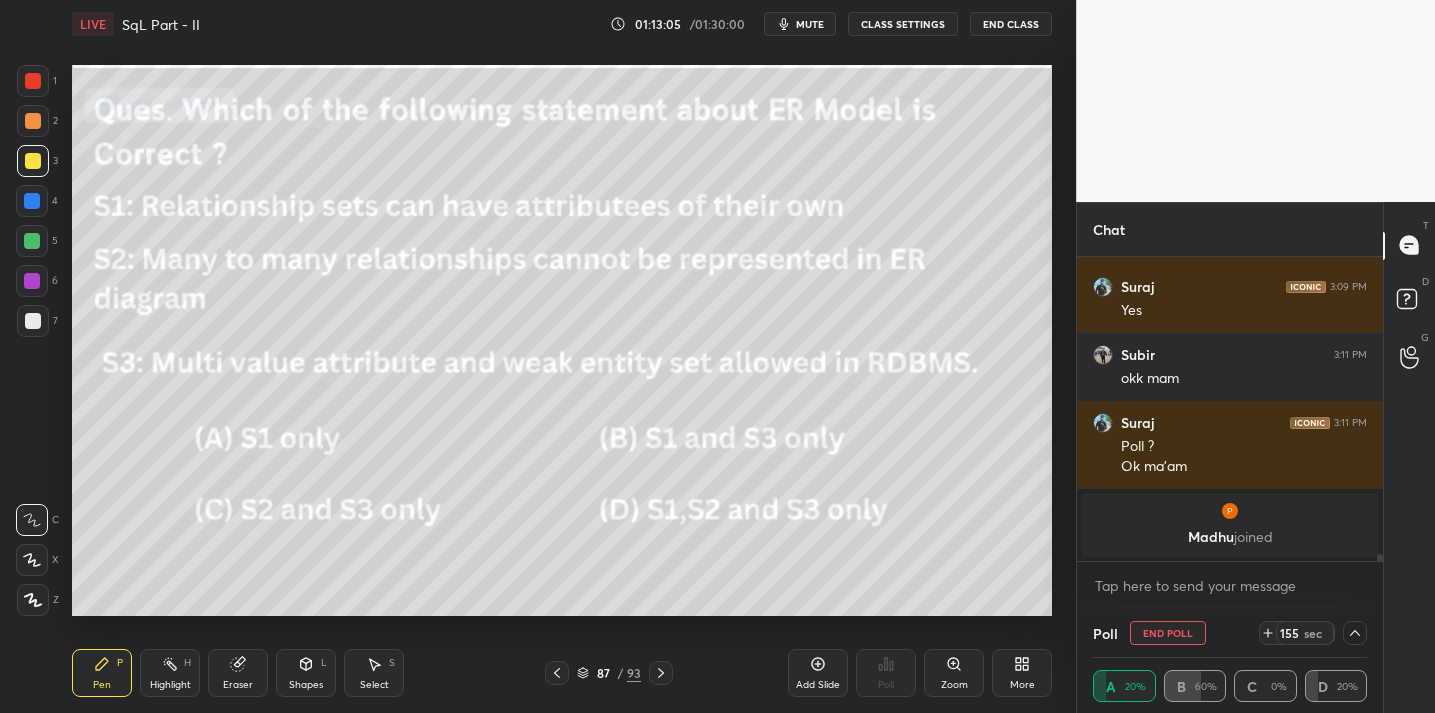 click 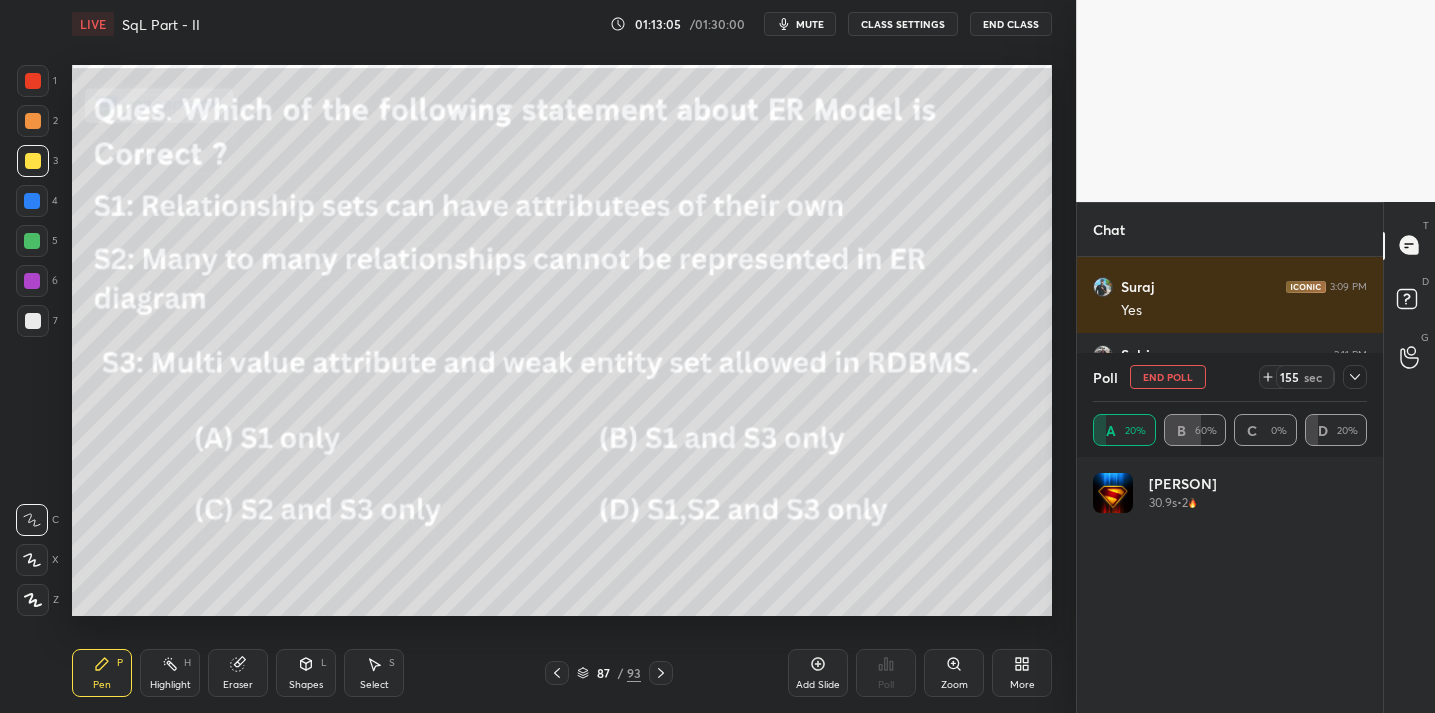 scroll, scrollTop: 7, scrollLeft: 7, axis: both 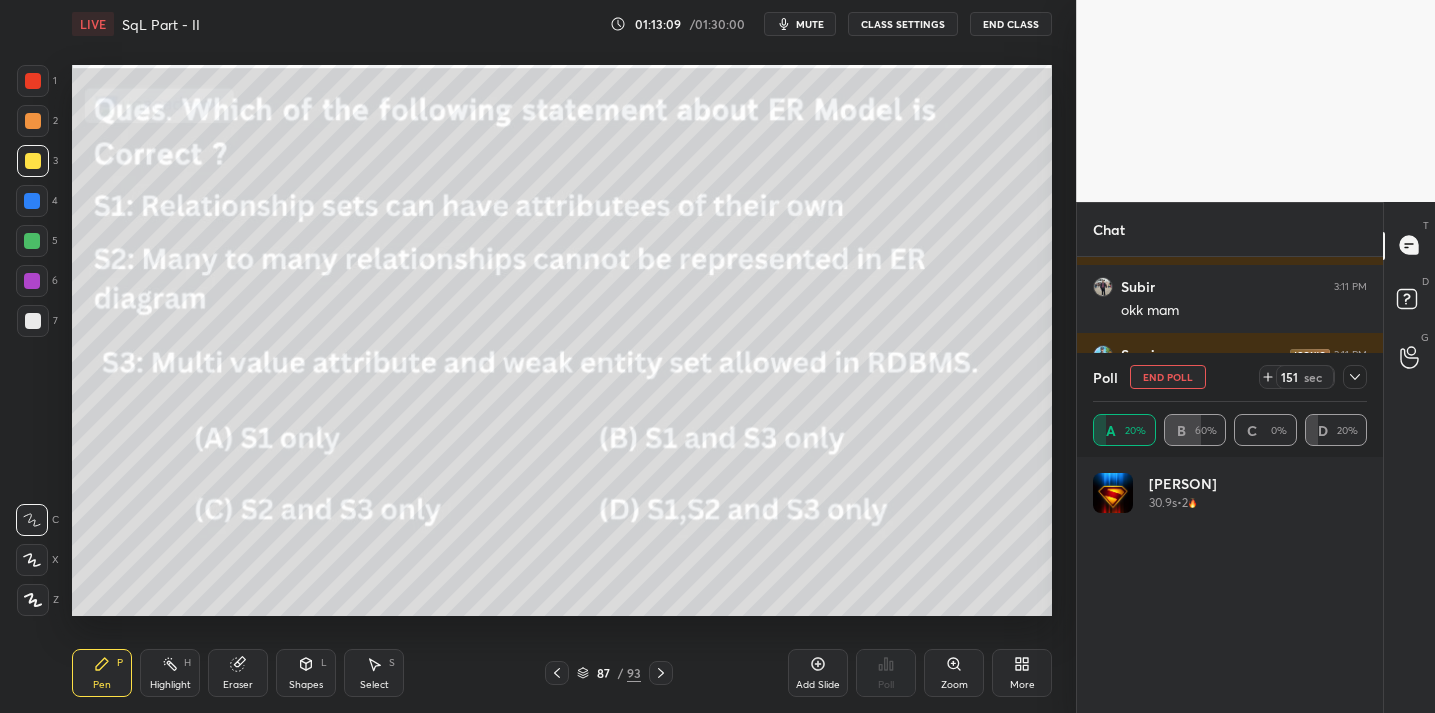 click 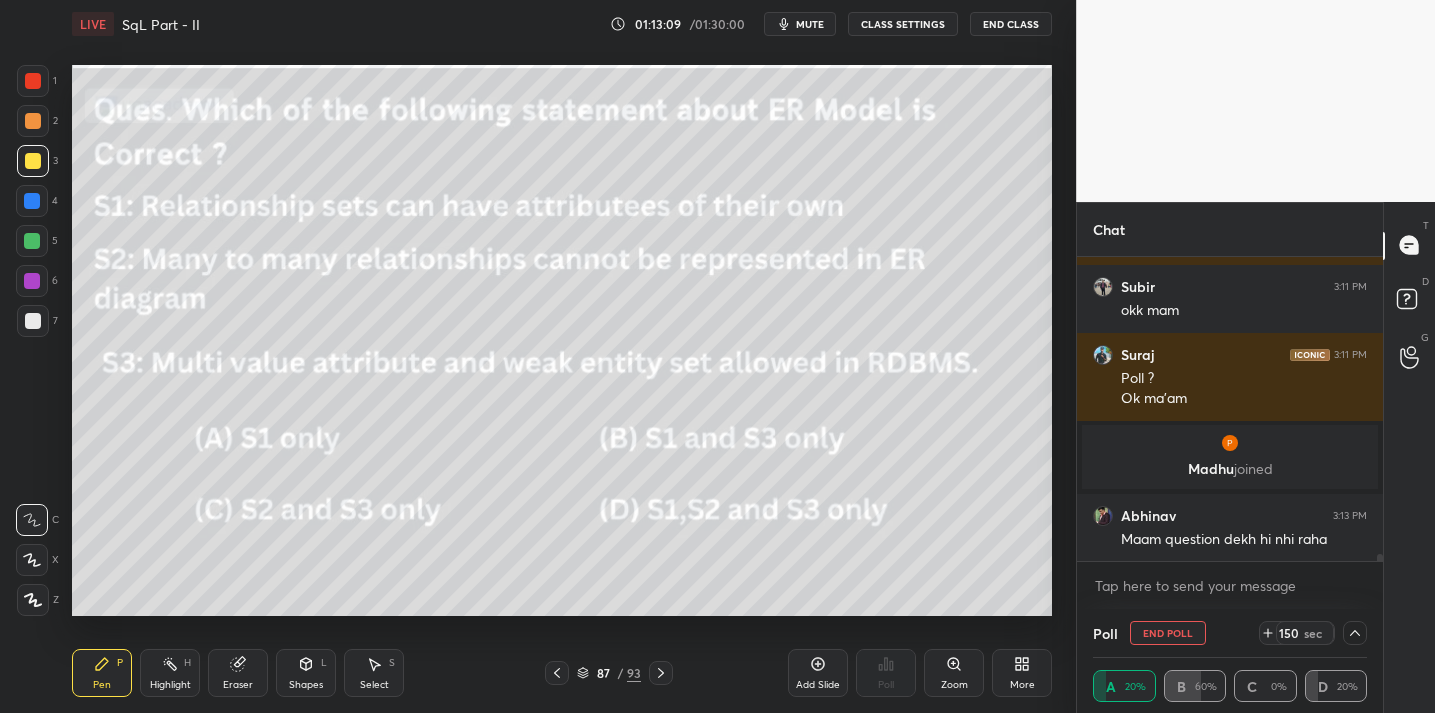 scroll, scrollTop: 130, scrollLeft: 267, axis: both 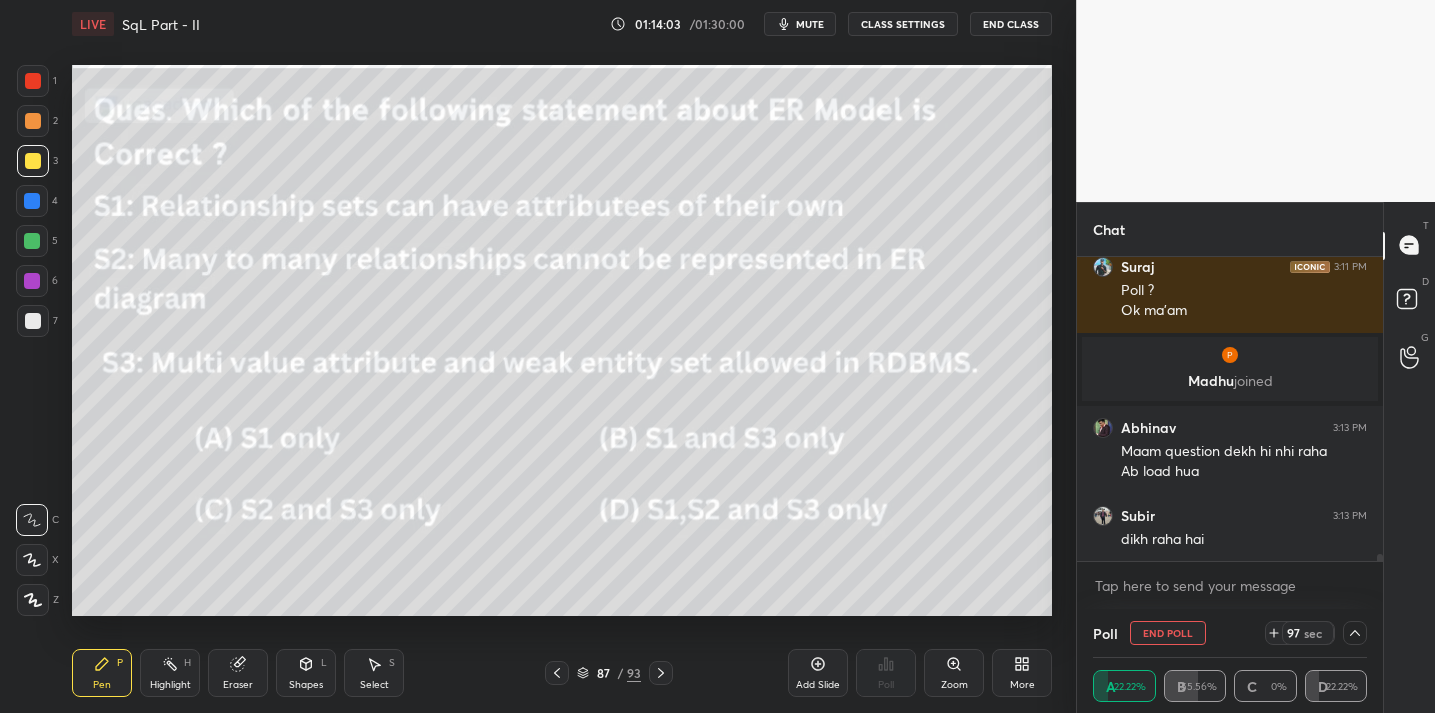 click 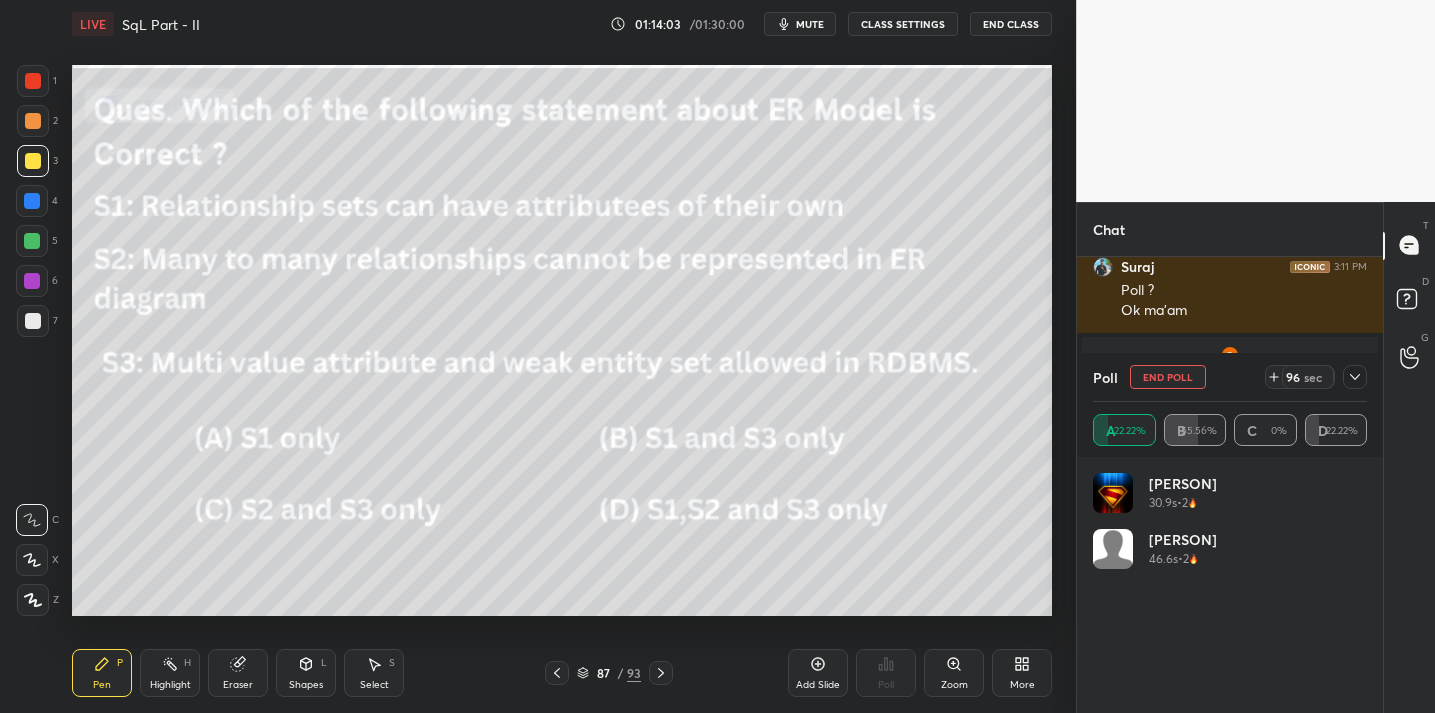 scroll, scrollTop: 7, scrollLeft: 7, axis: both 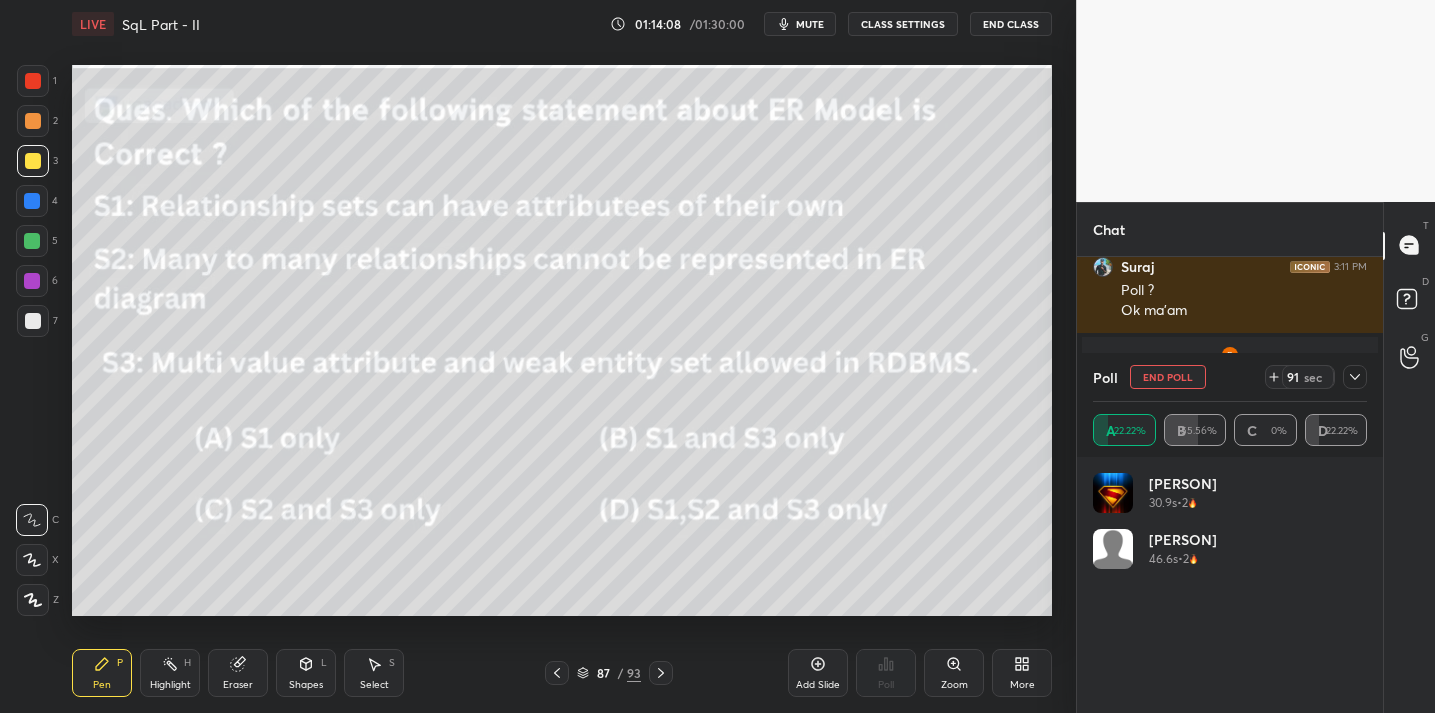 click 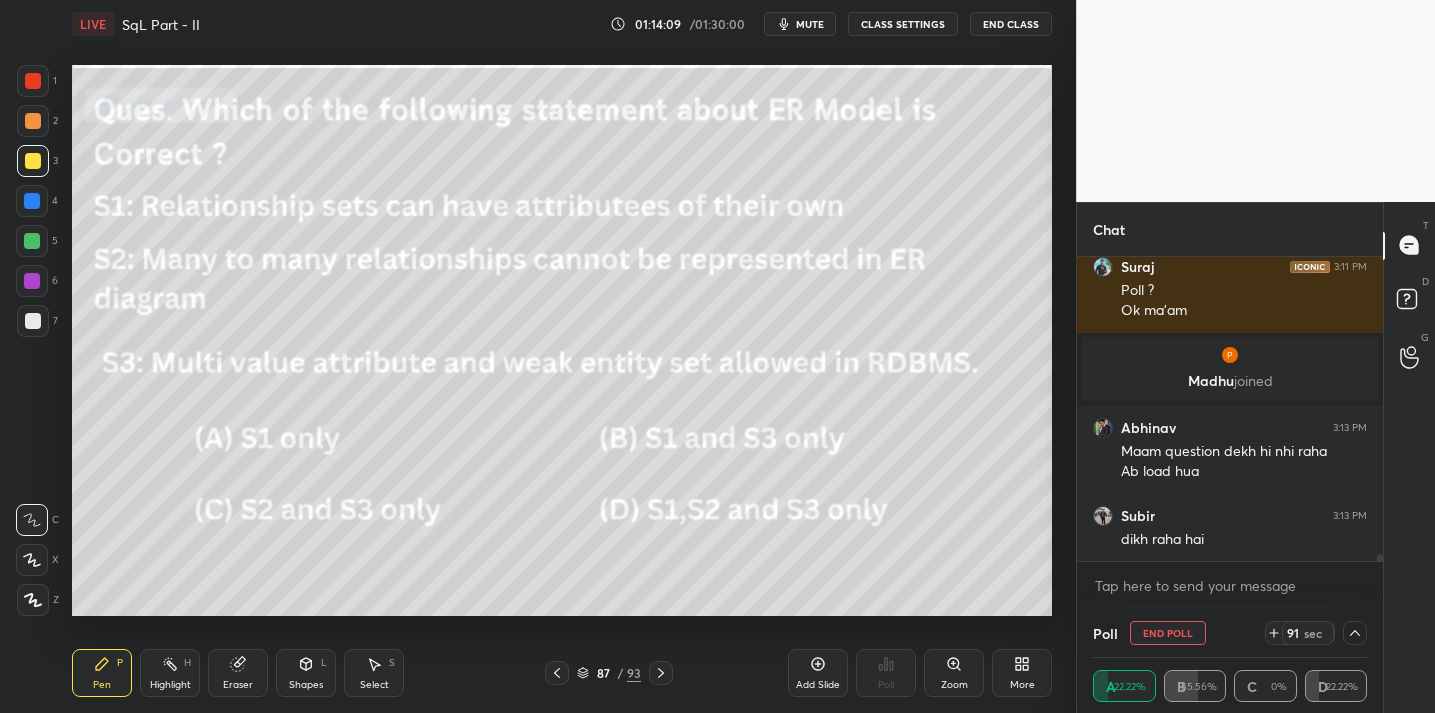 scroll, scrollTop: 154, scrollLeft: 267, axis: both 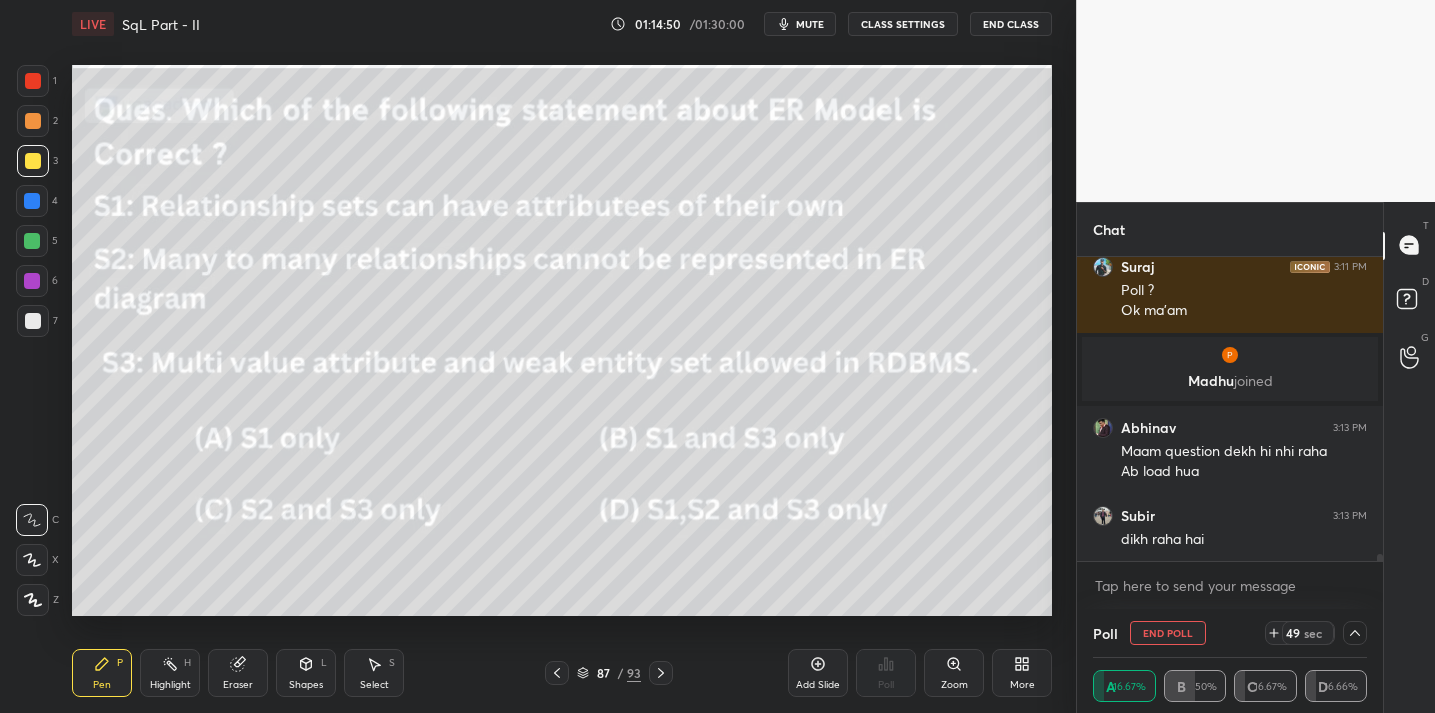 click on "Eraser" at bounding box center (238, 673) 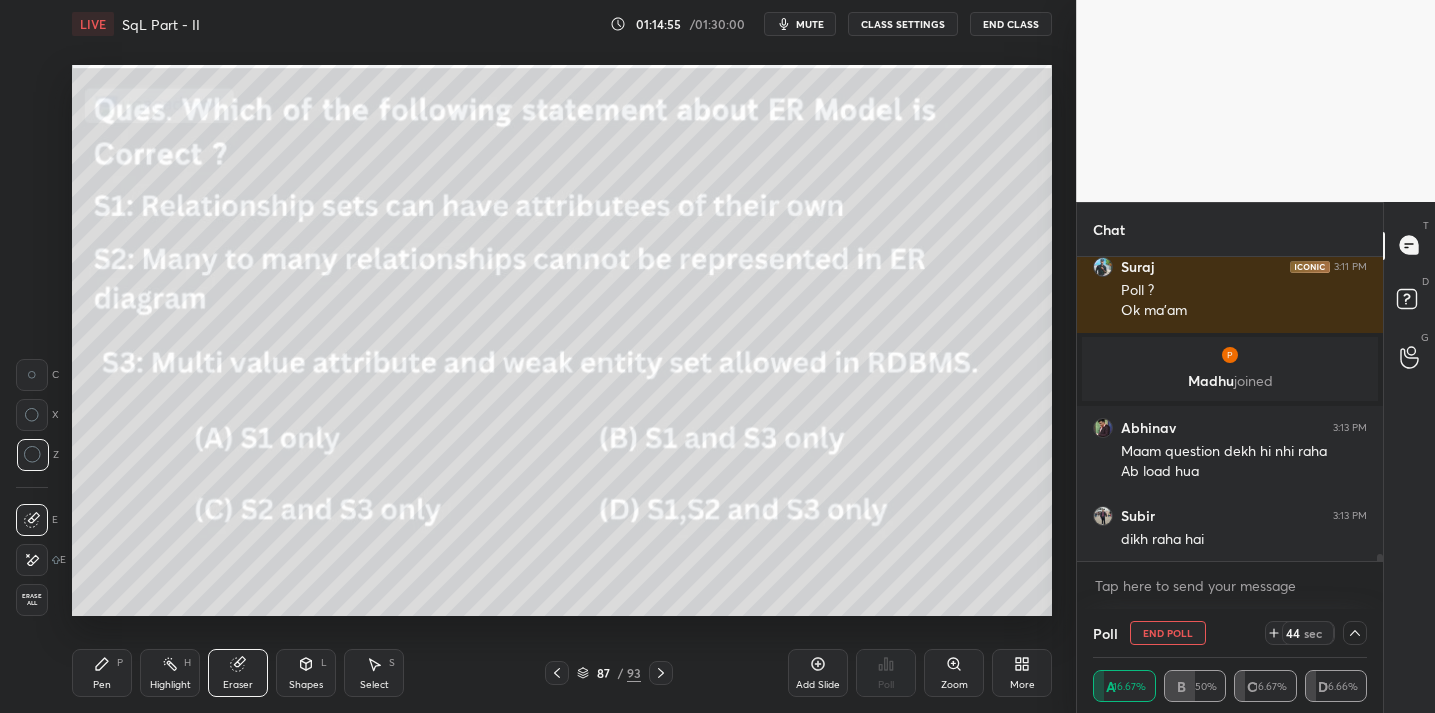 click on "Pen P" at bounding box center [102, 673] 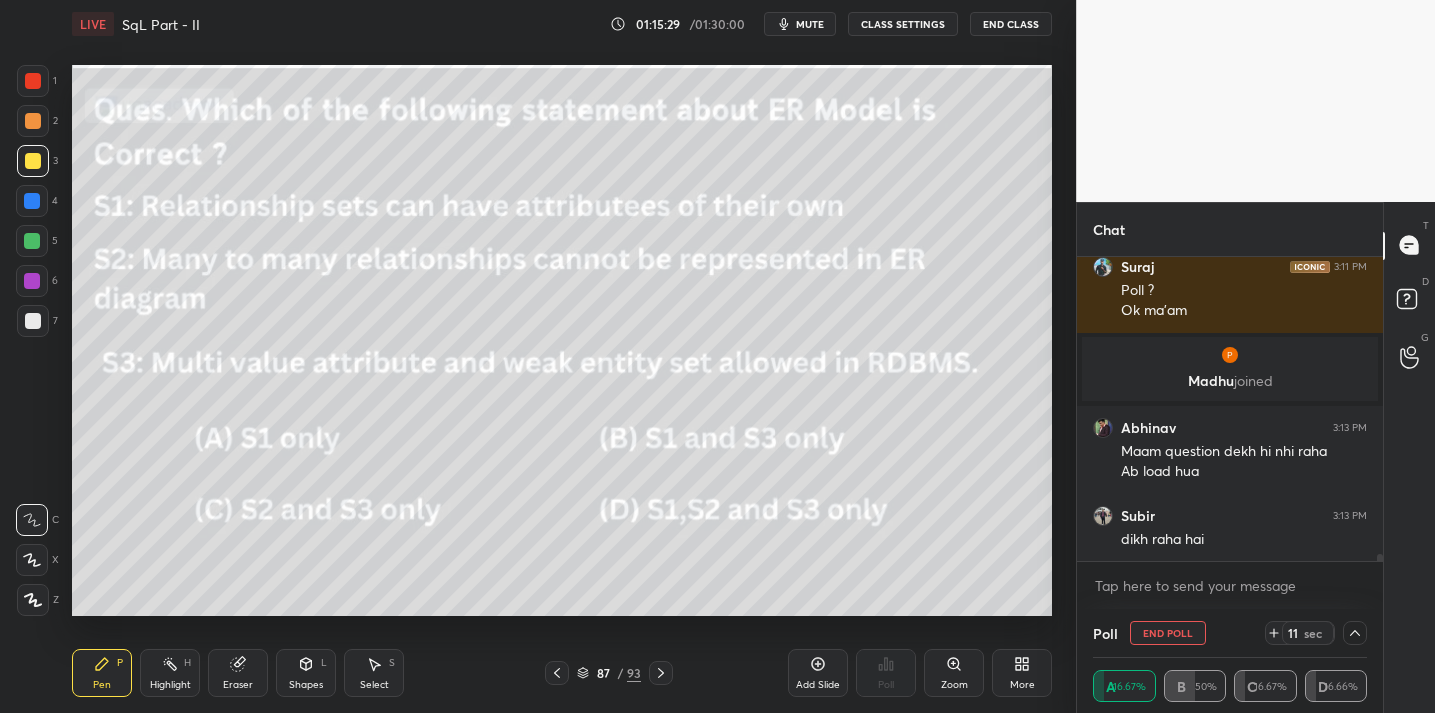 scroll, scrollTop: 13238, scrollLeft: 0, axis: vertical 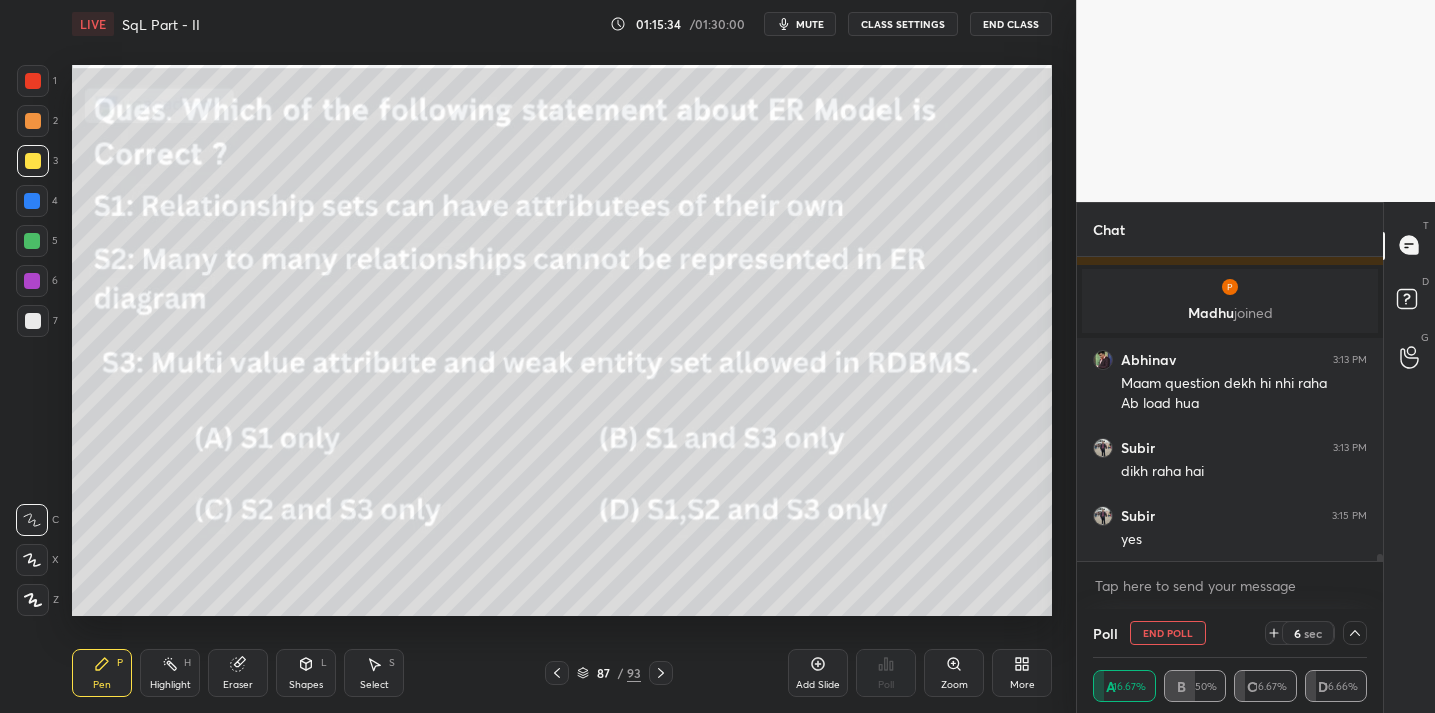 click on "Eraser" at bounding box center (238, 673) 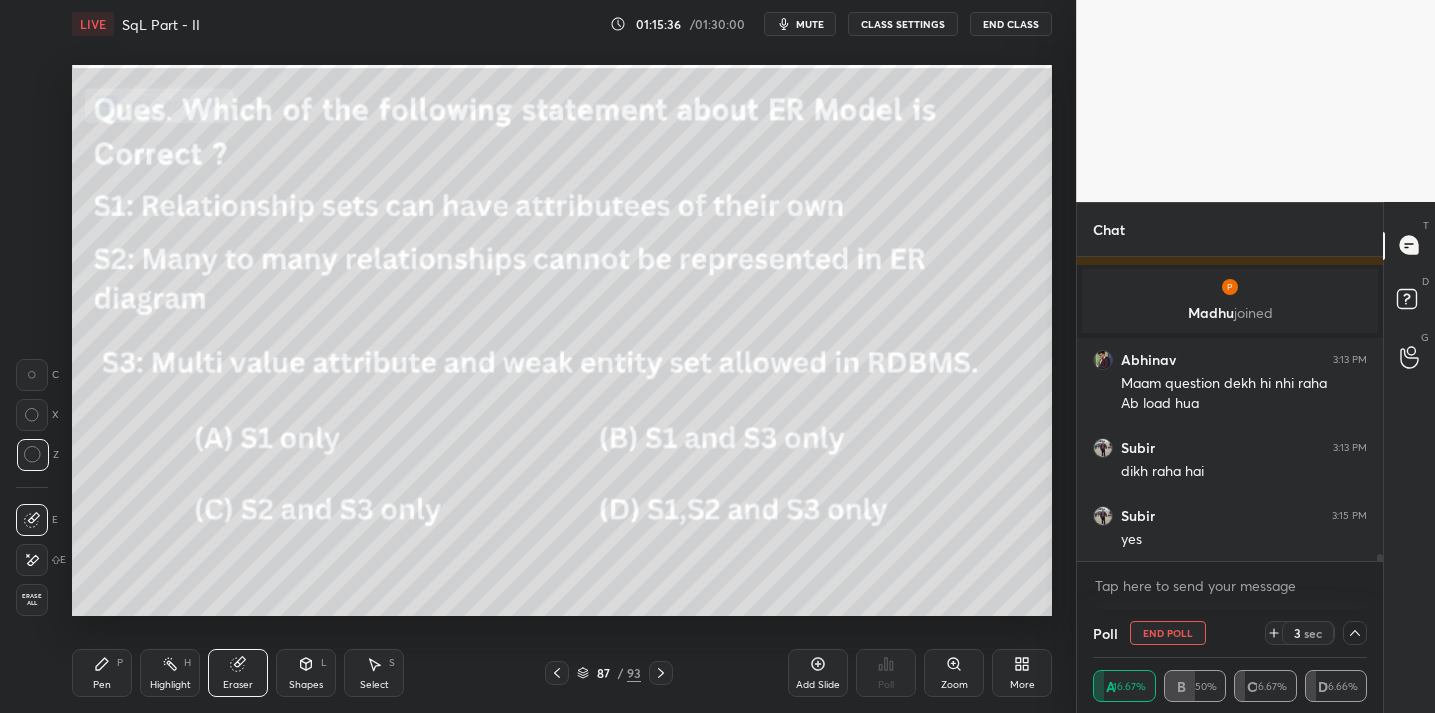 click on "Pen P" at bounding box center (102, 673) 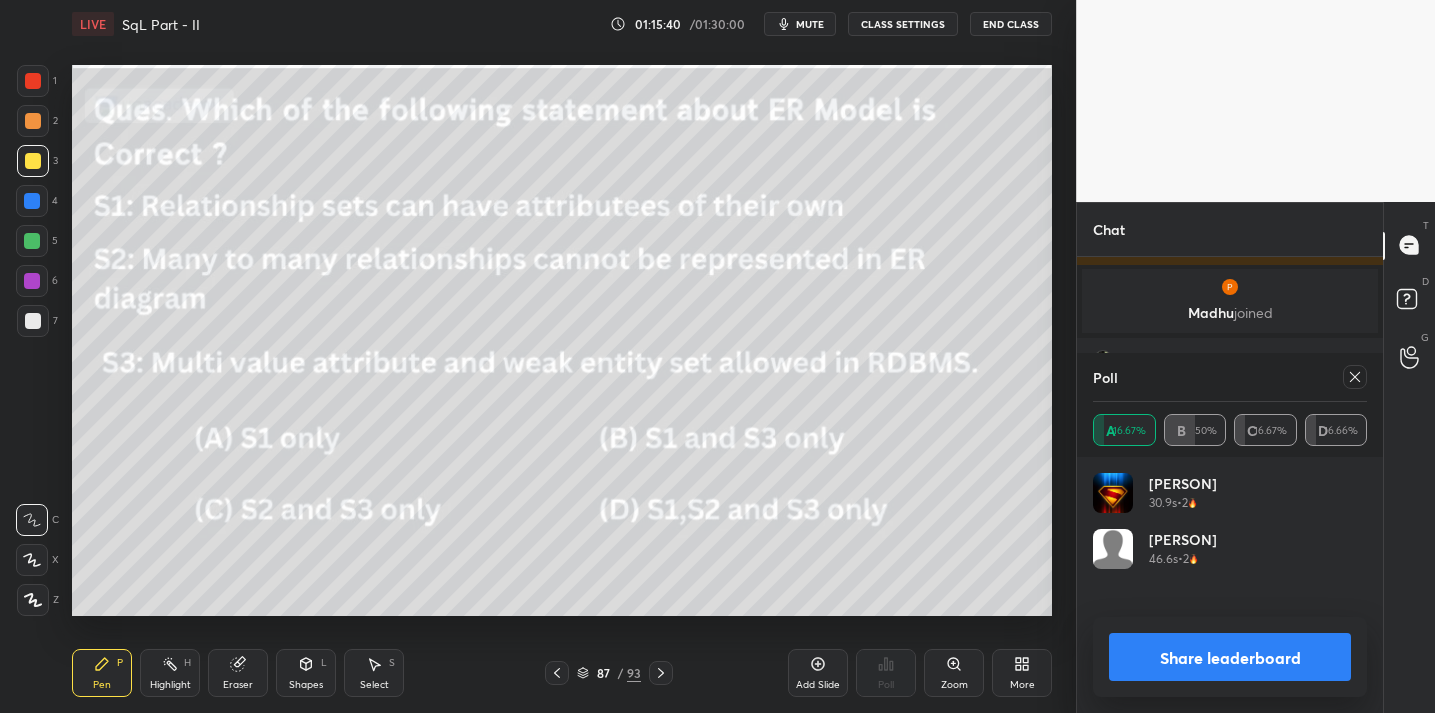 scroll, scrollTop: 7, scrollLeft: 7, axis: both 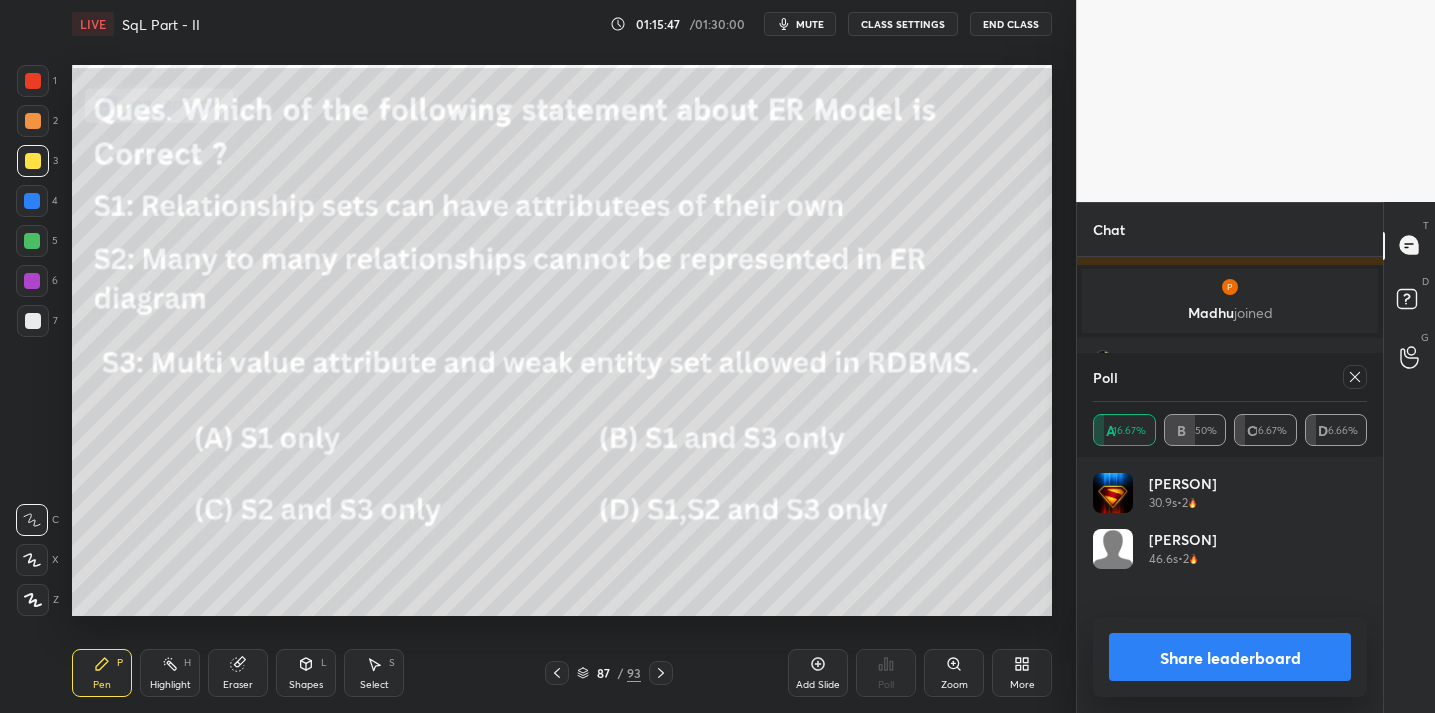 click 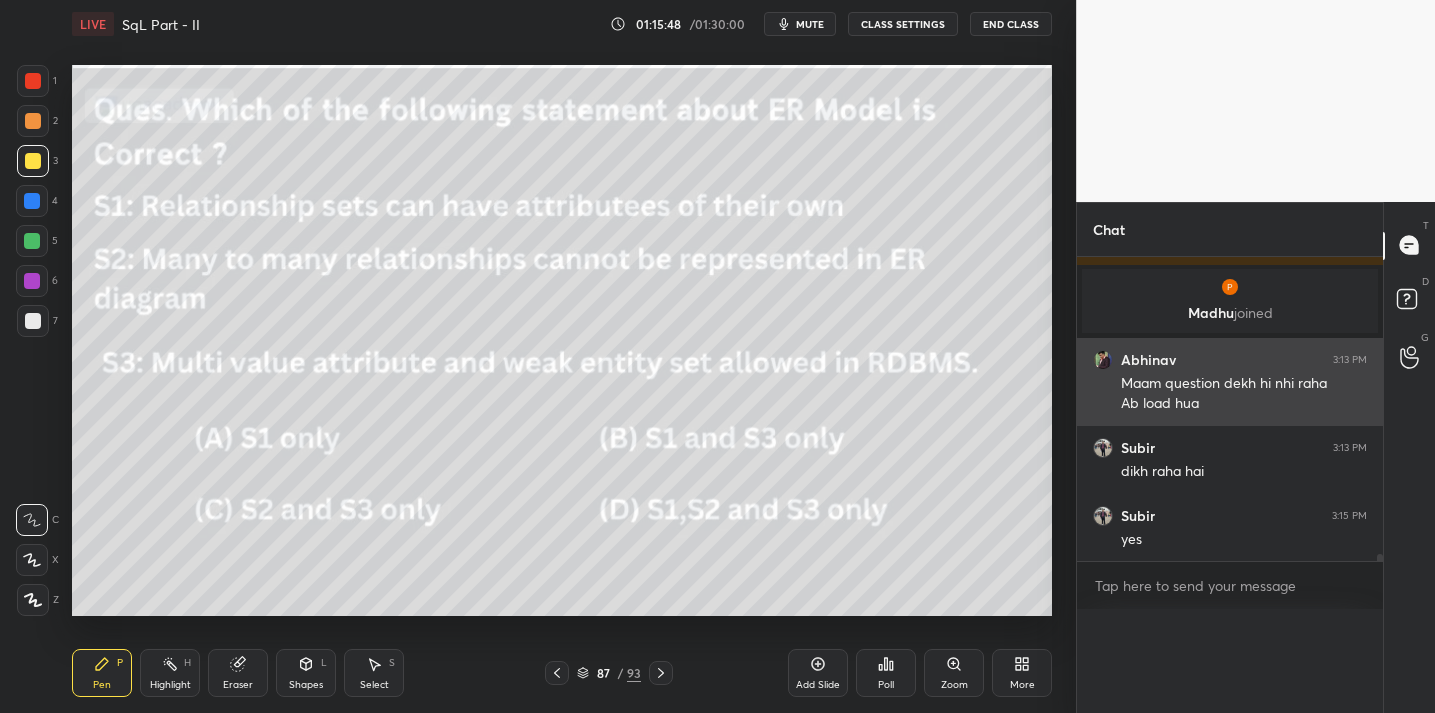 scroll, scrollTop: 88, scrollLeft: 267, axis: both 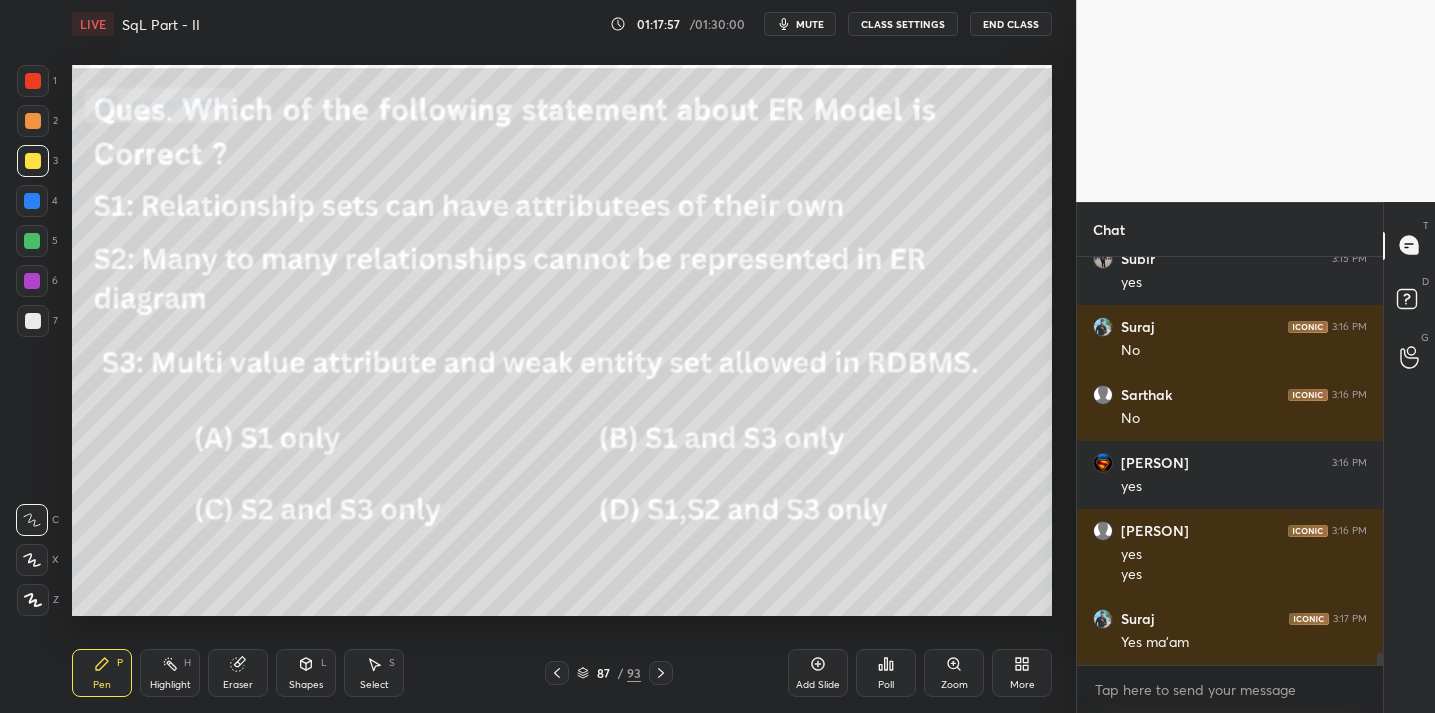drag, startPoint x: 660, startPoint y: 671, endPoint x: 672, endPoint y: 670, distance: 12.0415945 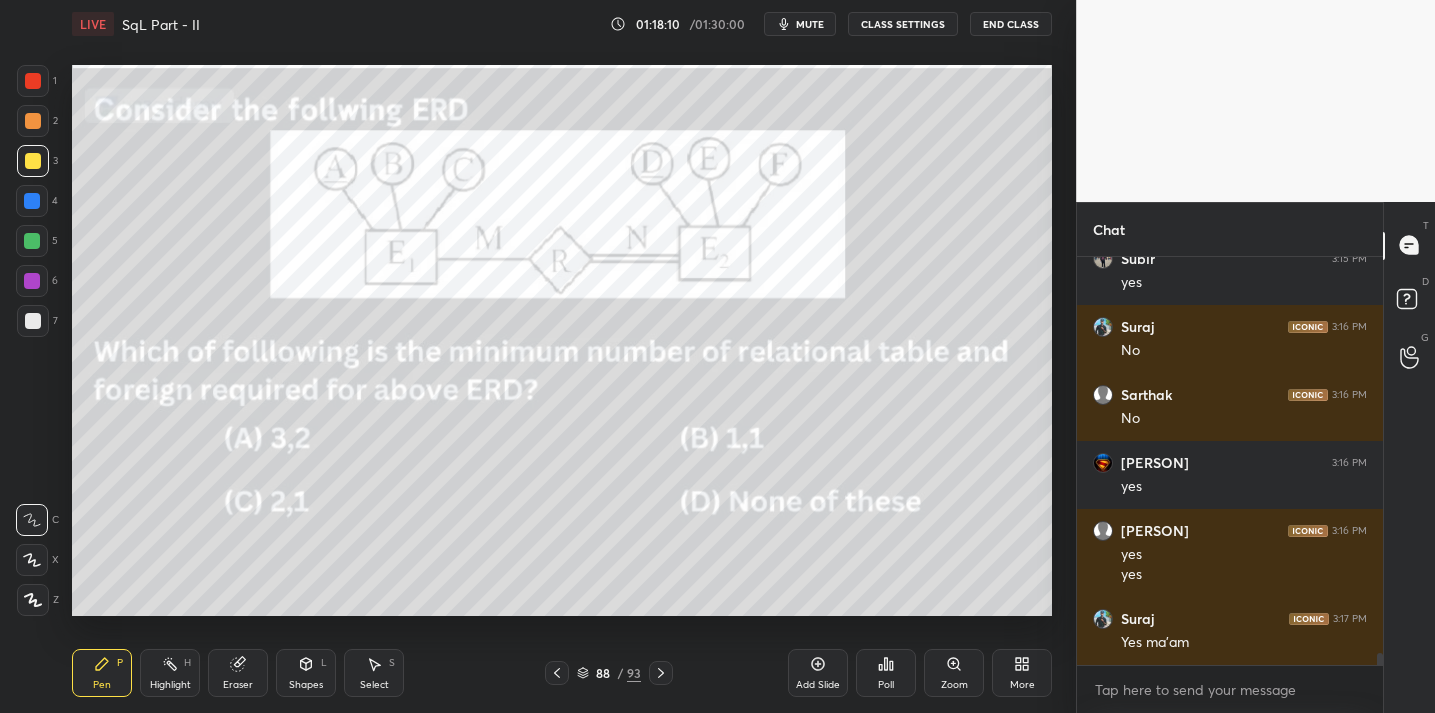 click 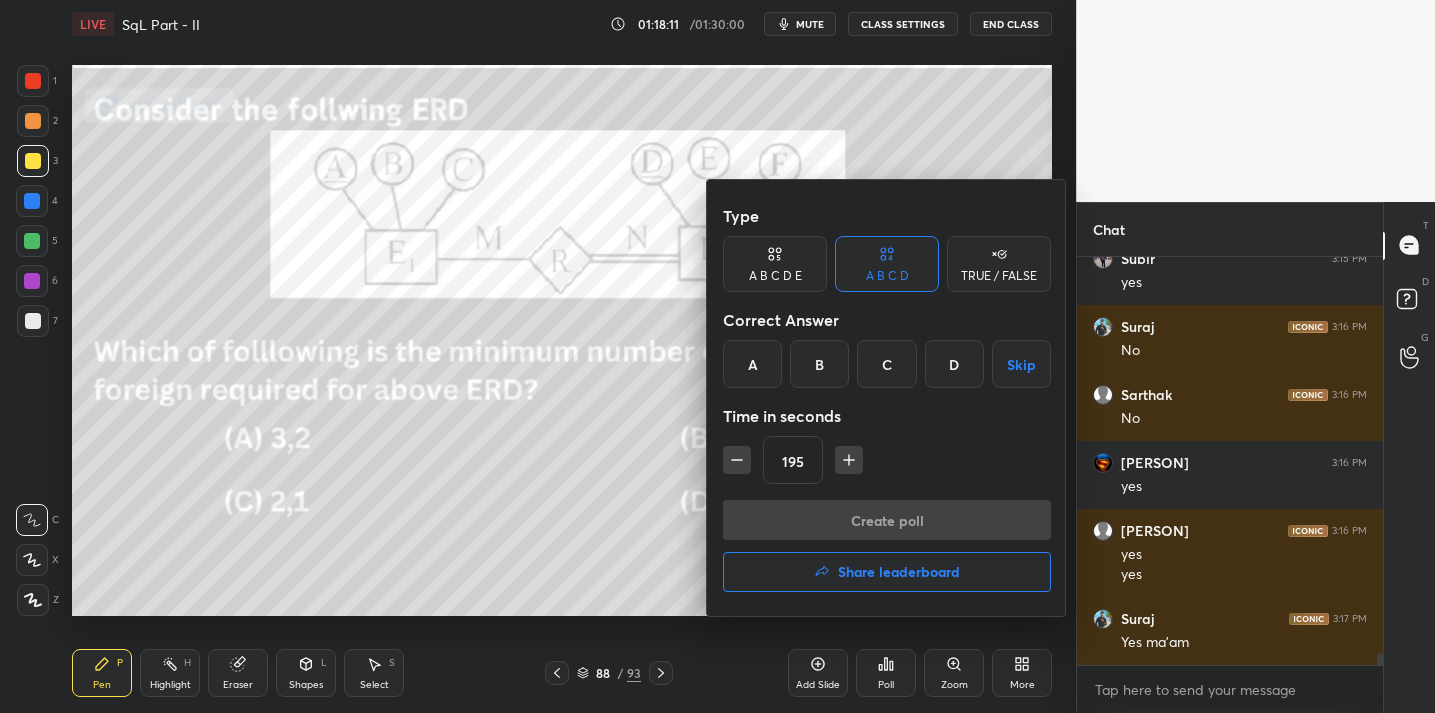 click on "C" at bounding box center [886, 364] 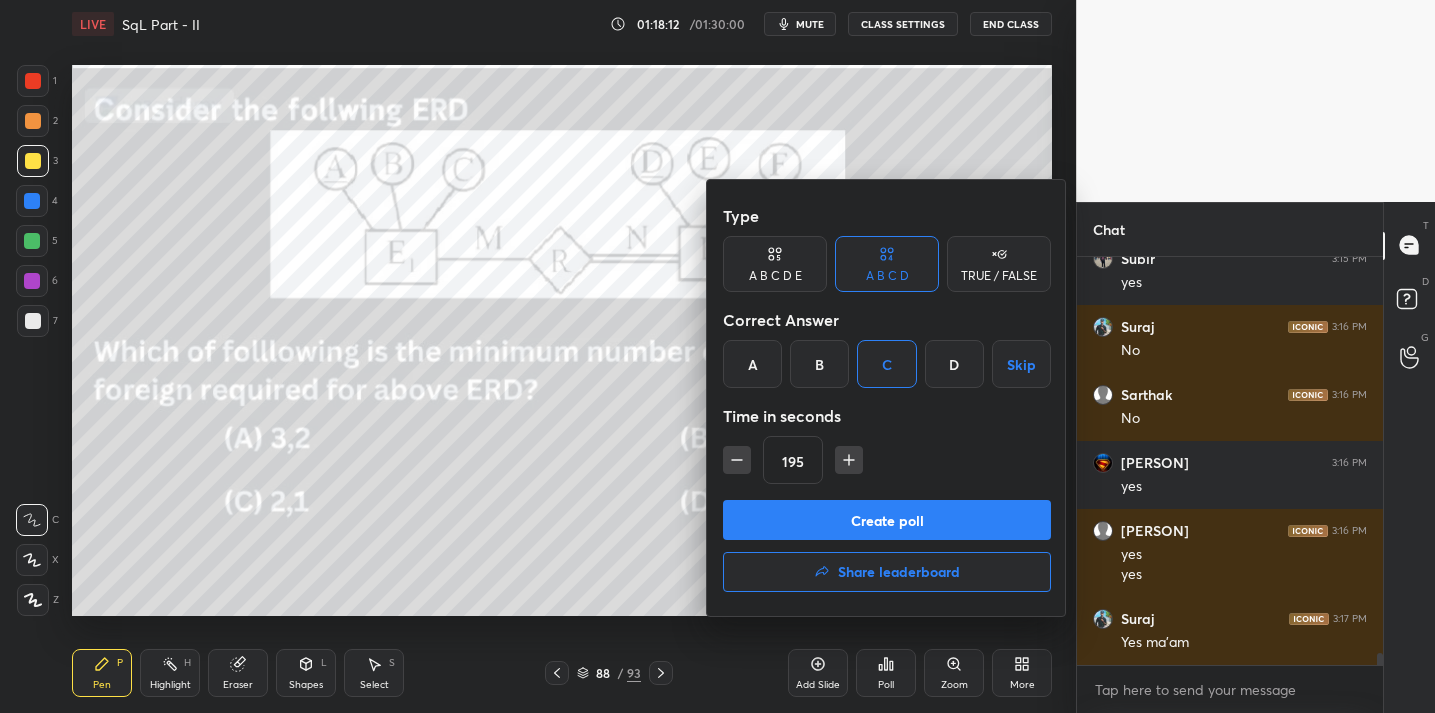 click on "Create poll" at bounding box center (887, 520) 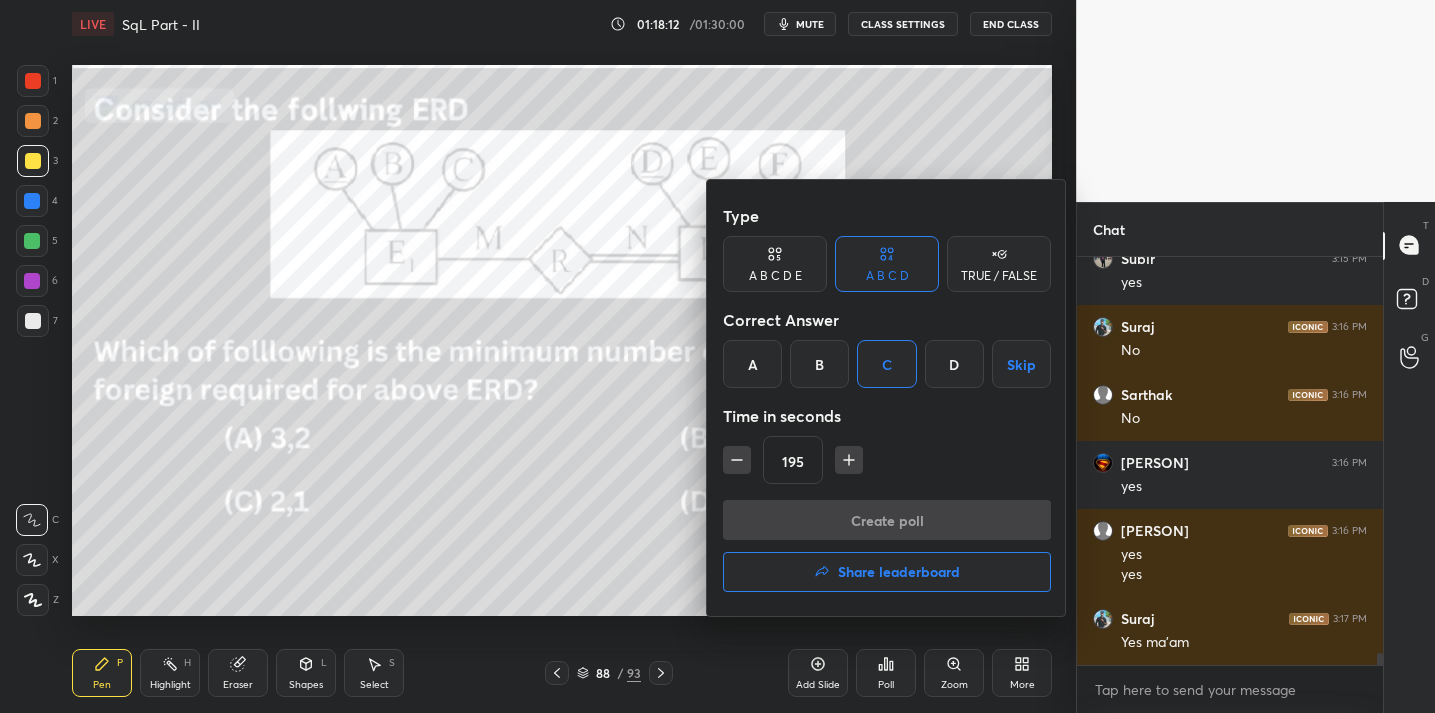 scroll, scrollTop: 339, scrollLeft: 299, axis: both 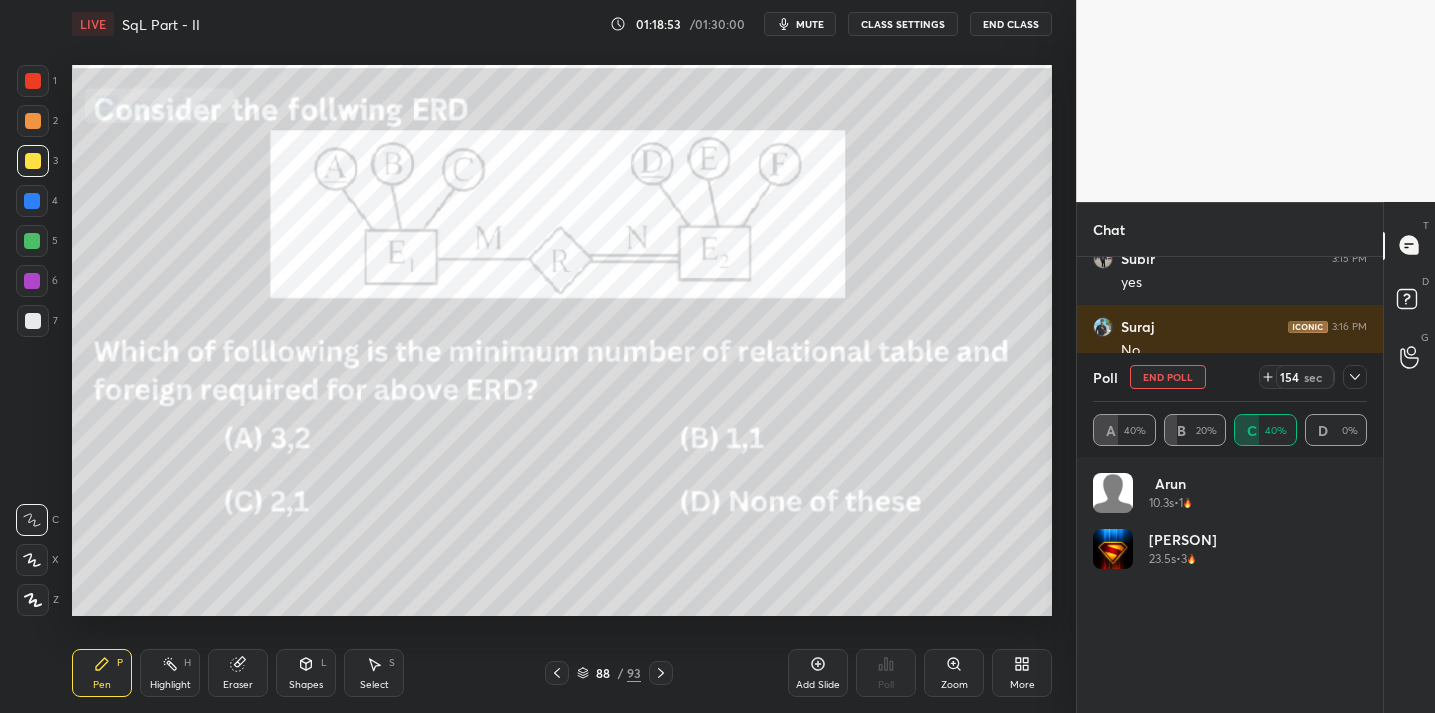 click 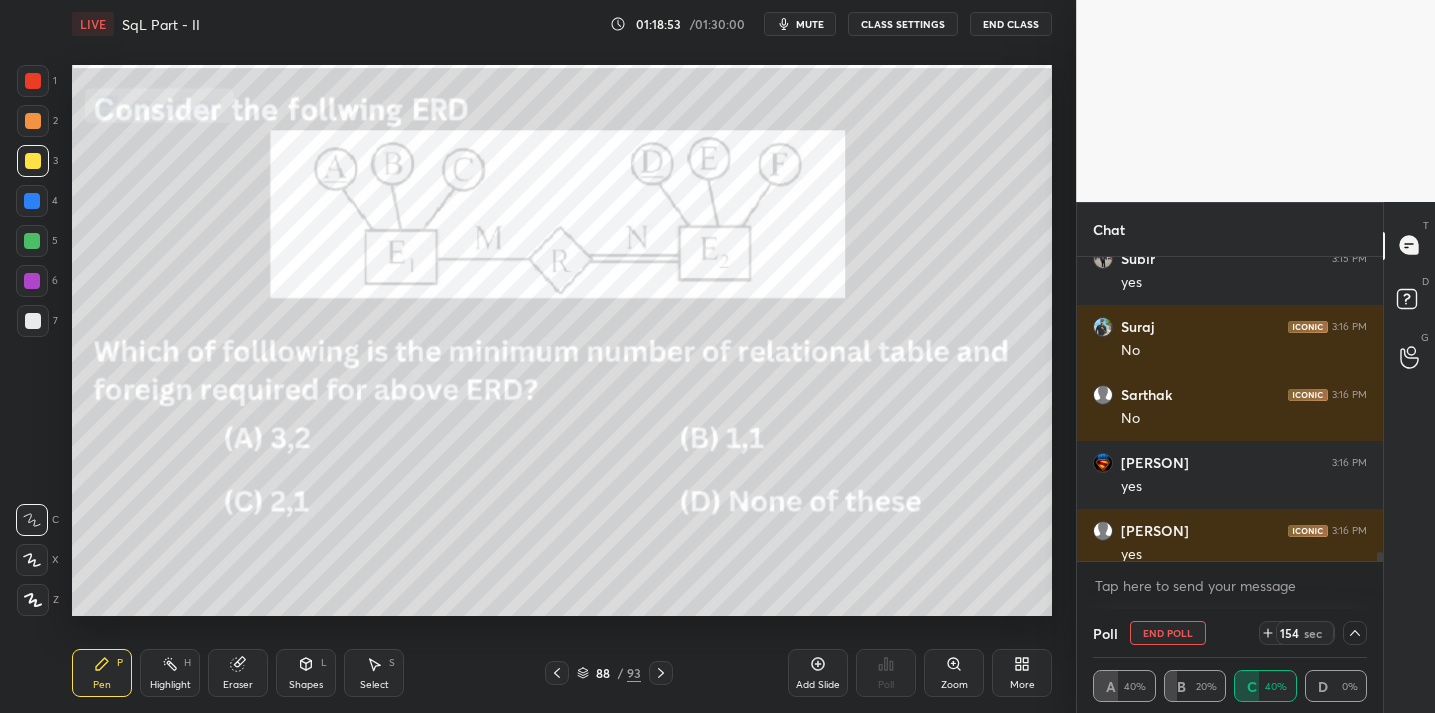 scroll, scrollTop: 131, scrollLeft: 267, axis: both 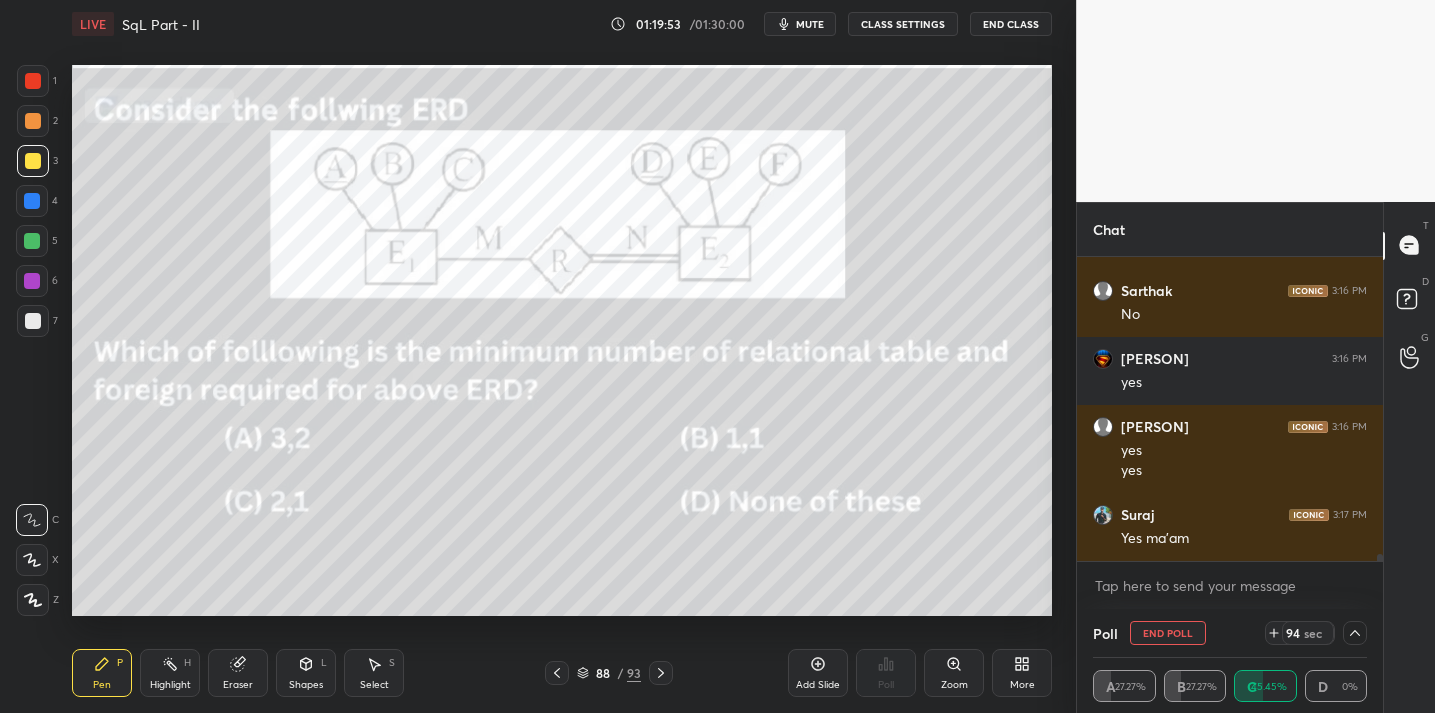 click at bounding box center [33, 81] 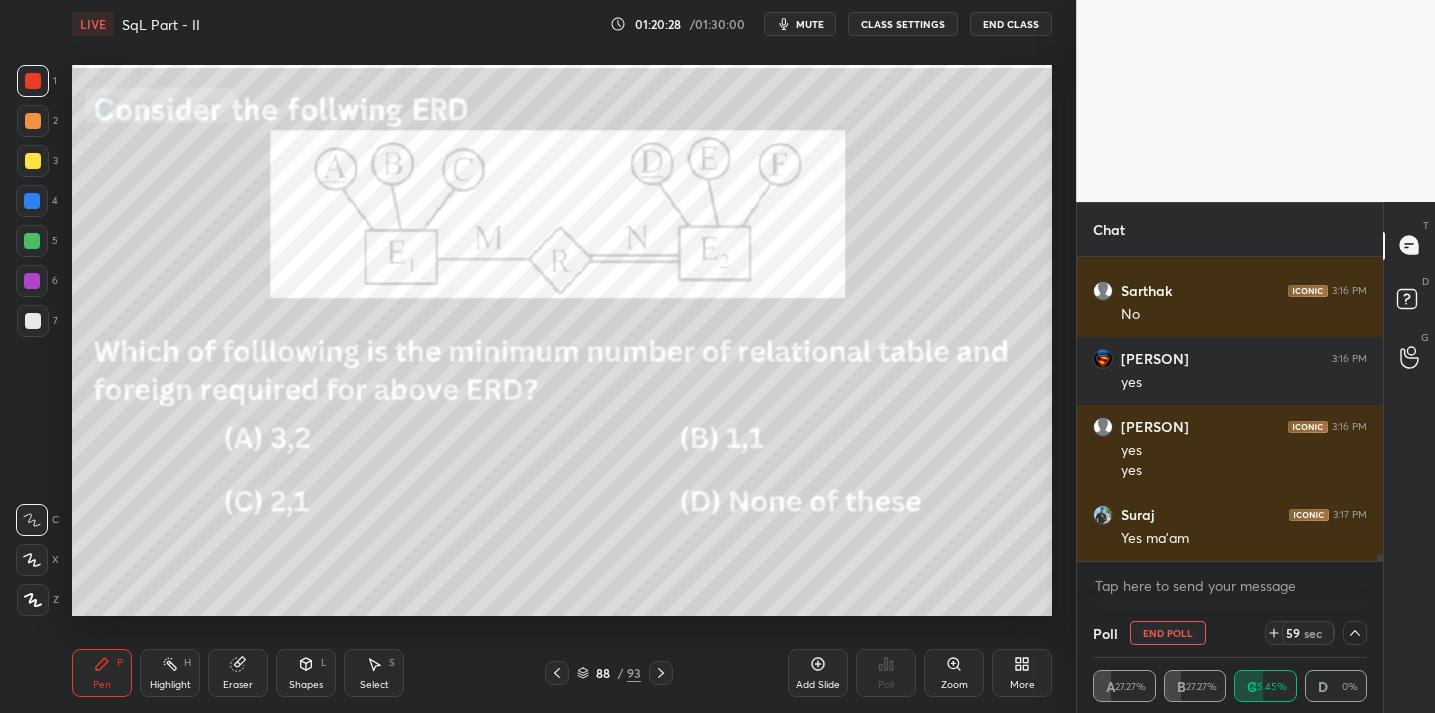 scroll, scrollTop: 13667, scrollLeft: 0, axis: vertical 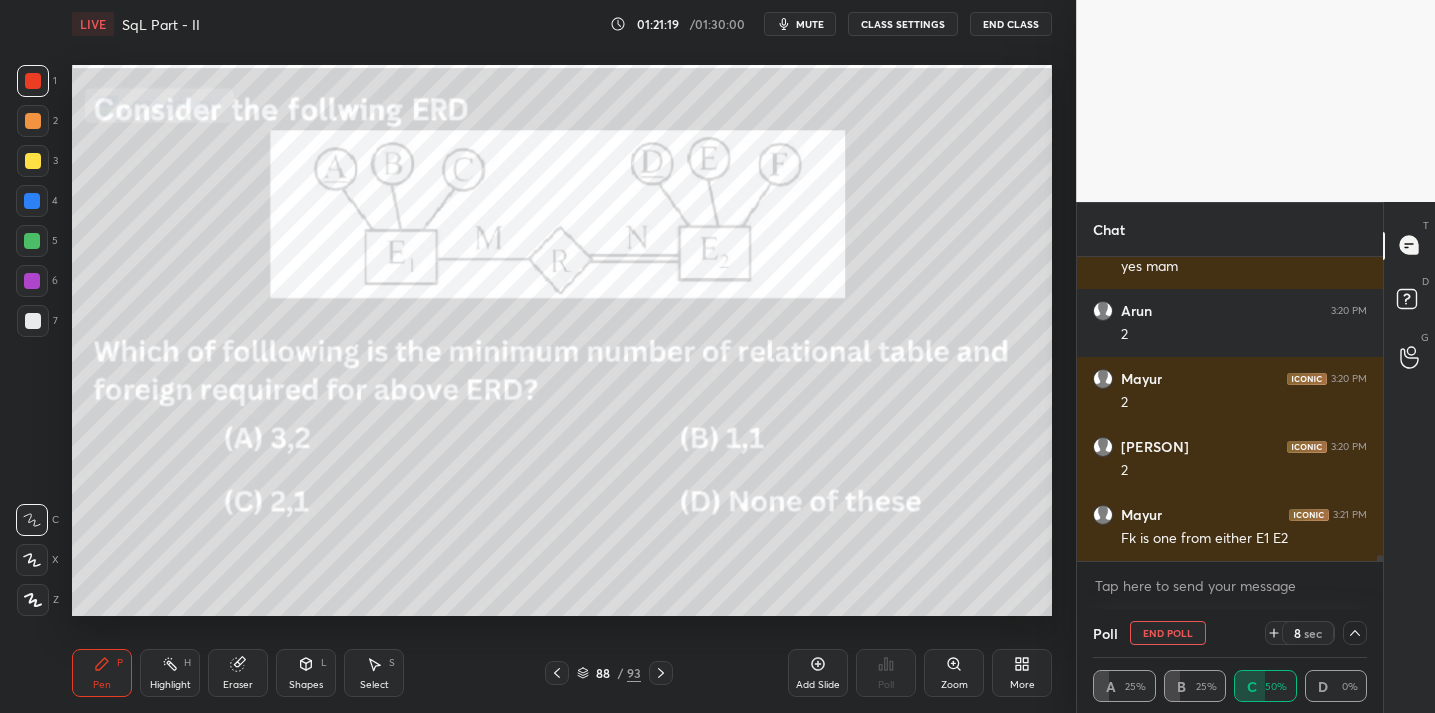 click on "Eraser" at bounding box center [238, 673] 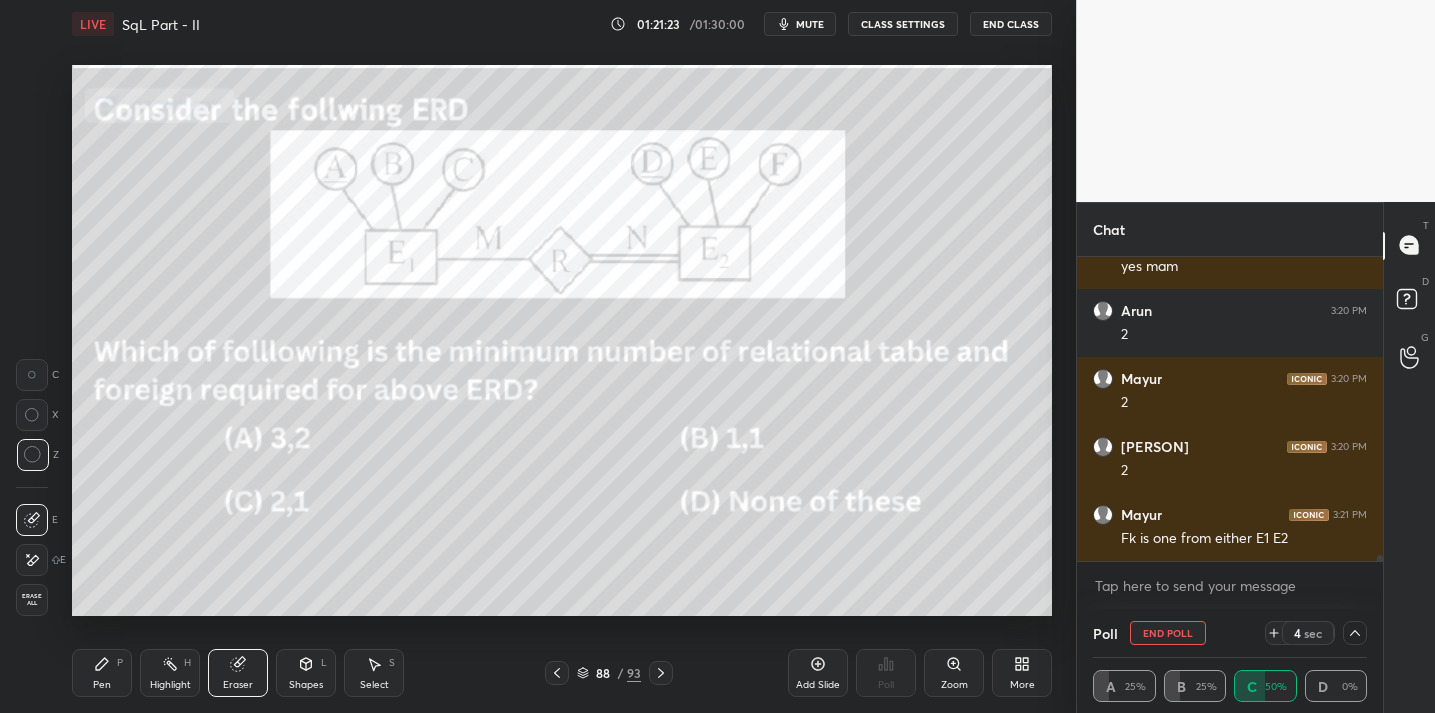click on "Pen P" at bounding box center [102, 673] 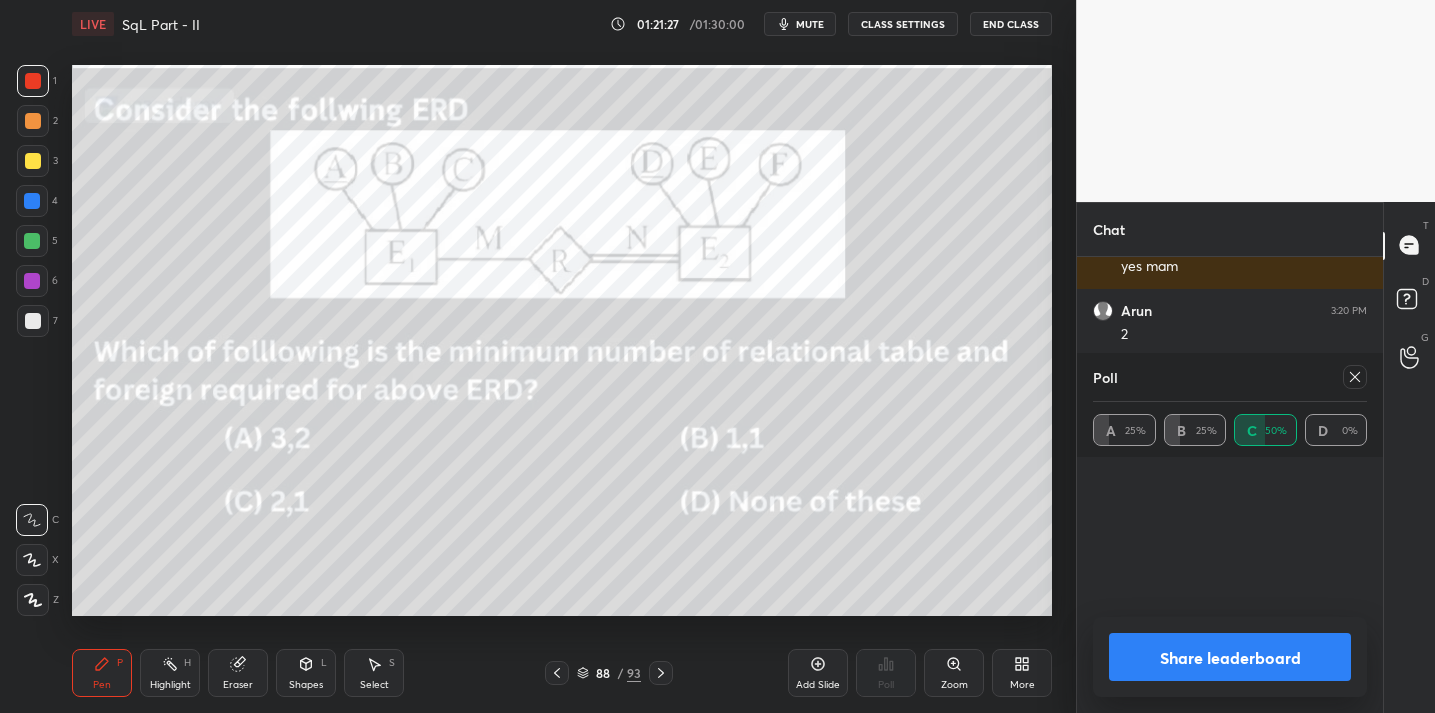 scroll, scrollTop: 7, scrollLeft: 7, axis: both 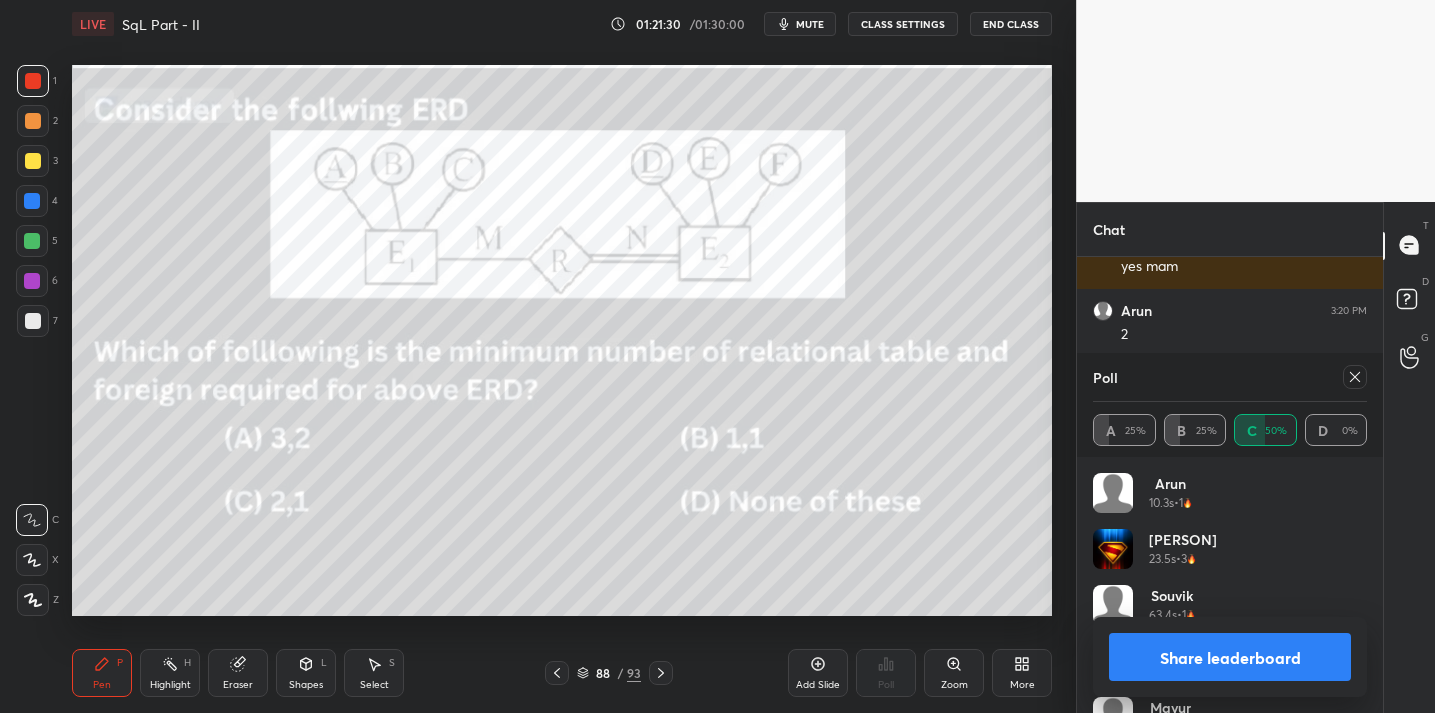 click at bounding box center [1355, 377] 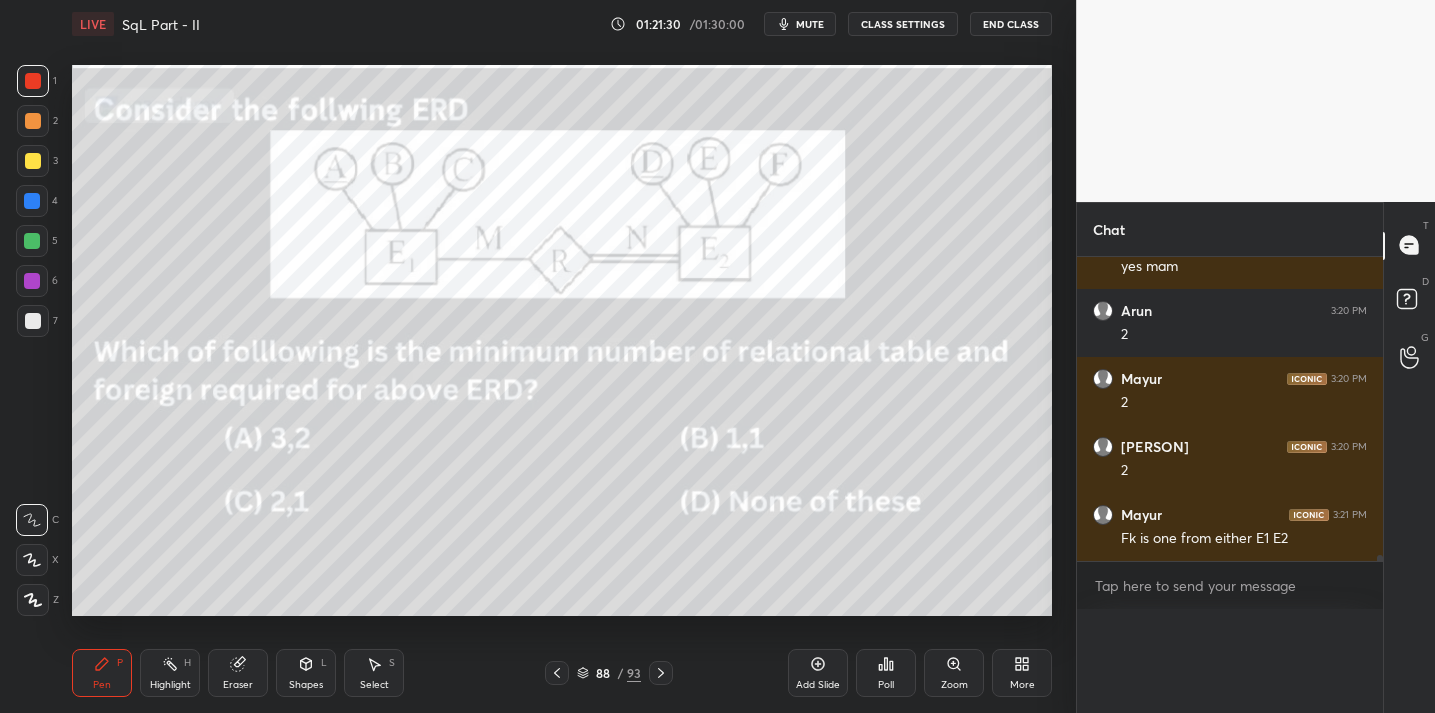scroll, scrollTop: 0, scrollLeft: 0, axis: both 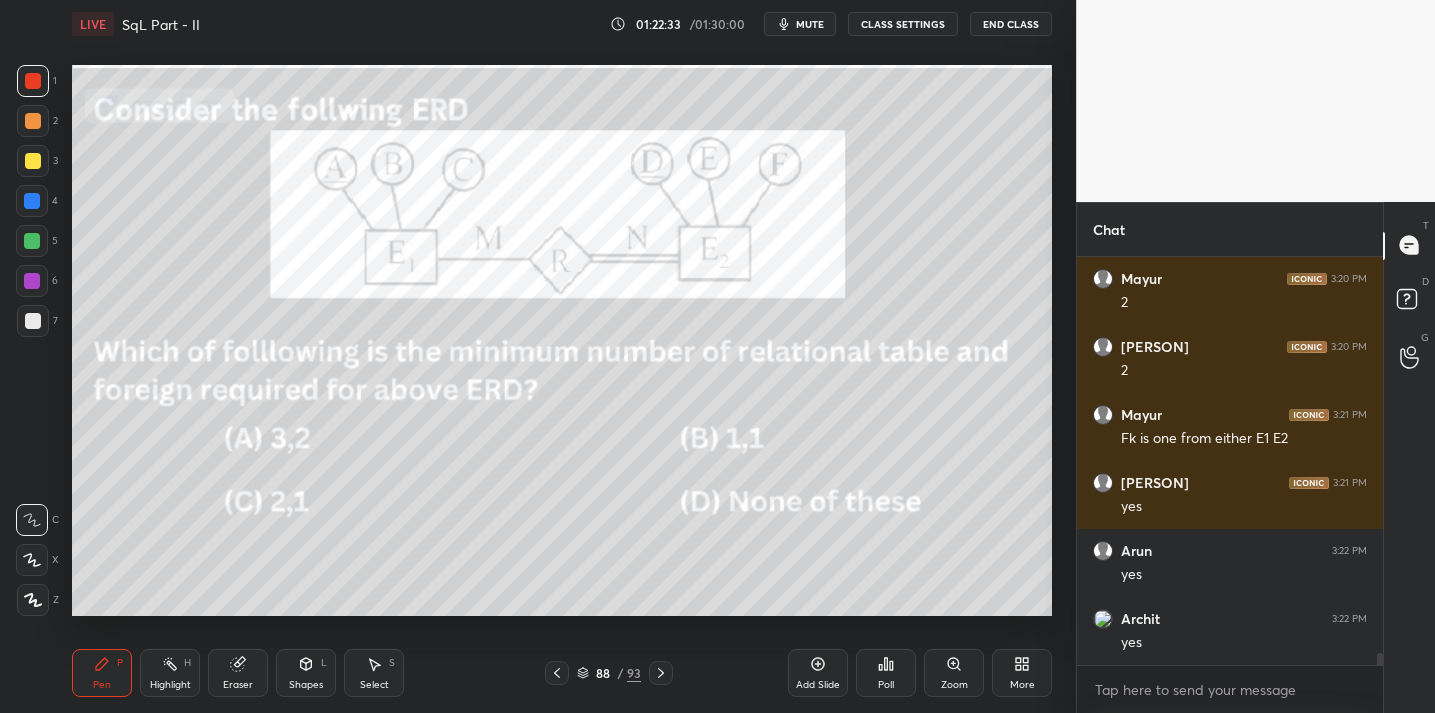 click 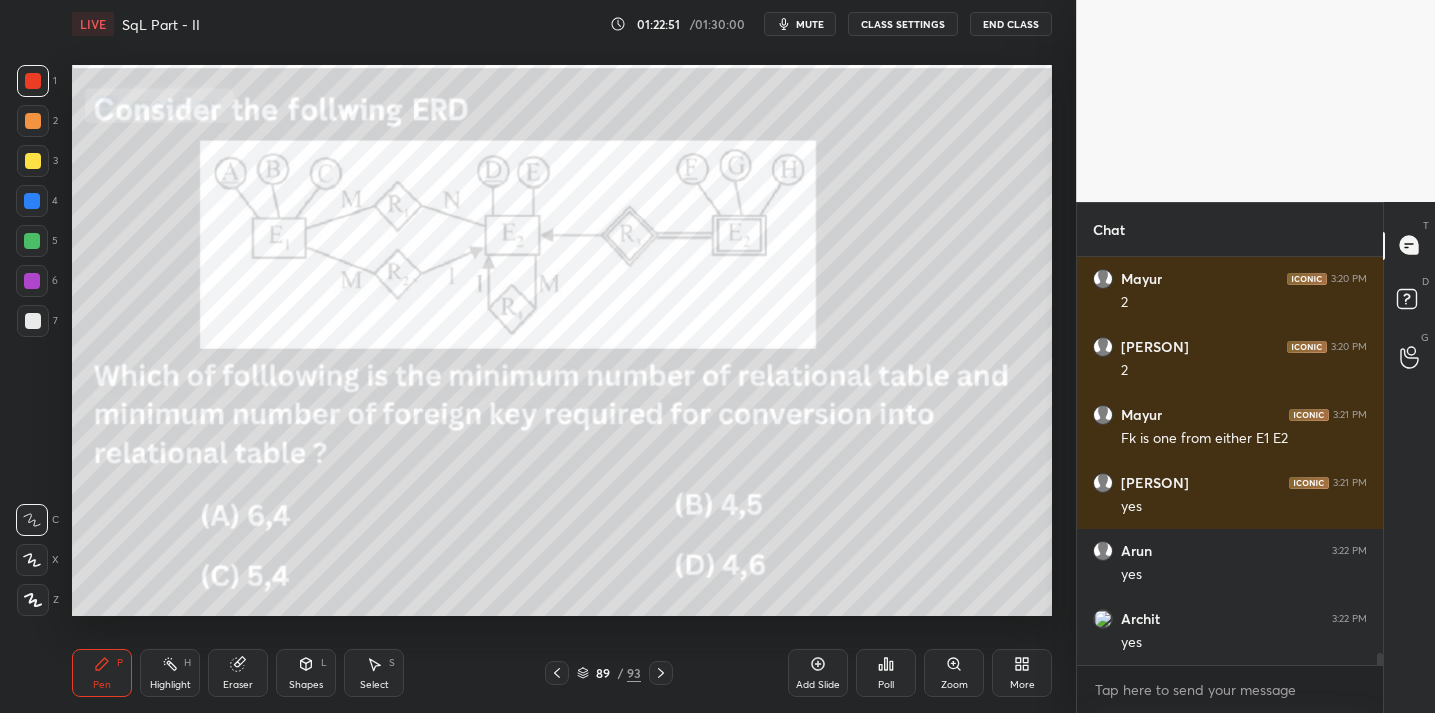 click 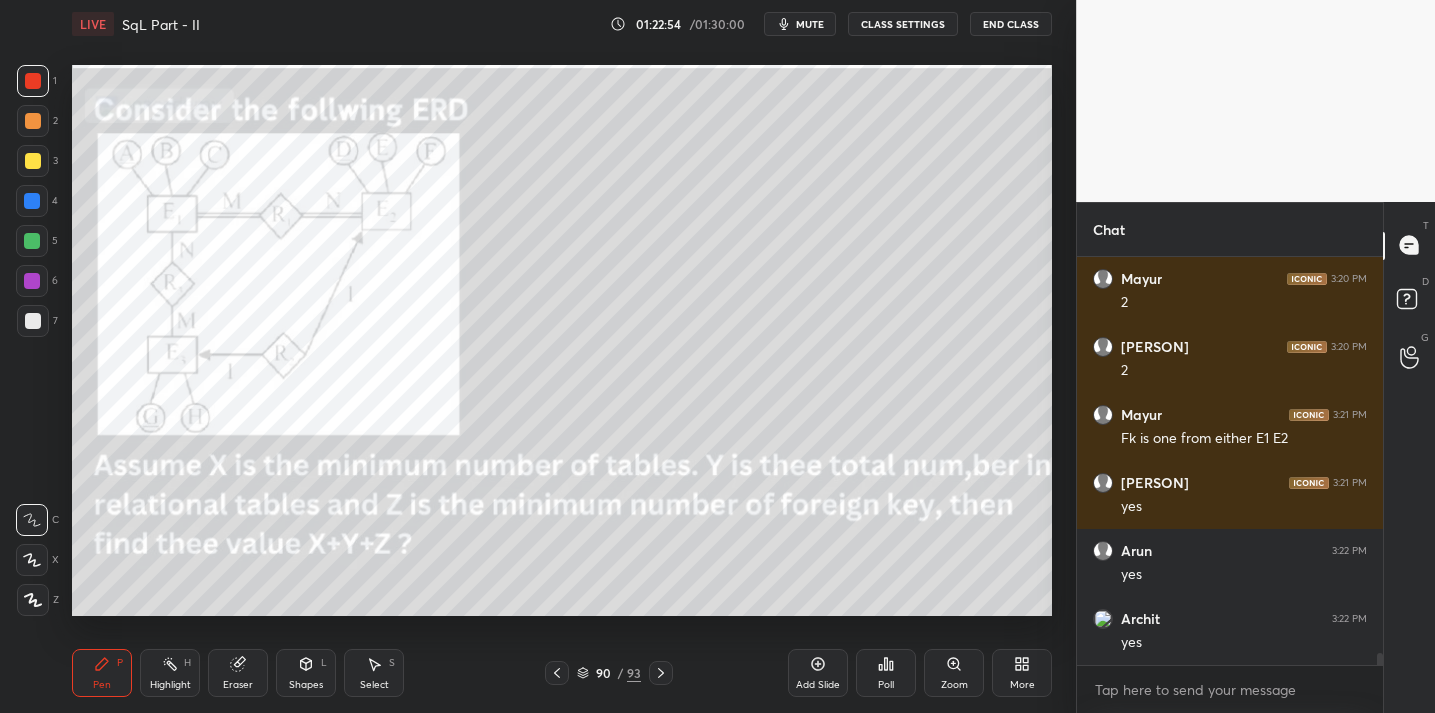 click 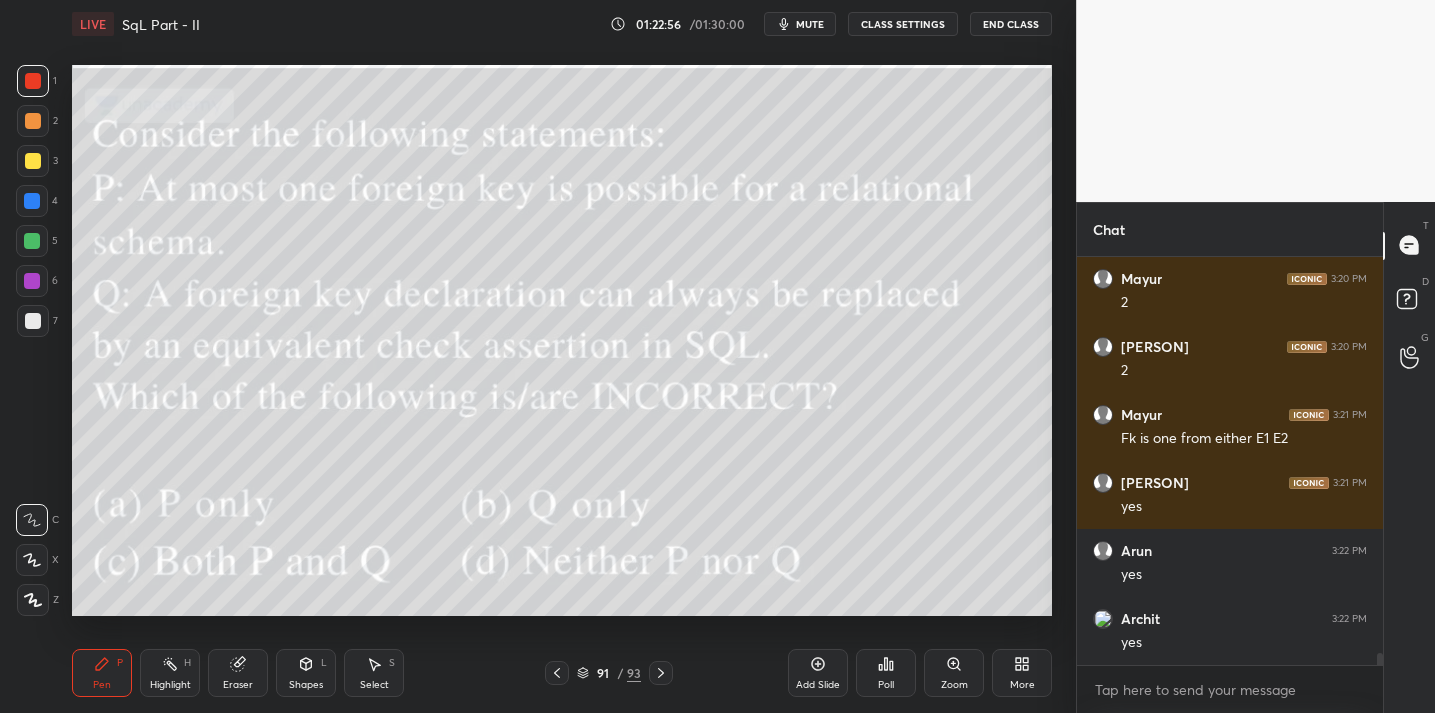 click 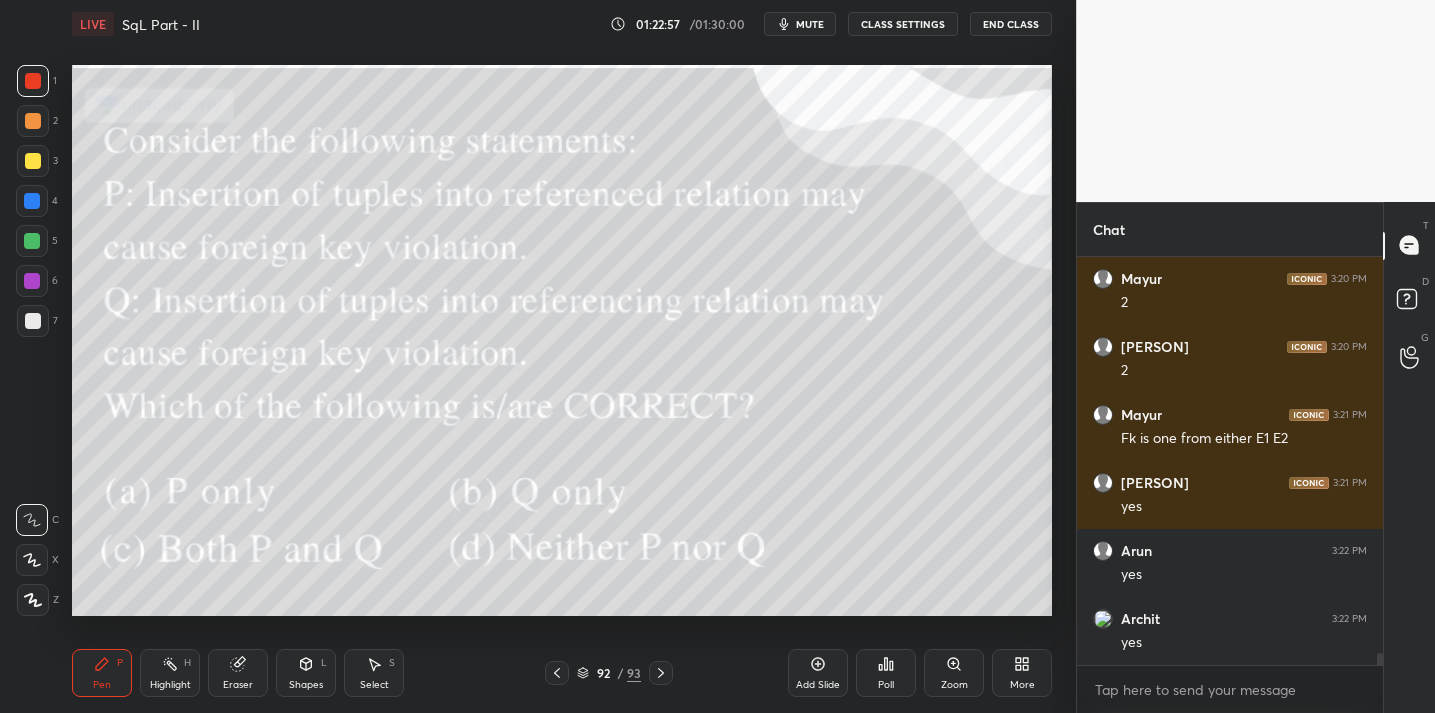 click 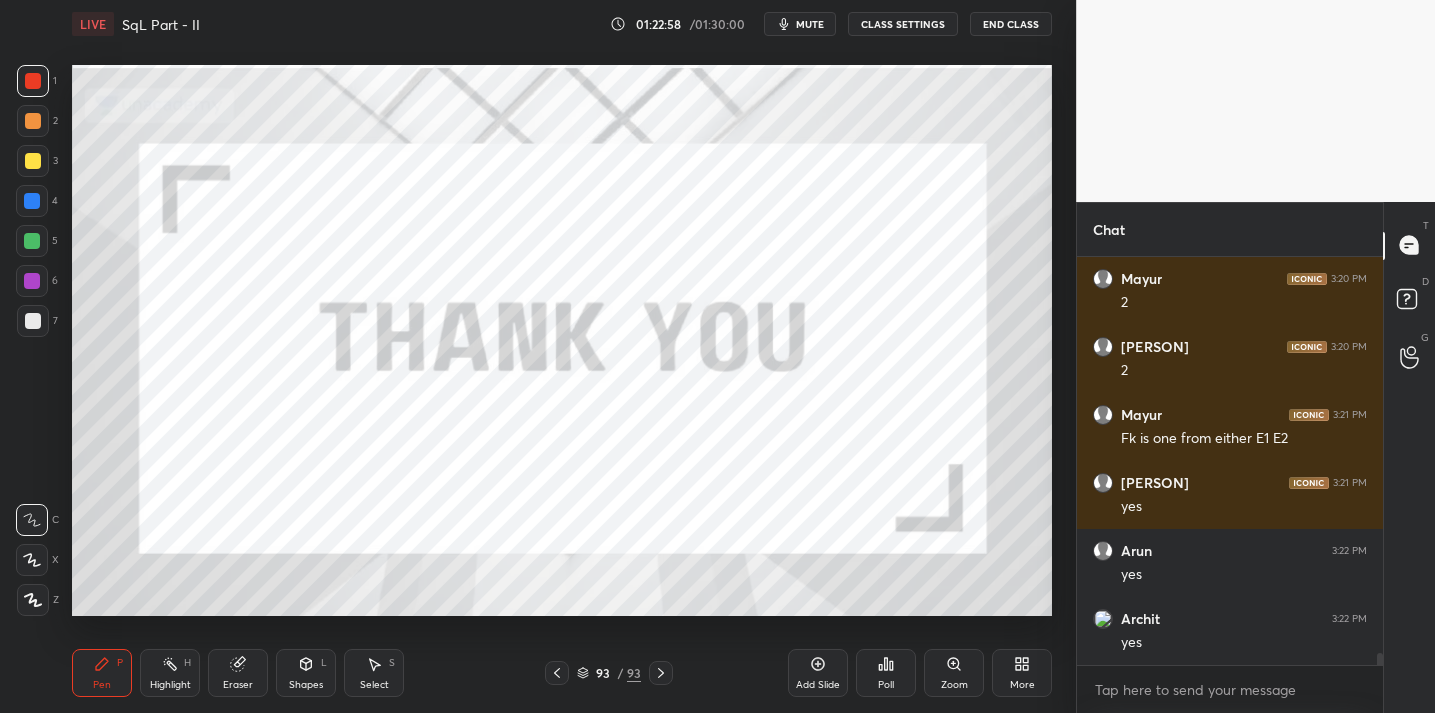 click 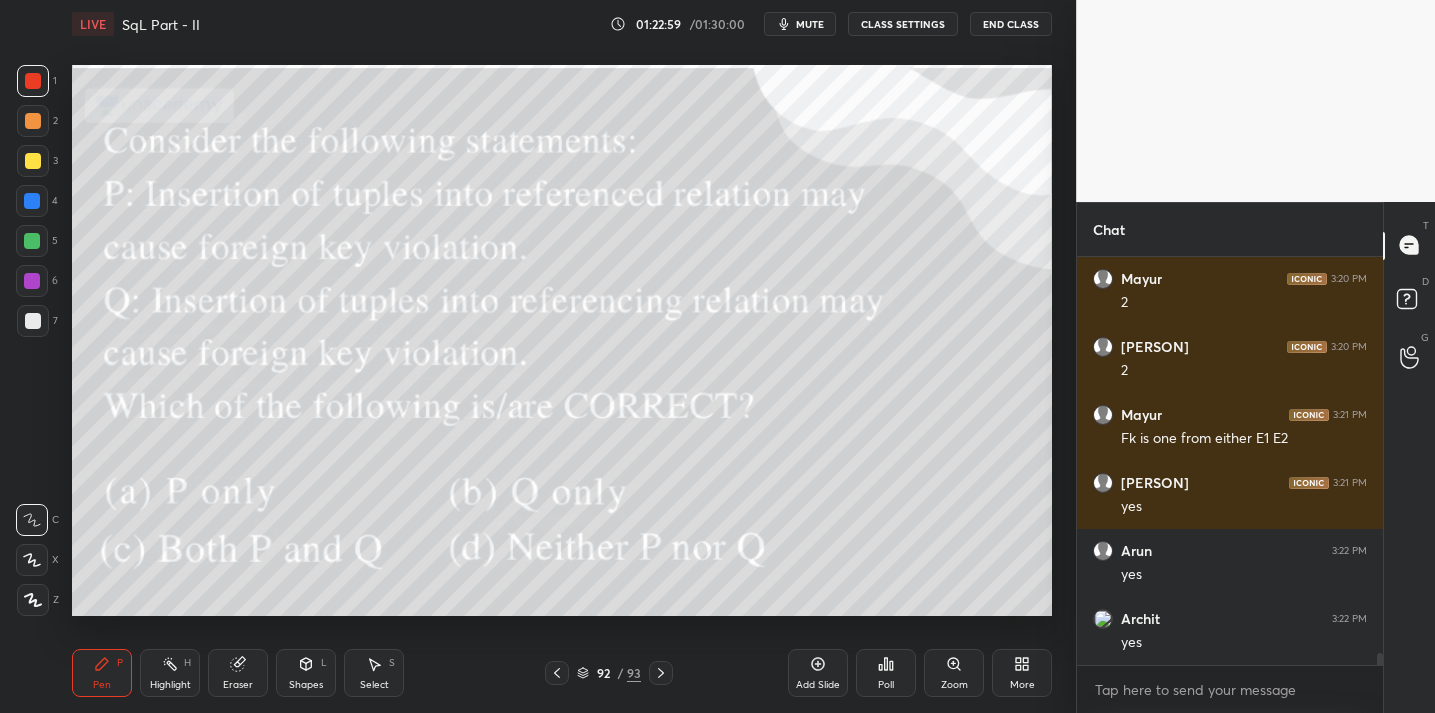 click 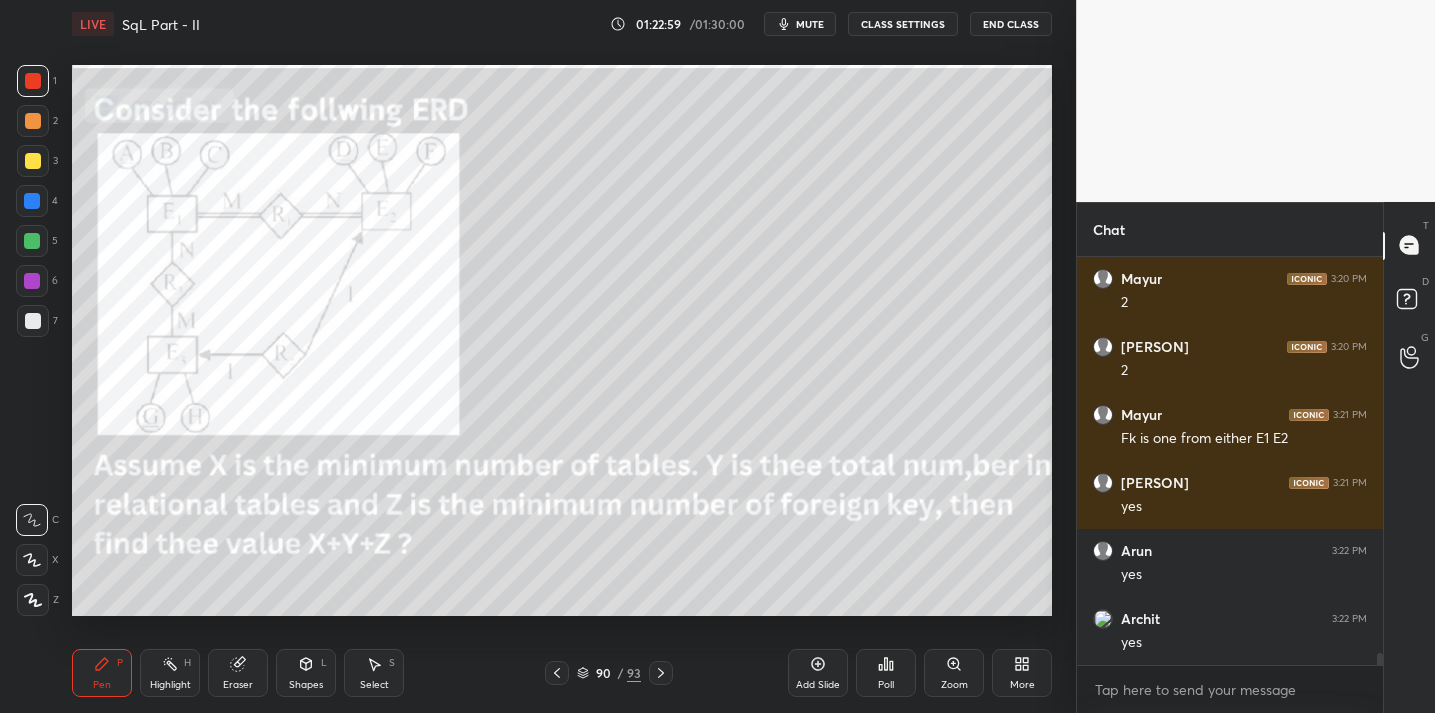 click 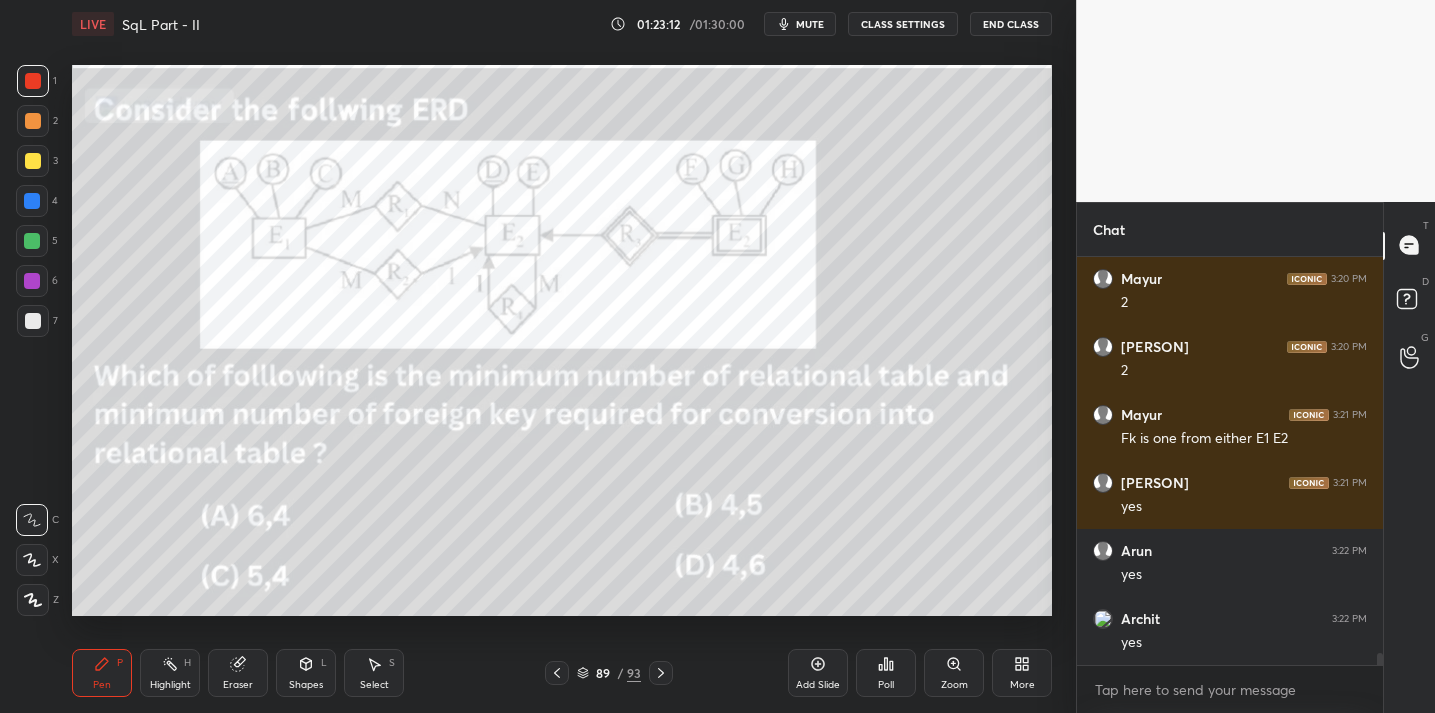 click 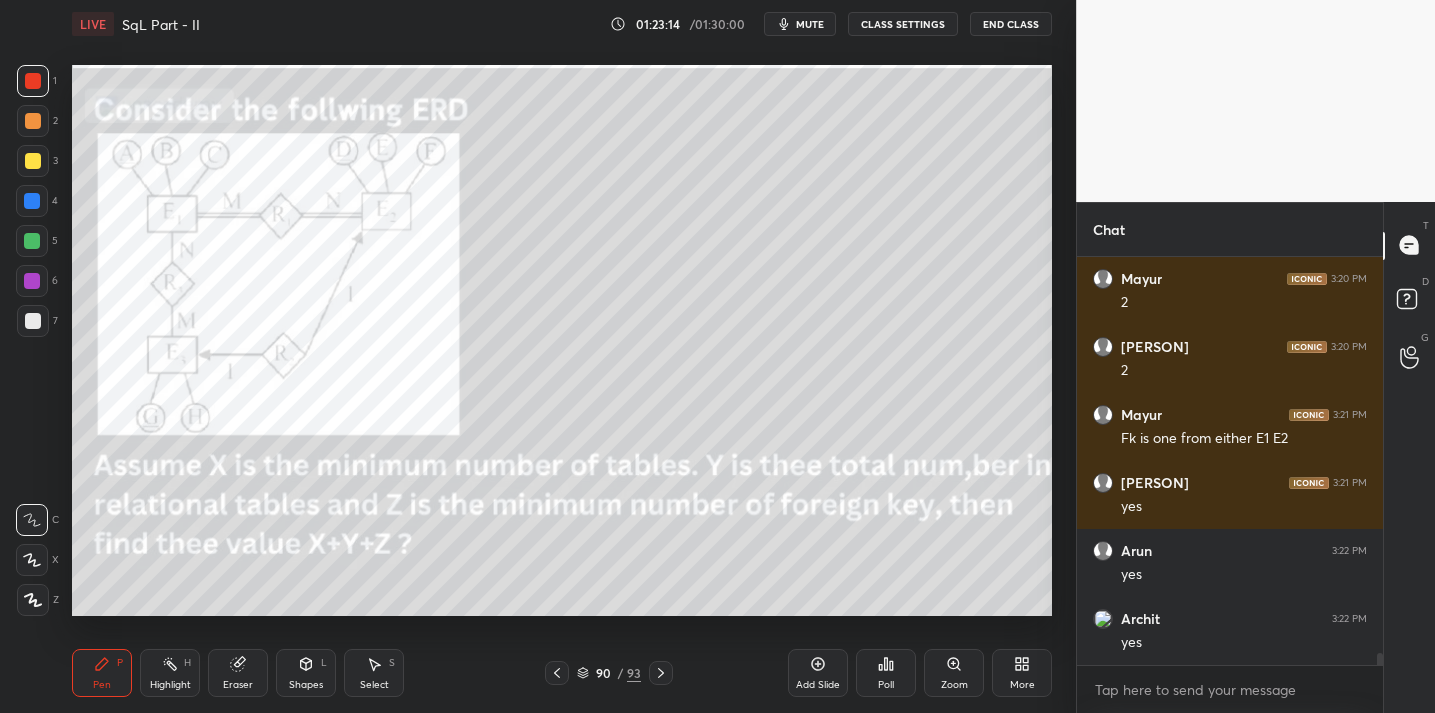 click 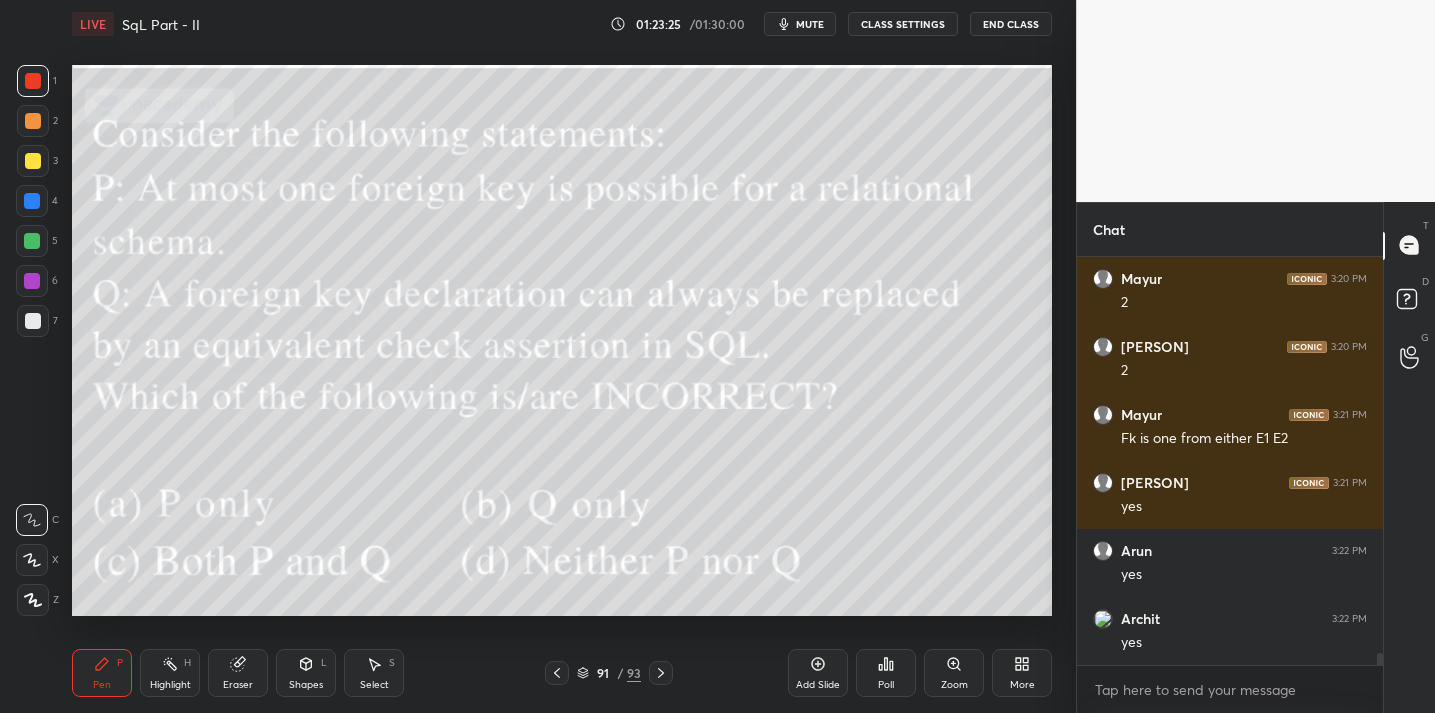 scroll, scrollTop: 14107, scrollLeft: 0, axis: vertical 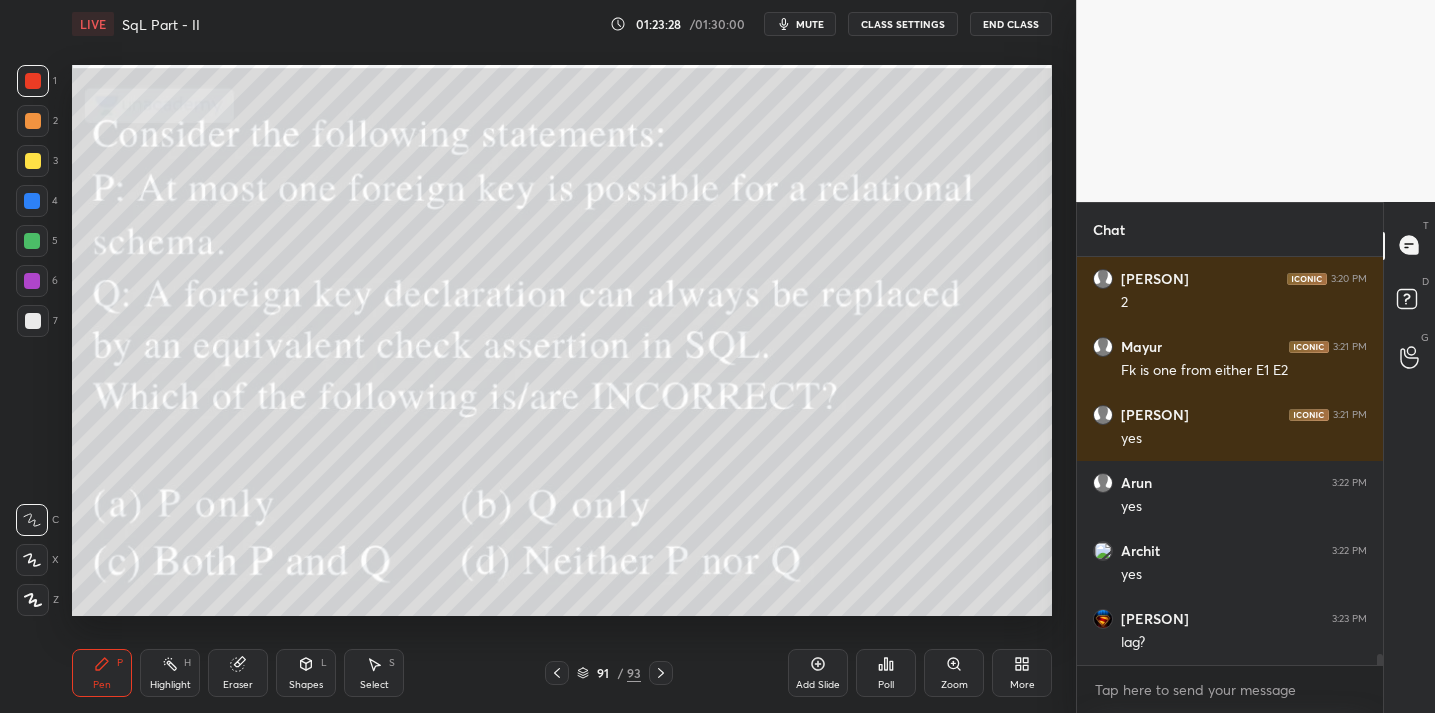 click 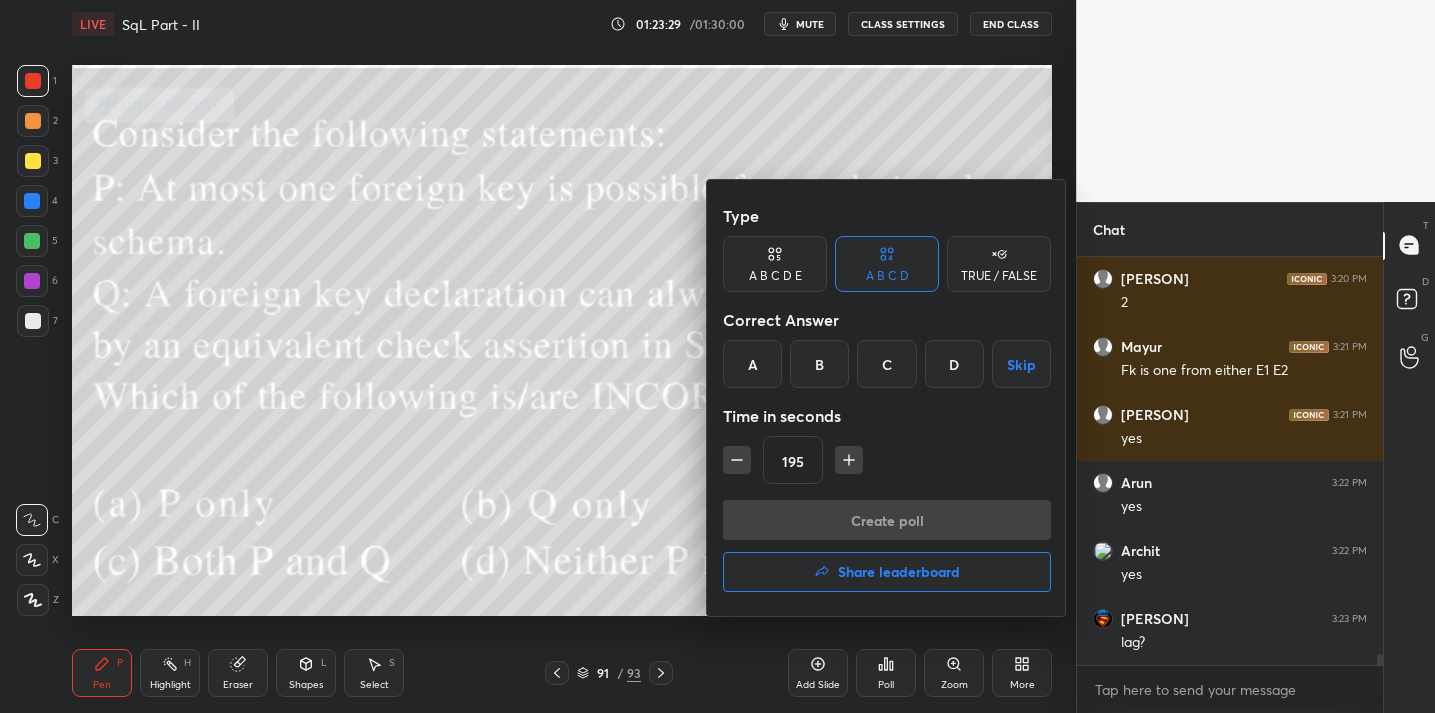 click on "C" at bounding box center (886, 364) 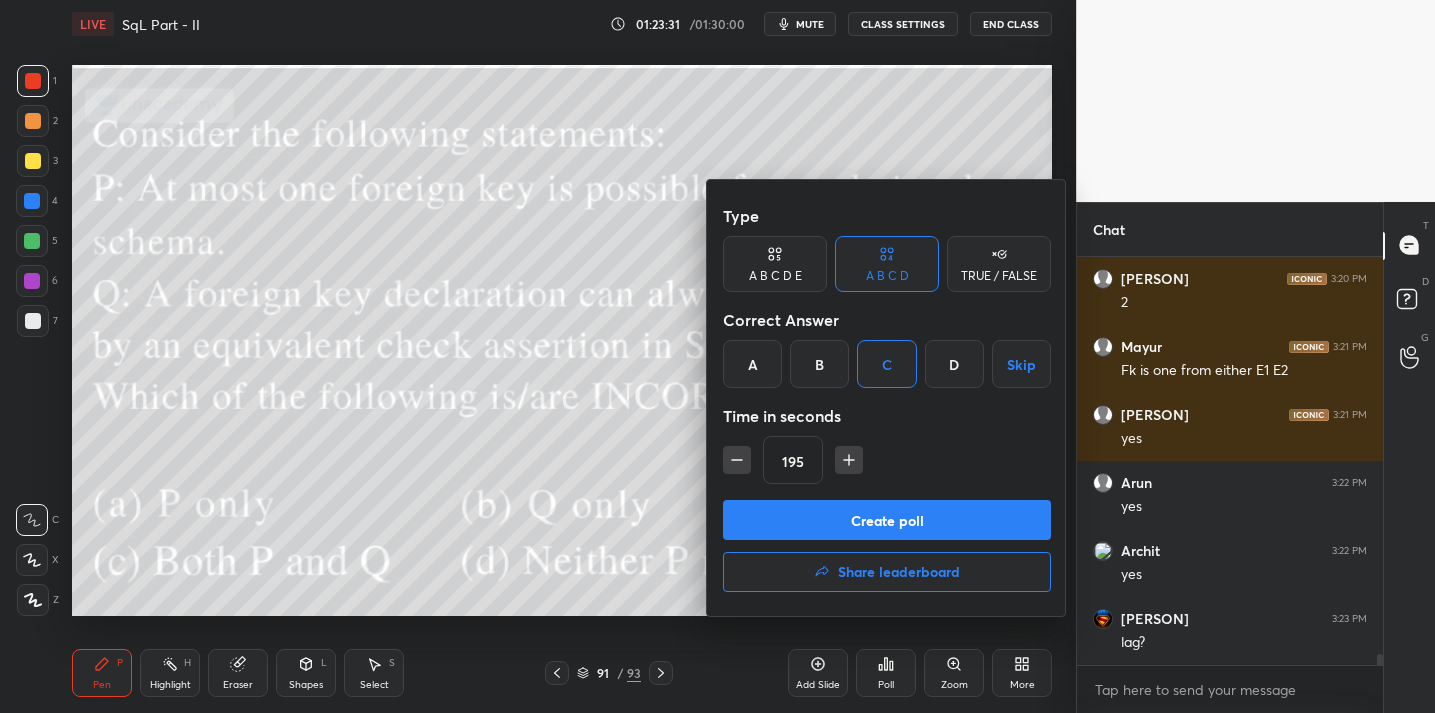 click on "Create poll" at bounding box center [887, 520] 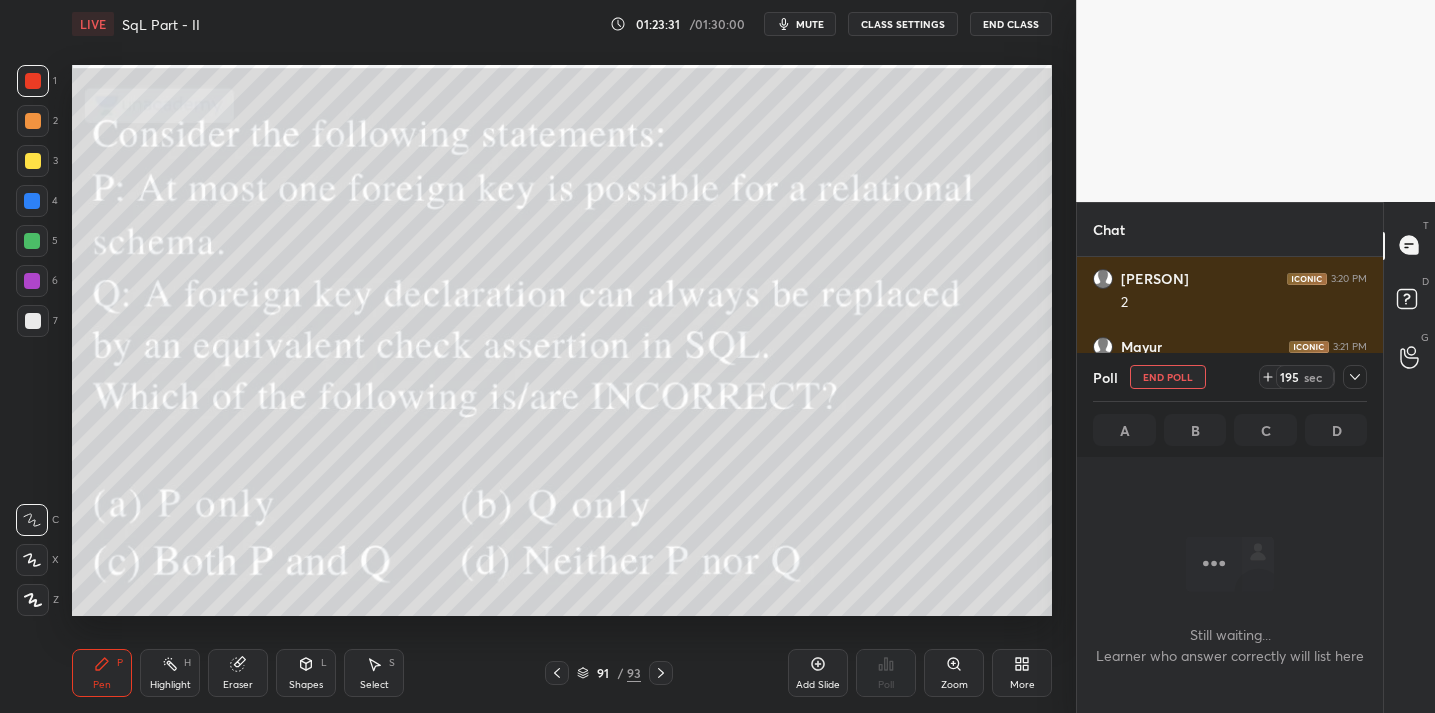 scroll, scrollTop: 298, scrollLeft: 299, axis: both 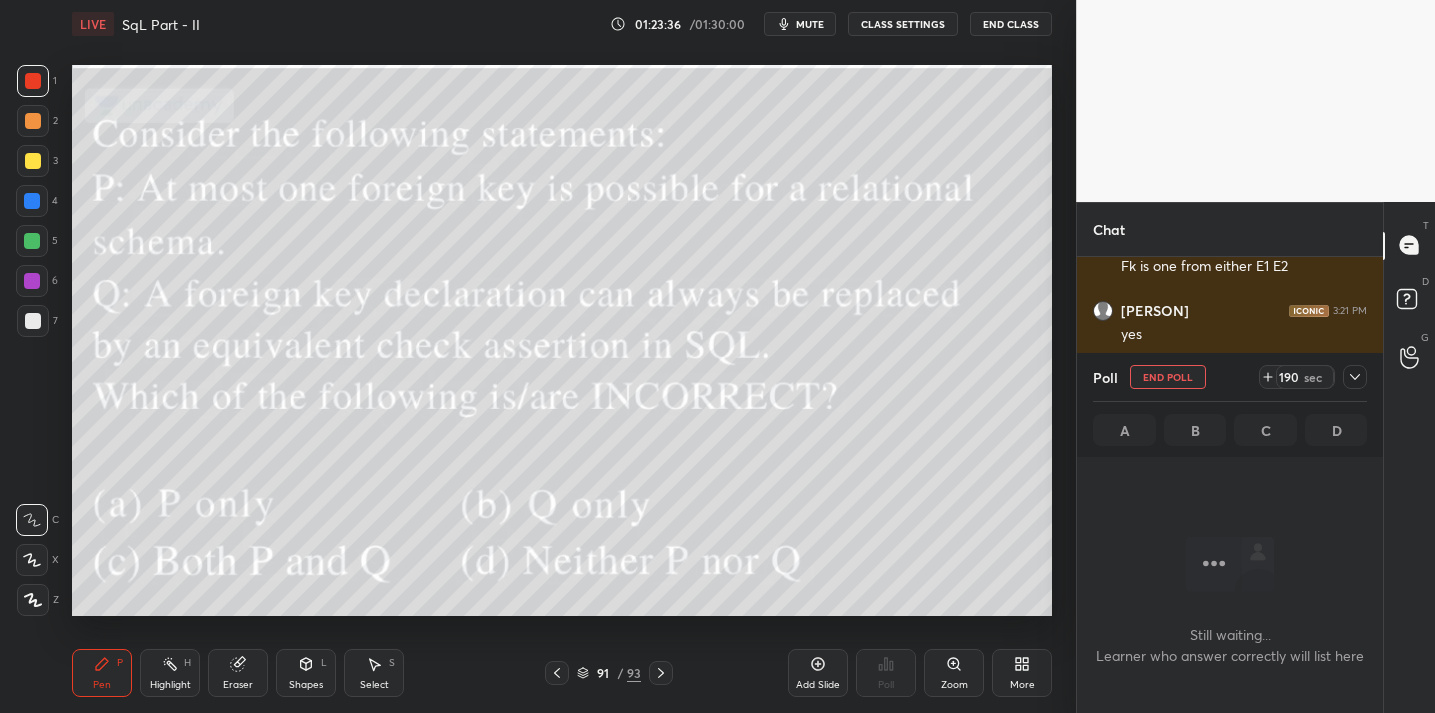 click 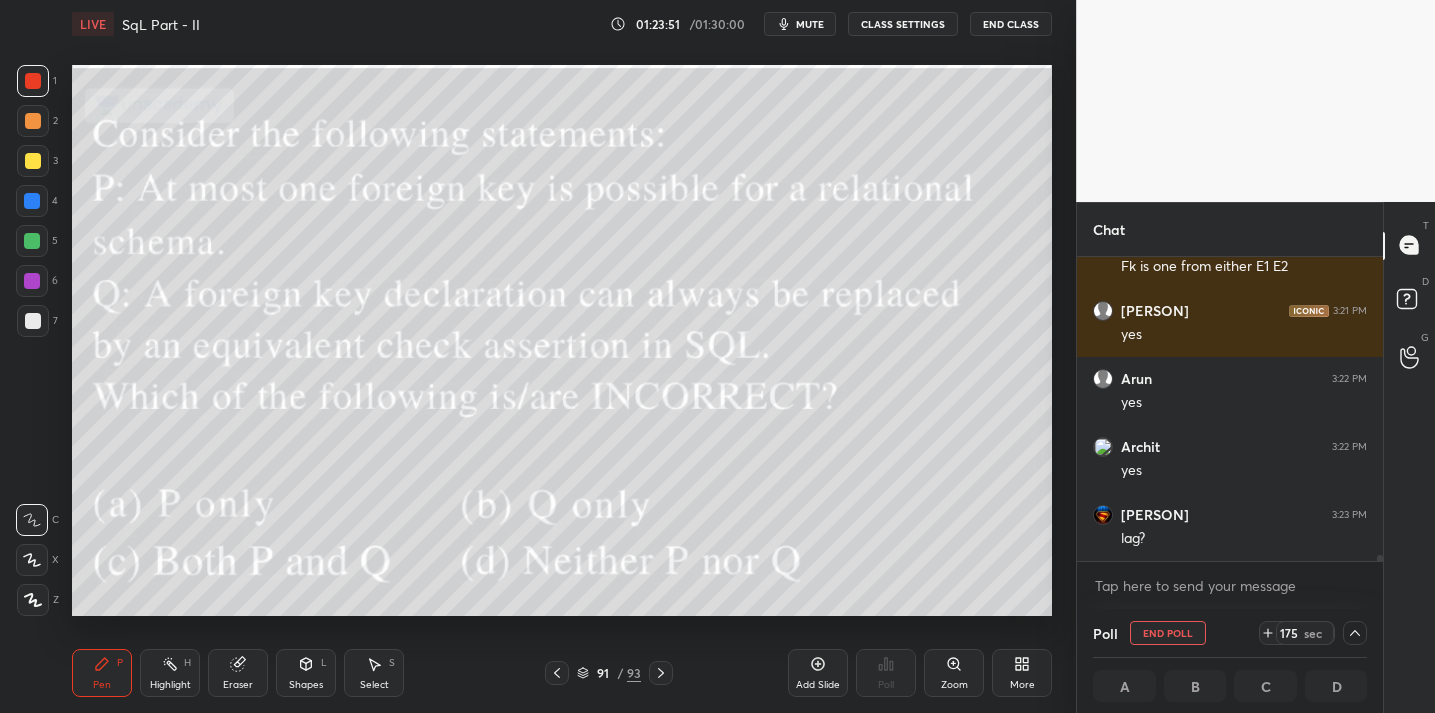 click 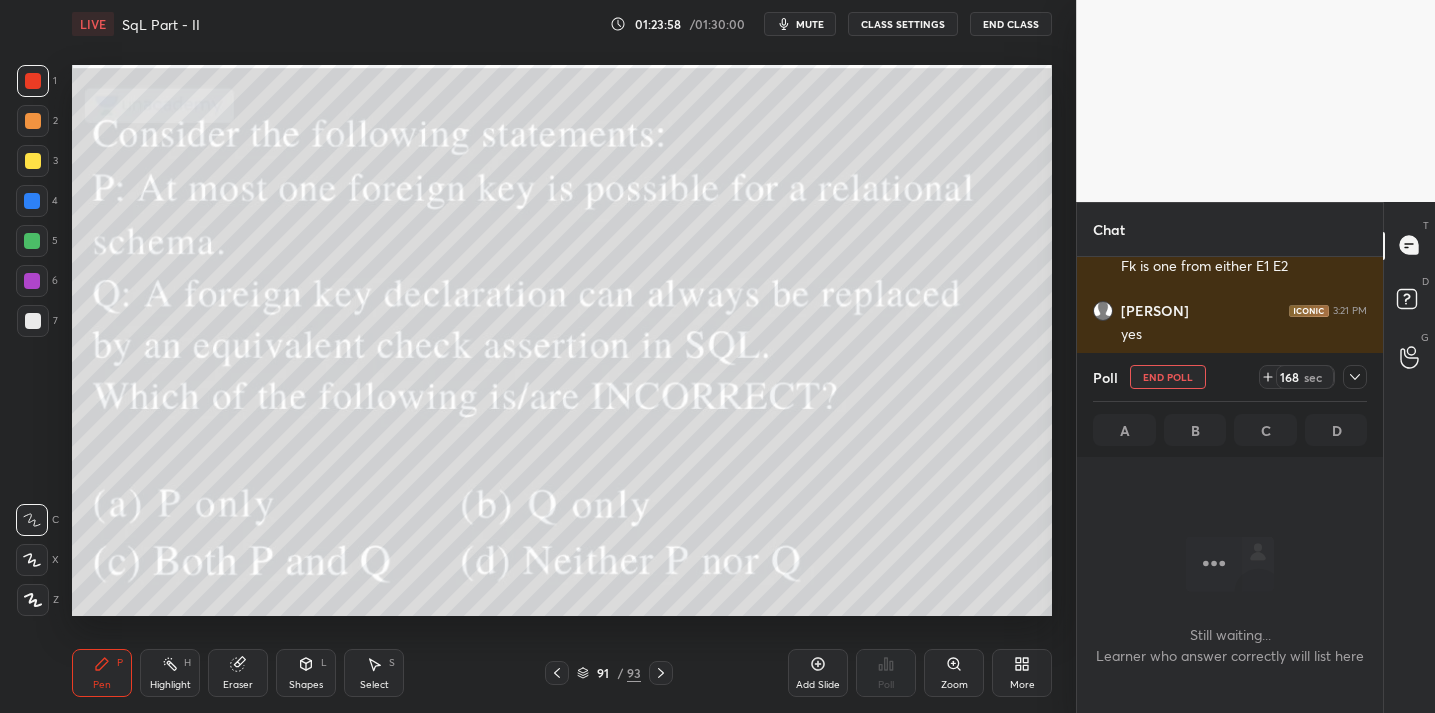 click on "Poll End Poll 168  sec" at bounding box center [1230, 377] 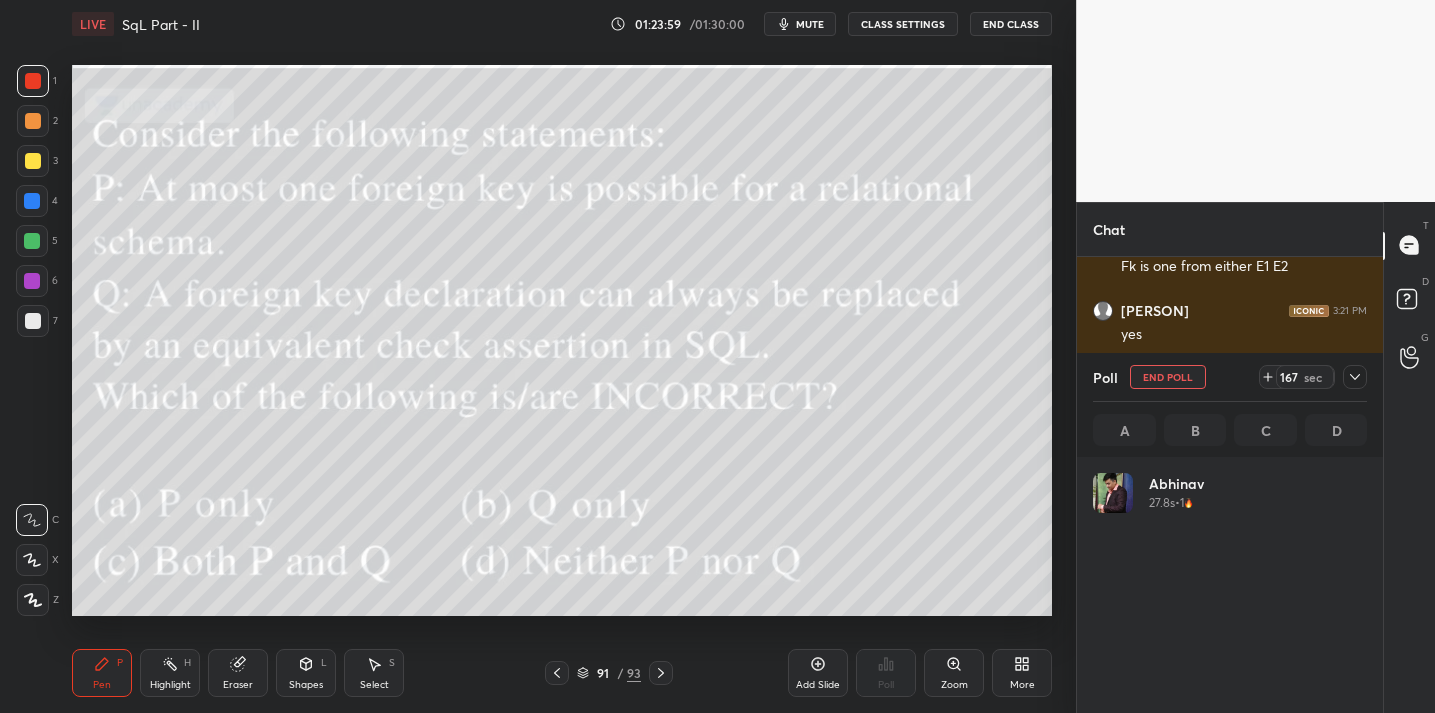 scroll, scrollTop: 7, scrollLeft: 7, axis: both 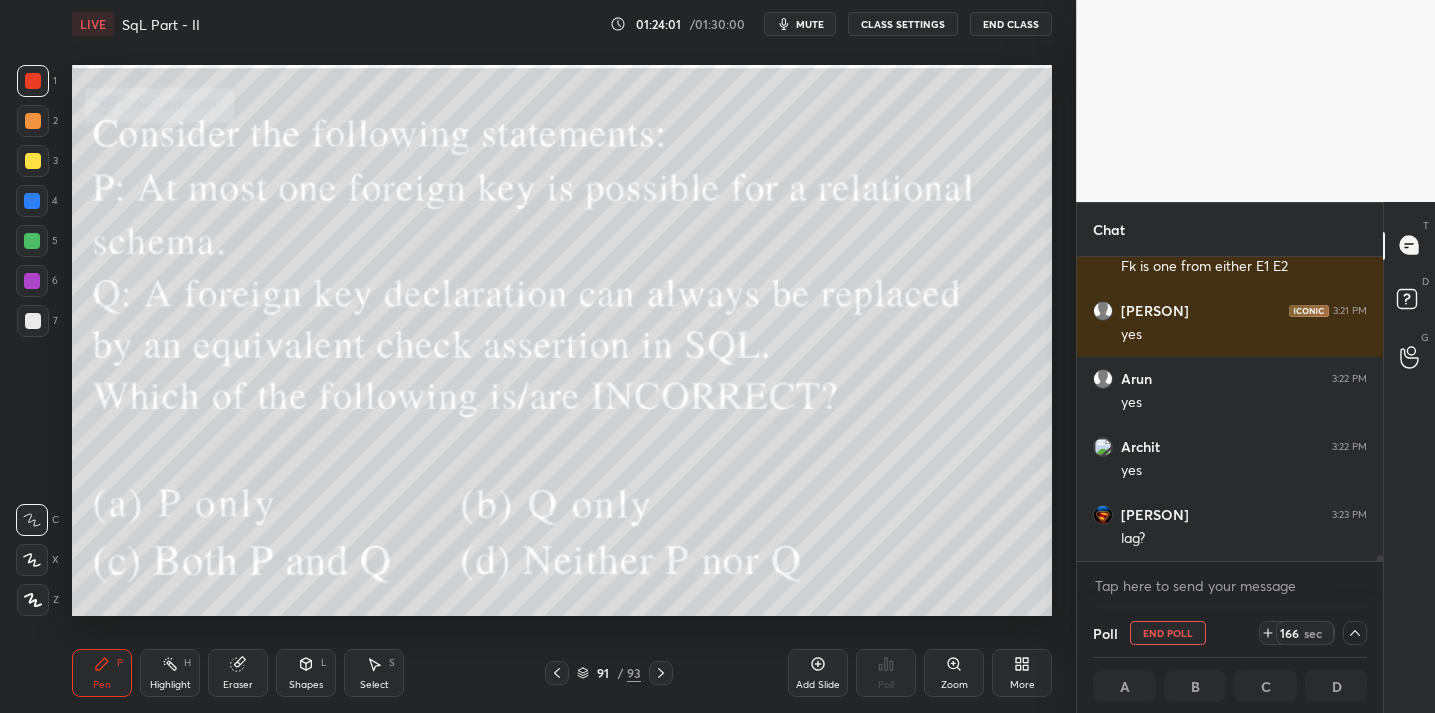 click 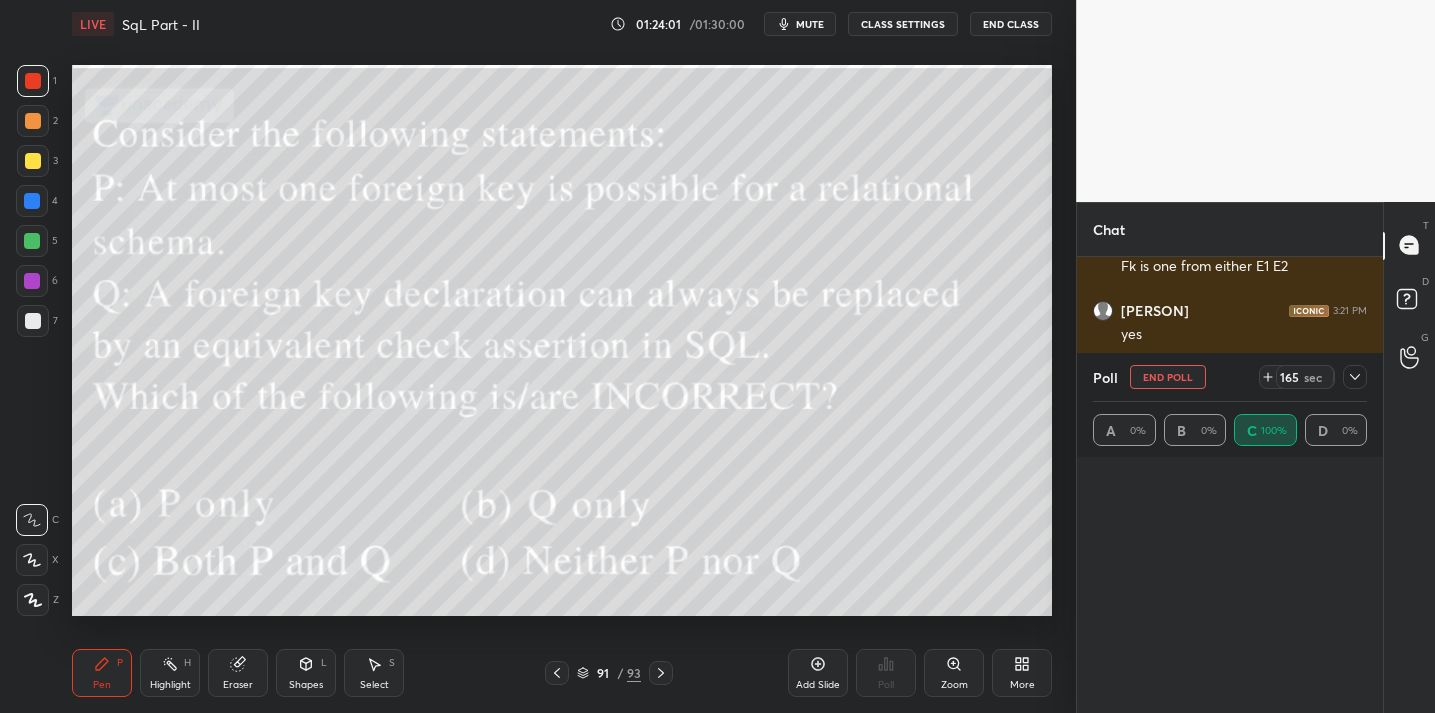 scroll, scrollTop: 6, scrollLeft: 7, axis: both 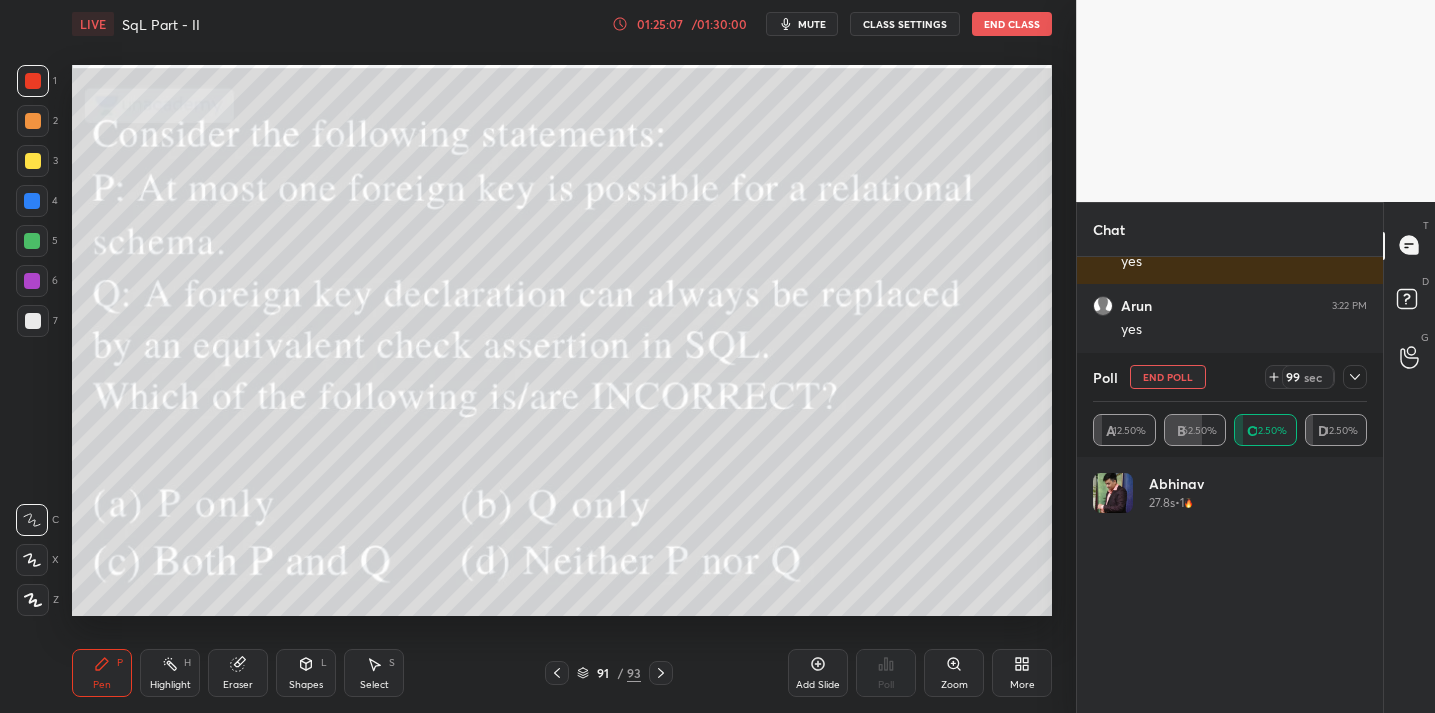 click 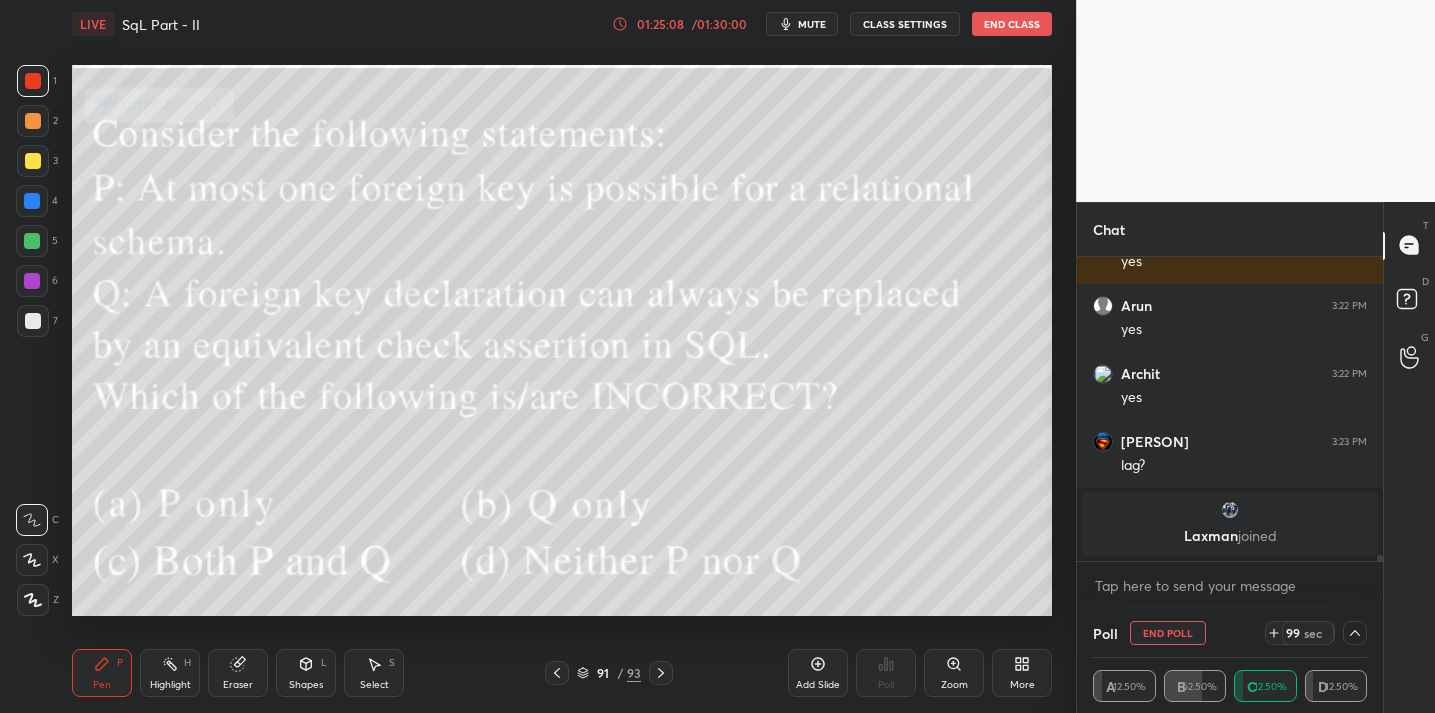 scroll, scrollTop: 0, scrollLeft: 0, axis: both 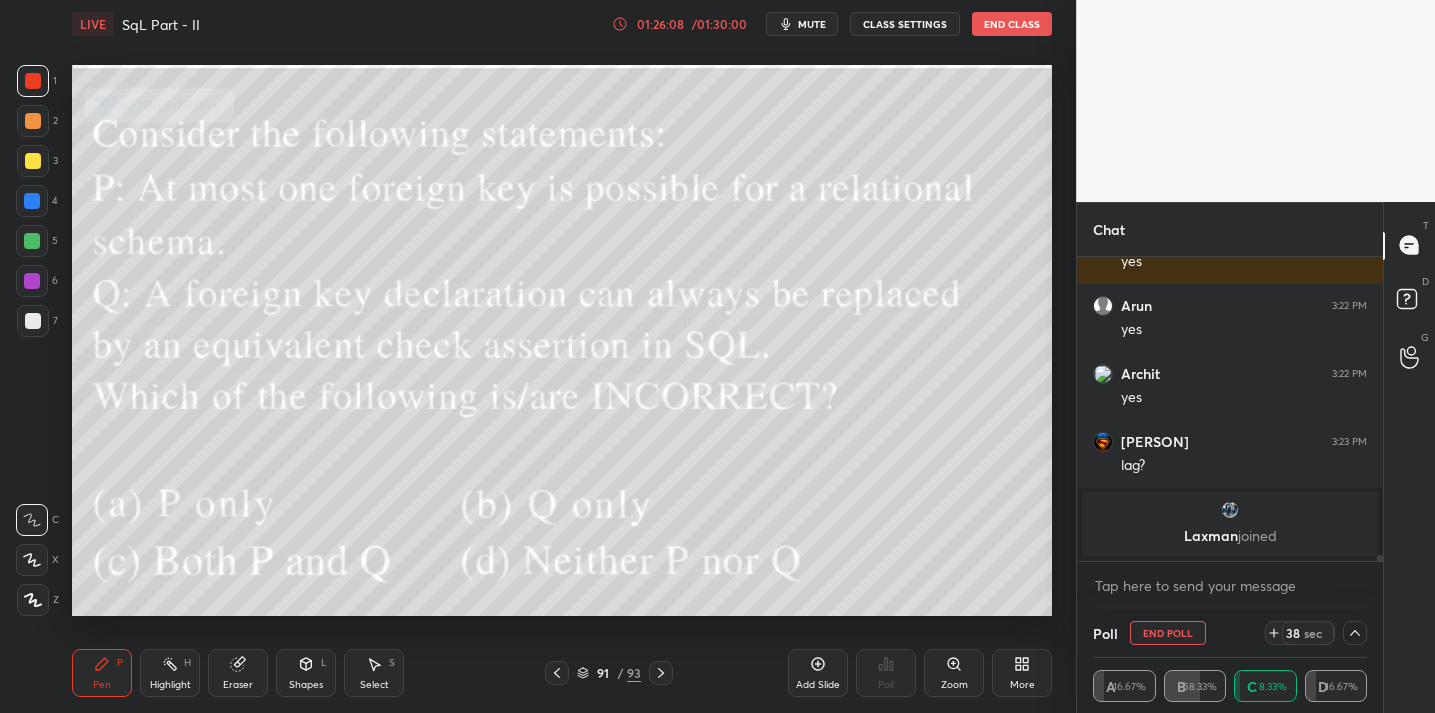 click 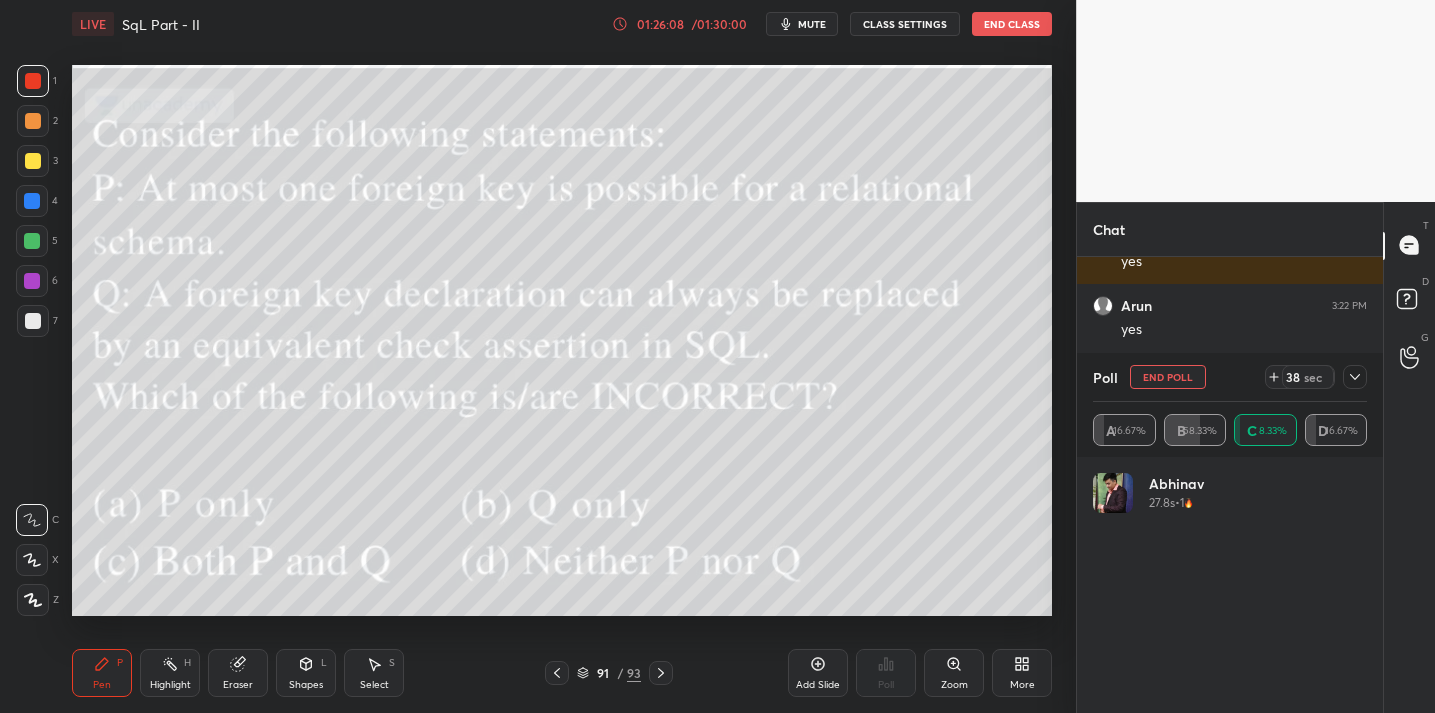 scroll, scrollTop: 6, scrollLeft: 7, axis: both 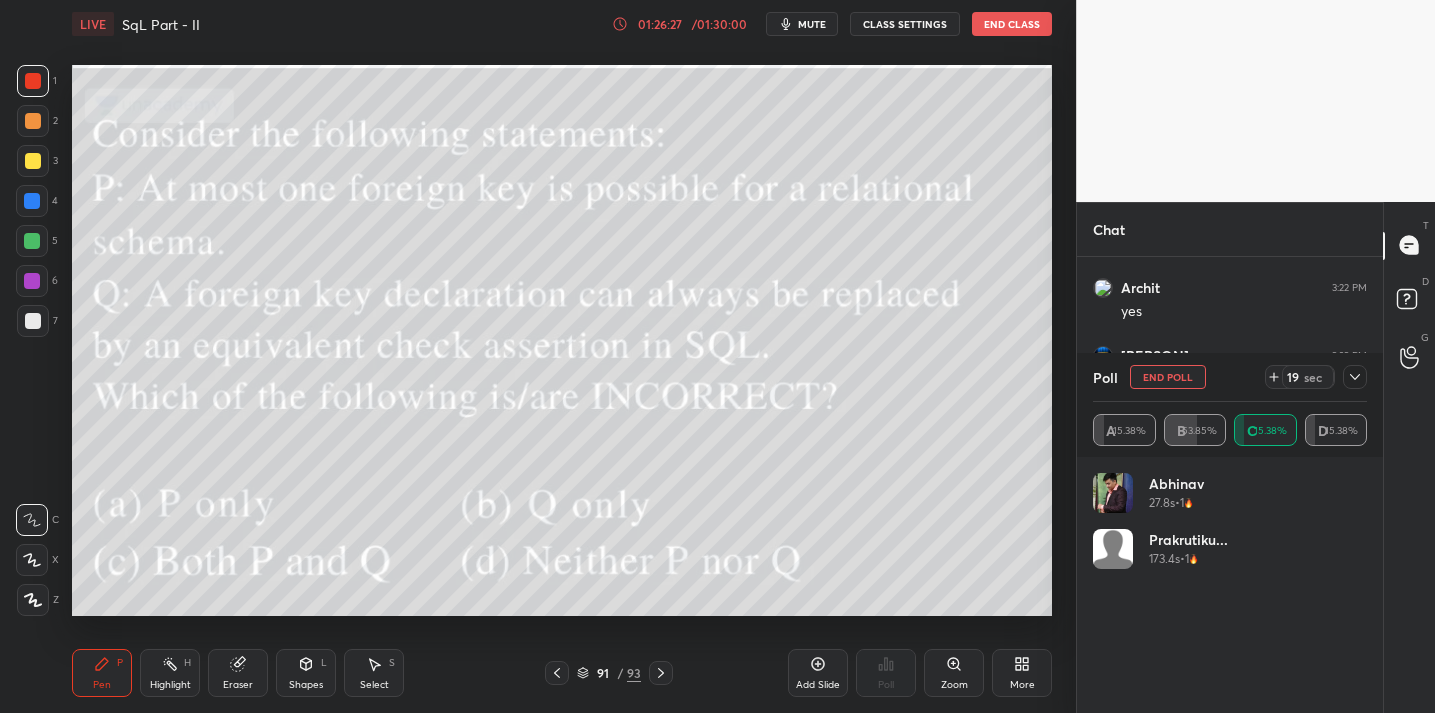 click 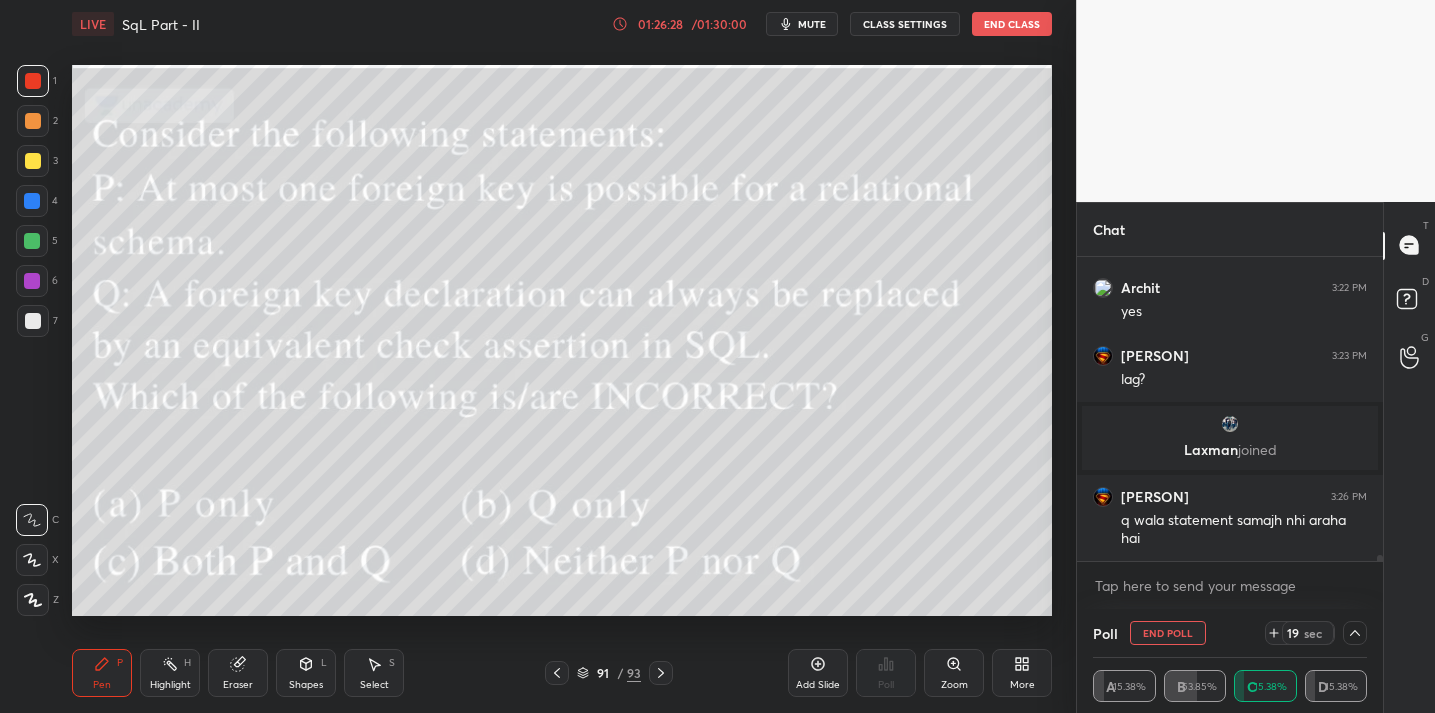 scroll, scrollTop: 0, scrollLeft: 0, axis: both 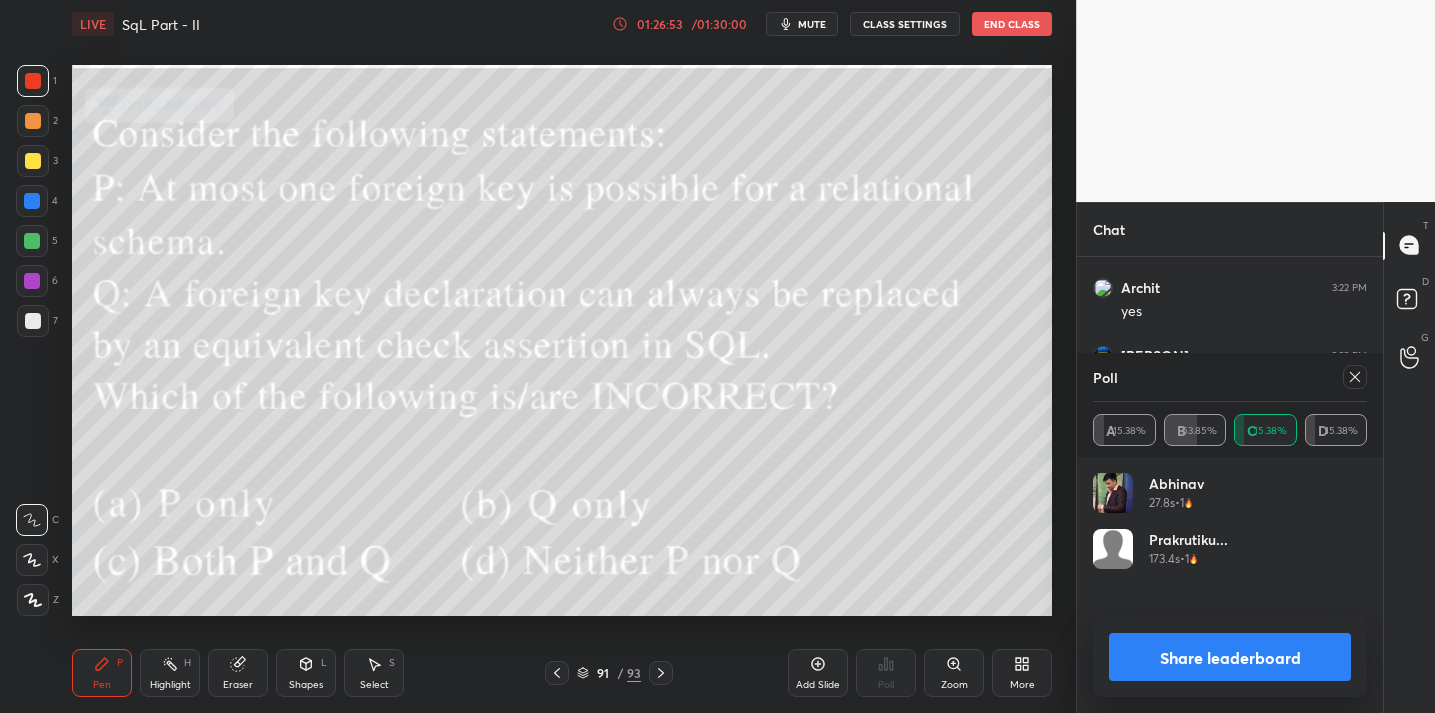 click 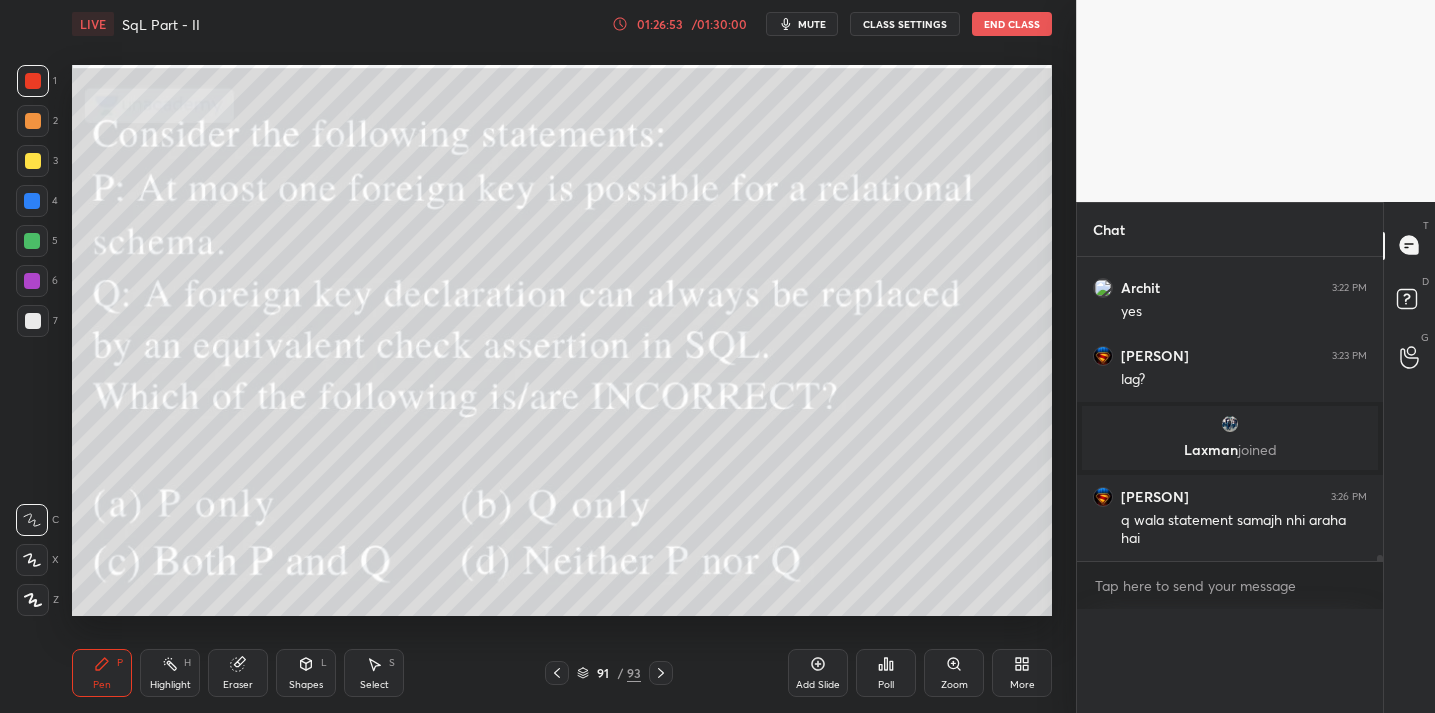 scroll, scrollTop: 0, scrollLeft: 0, axis: both 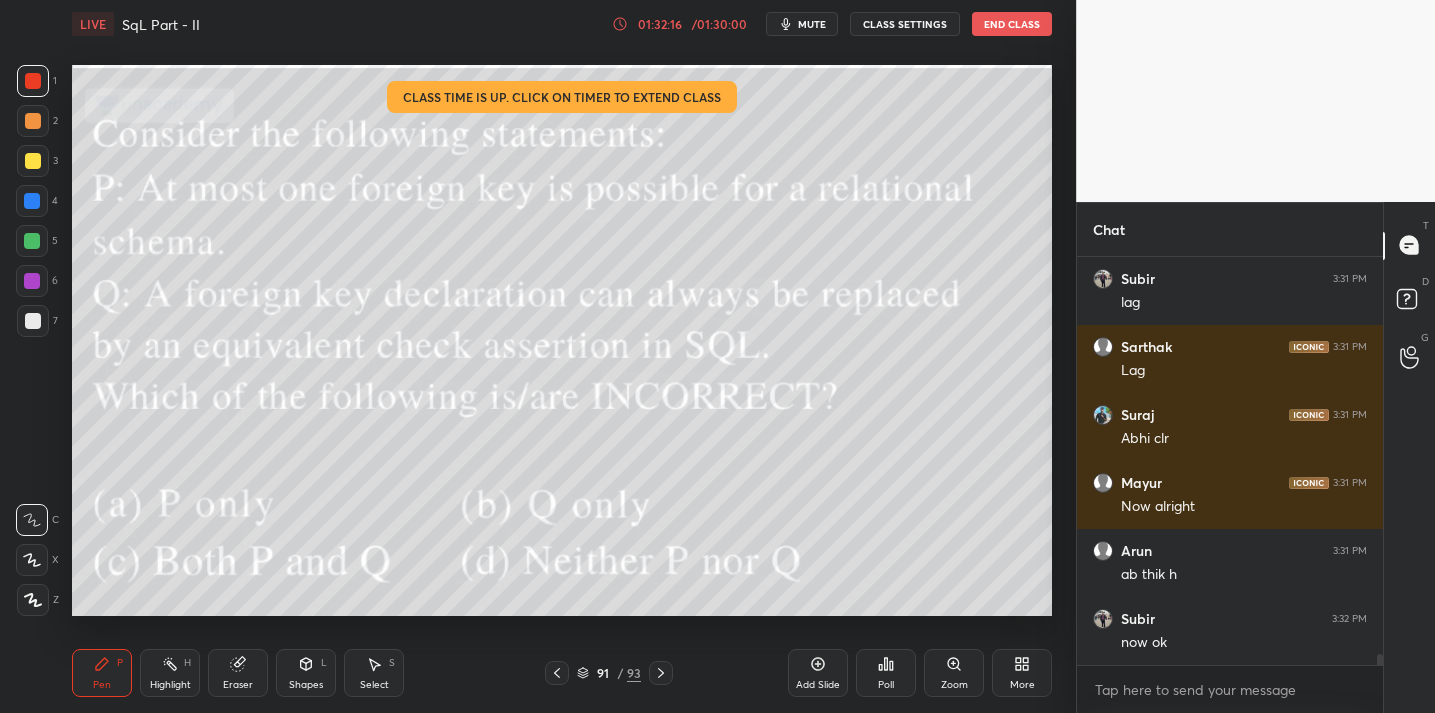 drag, startPoint x: 815, startPoint y: 664, endPoint x: 802, endPoint y: 657, distance: 14.764823 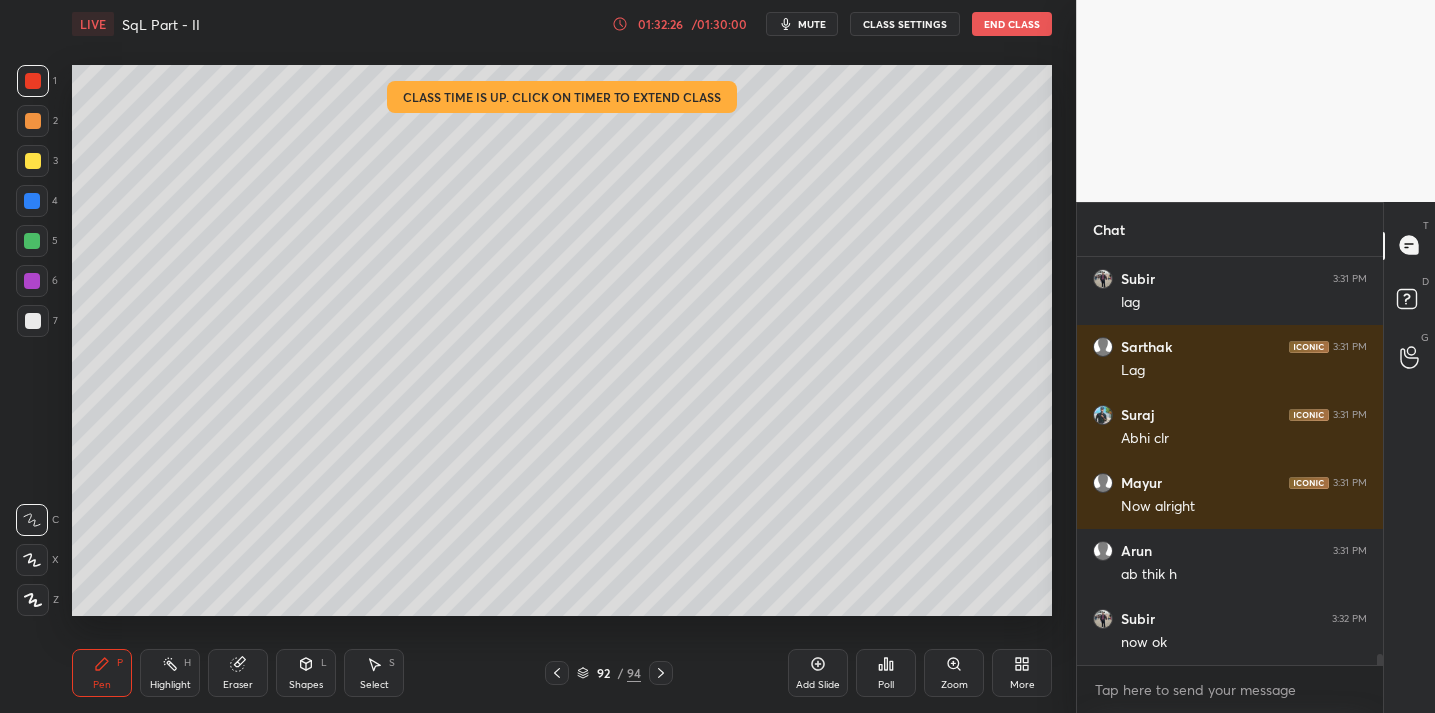 drag, startPoint x: 31, startPoint y: 165, endPoint x: 54, endPoint y: 161, distance: 23.345236 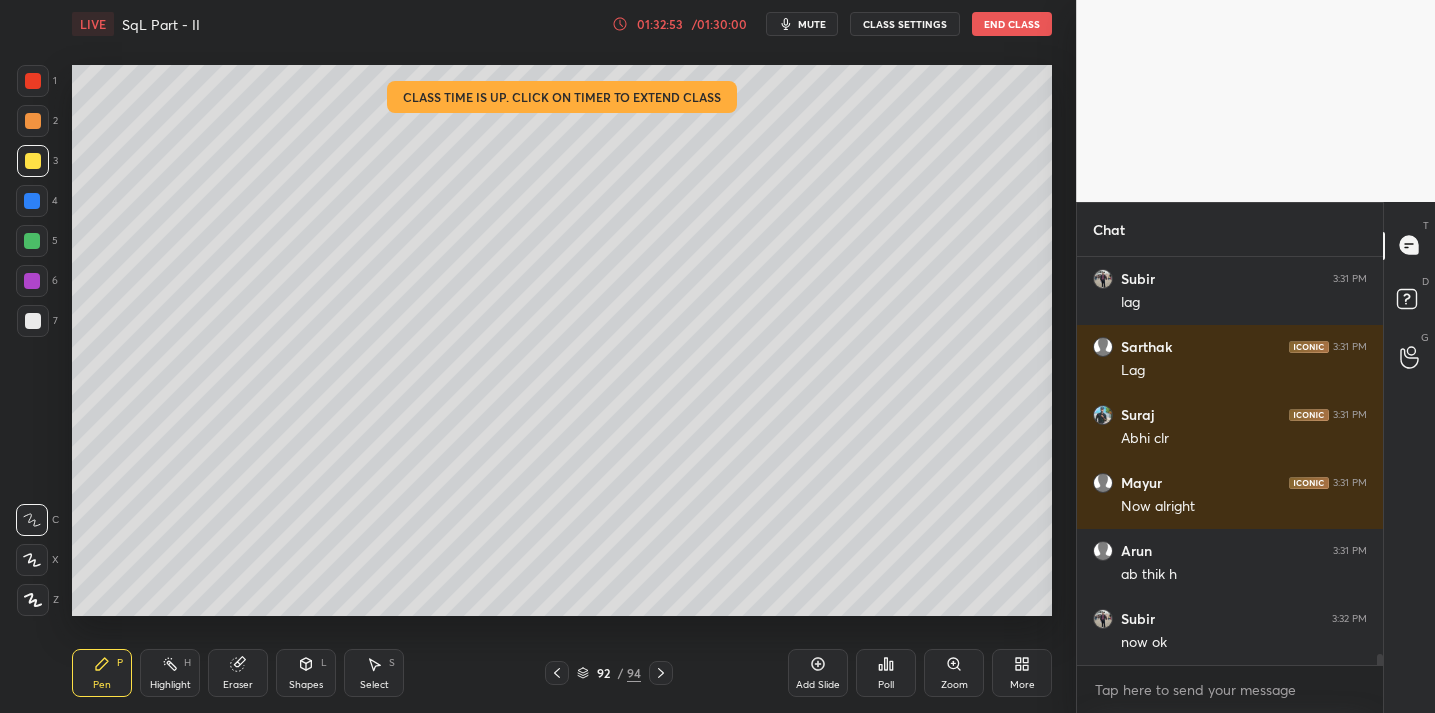 click on "01:32:53" at bounding box center [660, 24] 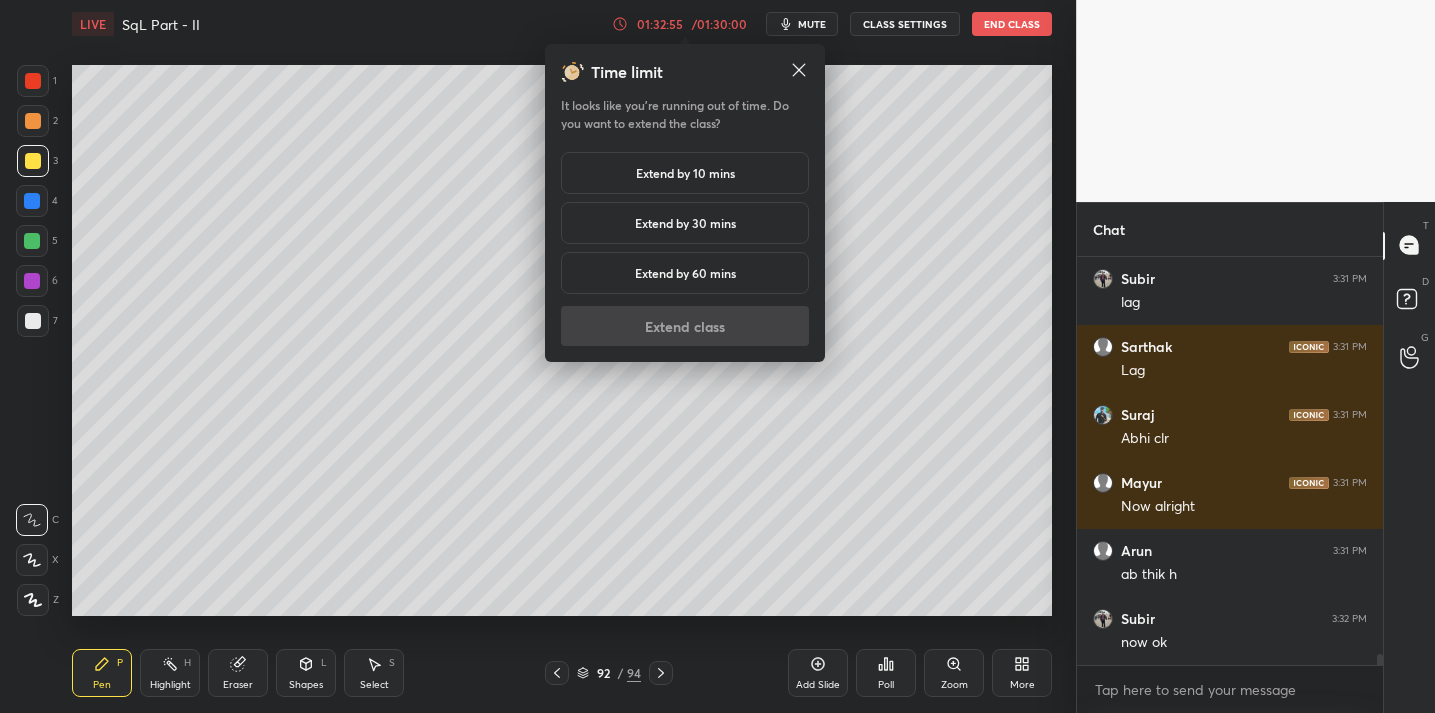click on "Extend by 10 mins" at bounding box center [685, 173] 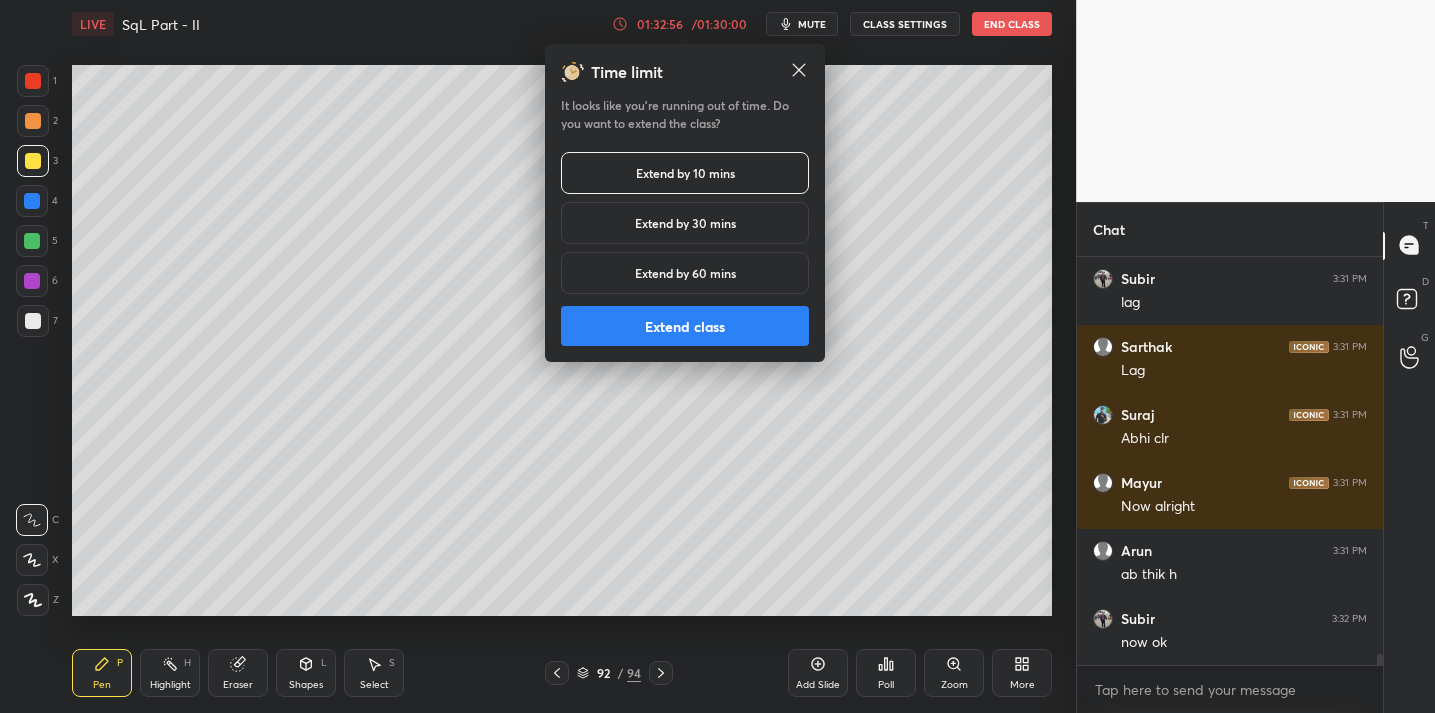 click on "Extend class" at bounding box center (685, 326) 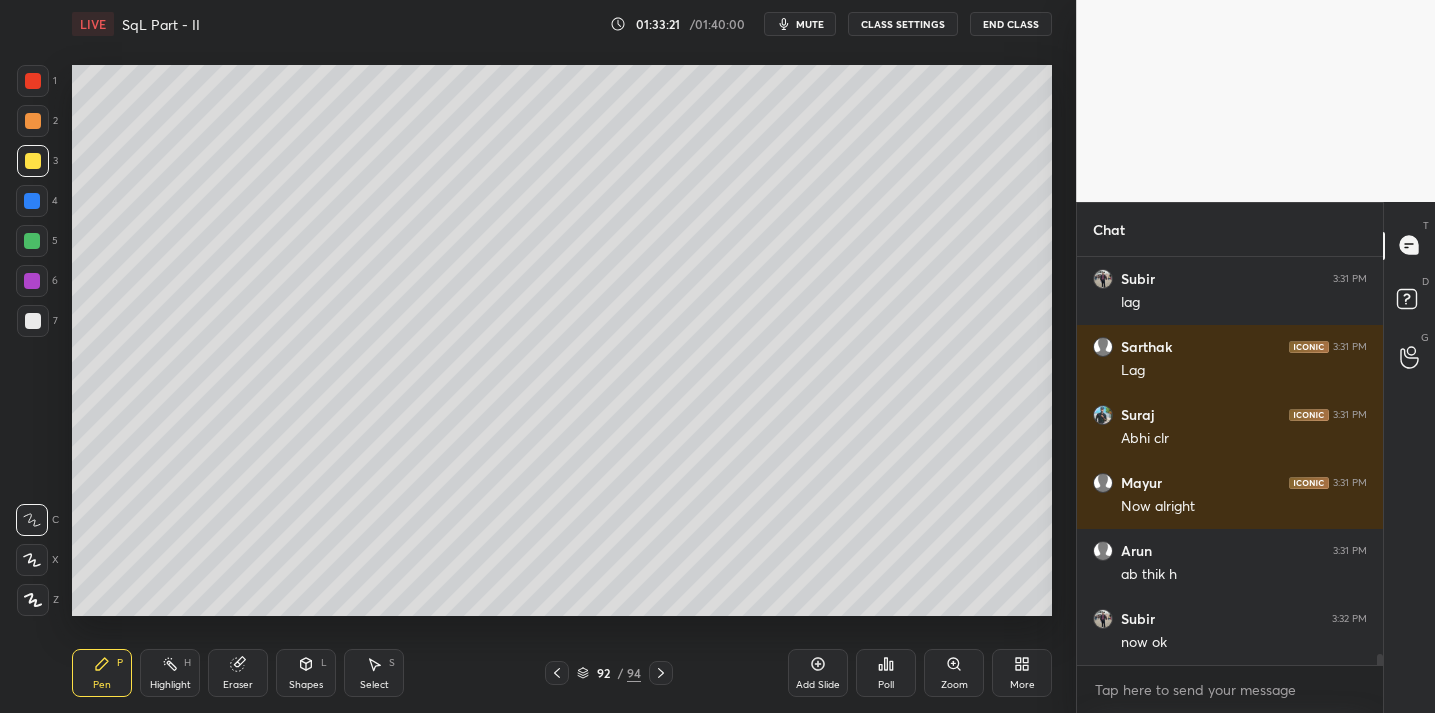 click 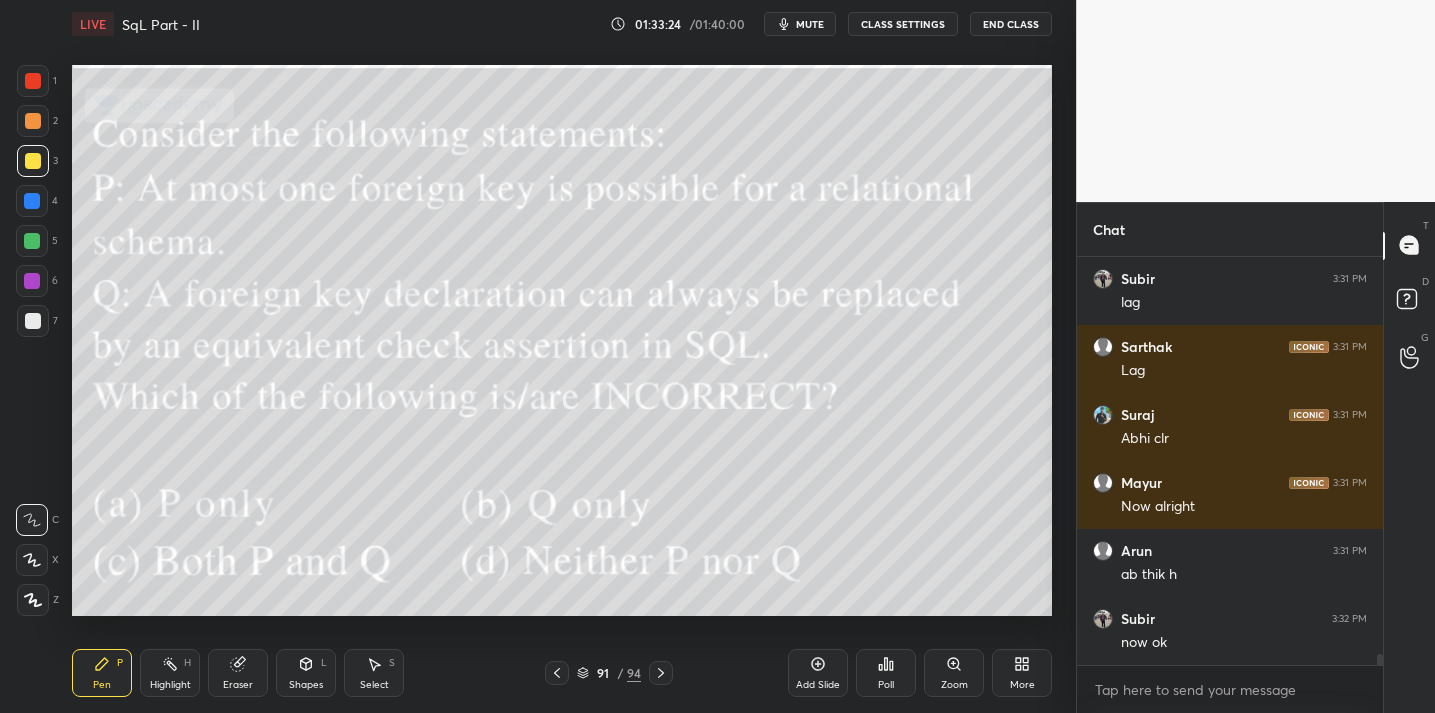 click 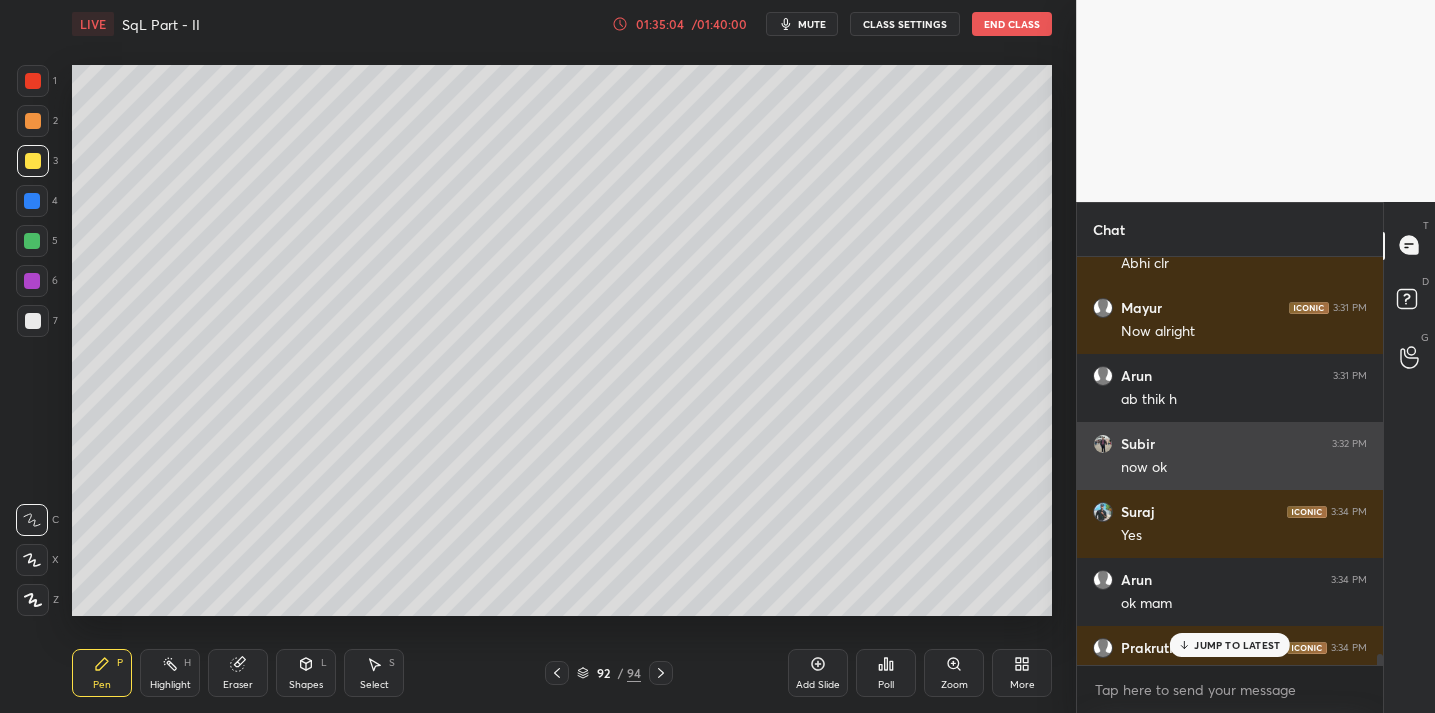 scroll, scrollTop: 15257, scrollLeft: 0, axis: vertical 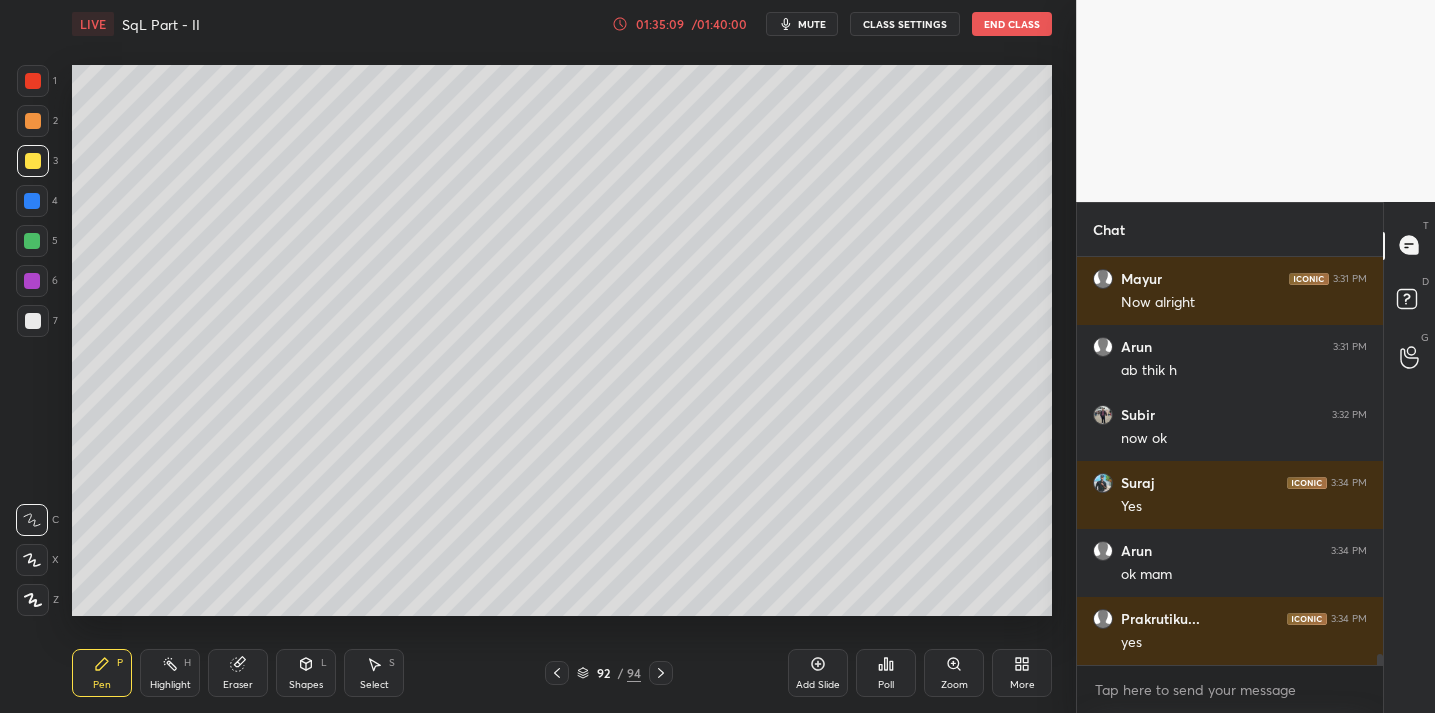 click 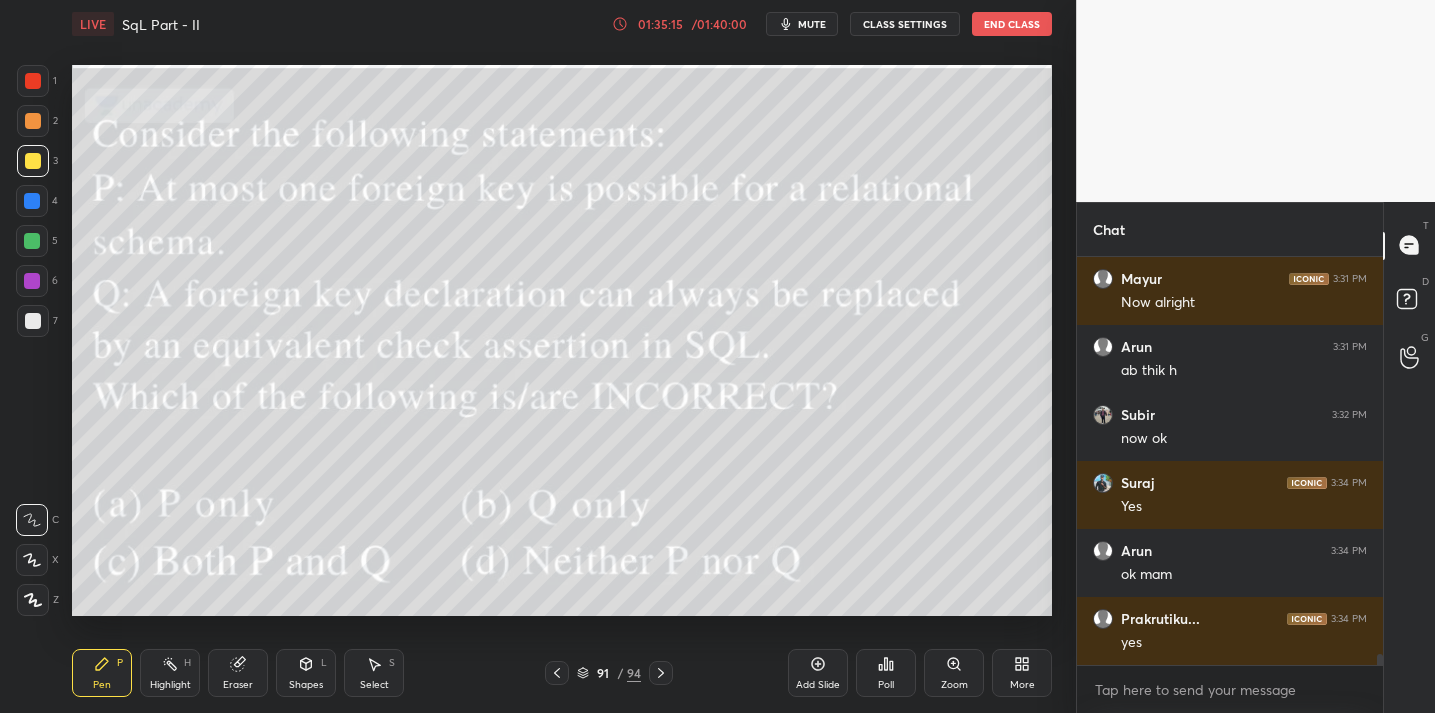 click 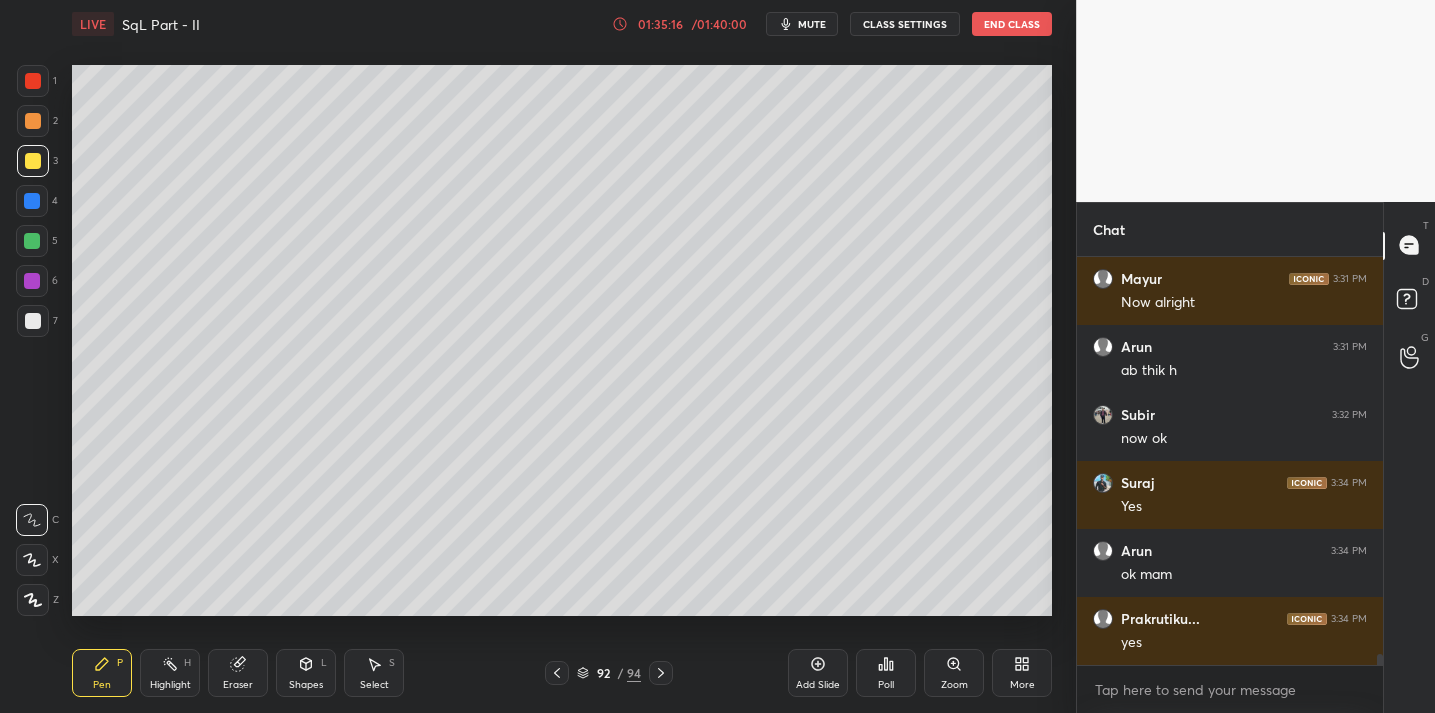 click 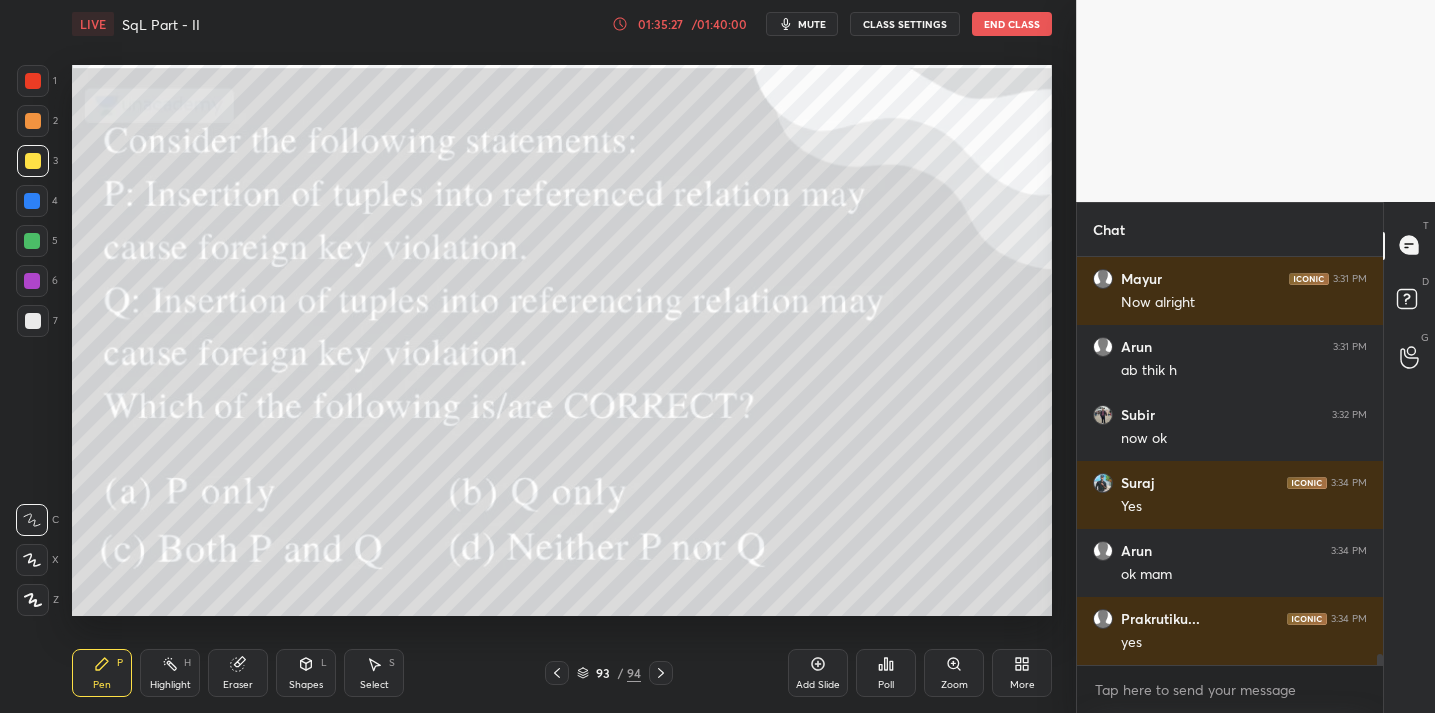 click on "Poll" at bounding box center (886, 685) 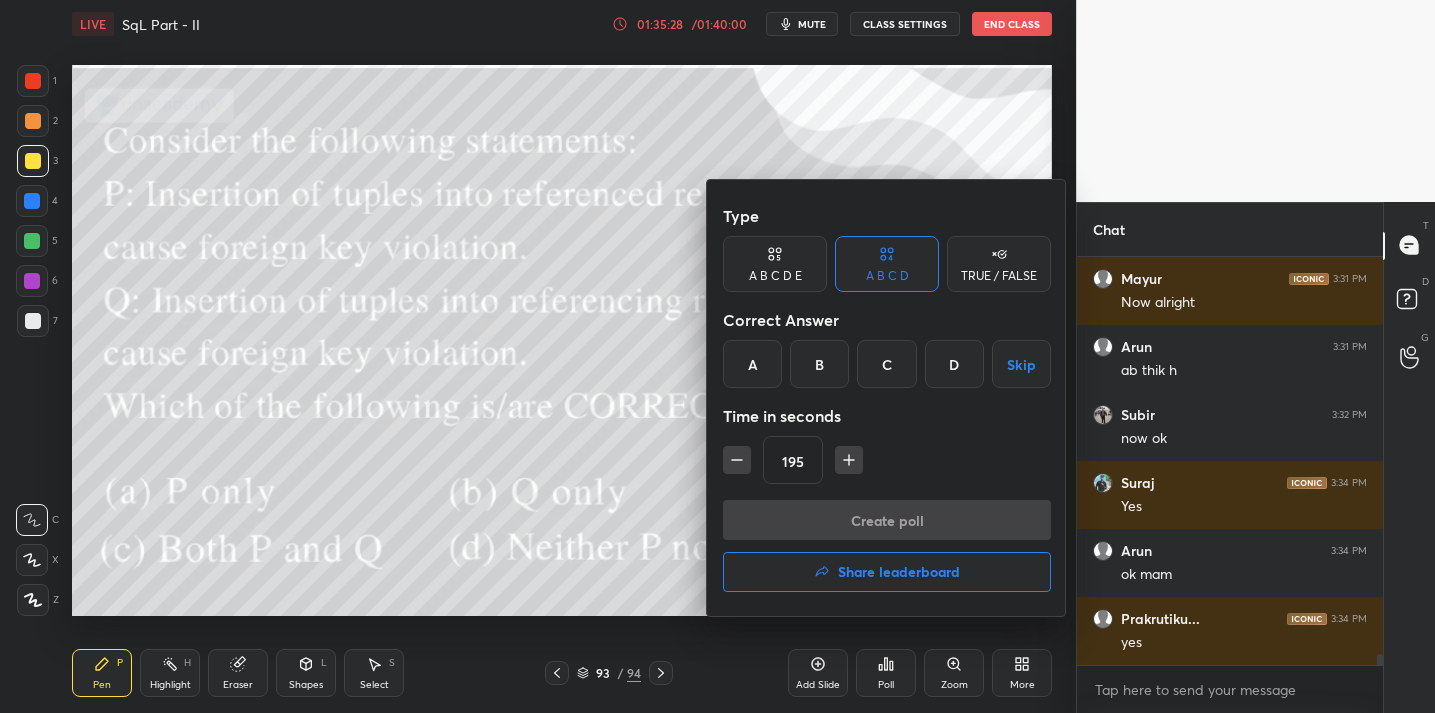 click on "B" at bounding box center (819, 364) 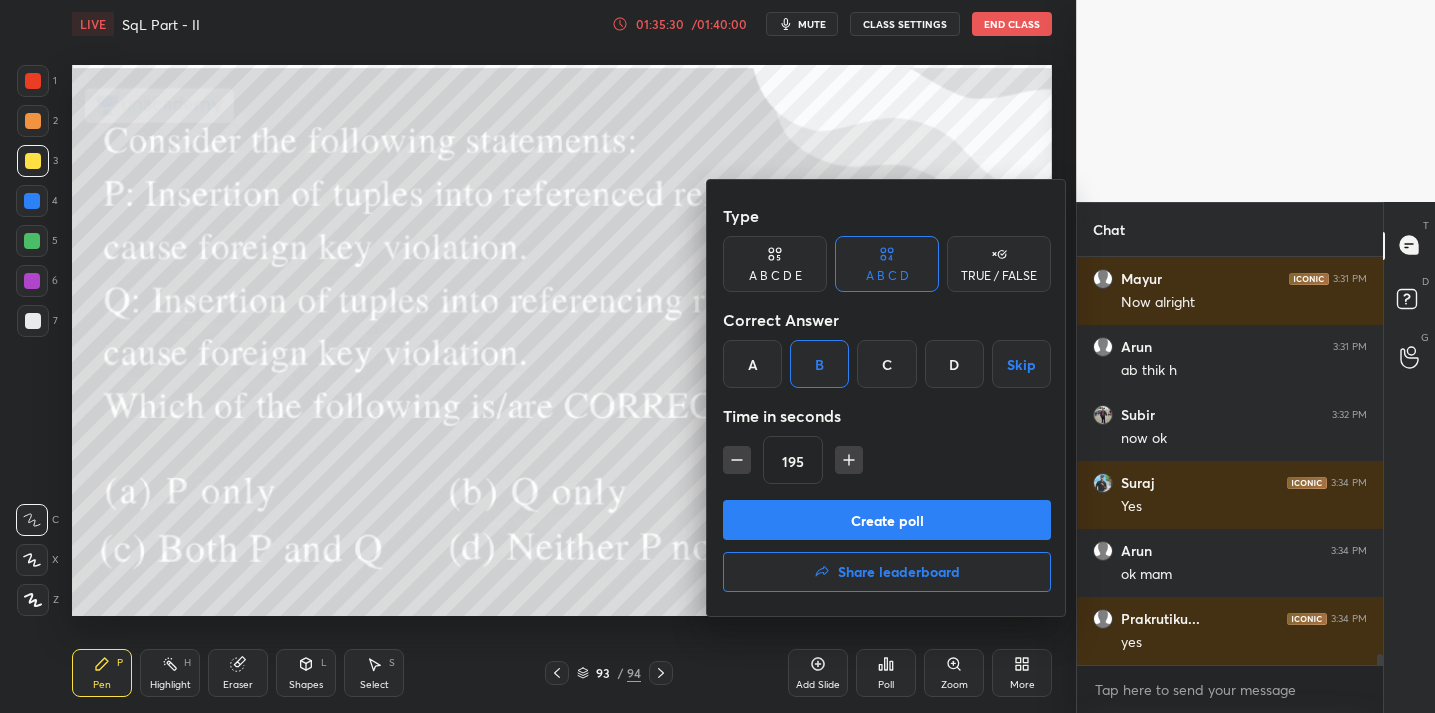 click on "Create poll" at bounding box center [887, 520] 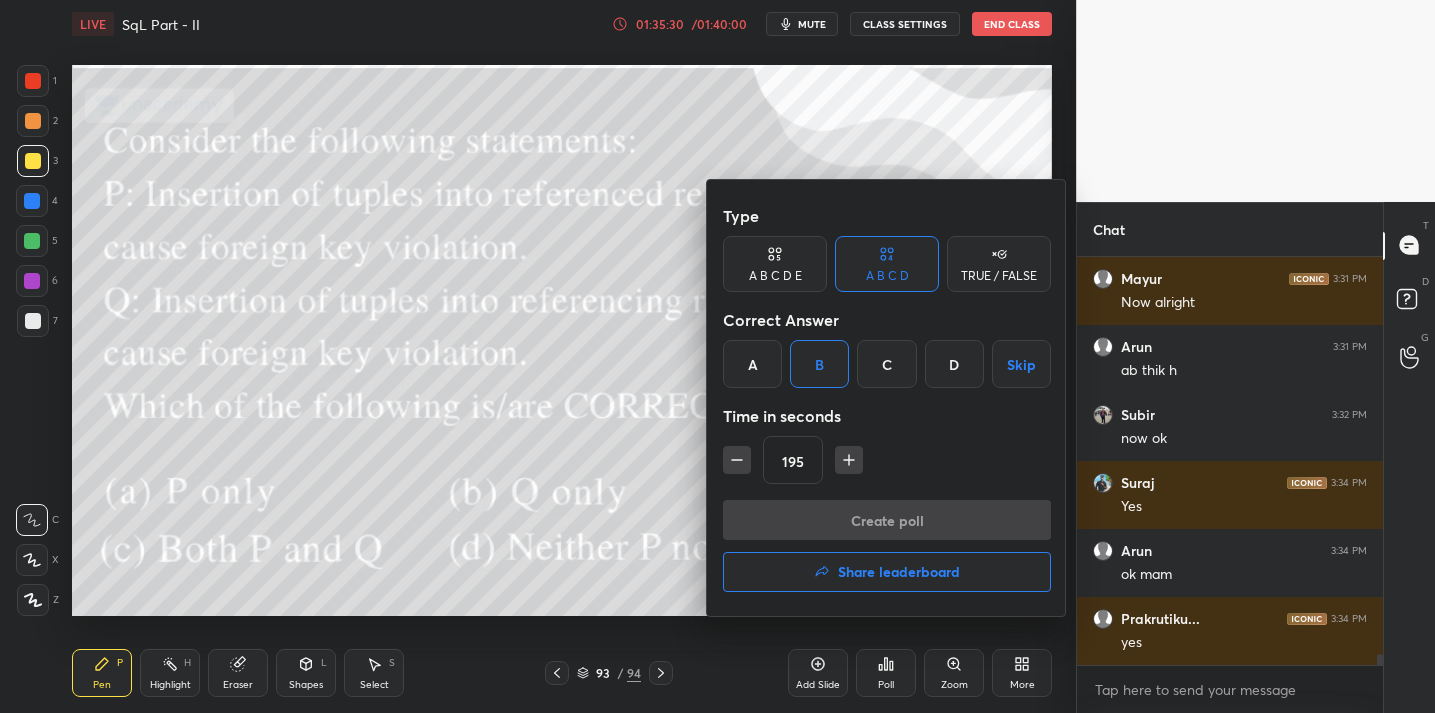 scroll, scrollTop: 349, scrollLeft: 299, axis: both 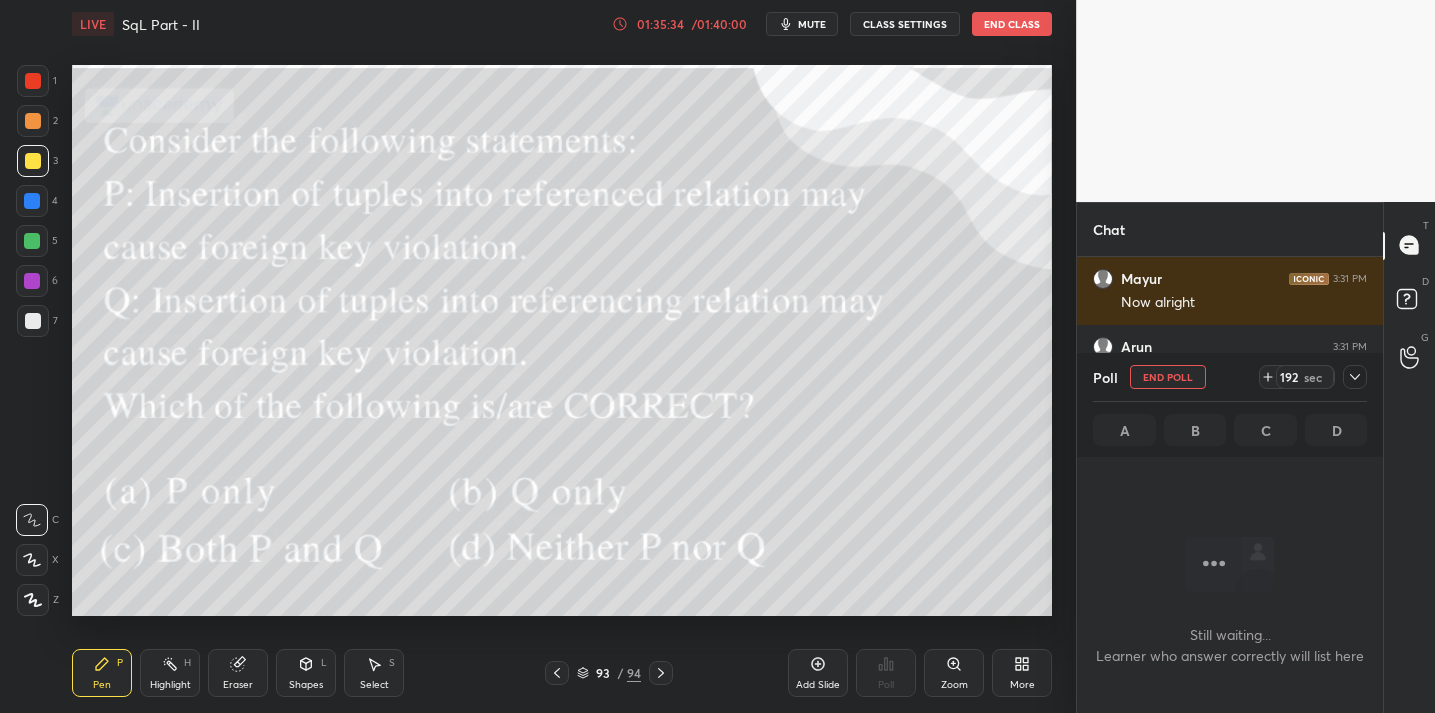 click 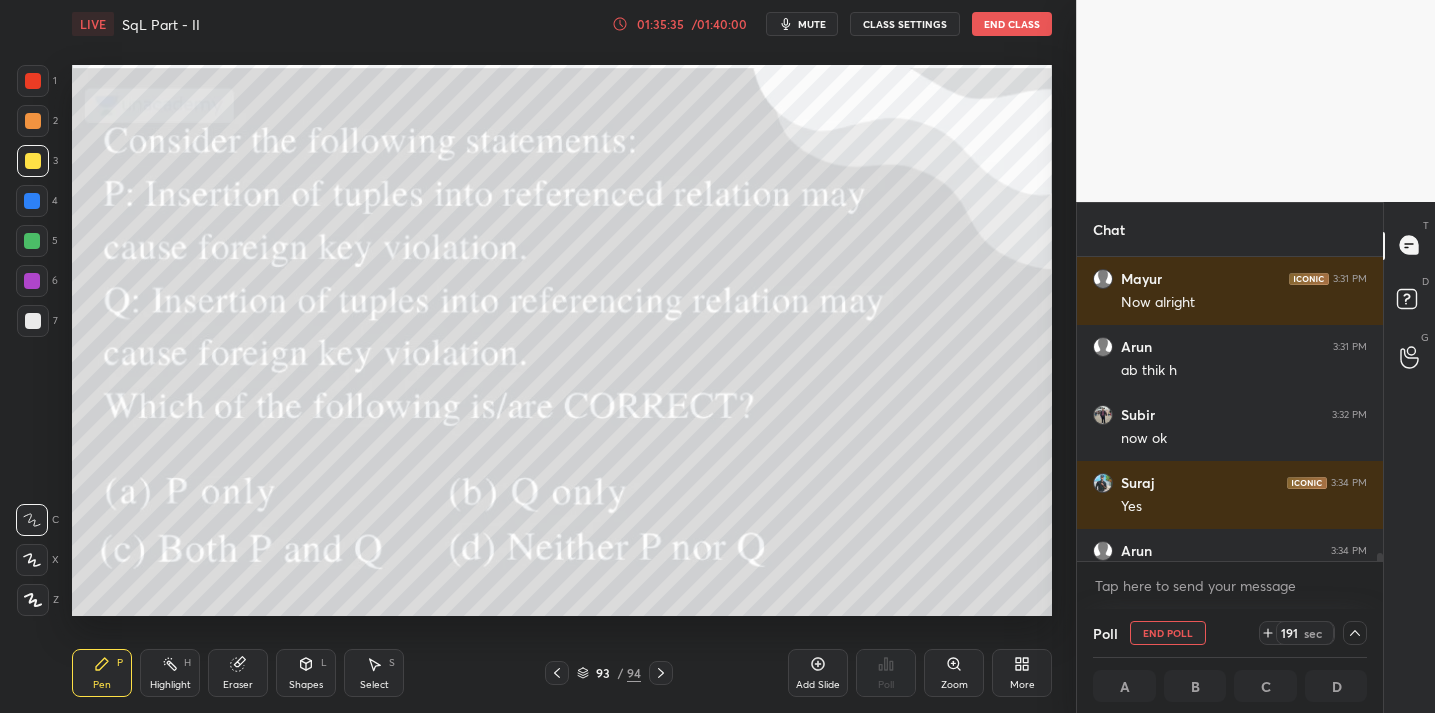 click 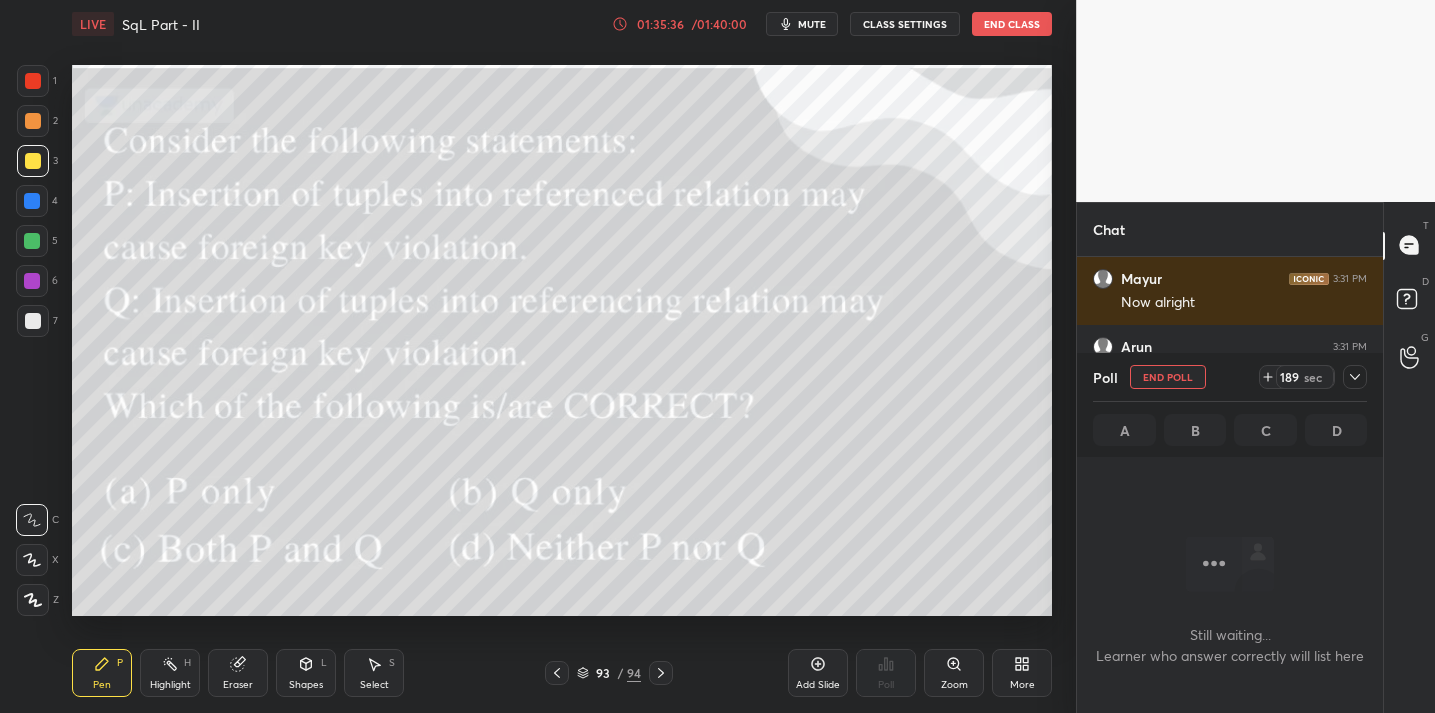 click 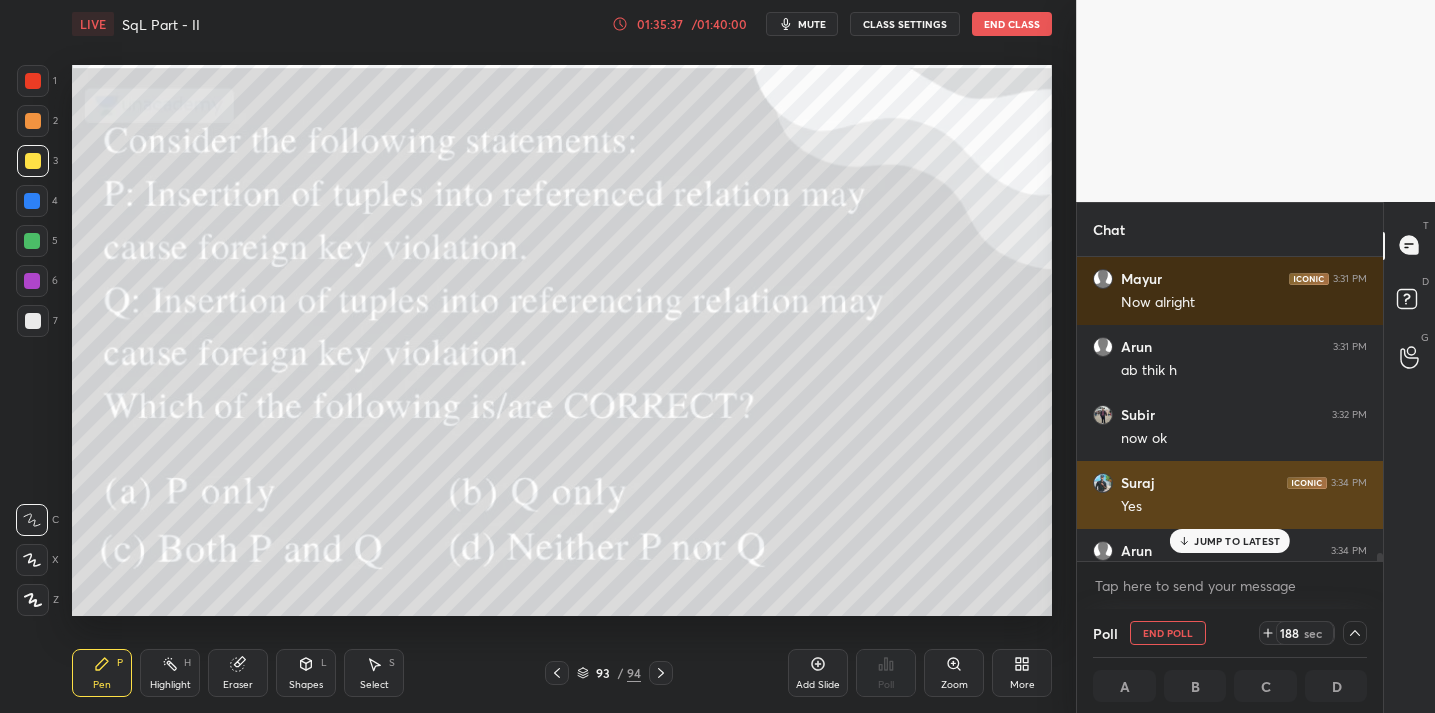 scroll, scrollTop: 15361, scrollLeft: 0, axis: vertical 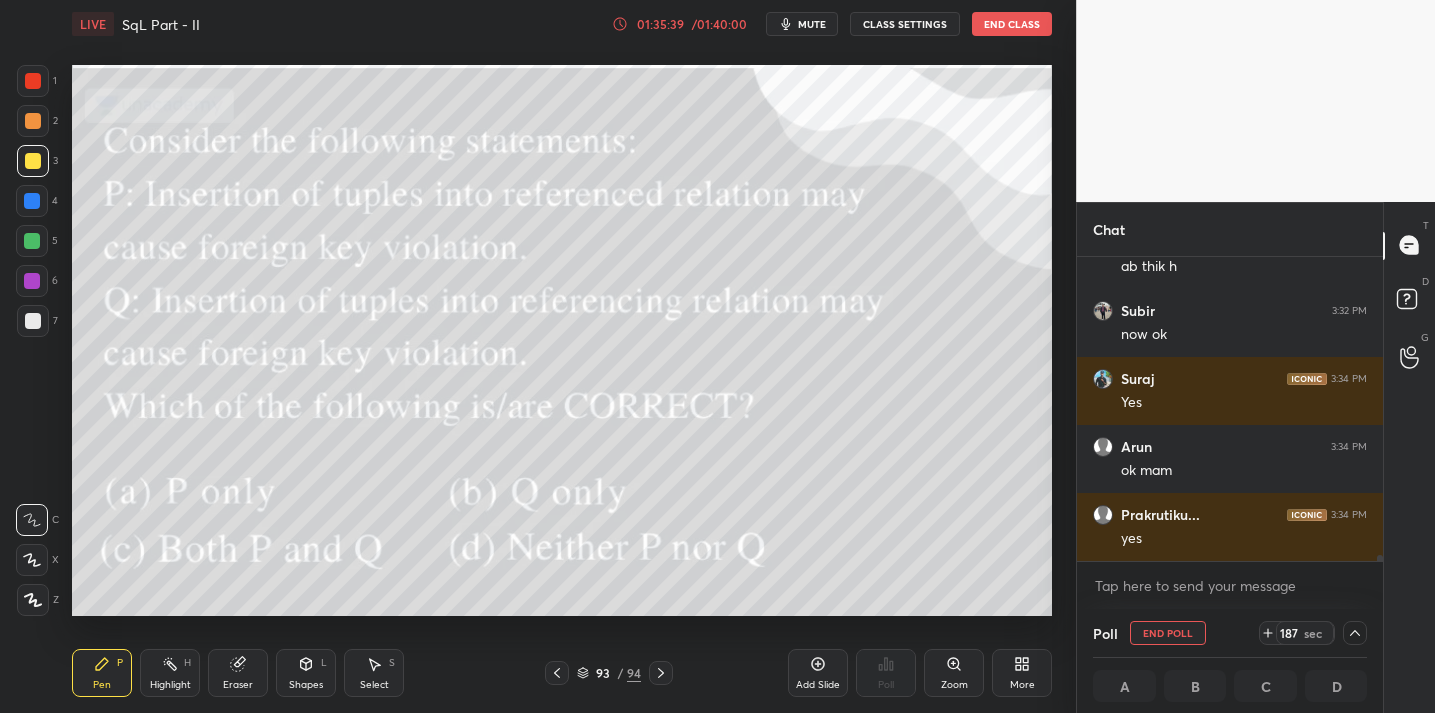 click 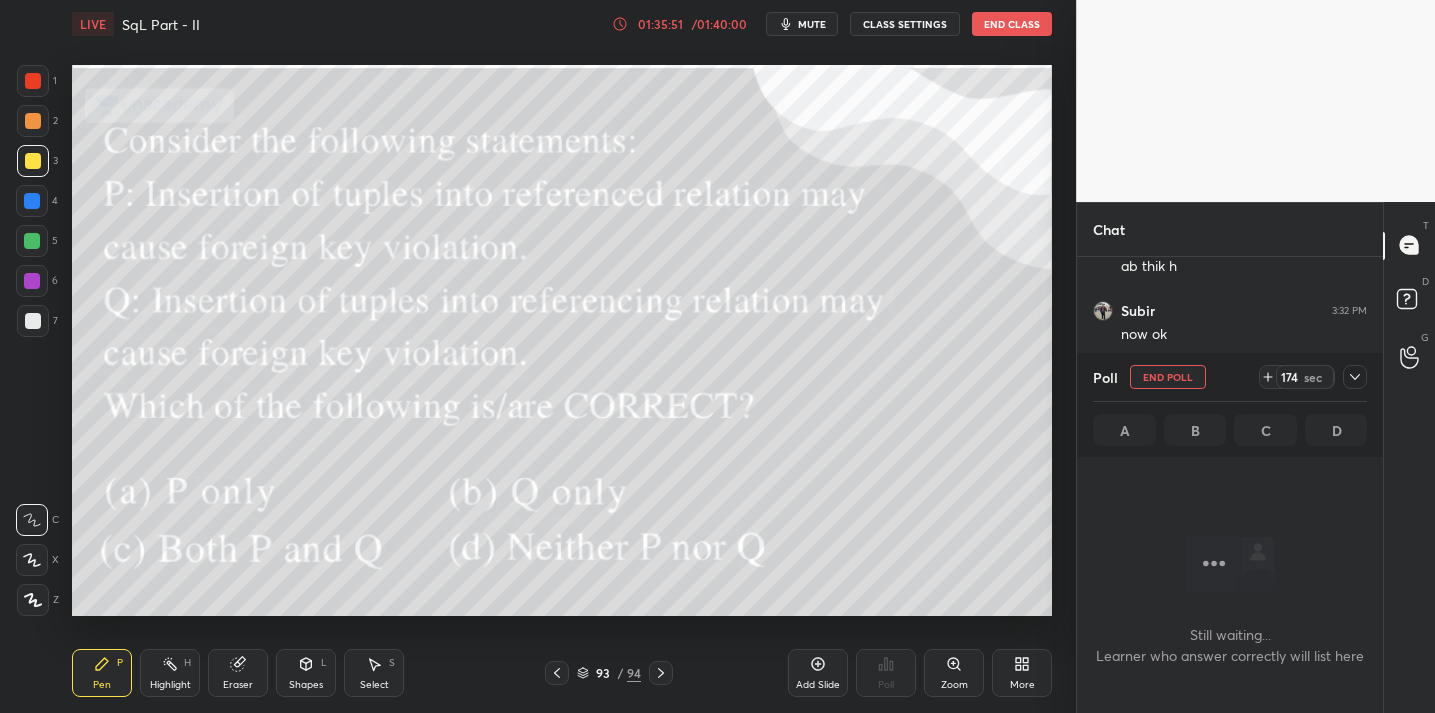 scroll, scrollTop: 15429, scrollLeft: 0, axis: vertical 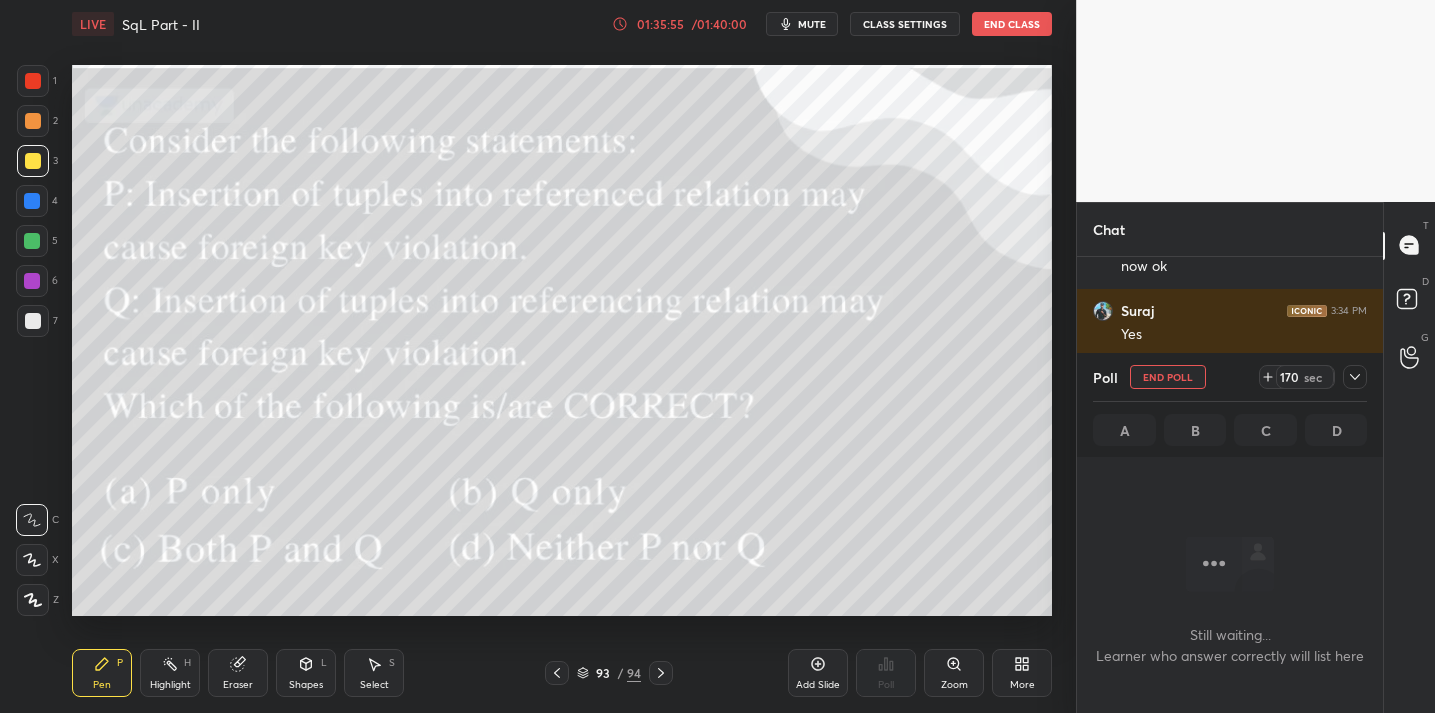 click 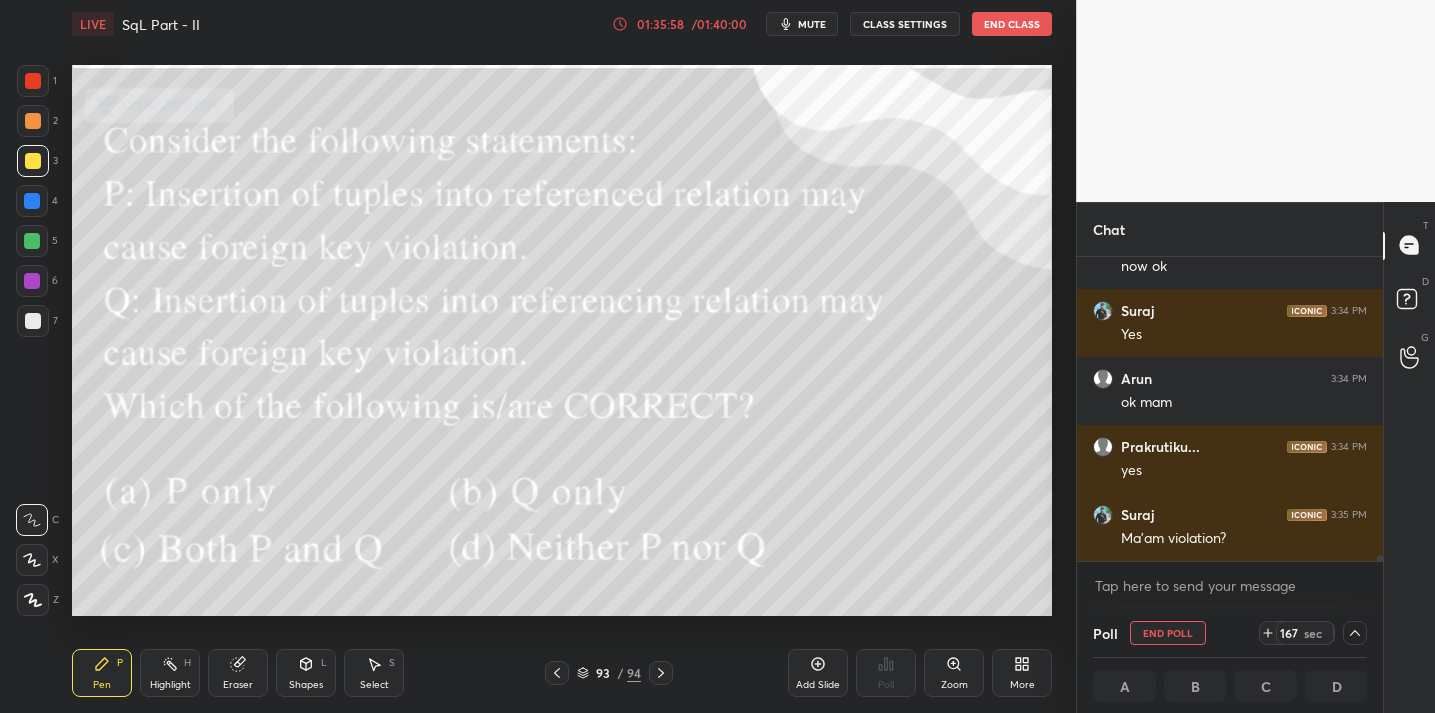 click 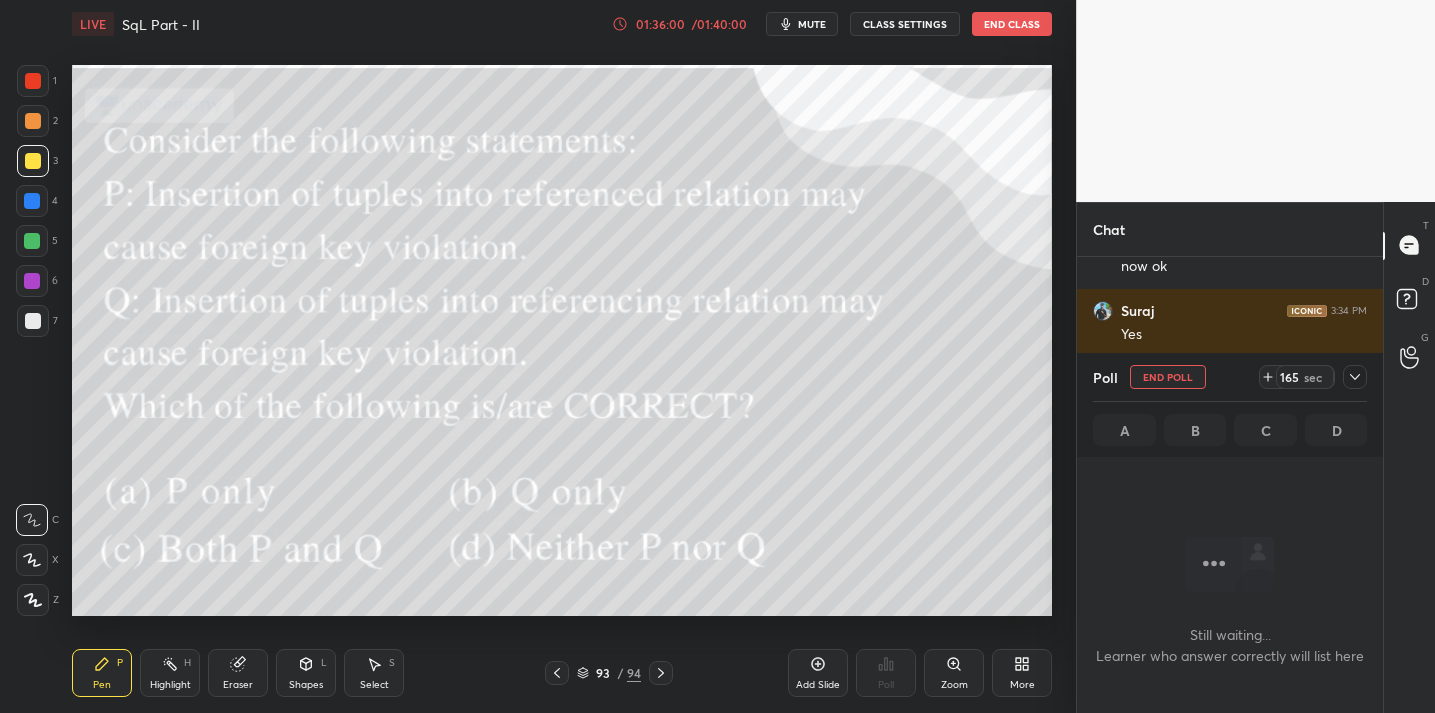 click 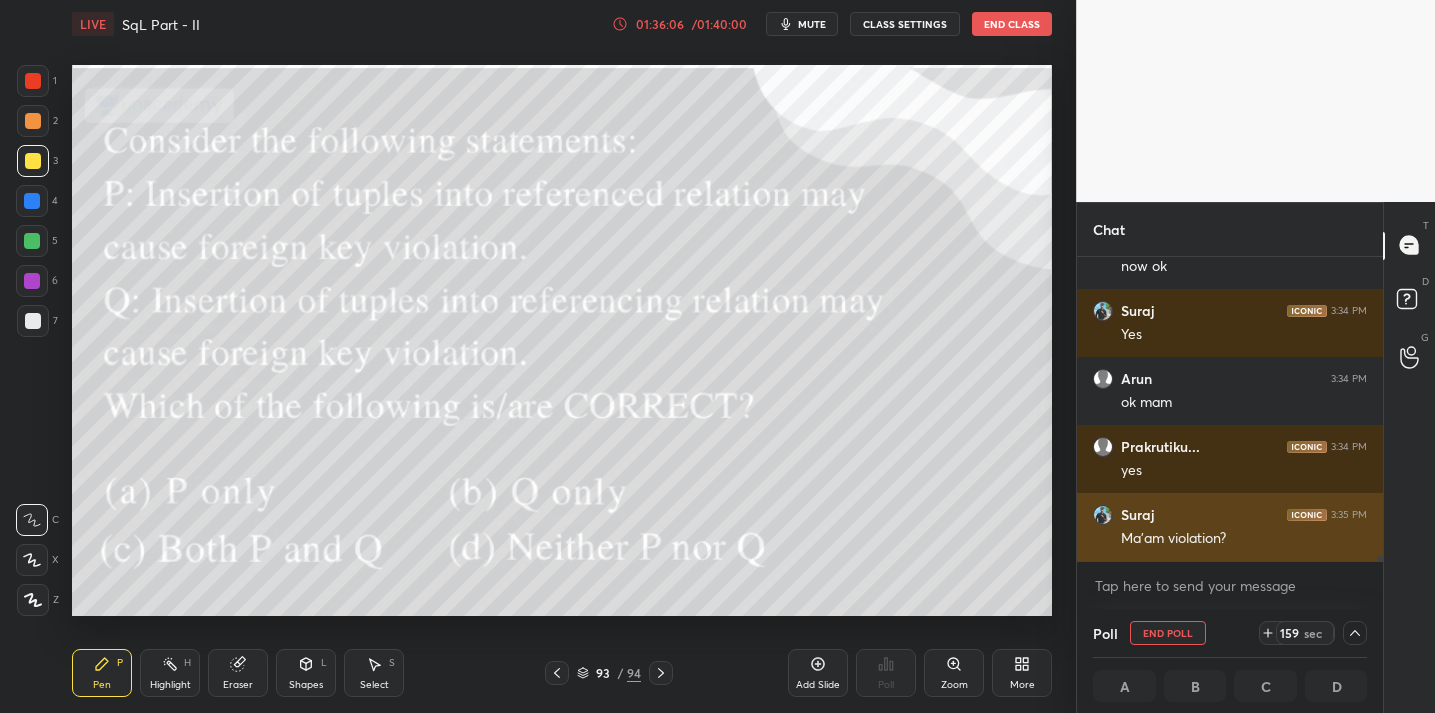 scroll, scrollTop: 1, scrollLeft: 7, axis: both 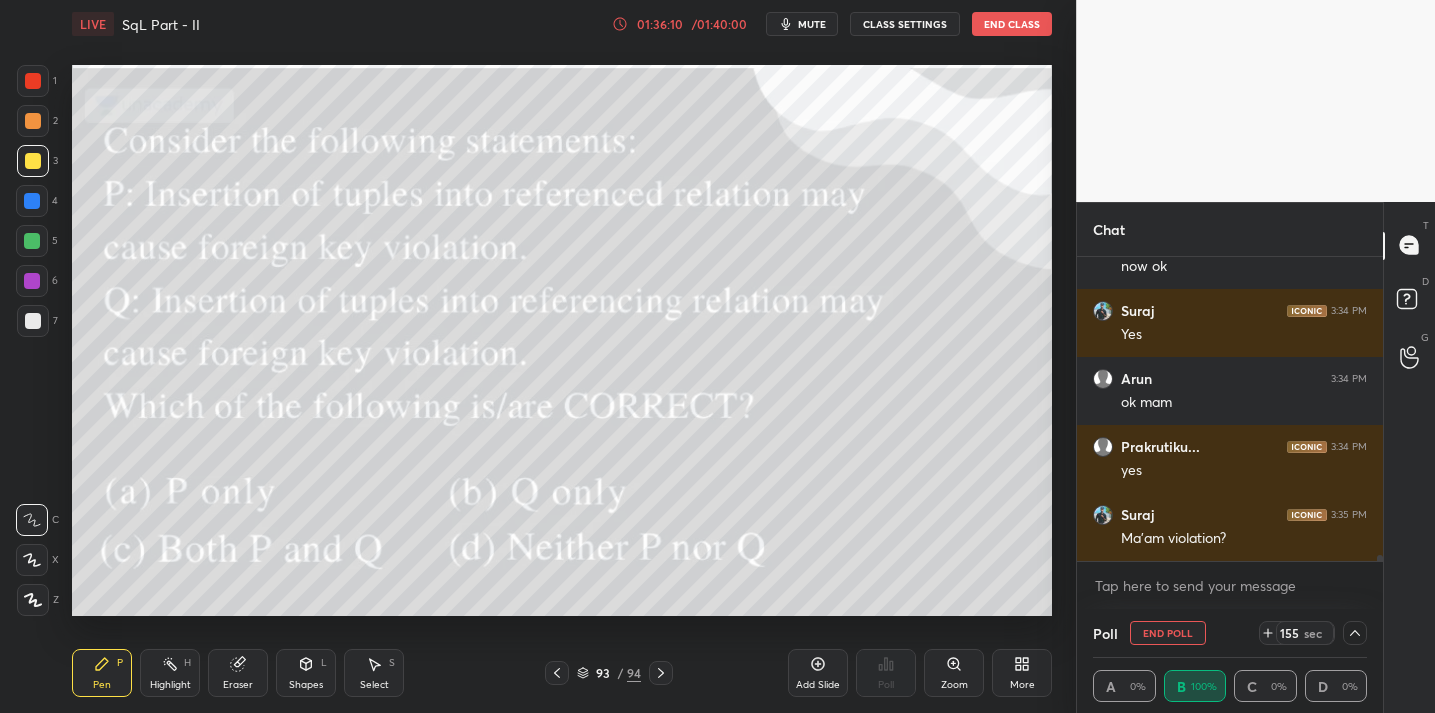 click 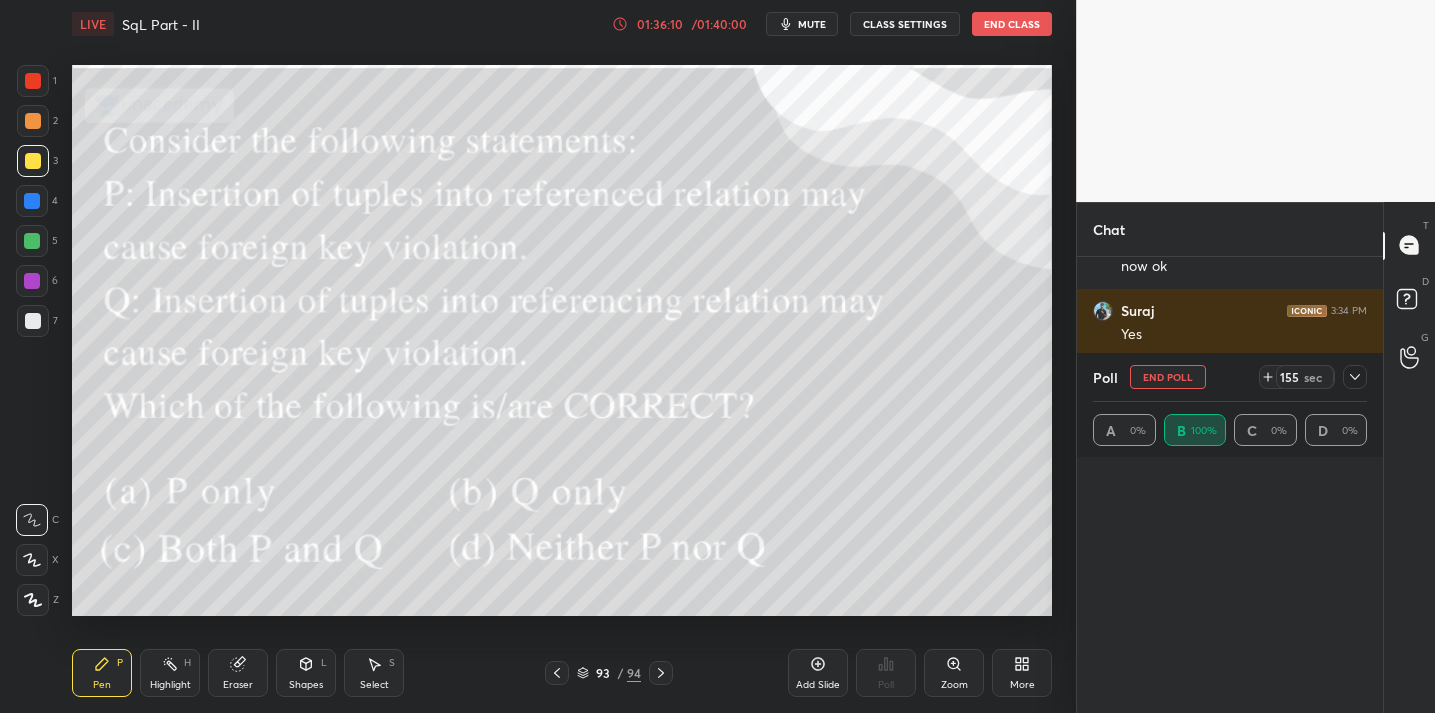 scroll, scrollTop: 6, scrollLeft: 7, axis: both 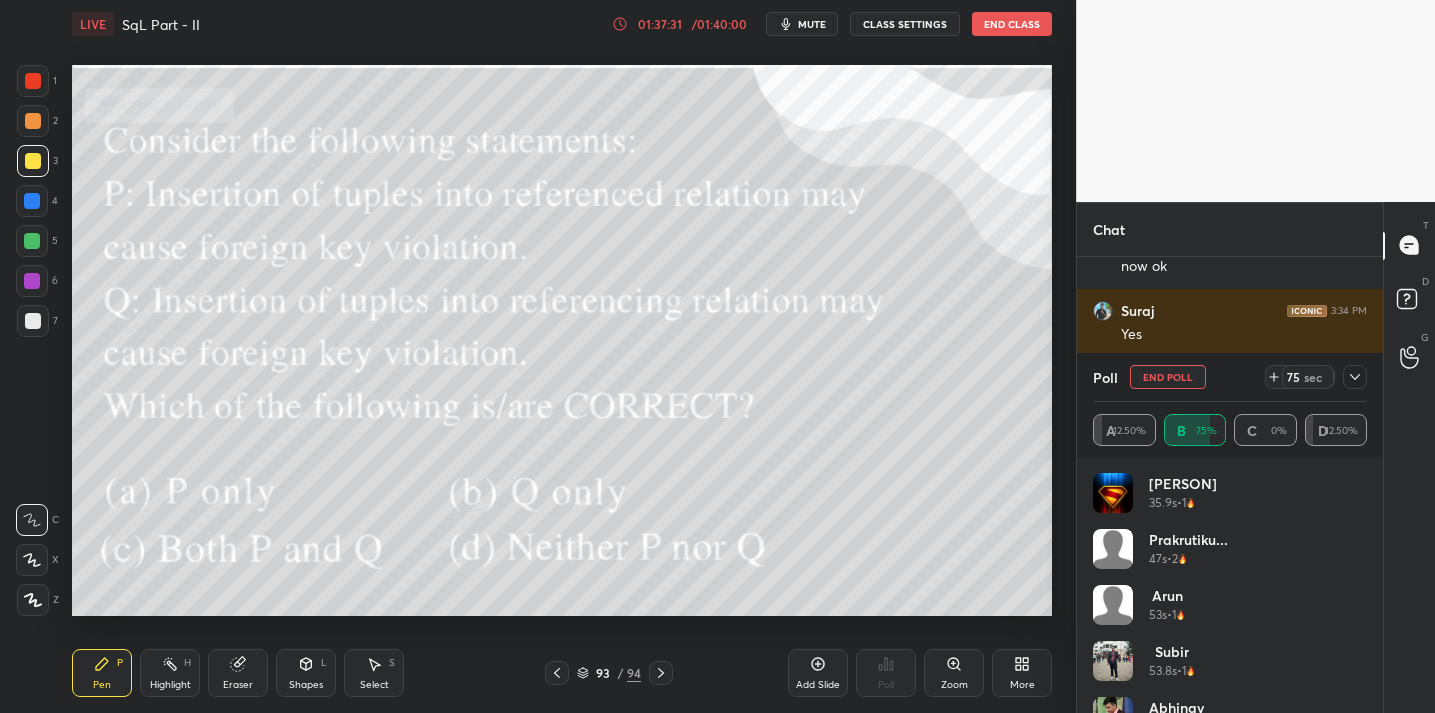 click at bounding box center [1355, 377] 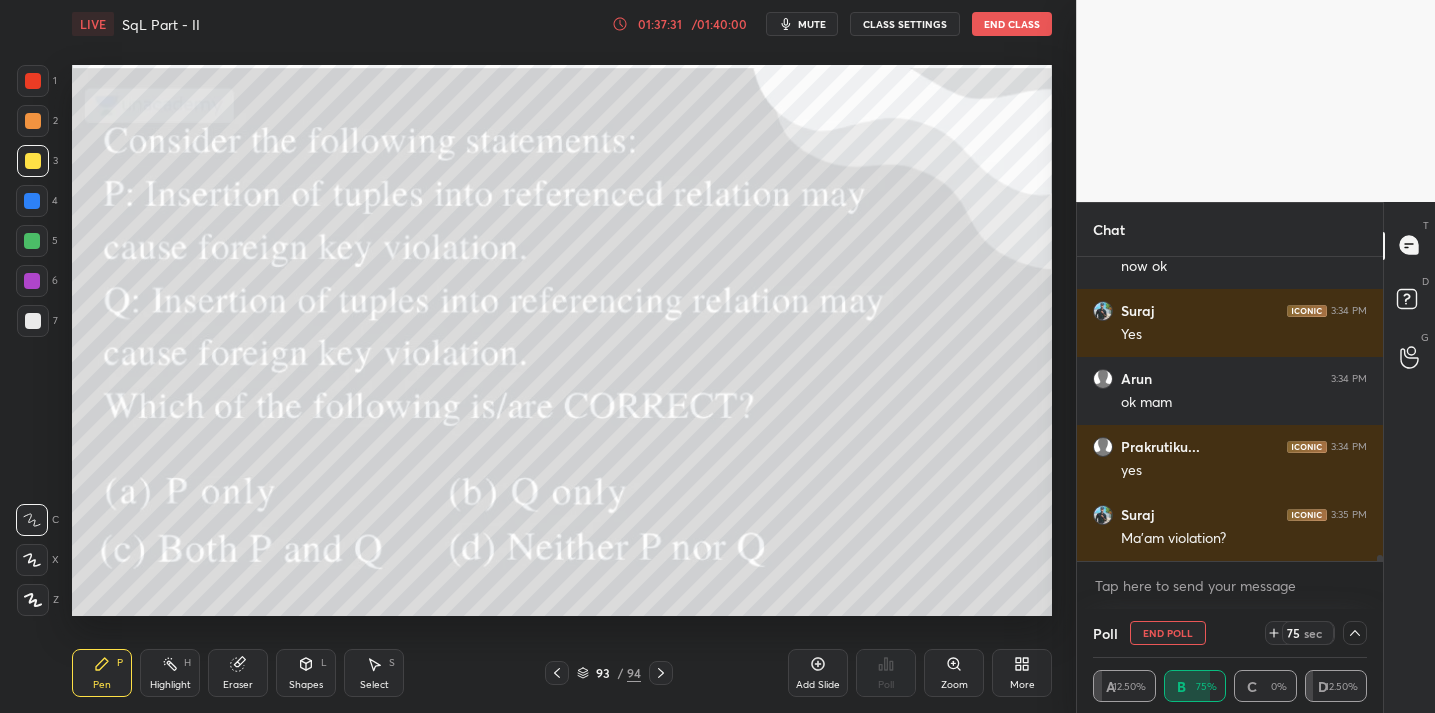 scroll, scrollTop: 0, scrollLeft: 0, axis: both 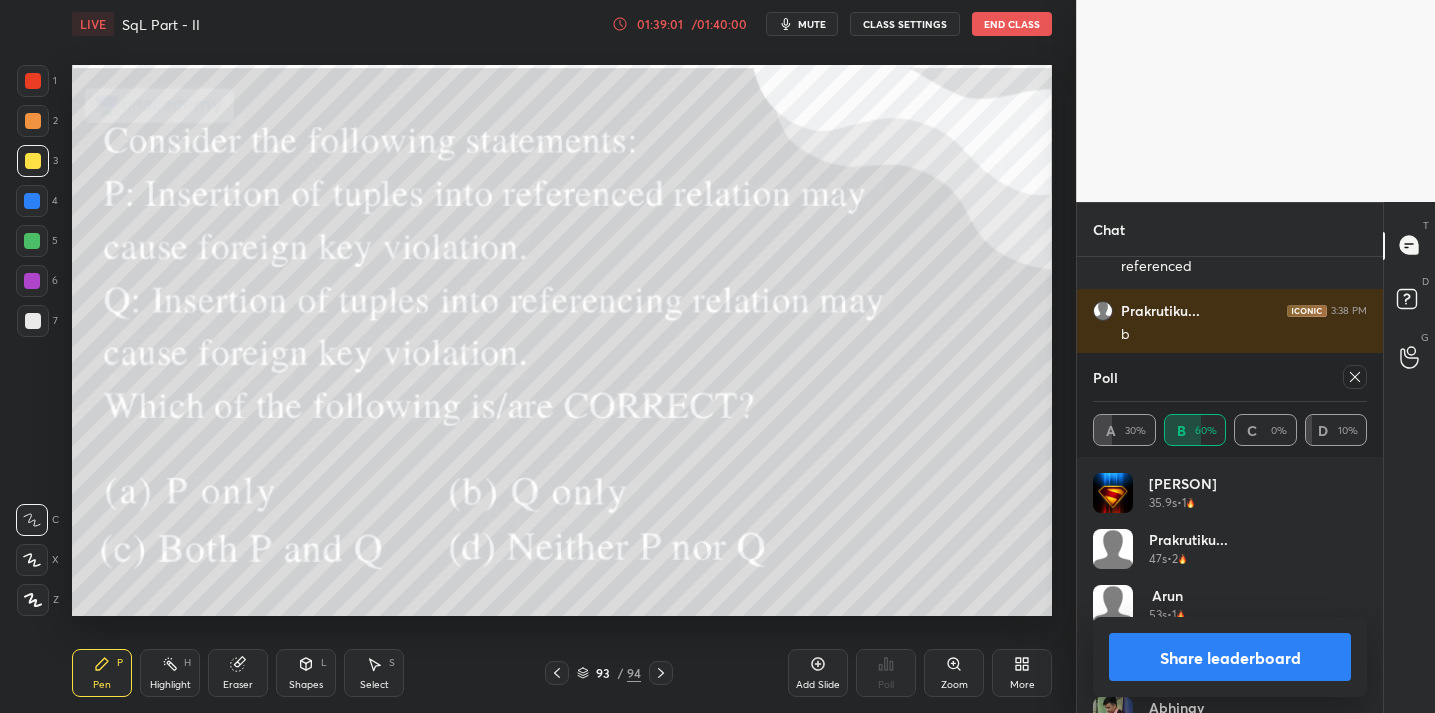 click 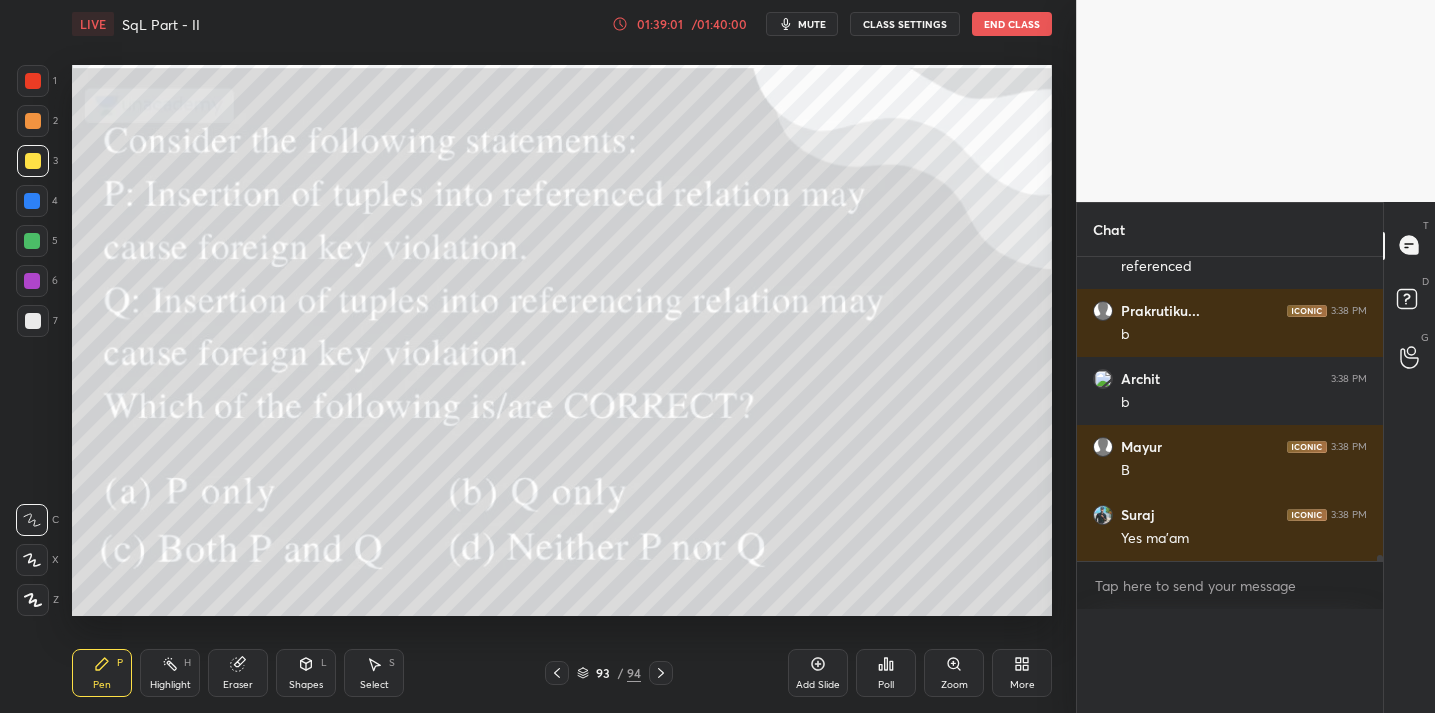 scroll, scrollTop: 0, scrollLeft: 0, axis: both 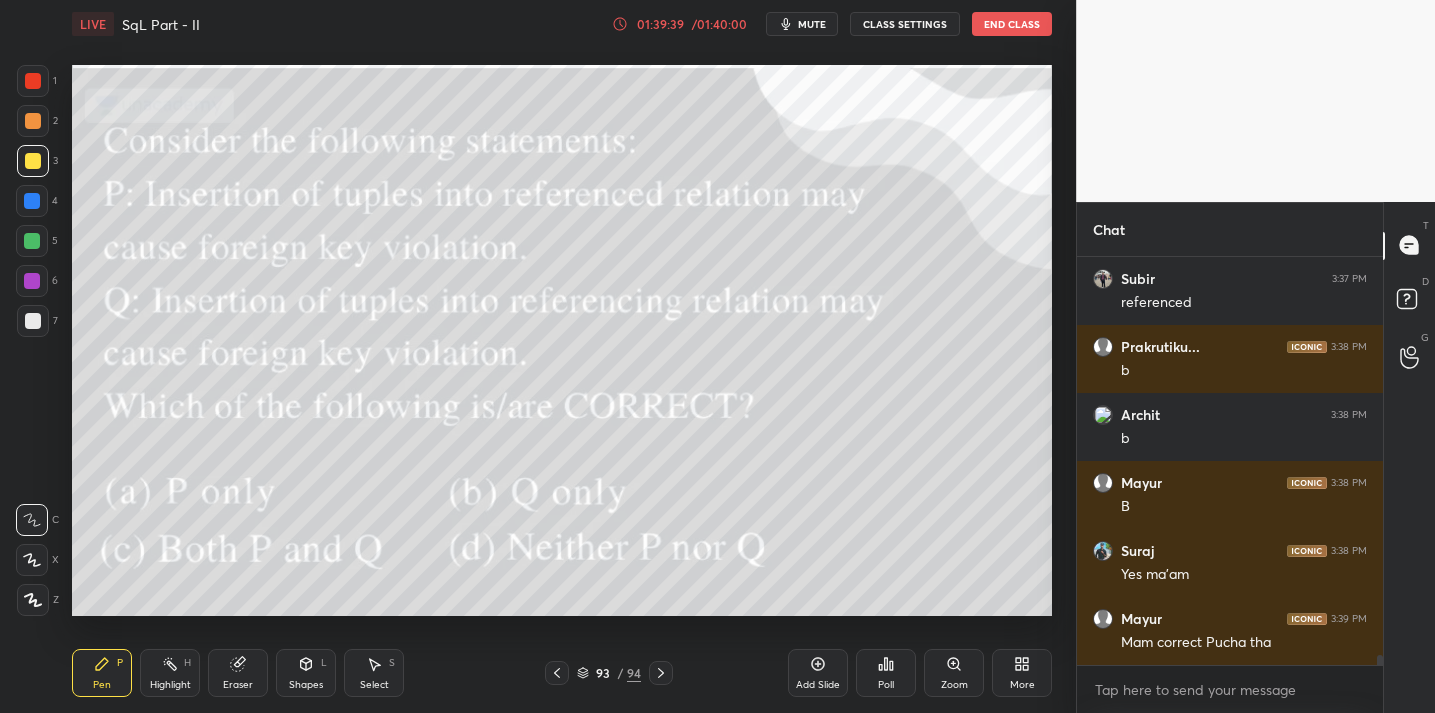 click 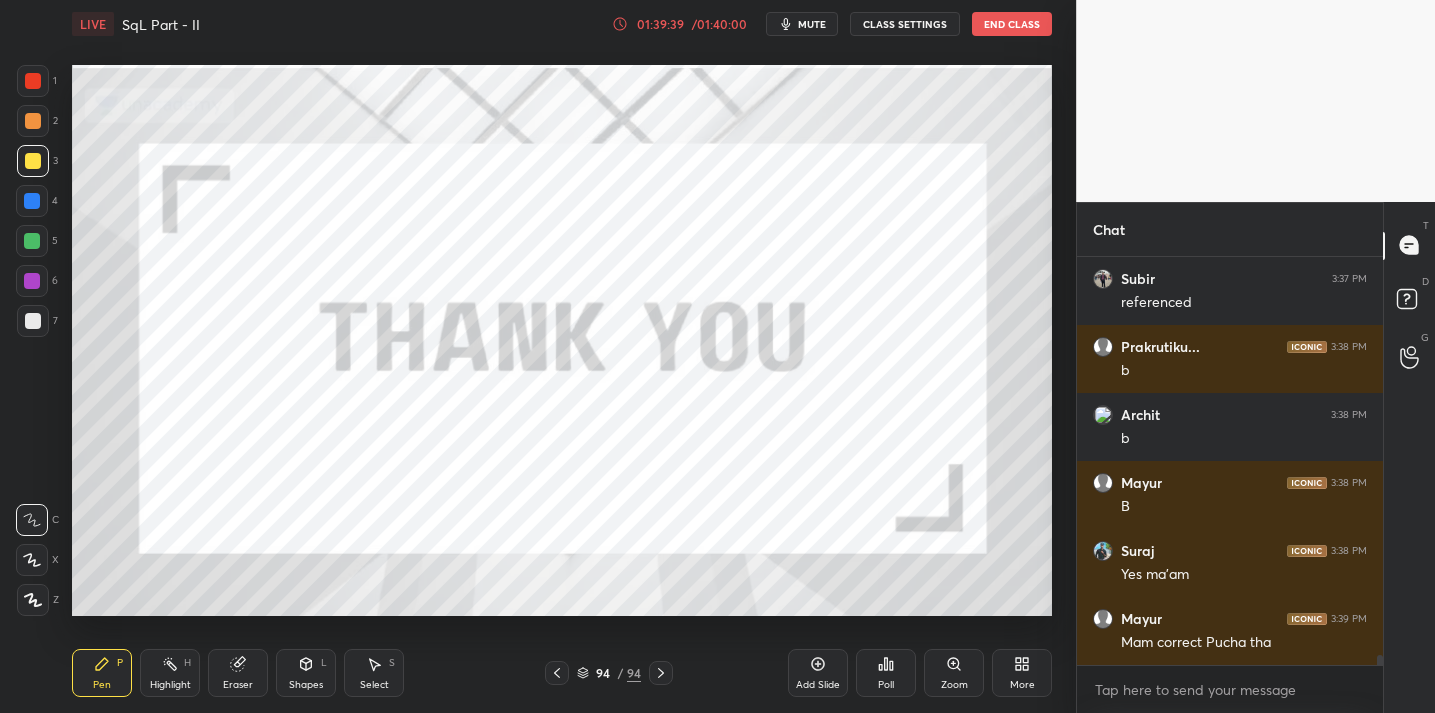 click 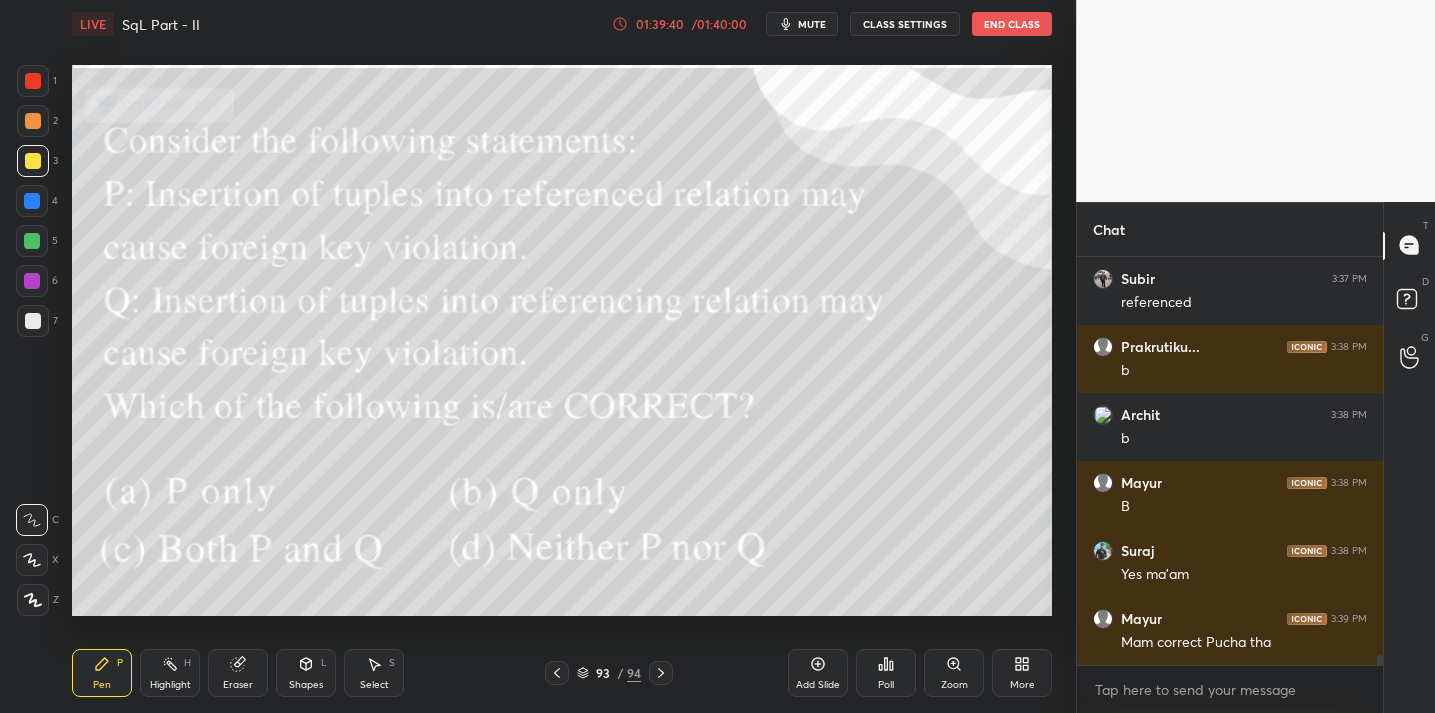 click 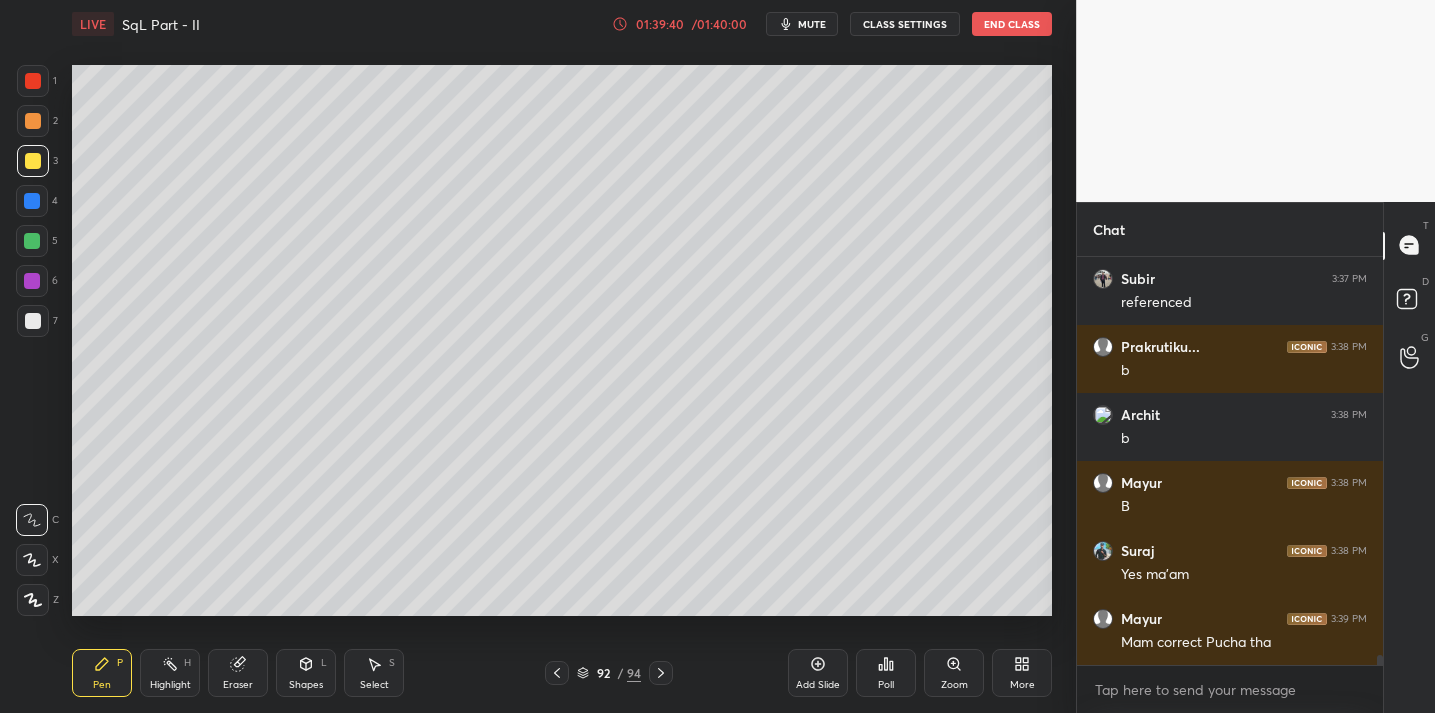 click 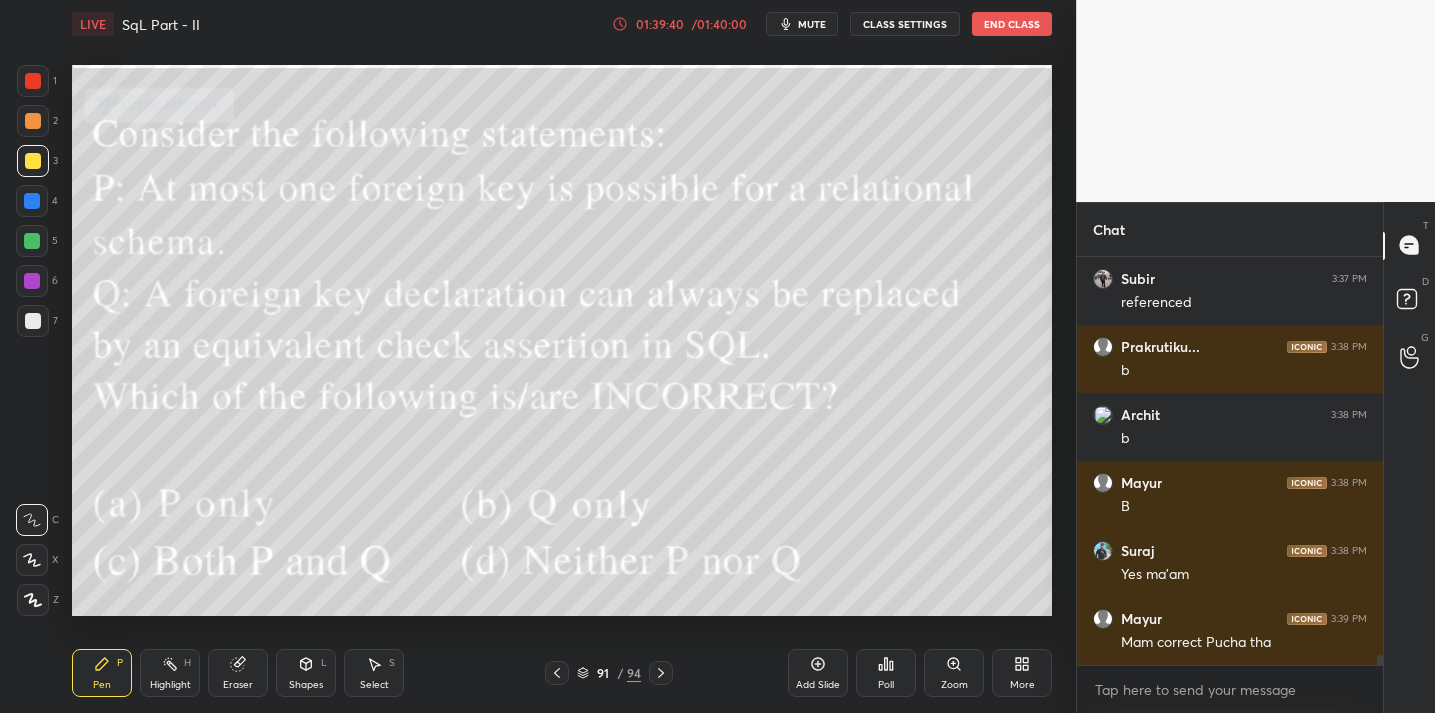 click 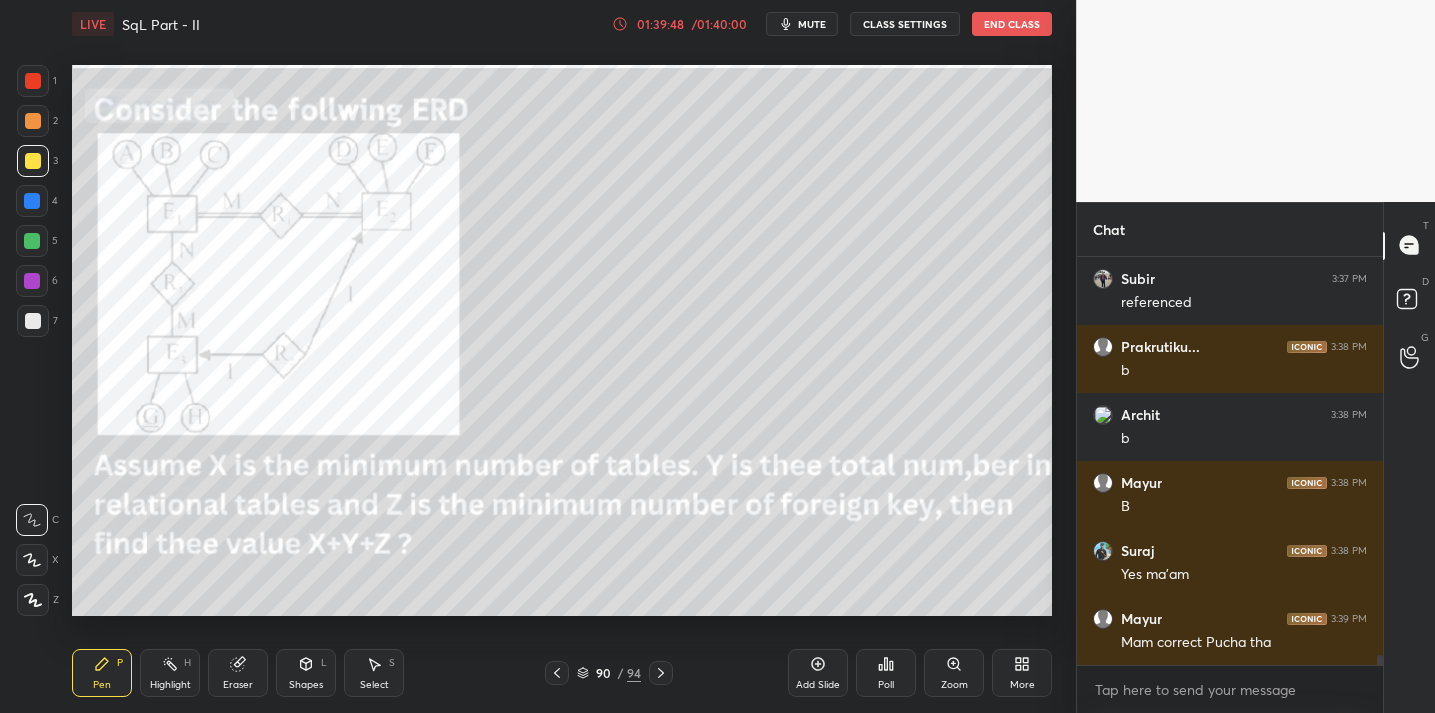 click at bounding box center (557, 673) 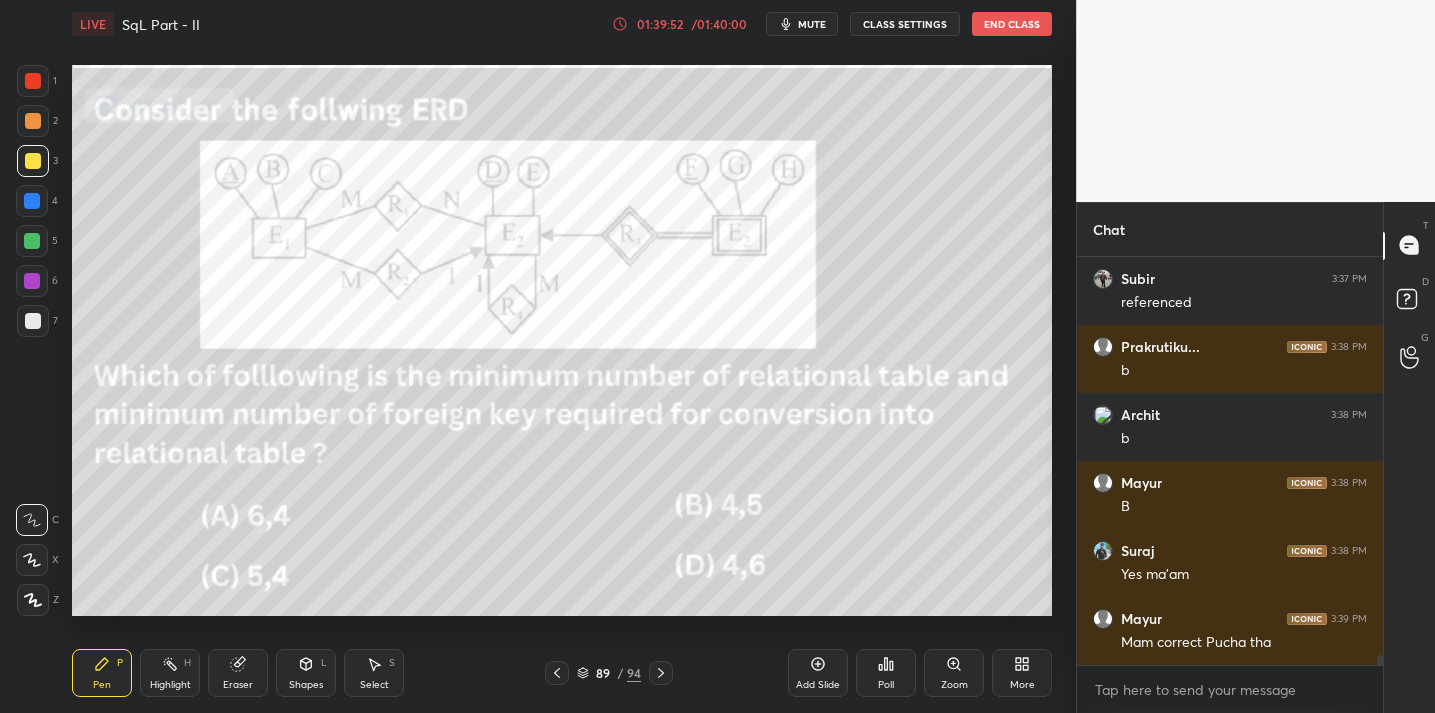 click 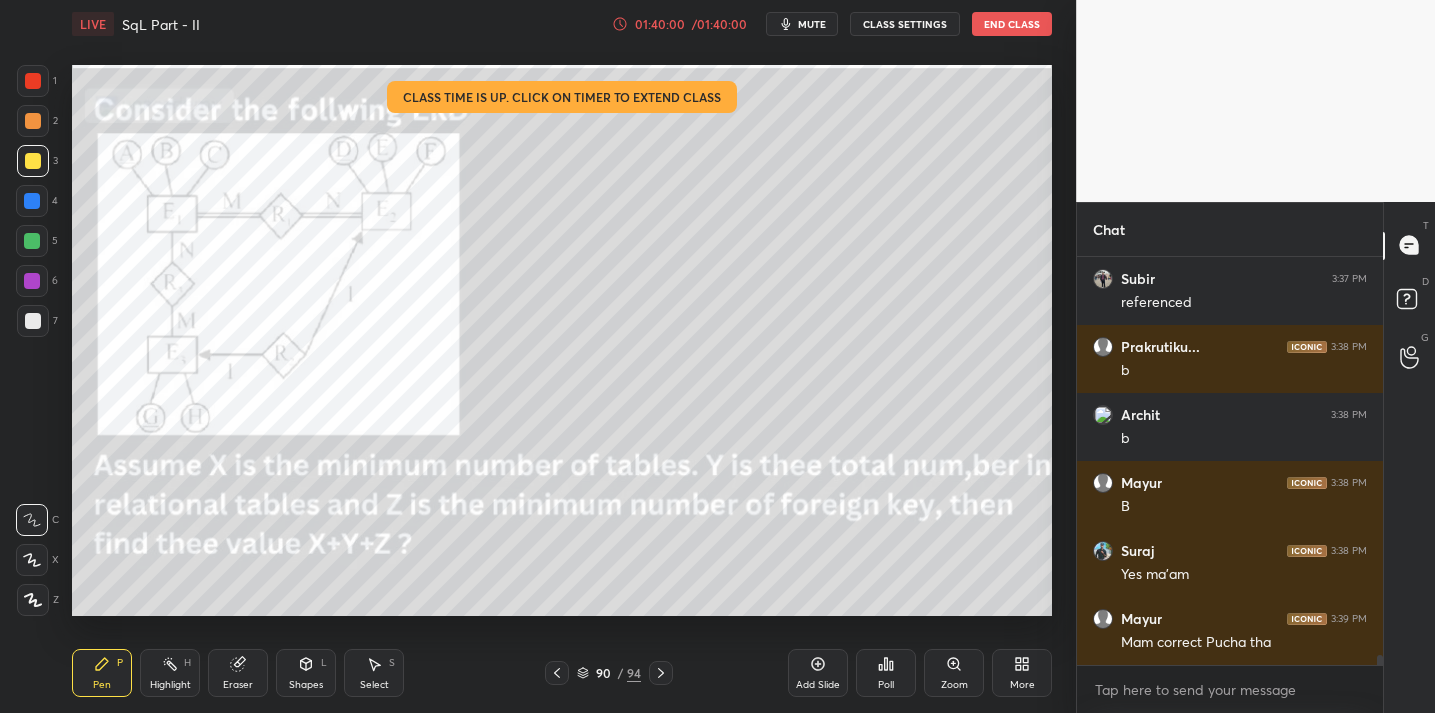 click 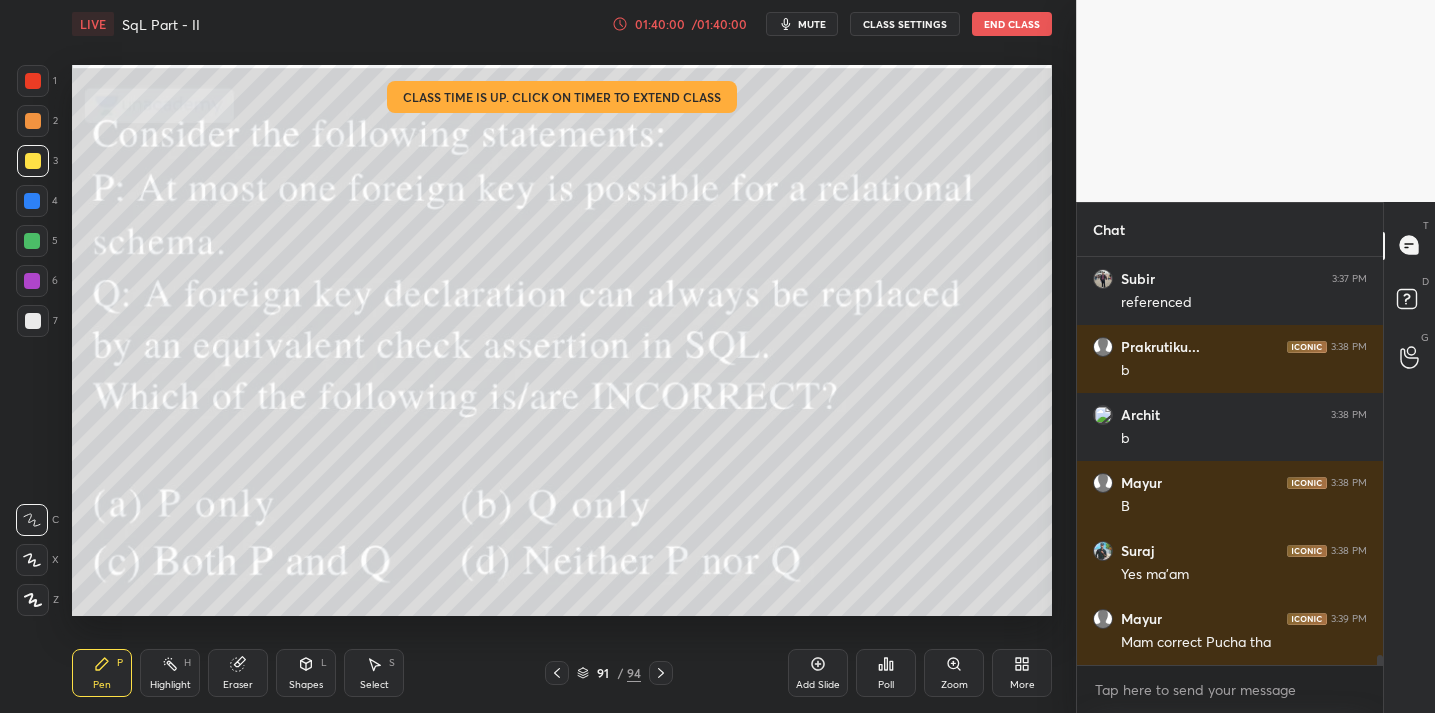 click 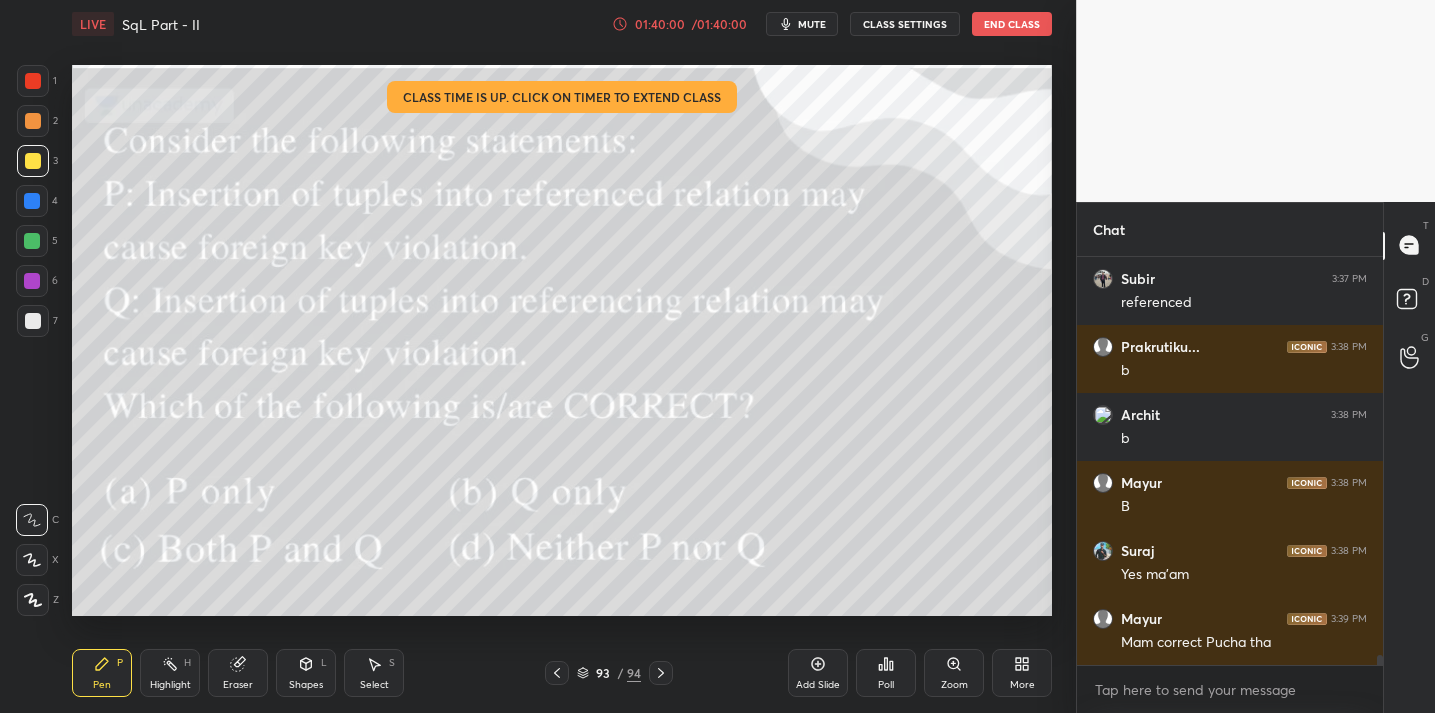 click 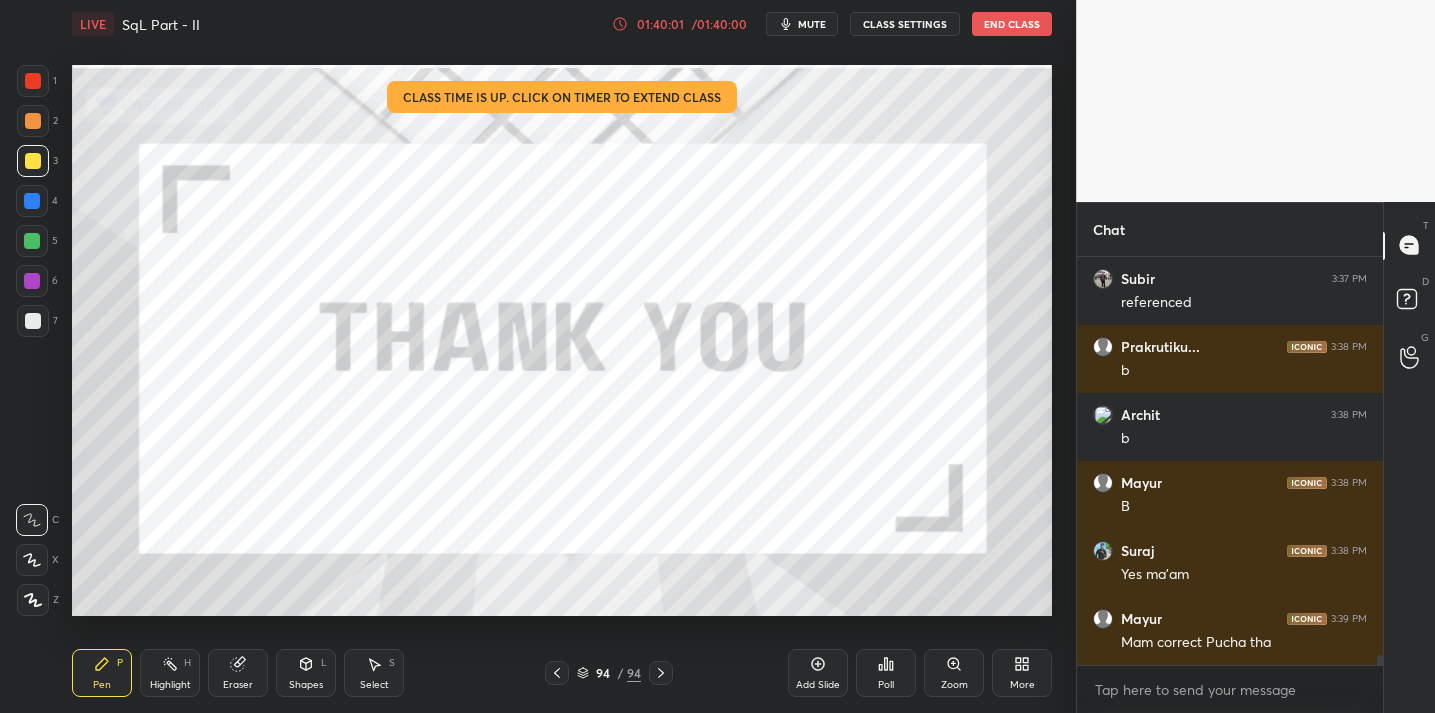 click at bounding box center [661, 673] 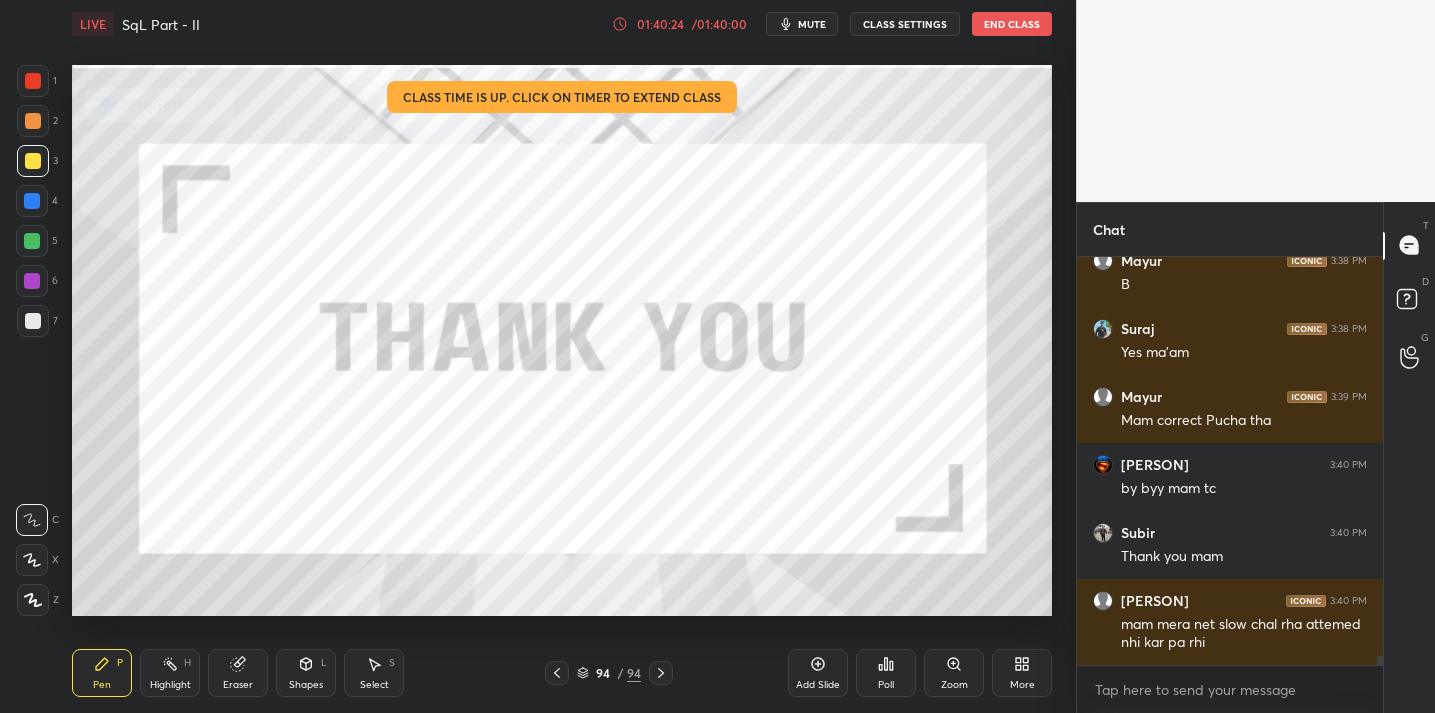 scroll, scrollTop: 16431, scrollLeft: 0, axis: vertical 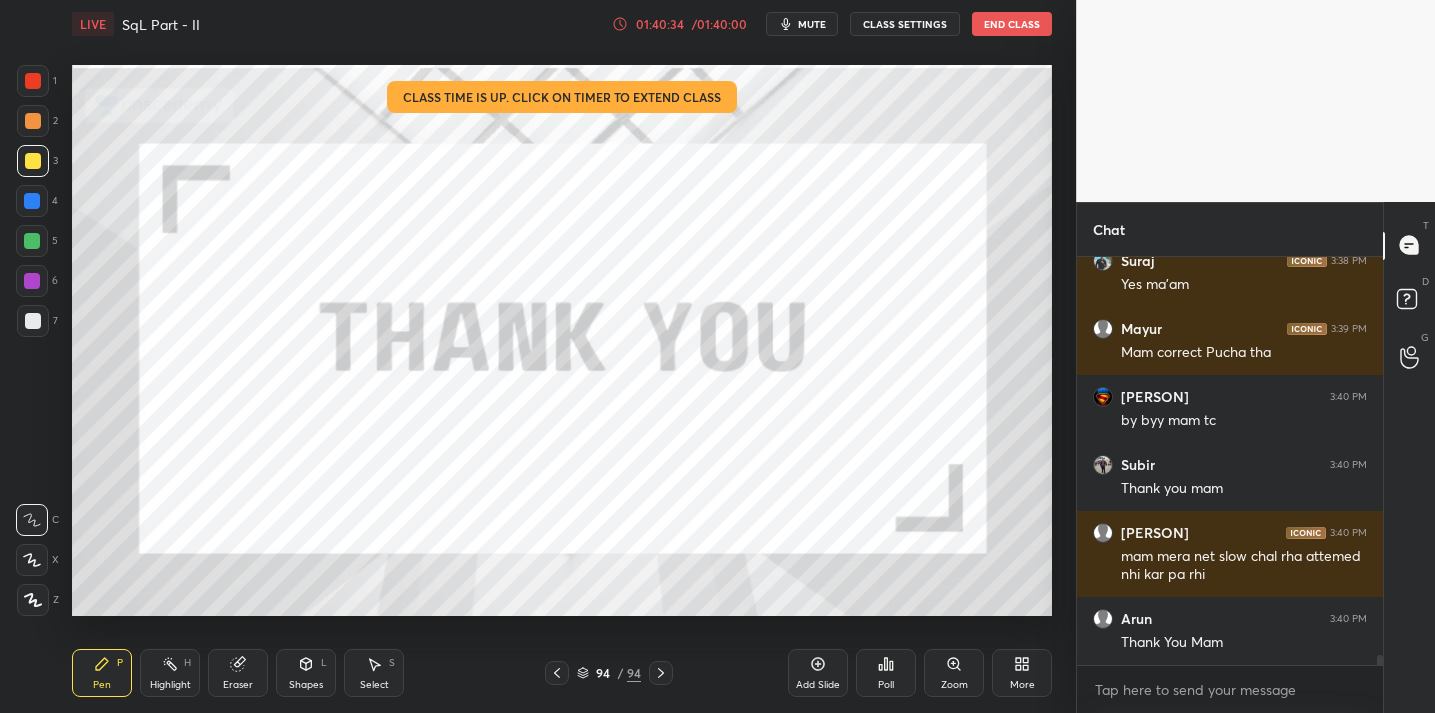 click on "End Class" at bounding box center [1012, 24] 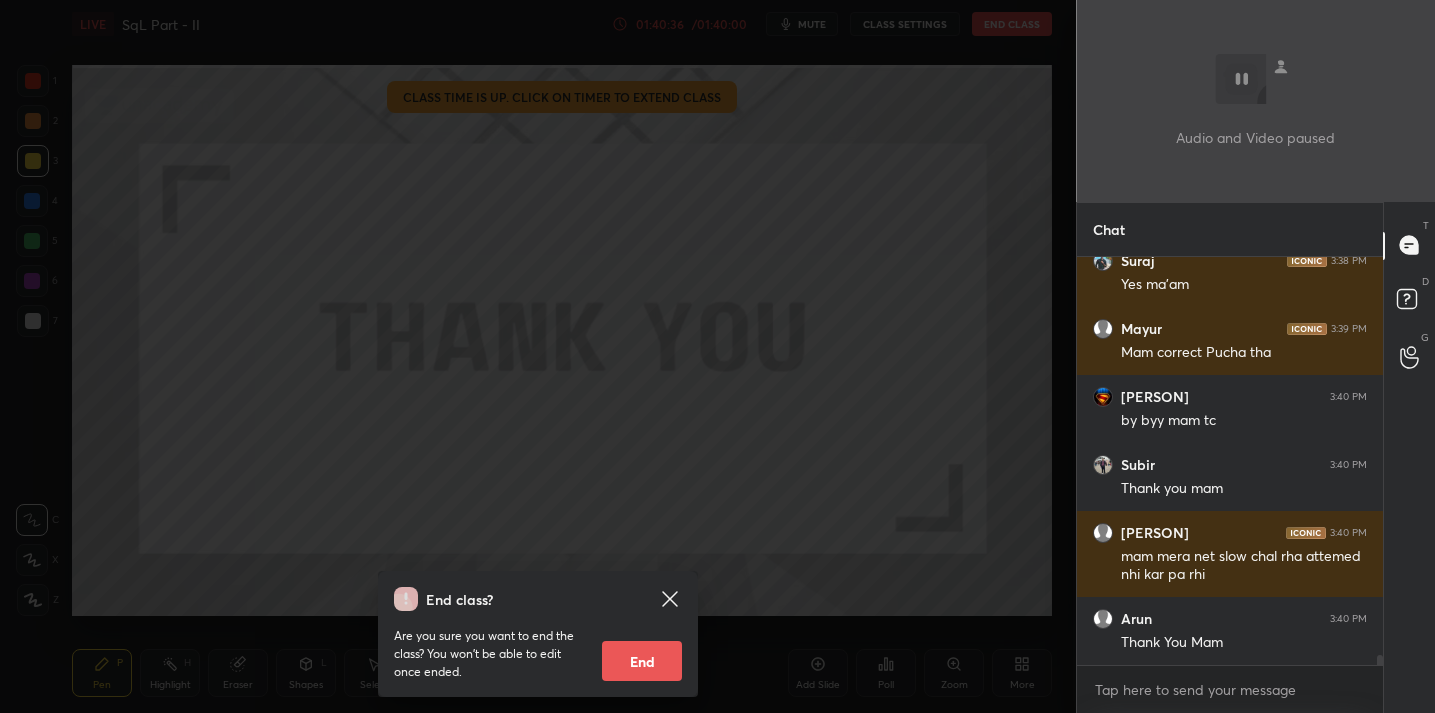 scroll, scrollTop: 16499, scrollLeft: 0, axis: vertical 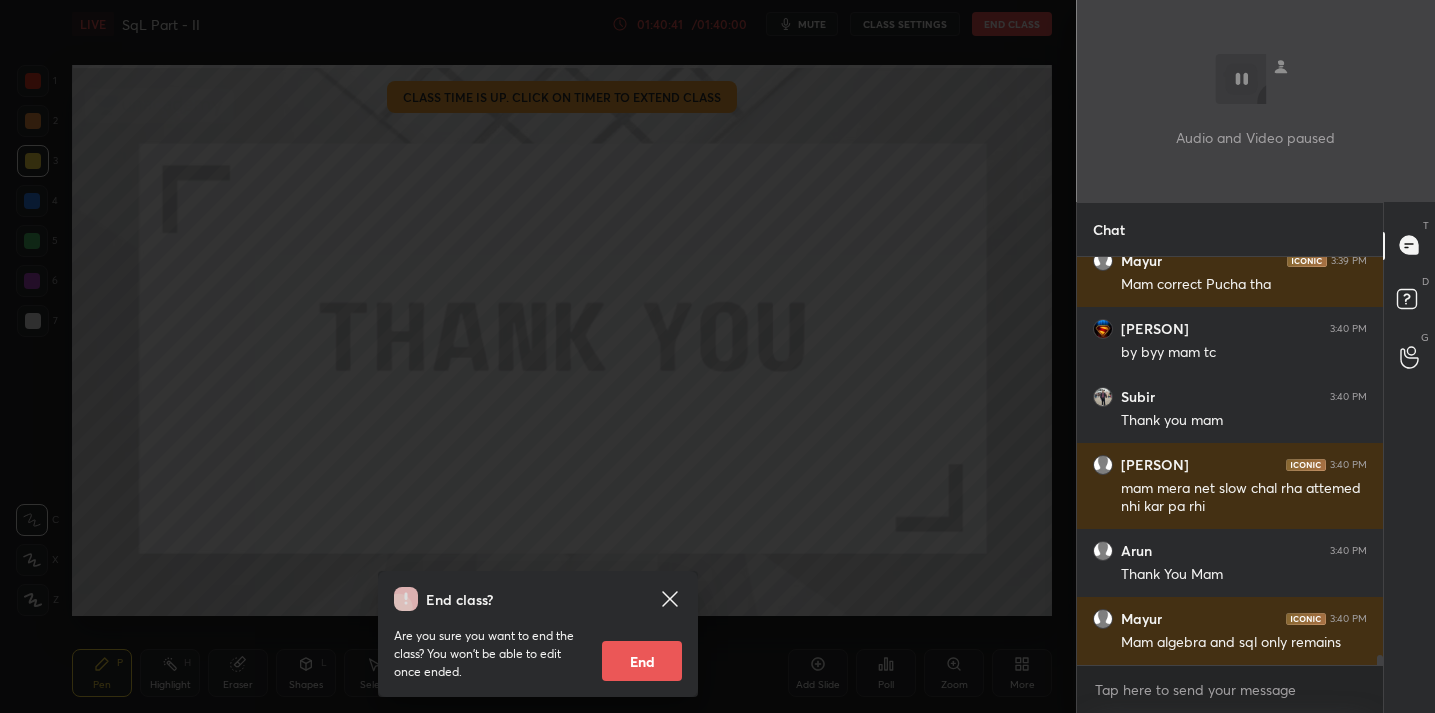 click on "End" at bounding box center [642, 661] 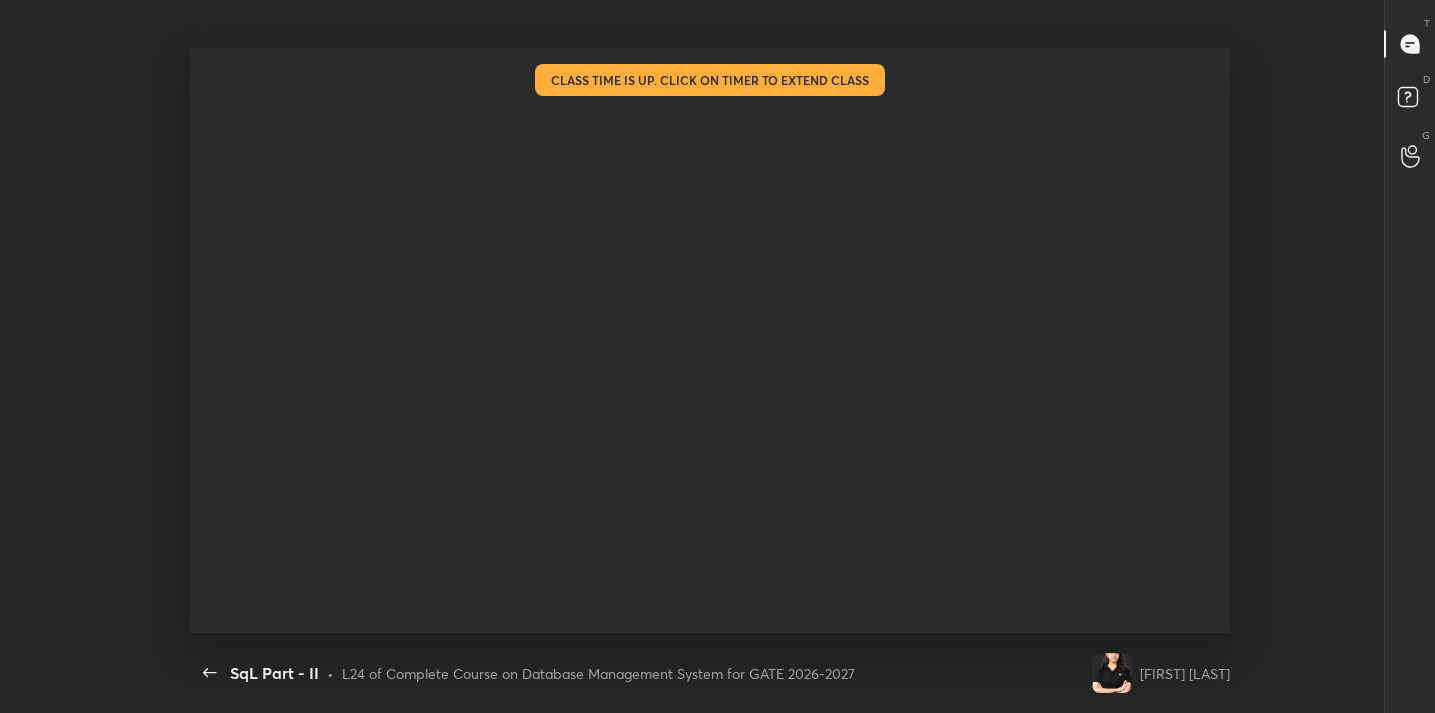 scroll, scrollTop: 99415, scrollLeft: 98939, axis: both 